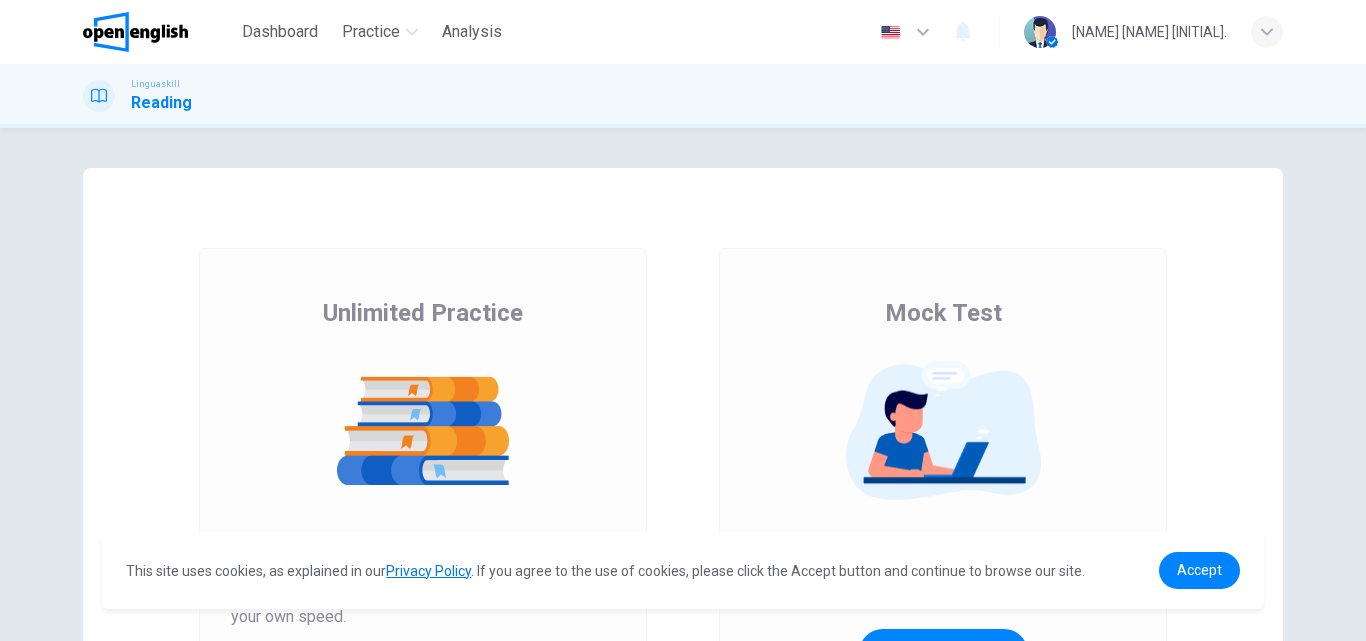 scroll, scrollTop: 0, scrollLeft: 0, axis: both 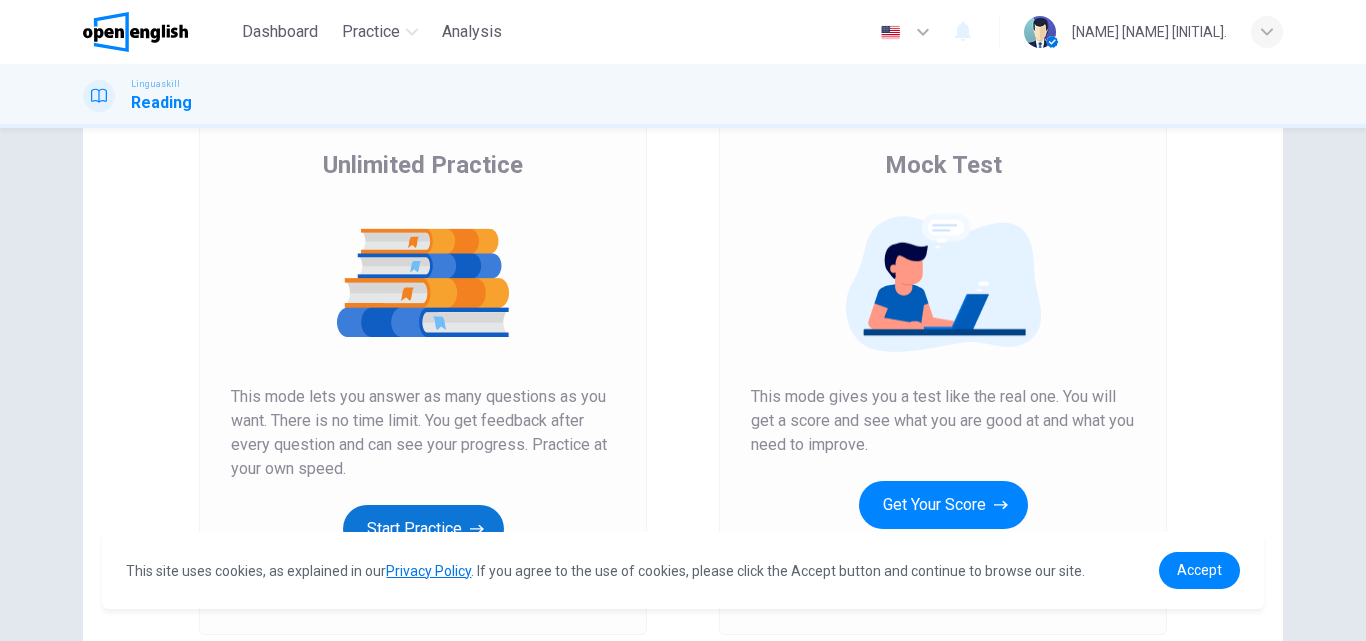 click on "Start Practice" at bounding box center [423, 529] 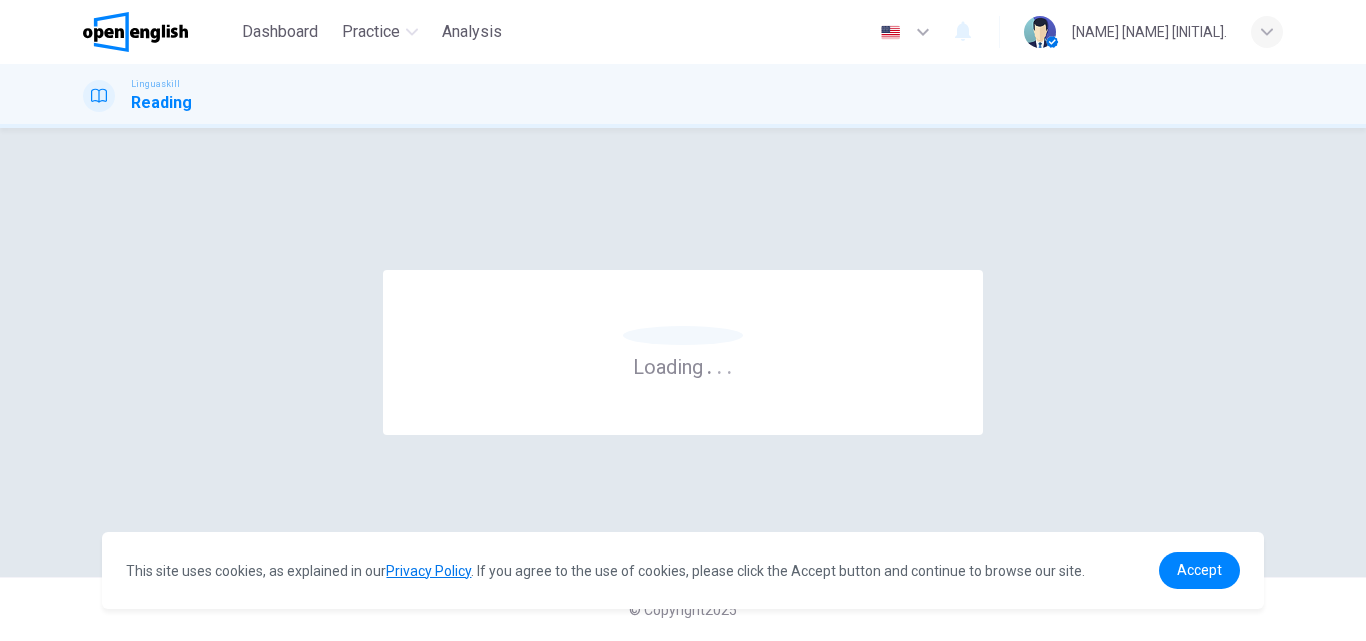 scroll, scrollTop: 0, scrollLeft: 0, axis: both 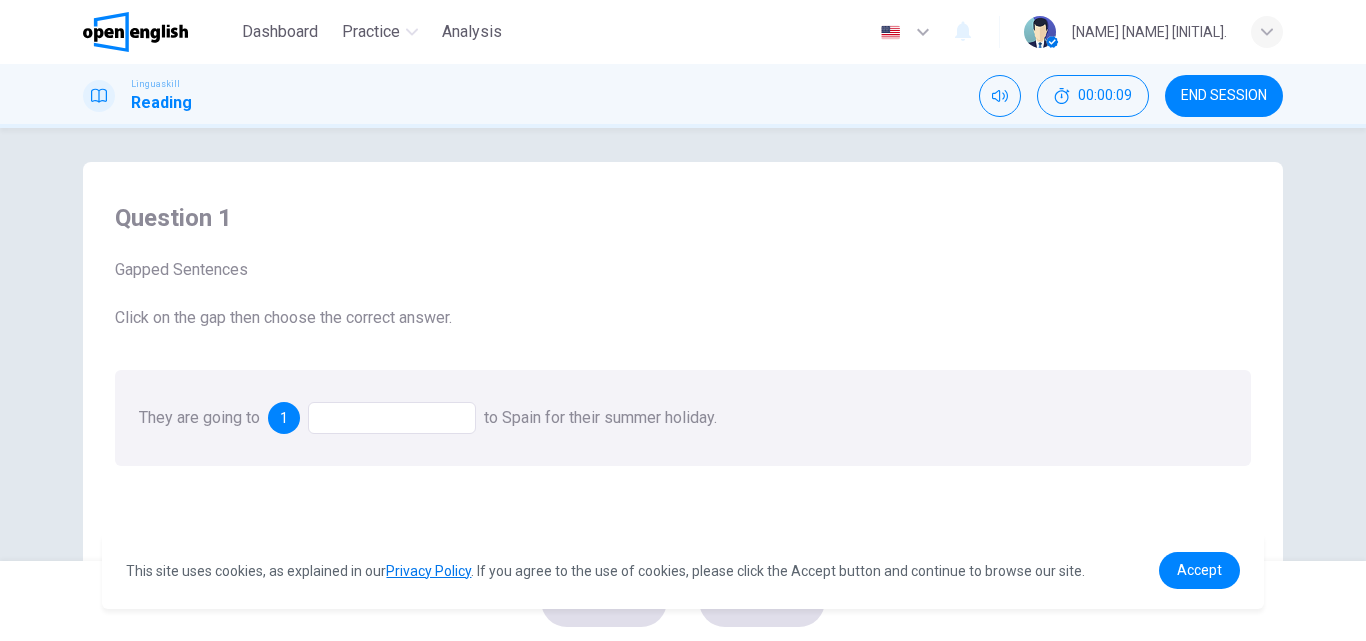 click at bounding box center (392, 418) 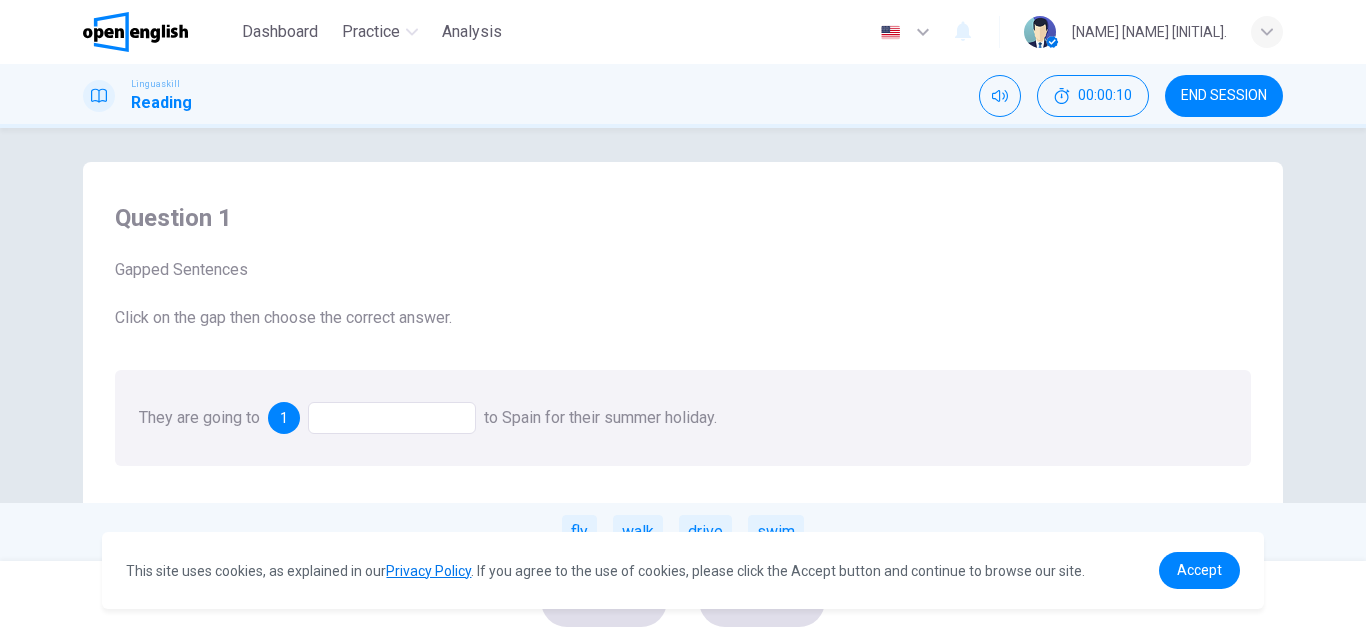 drag, startPoint x: 412, startPoint y: 417, endPoint x: 1364, endPoint y: 223, distance: 971.56573 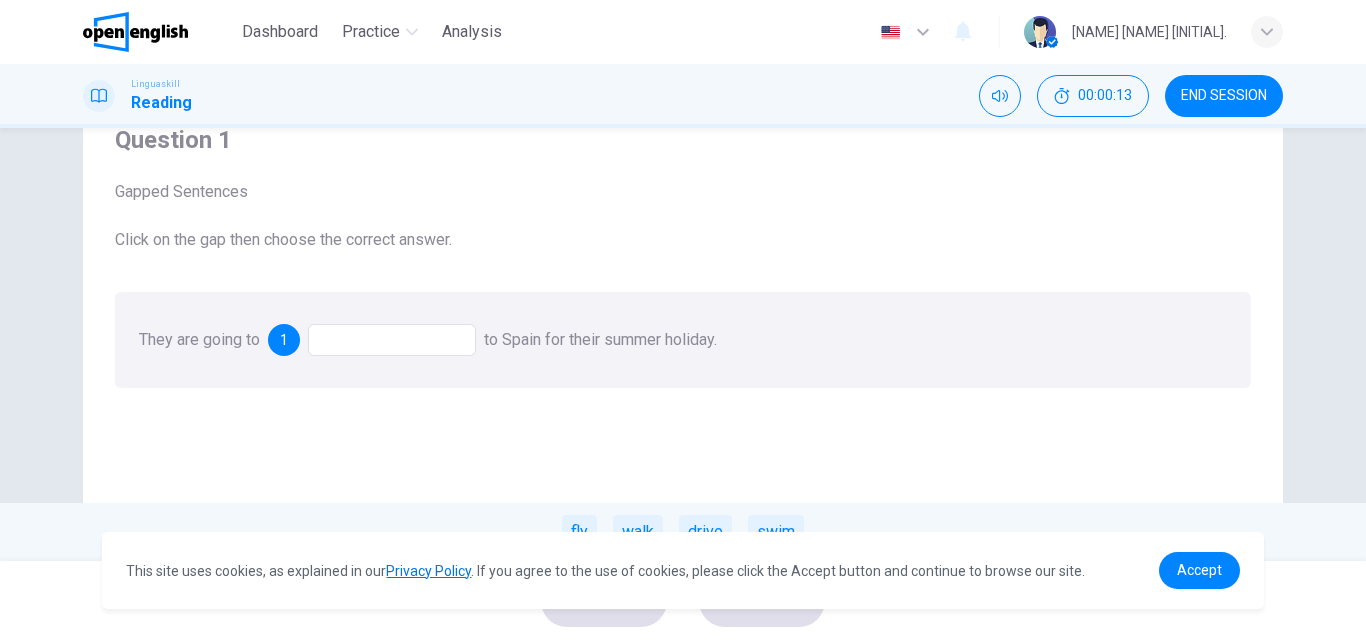 scroll, scrollTop: 85, scrollLeft: 0, axis: vertical 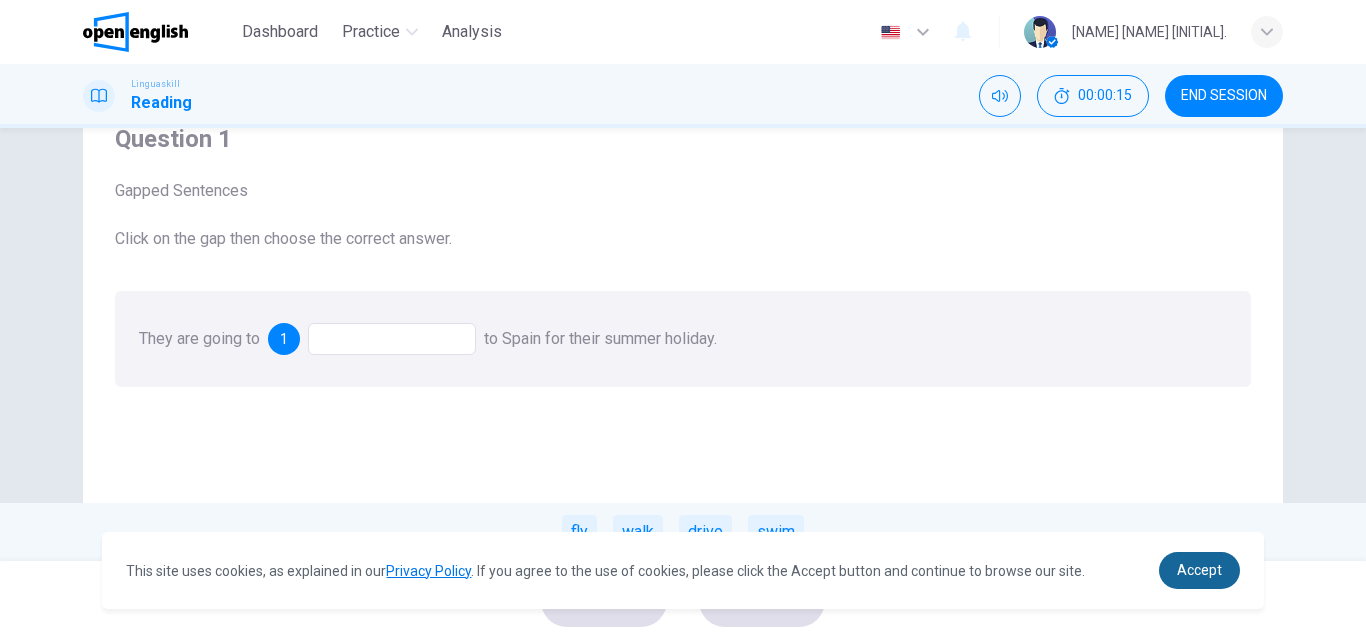 click on "Accept" at bounding box center (1199, 570) 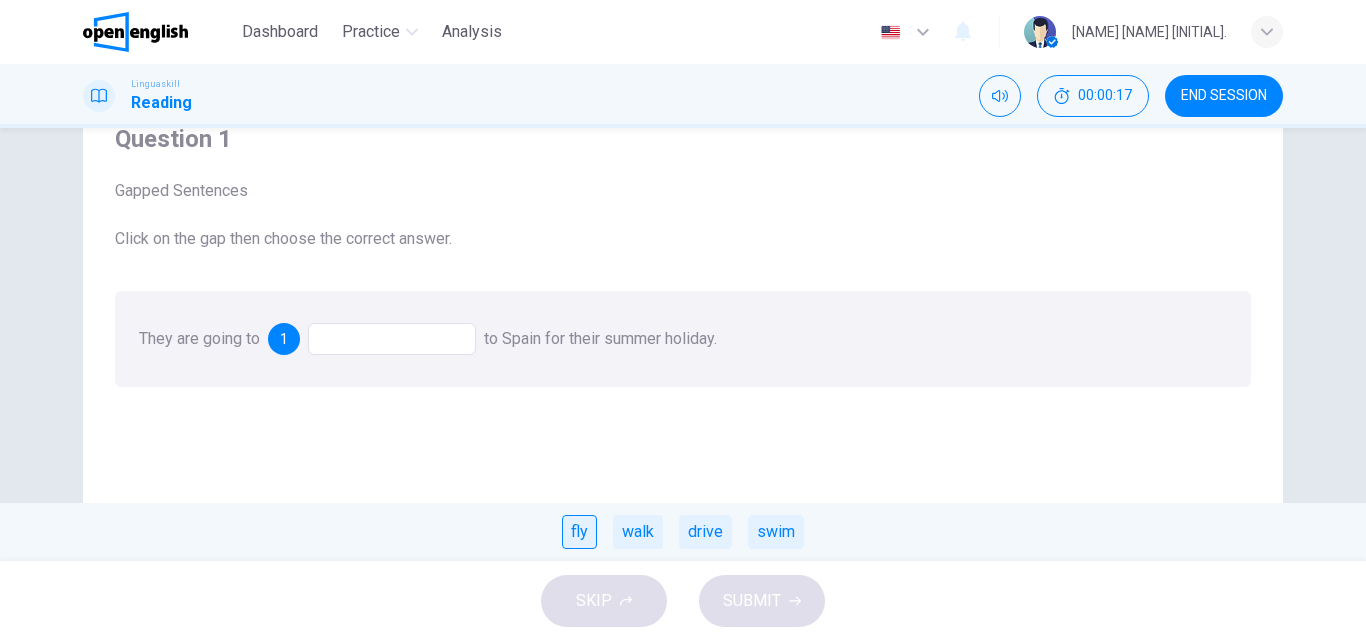 click on "fly" at bounding box center (579, 532) 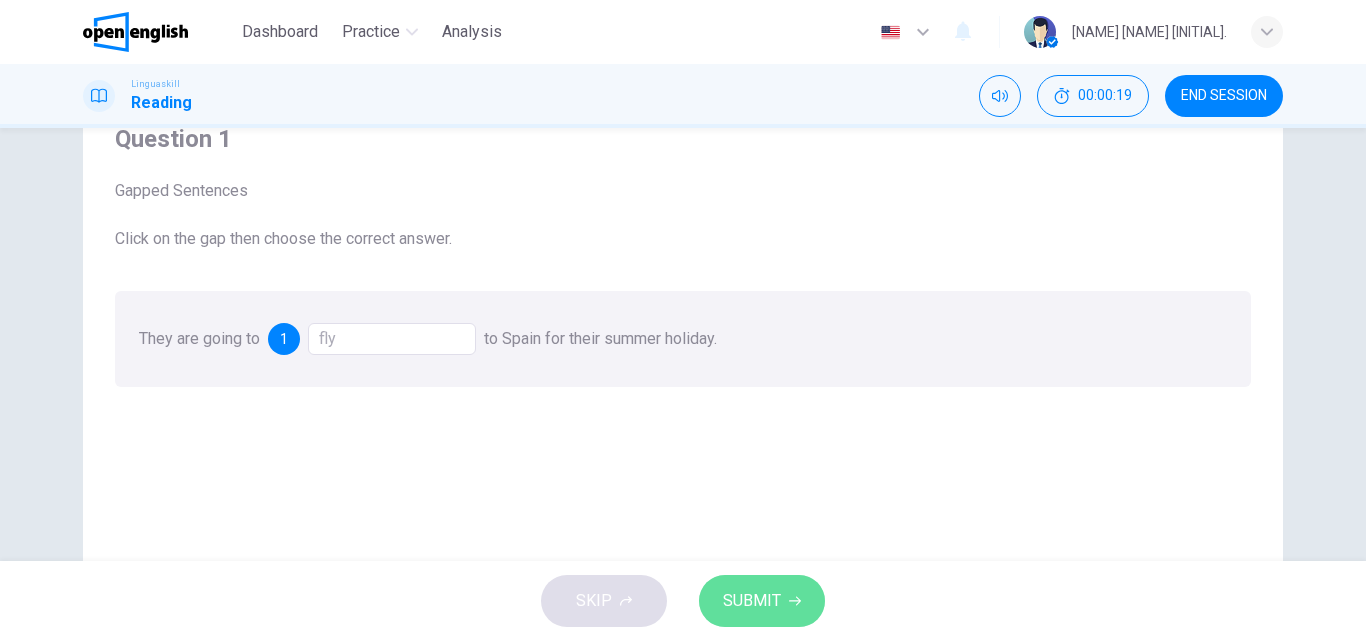 click on "SUBMIT" at bounding box center [752, 601] 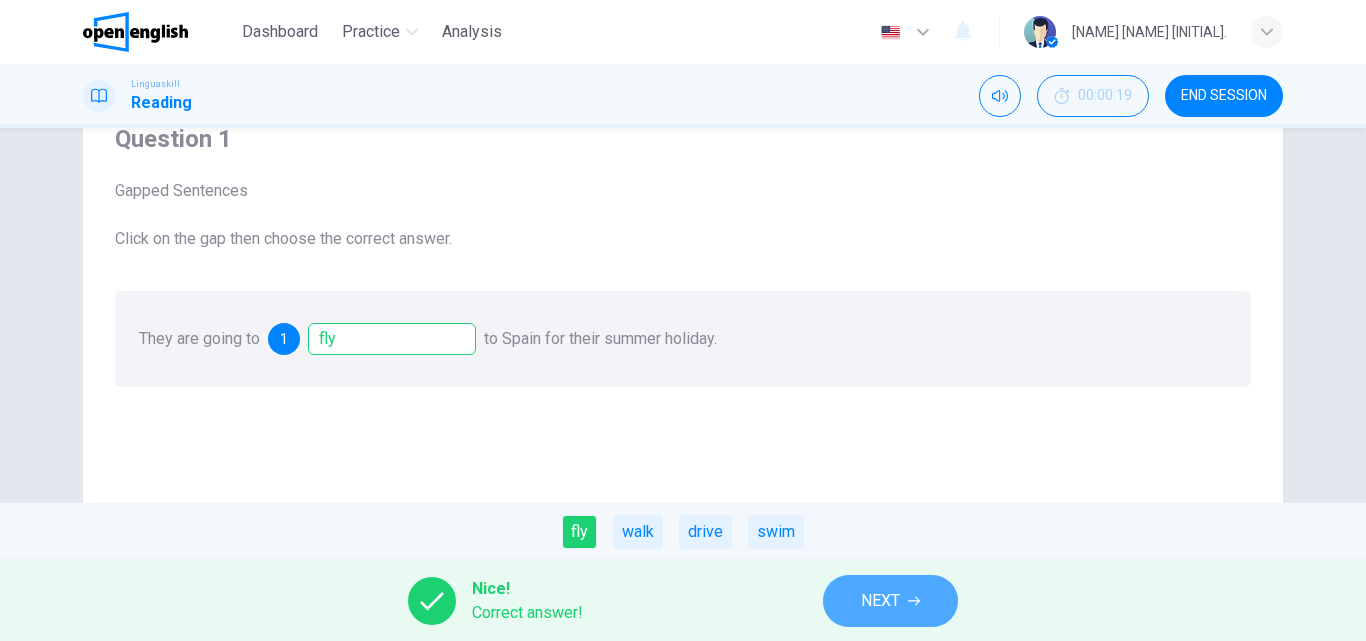 click on "NEXT" at bounding box center [880, 601] 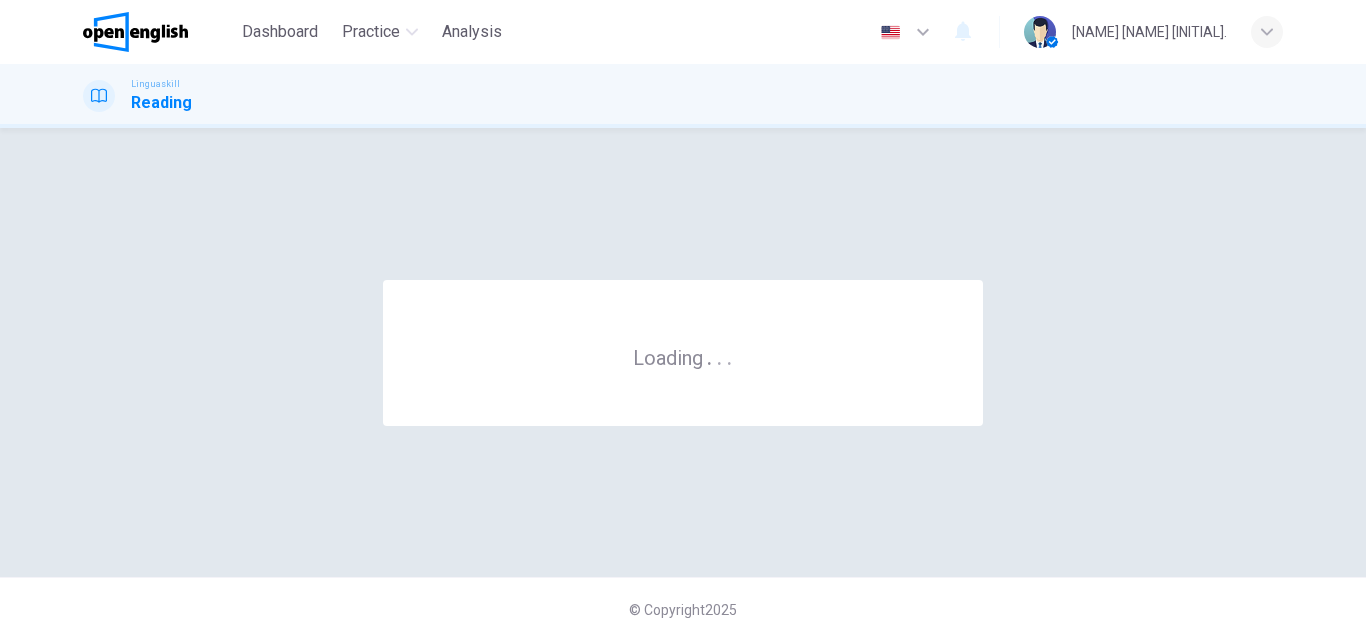scroll, scrollTop: 0, scrollLeft: 0, axis: both 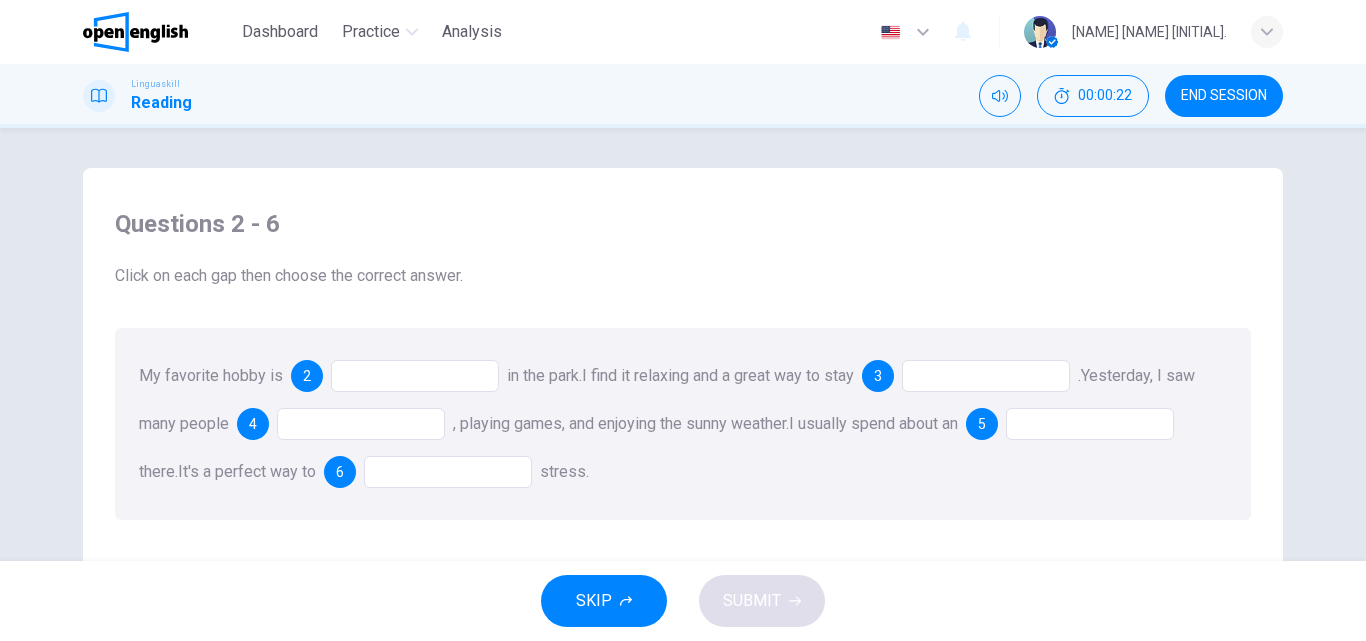 click on "My favorite hobby is  2  in the park. I find it relaxing and a great way to stay  3 . Yesterday, I saw many people  4 , playing games, and enjoying the sunny weather. I usually spend about an  5  there. It's a perfect way to  6  stress." at bounding box center (683, 424) 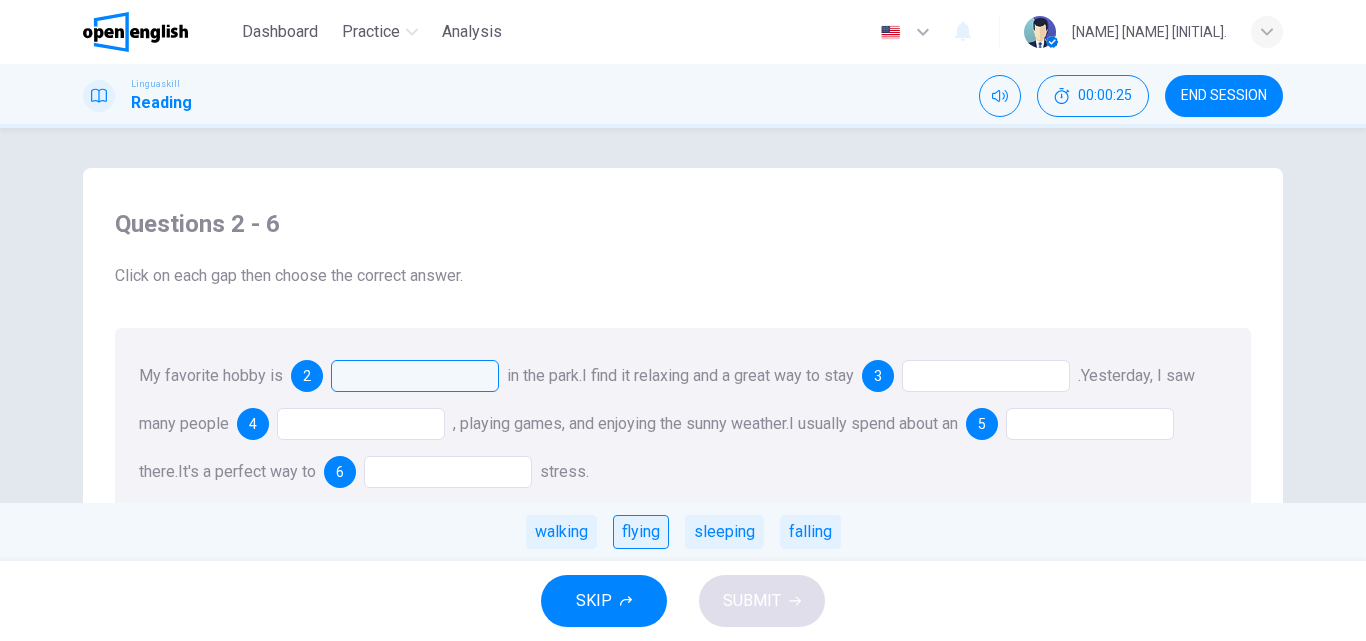 click on "flying" at bounding box center [641, 532] 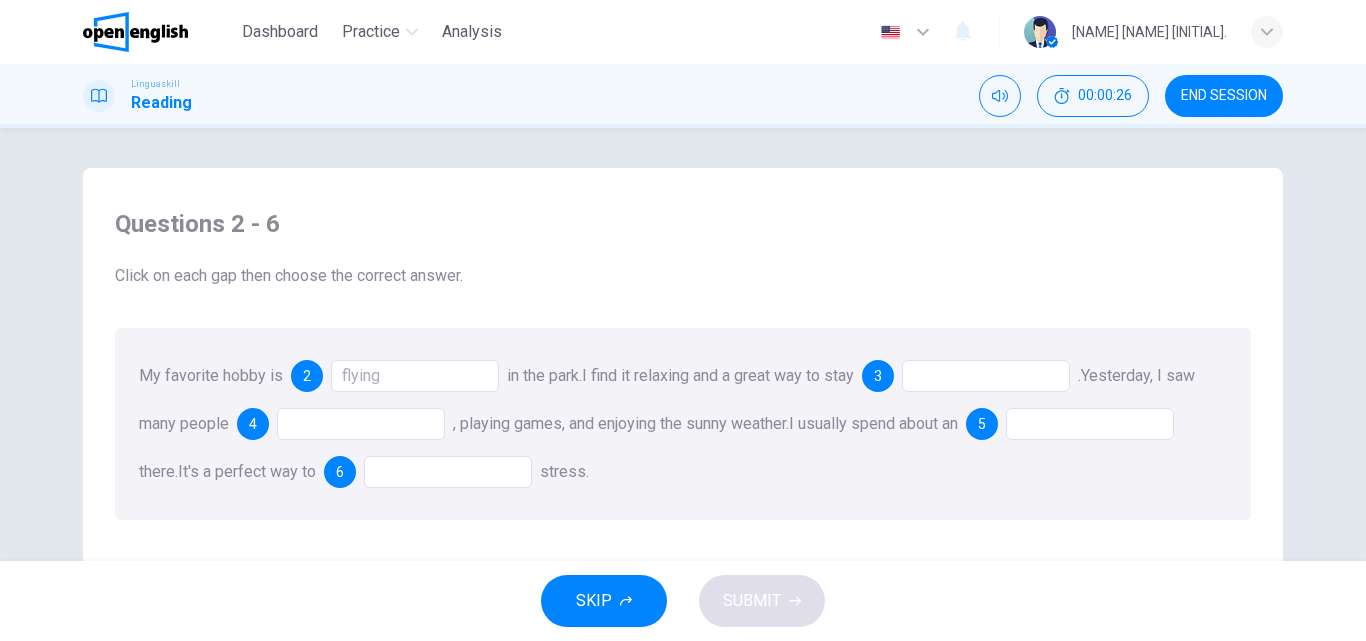 click at bounding box center [986, 376] 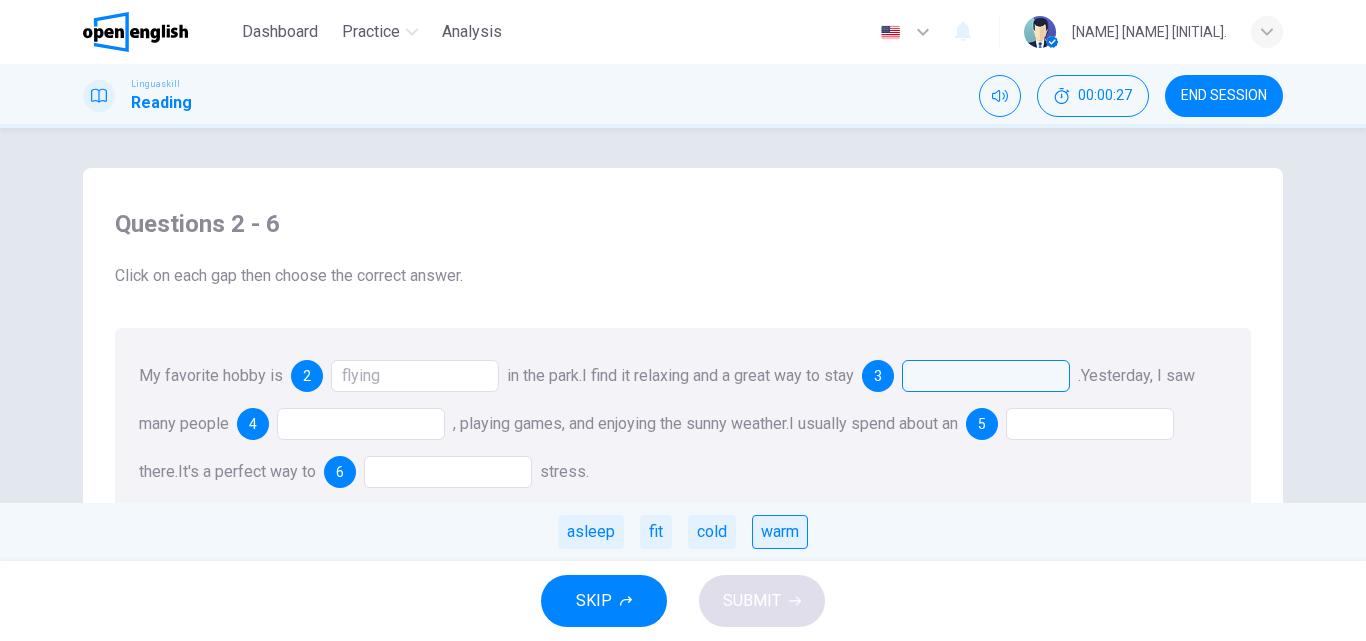 click on "warm" at bounding box center (780, 532) 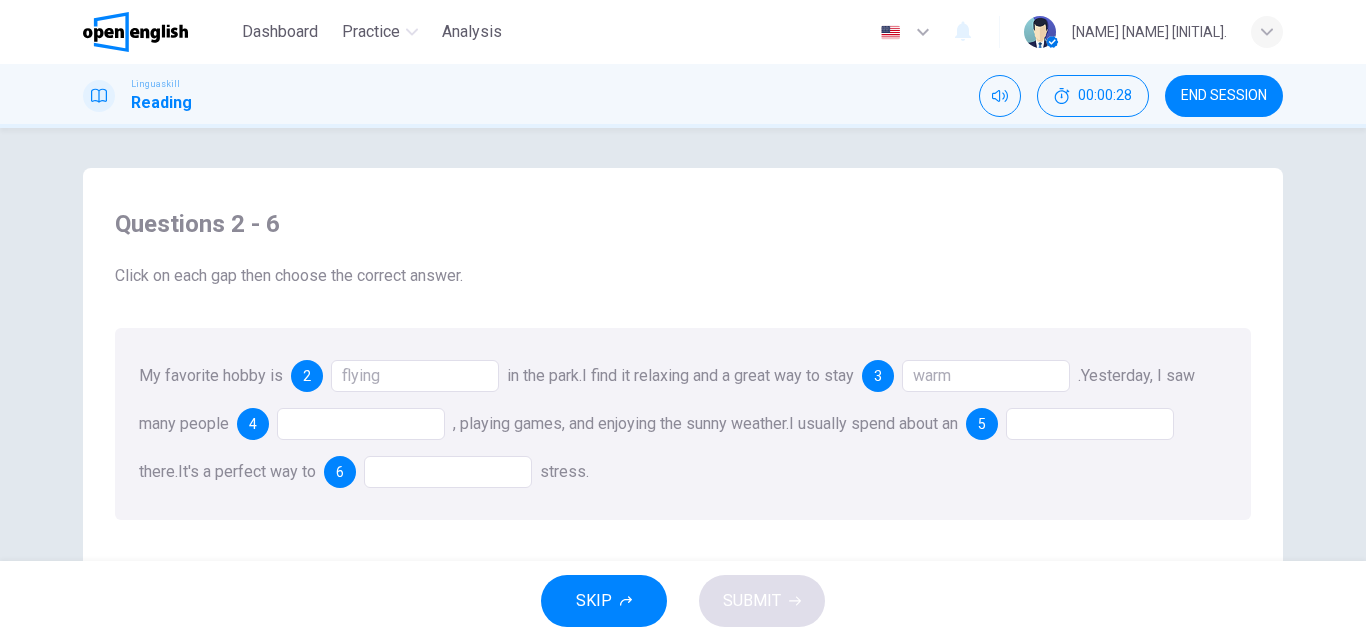 click at bounding box center (448, 472) 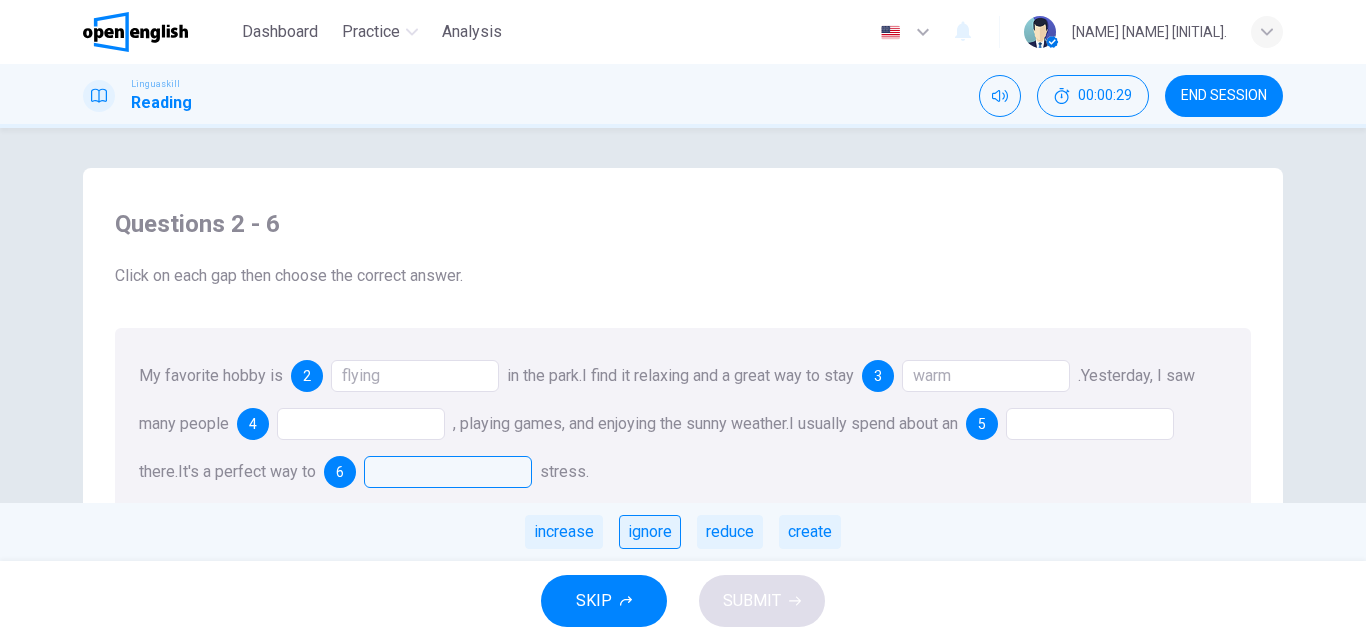 click on "ignore" at bounding box center [650, 532] 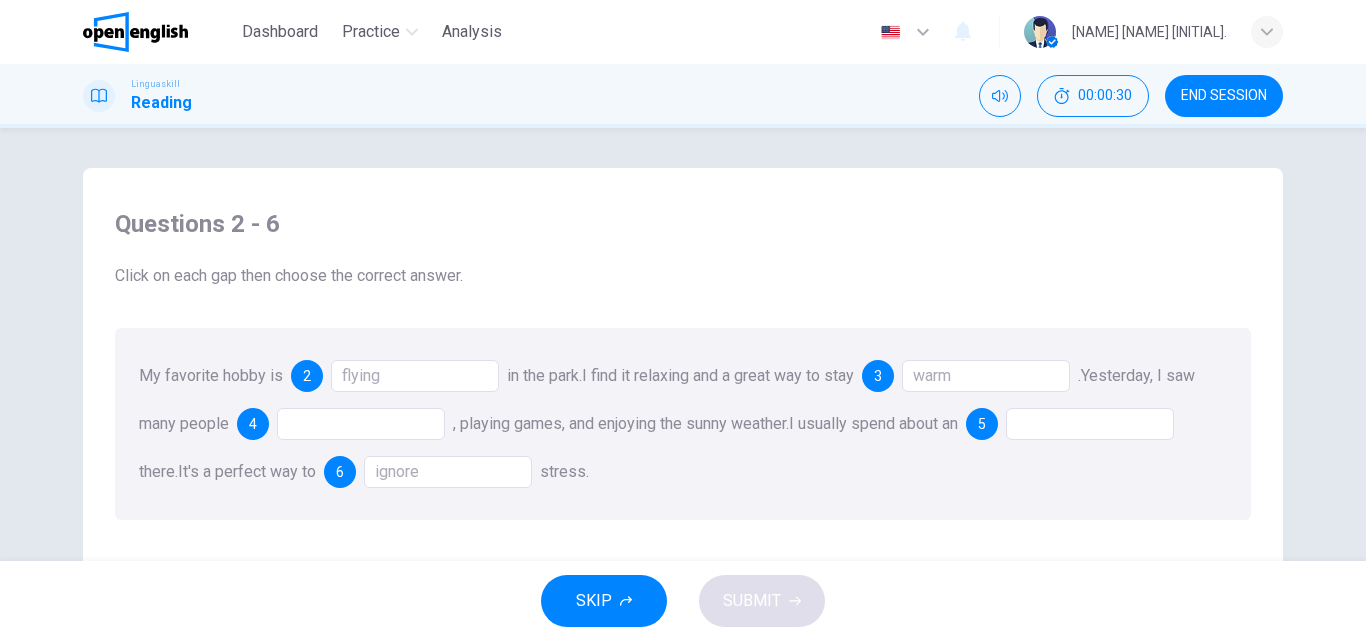 click at bounding box center [361, 424] 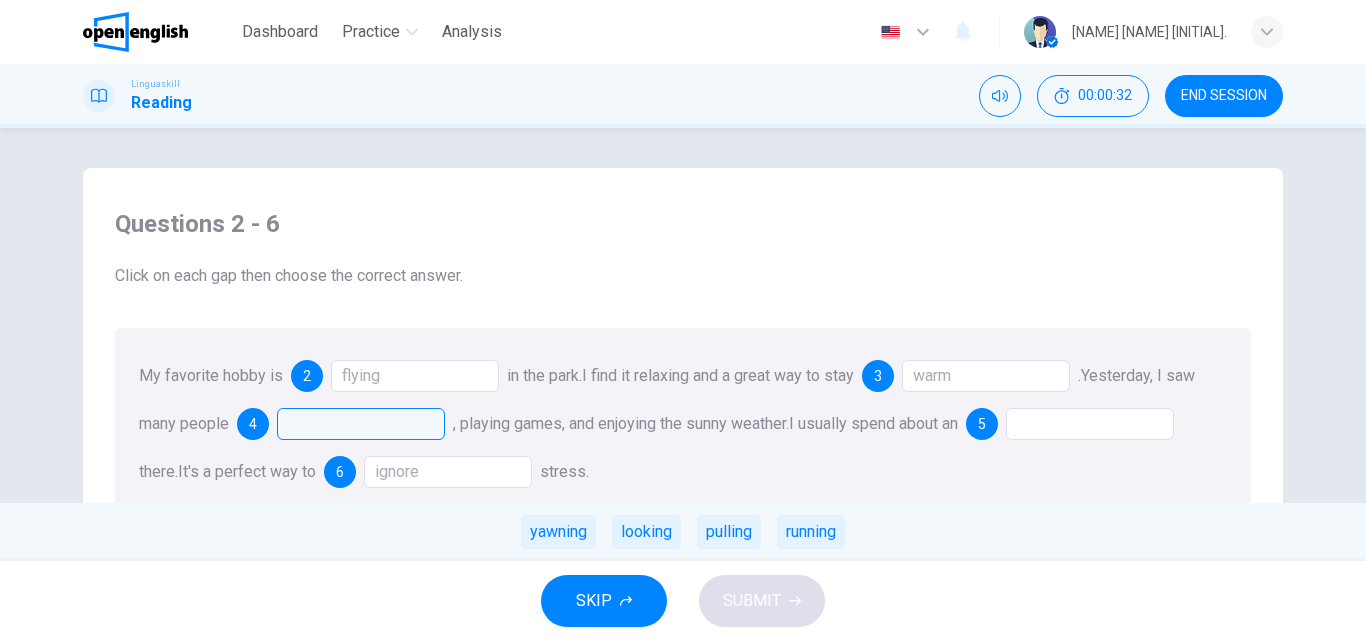 drag, startPoint x: 540, startPoint y: 526, endPoint x: 904, endPoint y: 472, distance: 367.9837 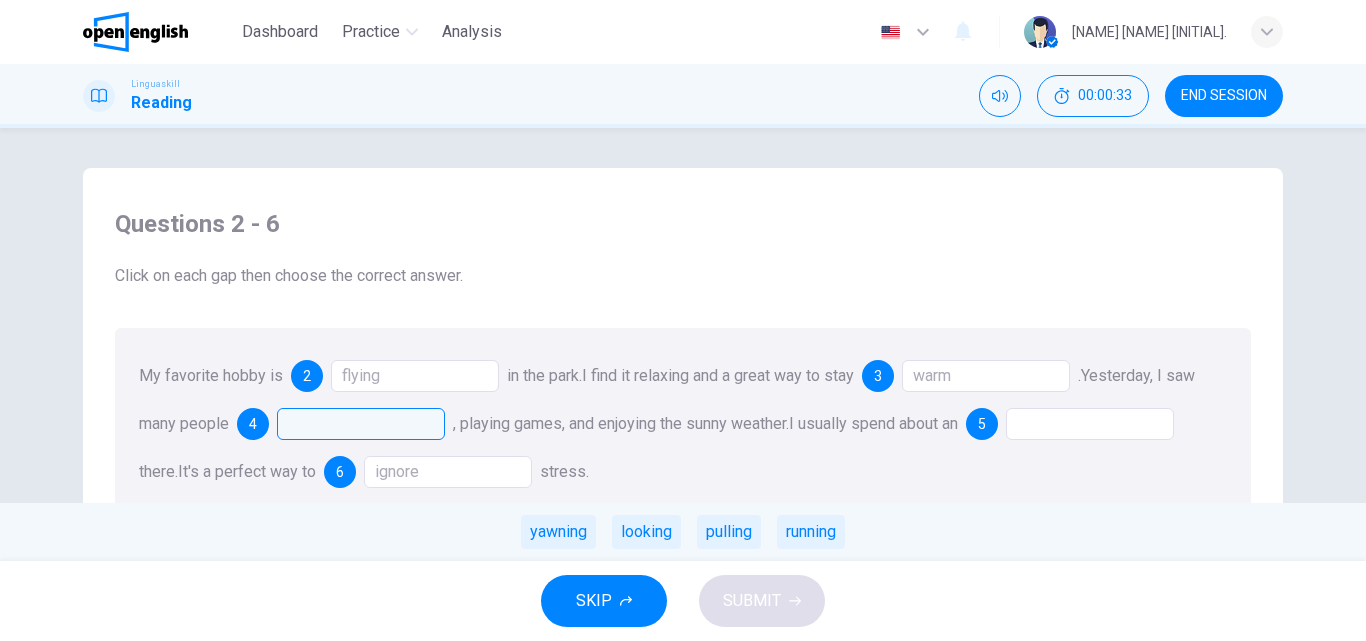 click at bounding box center (1090, 424) 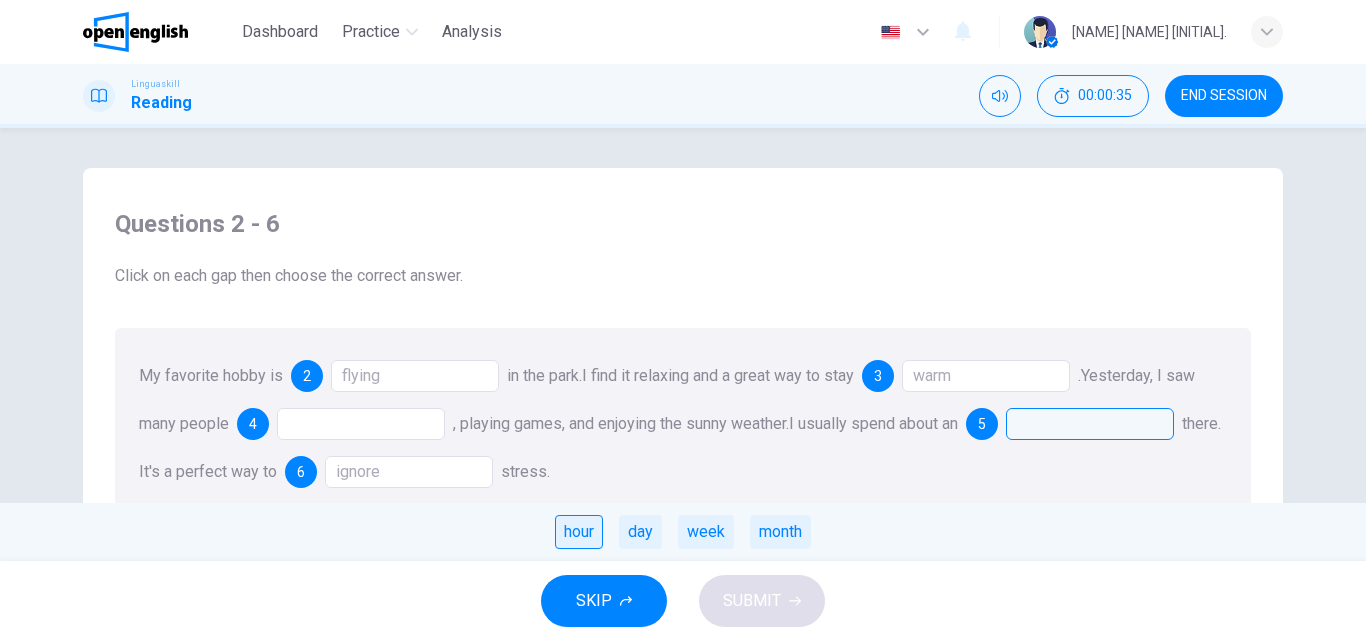 click on "hour" at bounding box center (579, 532) 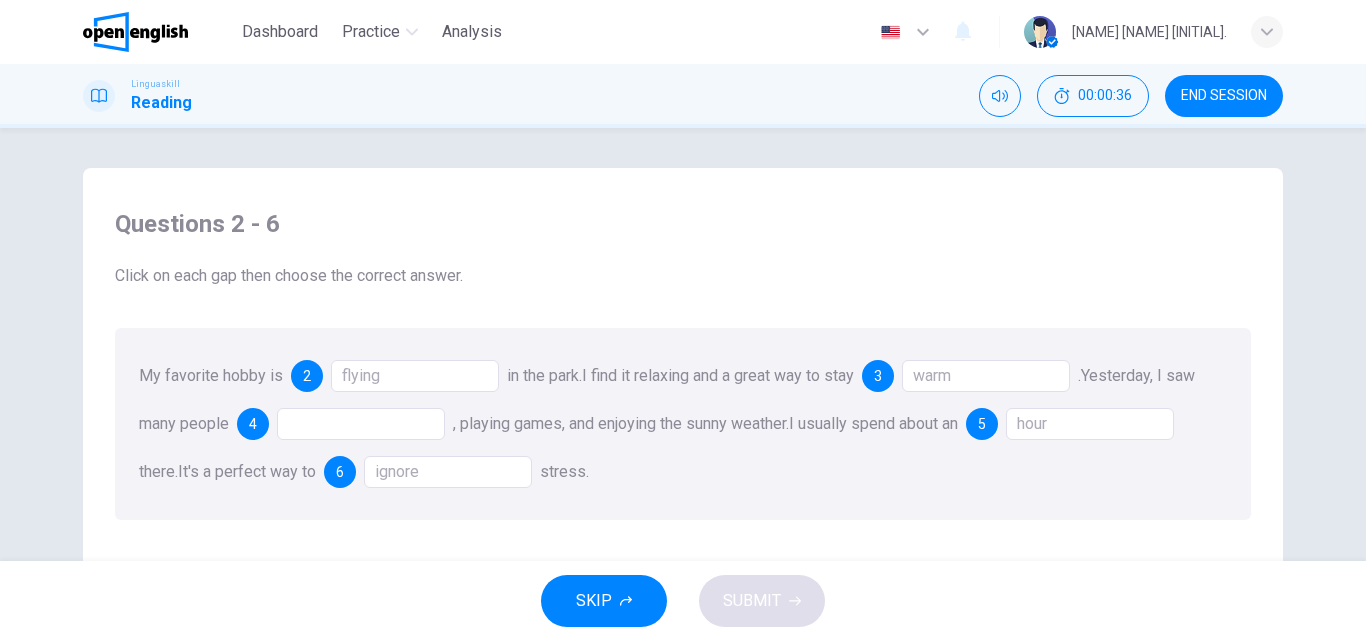 click at bounding box center [361, 424] 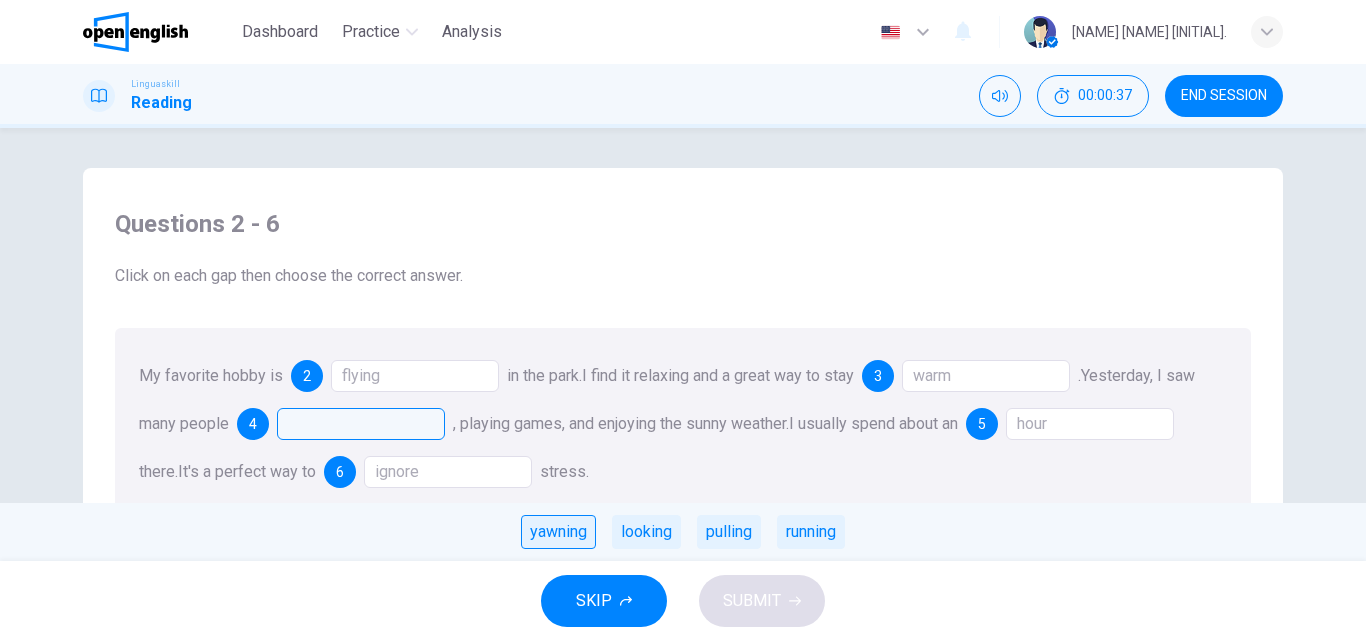 click on "yawning" at bounding box center [558, 532] 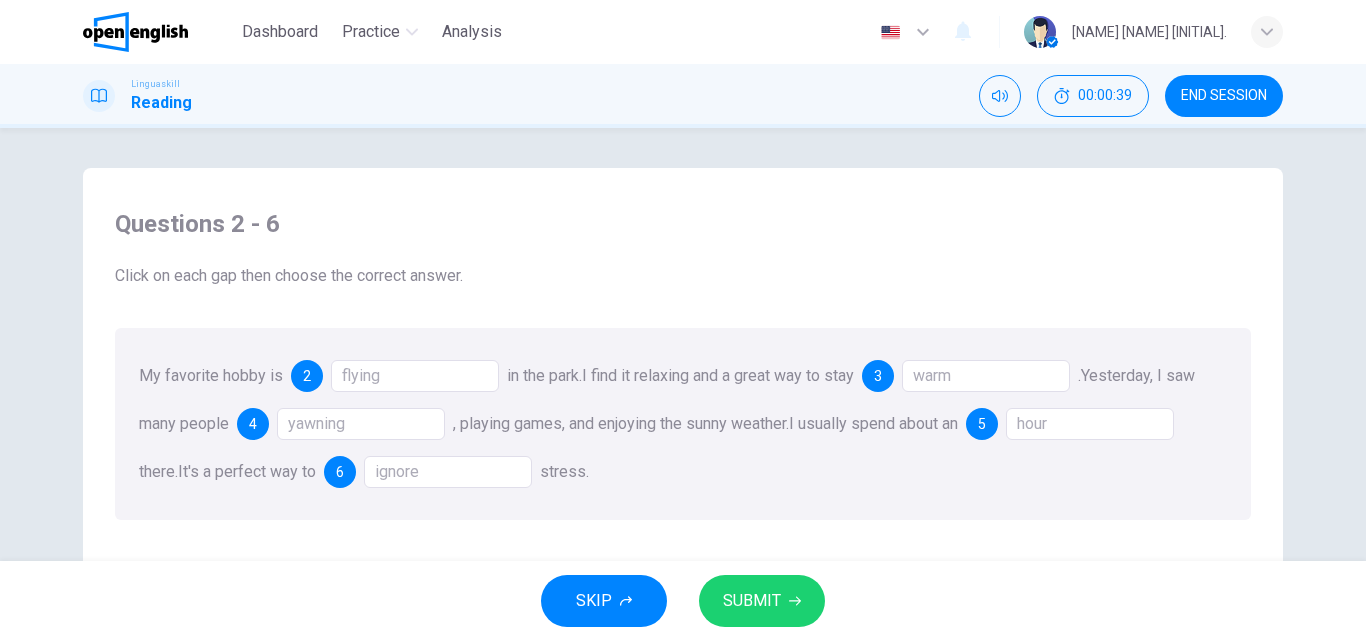 click on "SUBMIT" at bounding box center [752, 601] 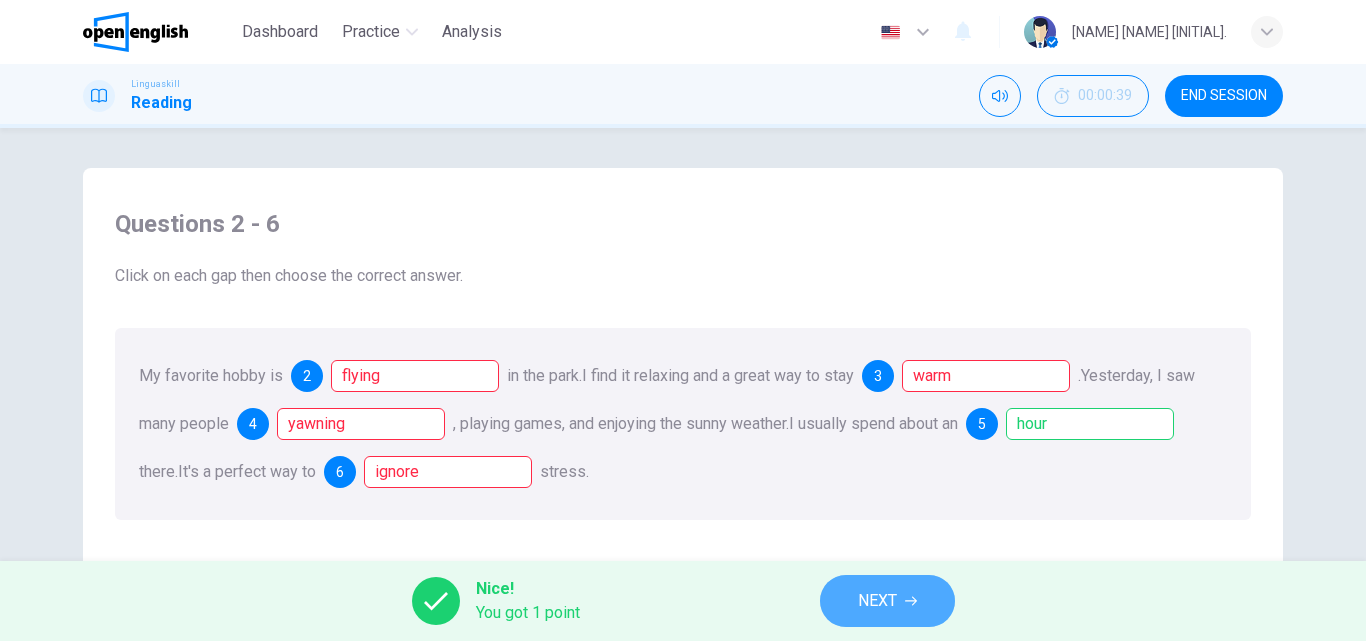click 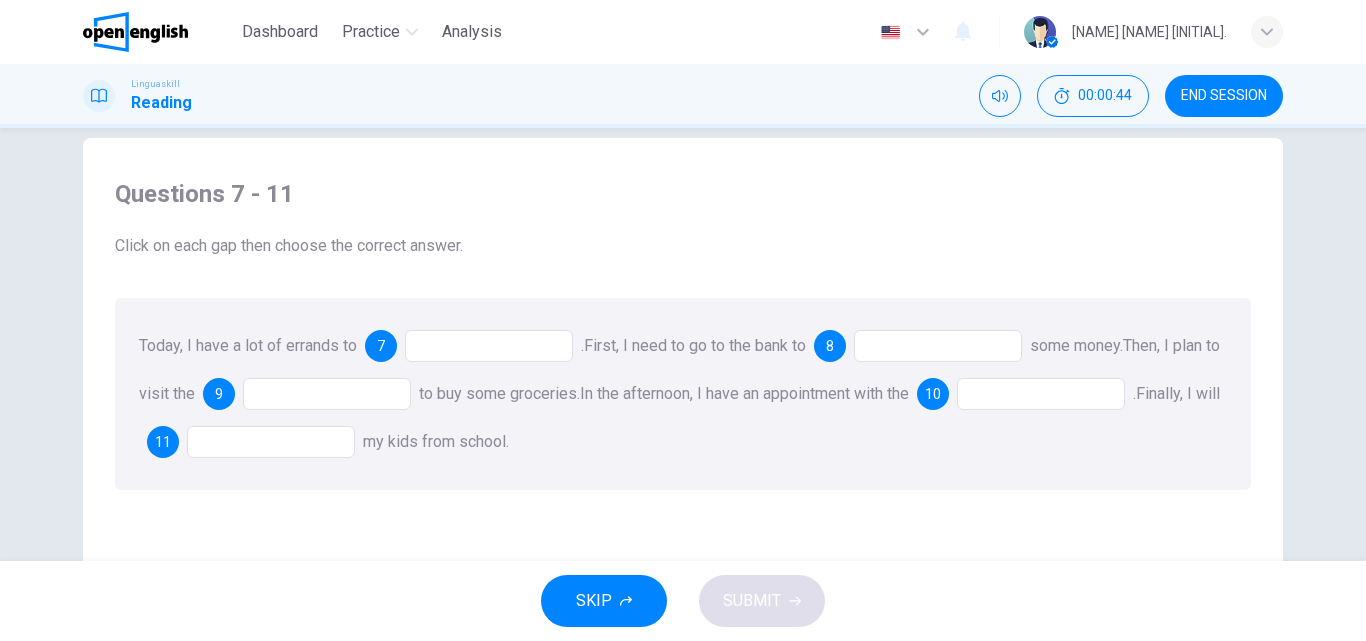 scroll, scrollTop: 32, scrollLeft: 0, axis: vertical 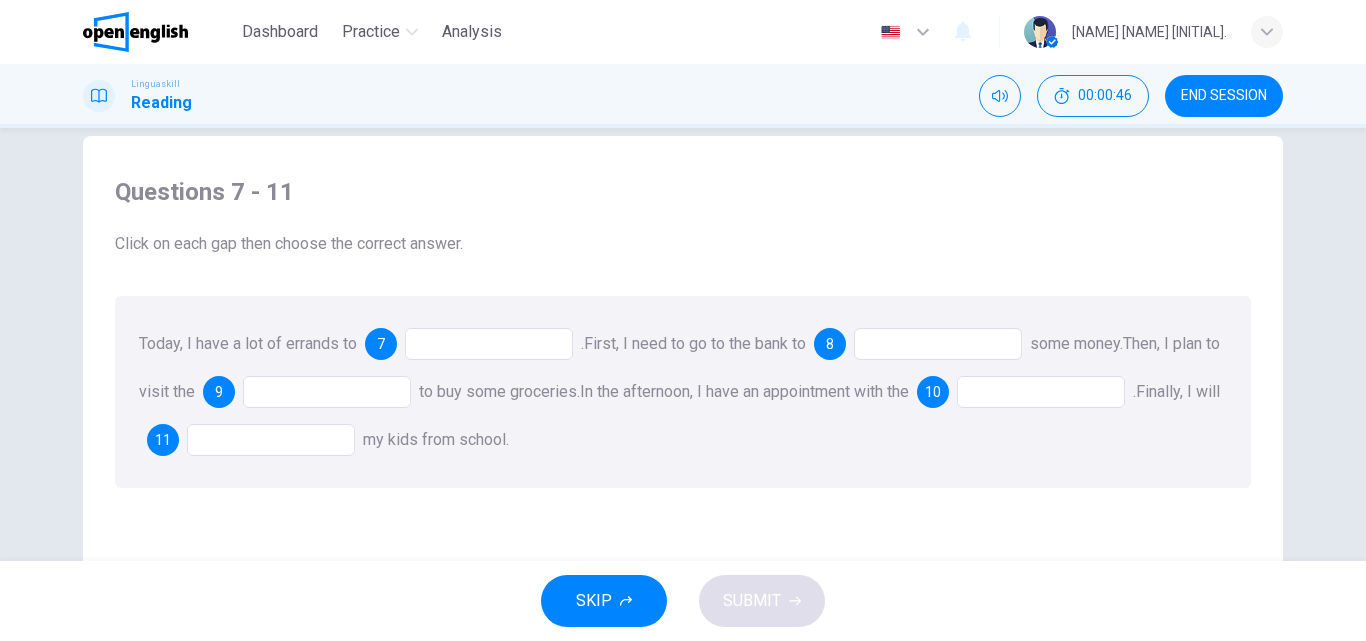 click at bounding box center [489, 344] 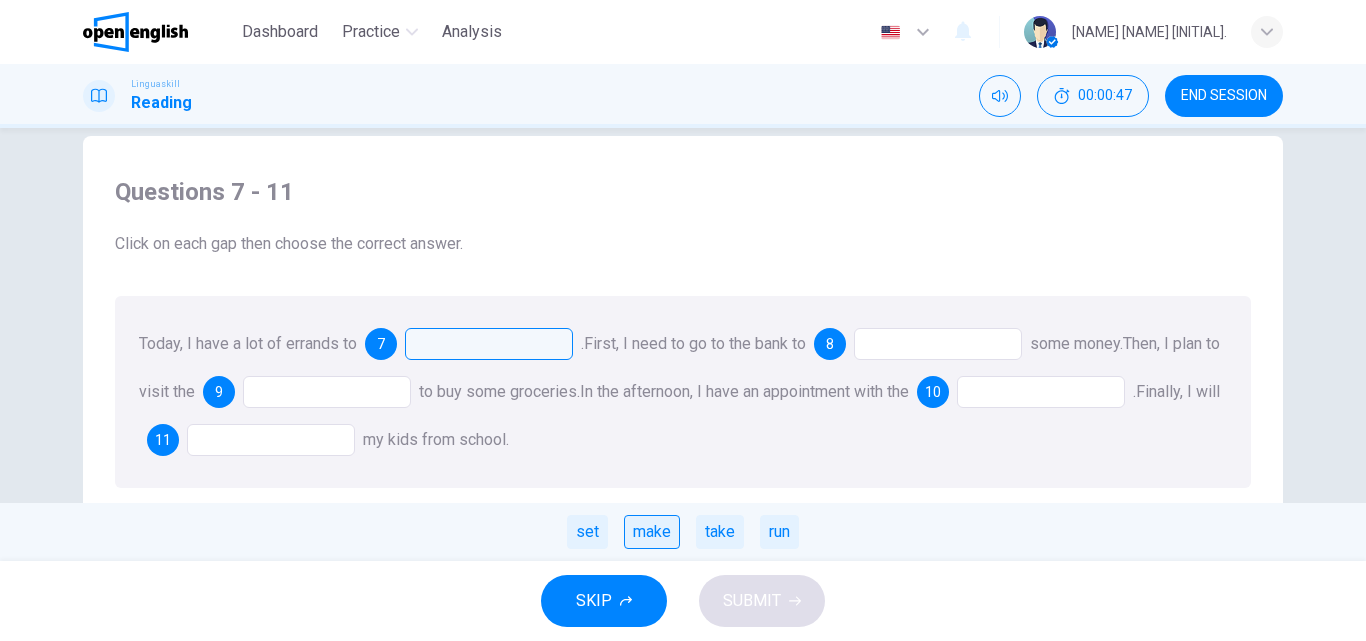 click on "make" at bounding box center [652, 532] 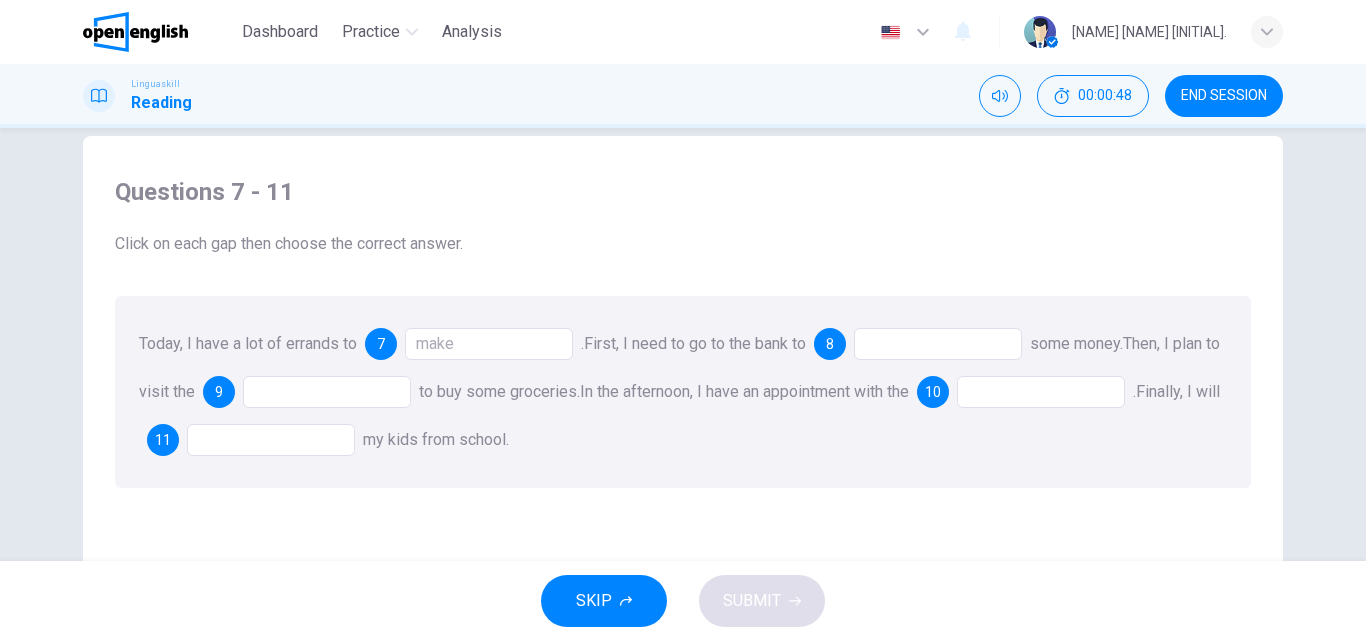 click at bounding box center (938, 344) 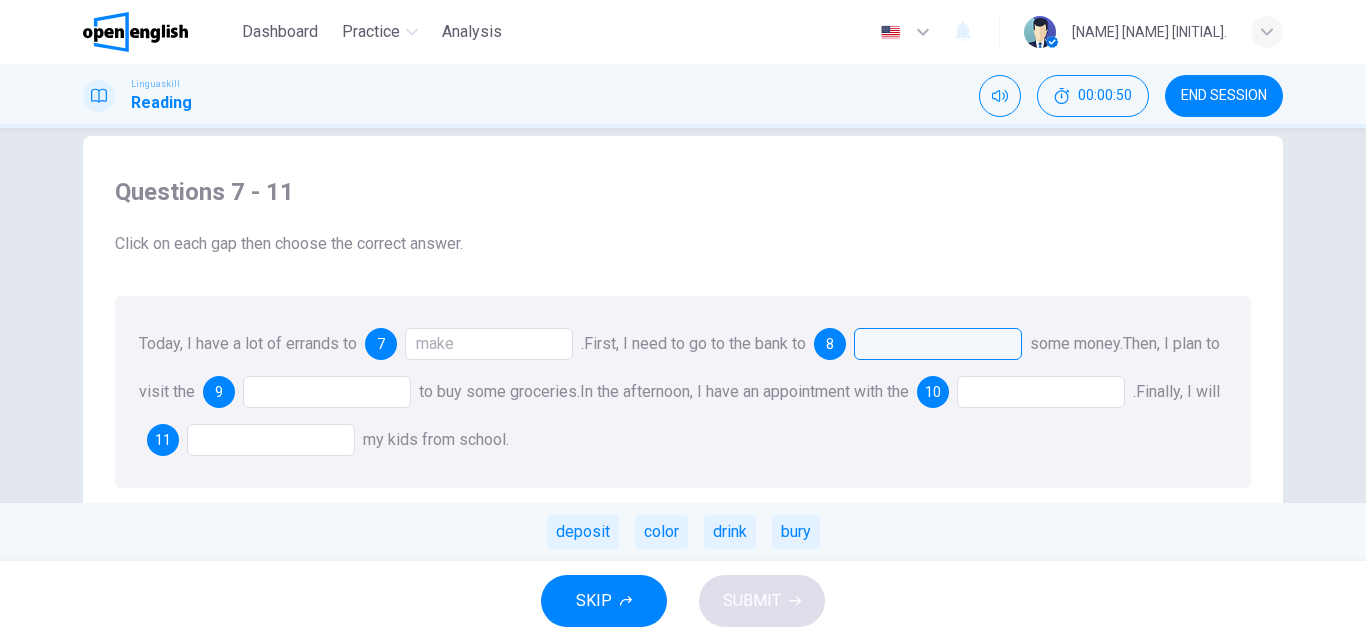drag, startPoint x: 551, startPoint y: 424, endPoint x: 620, endPoint y: 526, distance: 123.146255 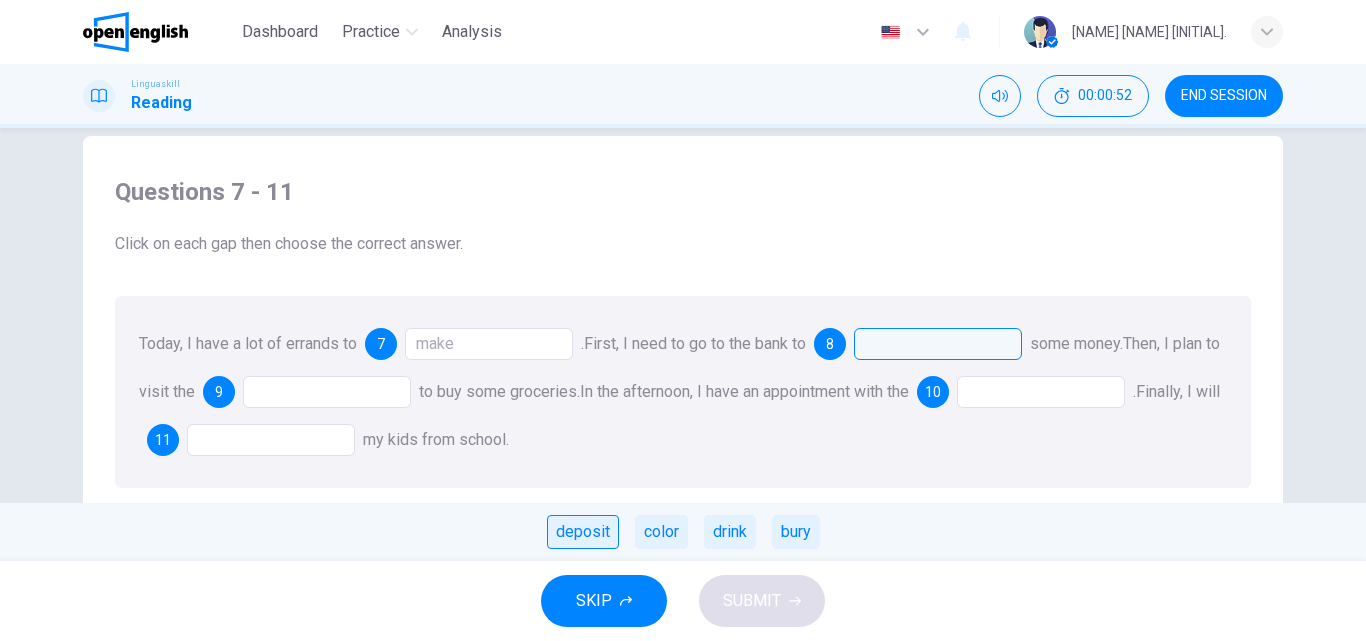 click on "deposit" at bounding box center [583, 532] 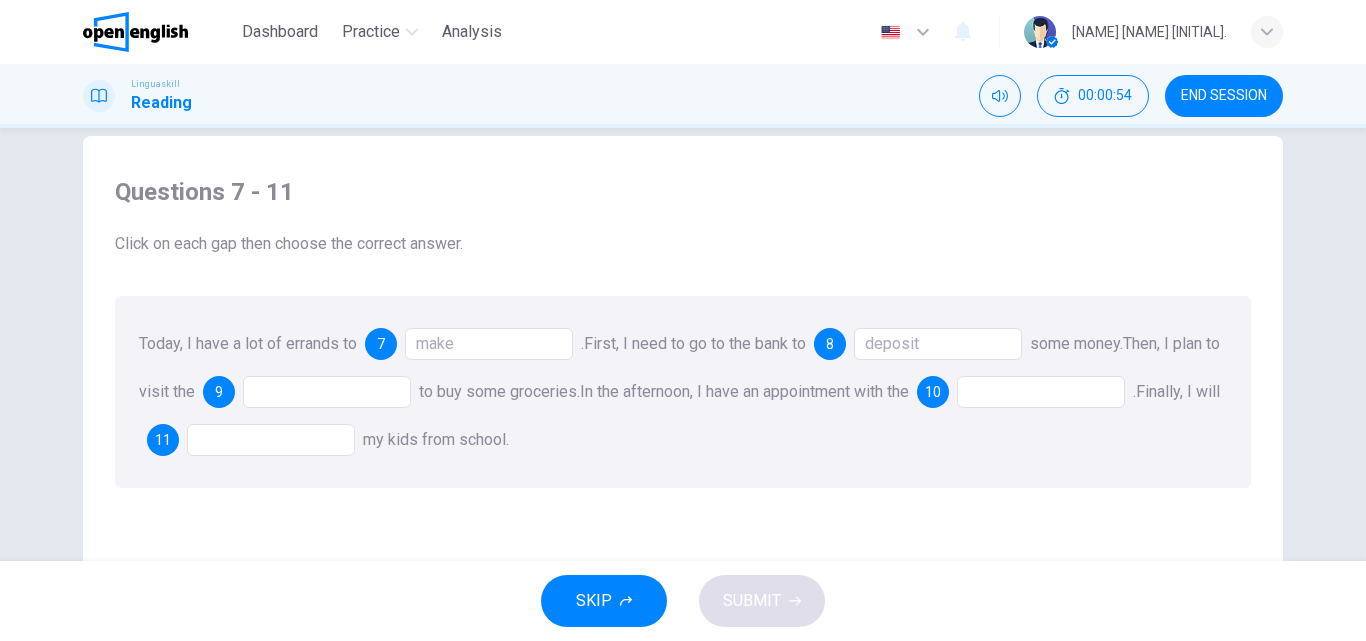 click at bounding box center (327, 392) 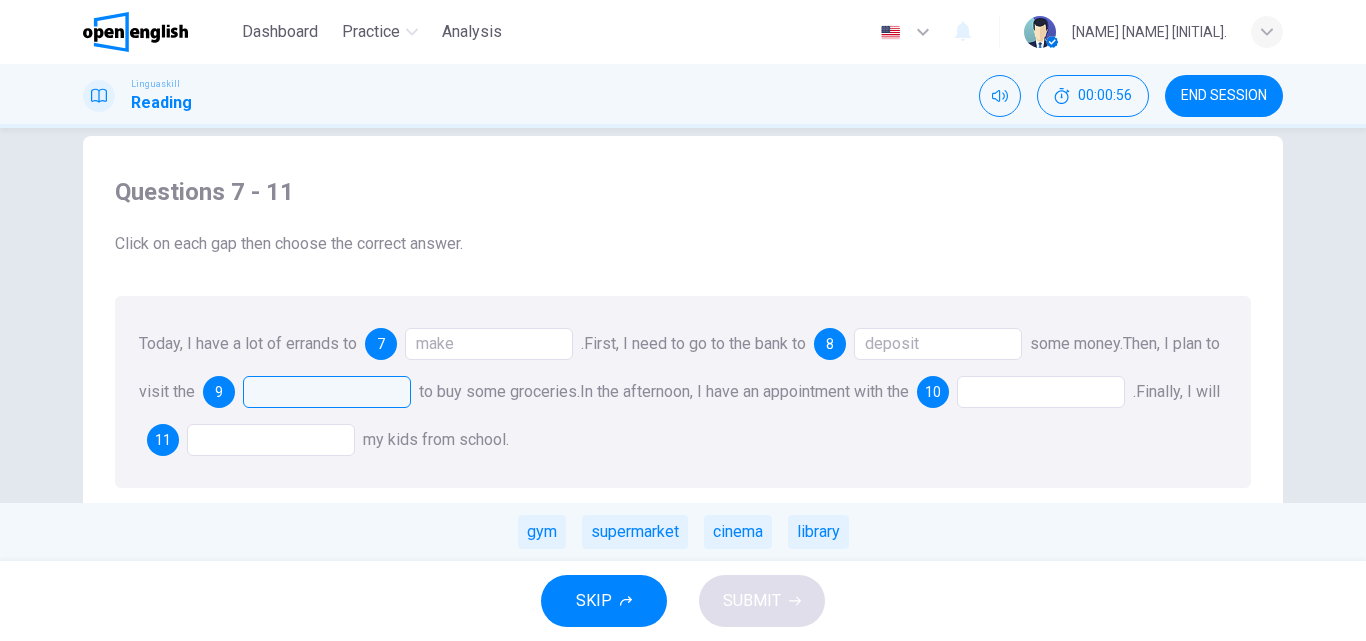 click on "Today, I have a lot of errands to  7 make . First, I need to go to the bank to  8 deposit  some money. Then, I plan to visit the  9  to buy some groceries. gym supermarket cinema library In the afternoon, I have an appointment with the  10 . Finally, I will  11  my kids from school." at bounding box center (683, 392) 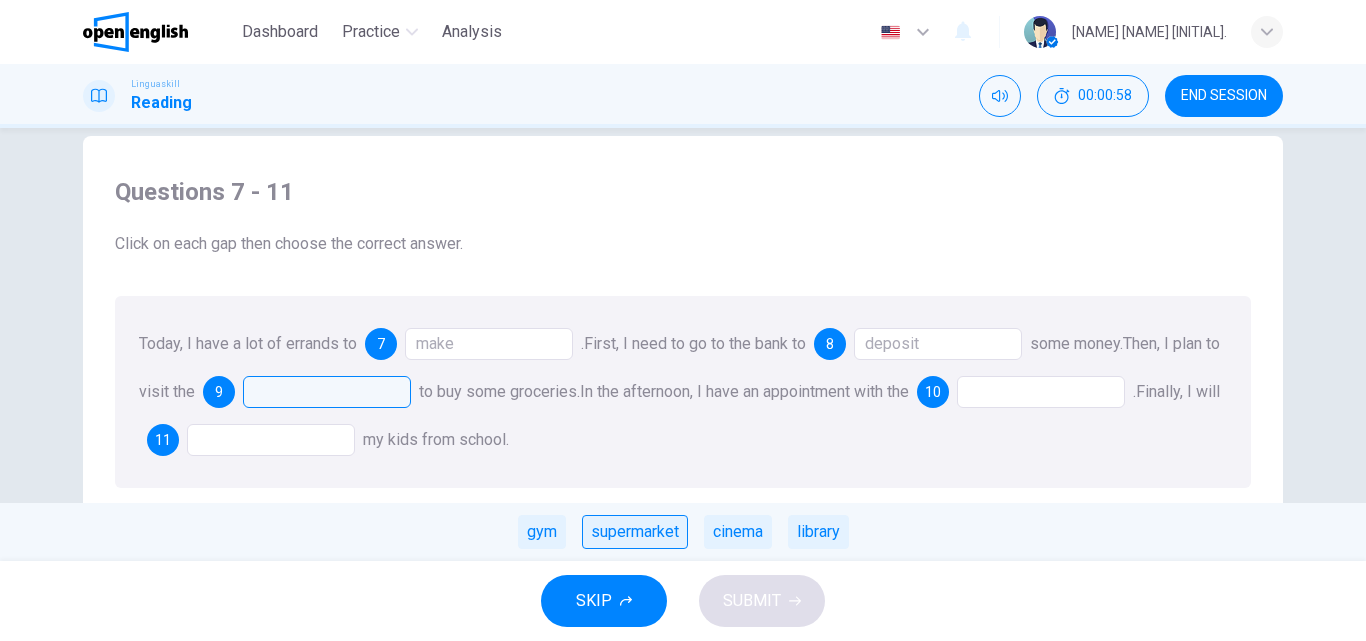 click on "supermarket" at bounding box center [635, 532] 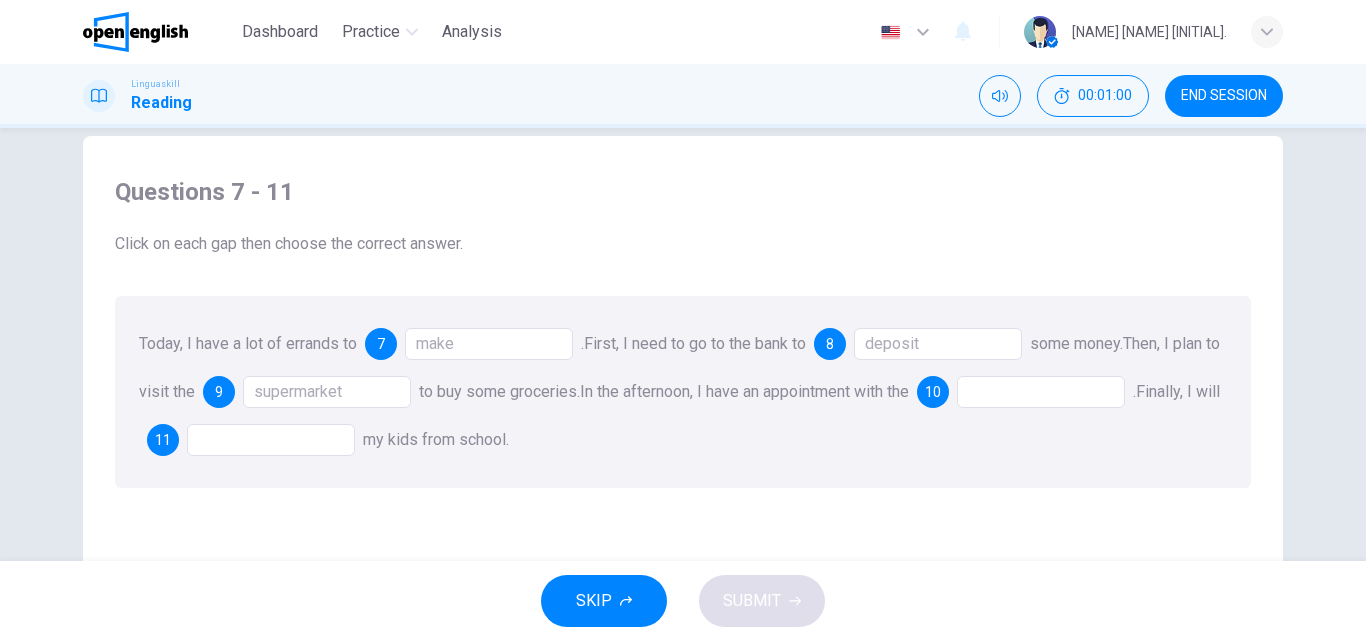 click at bounding box center [1041, 392] 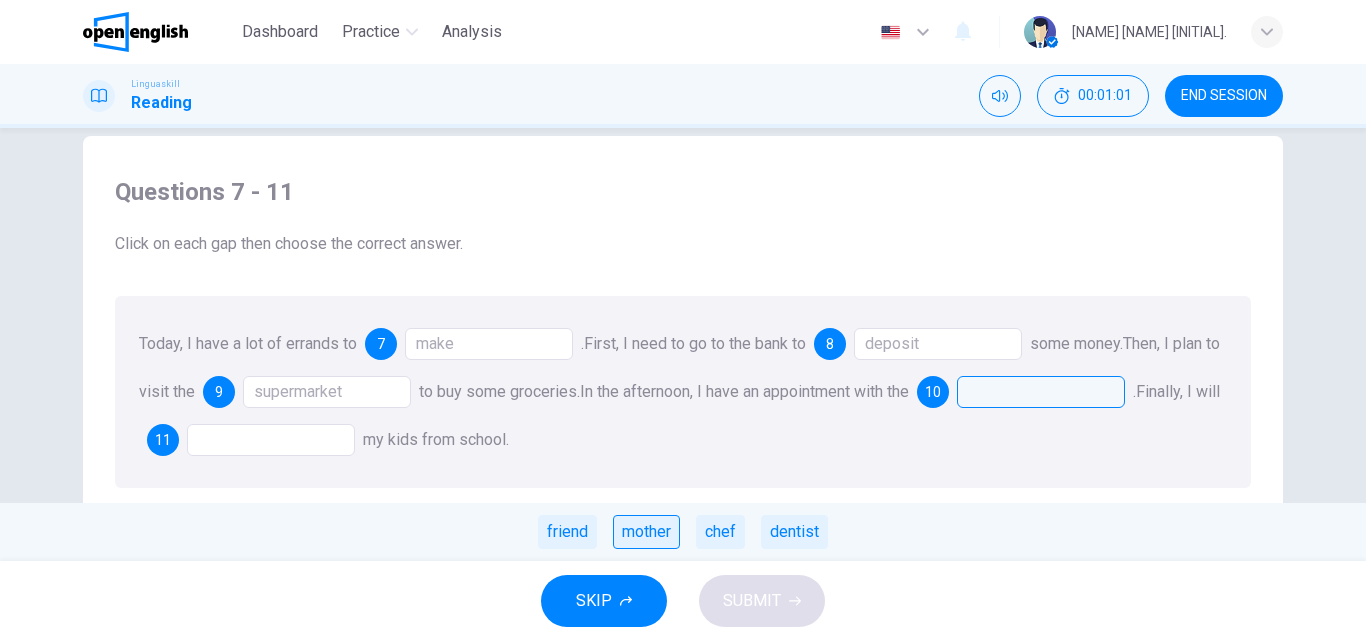 click on "mother" at bounding box center (646, 532) 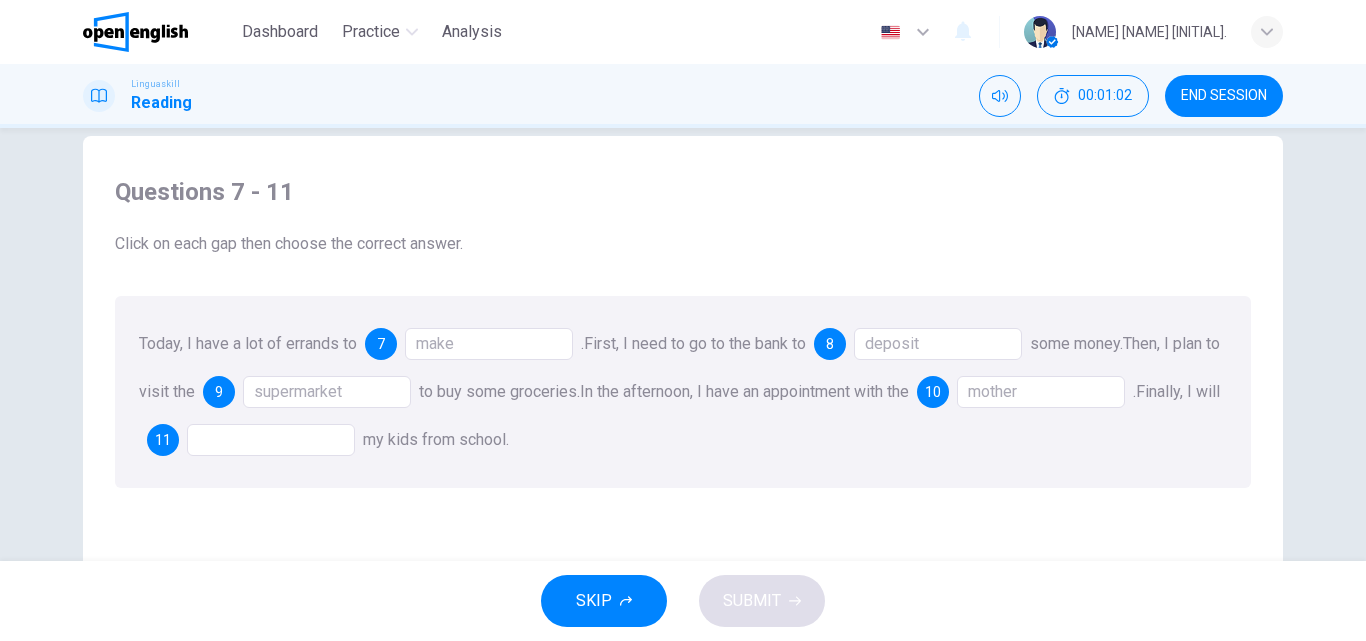 click at bounding box center (271, 440) 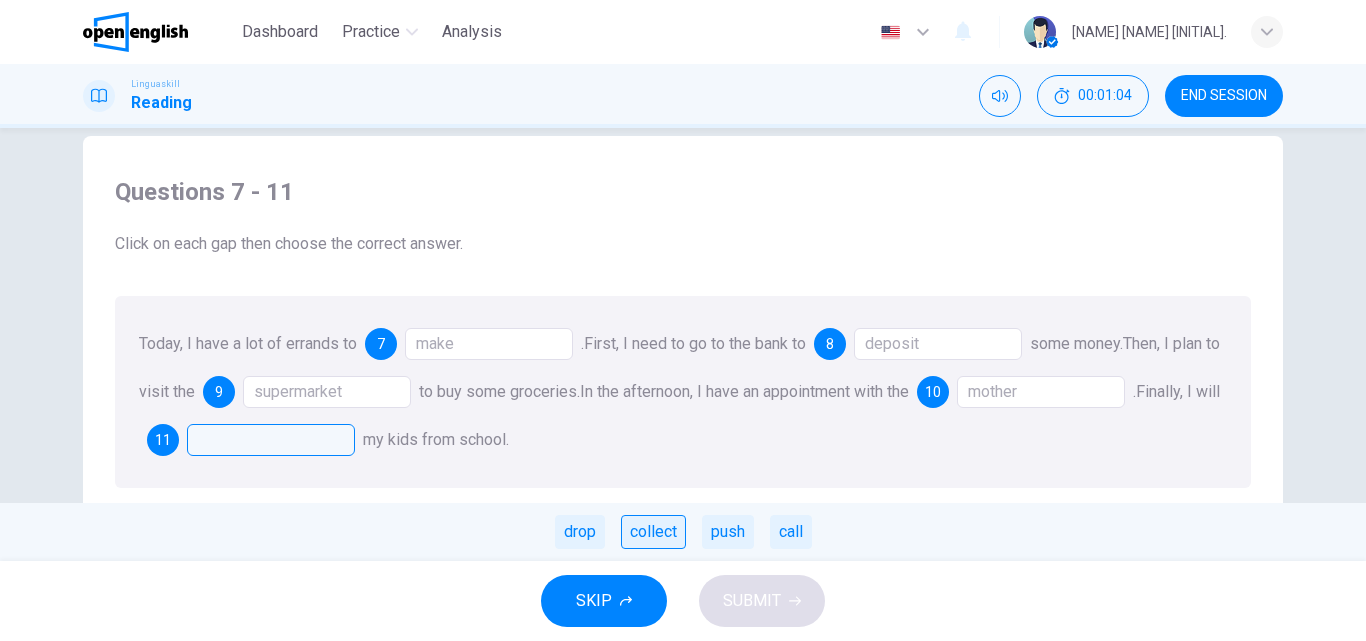 click on "collect" at bounding box center [653, 532] 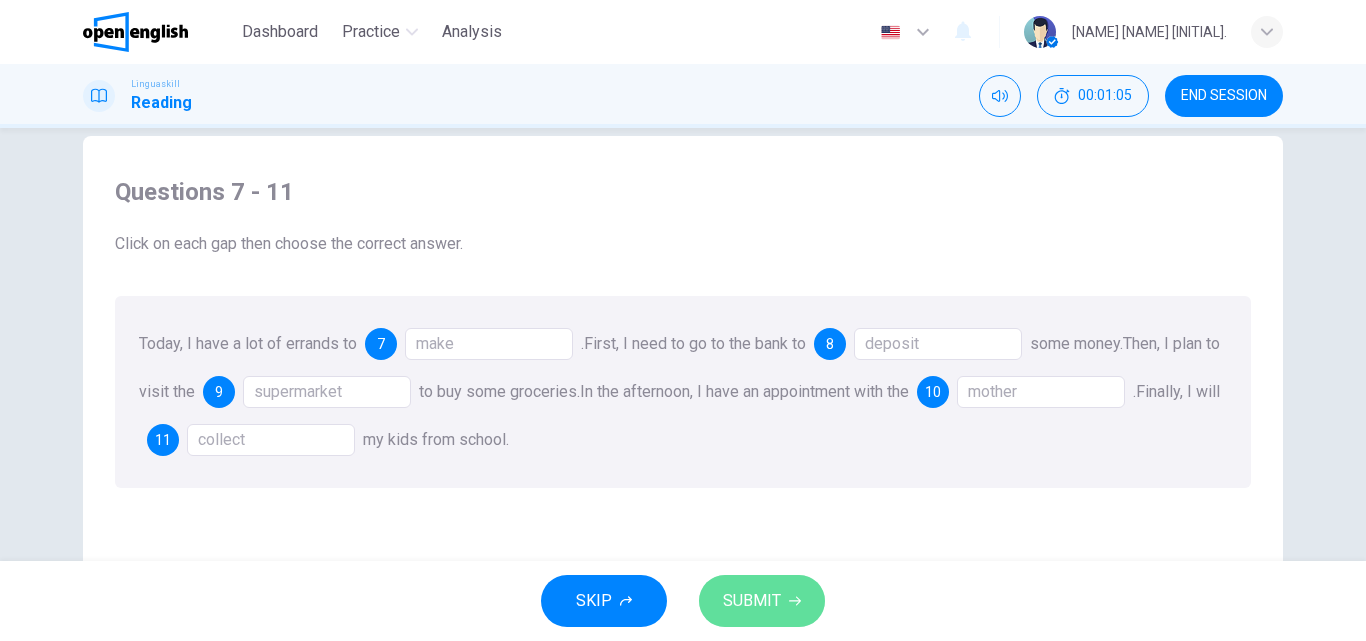 click on "SUBMIT" at bounding box center (752, 601) 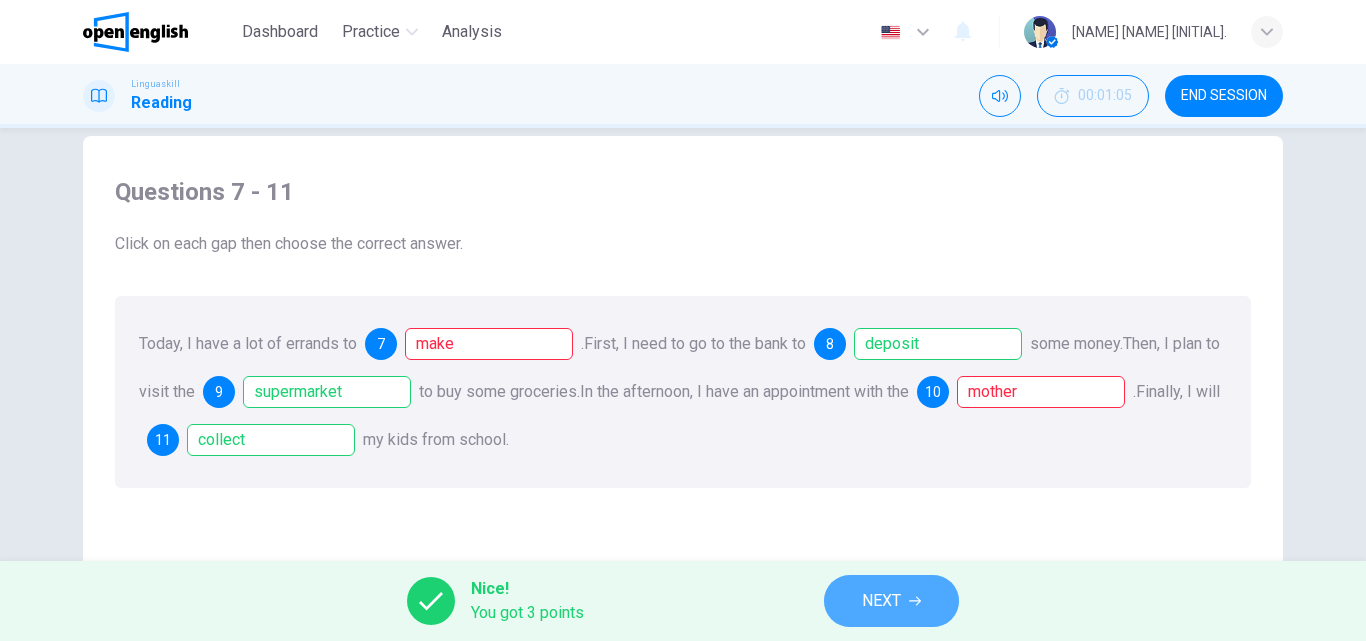 click on "NEXT" at bounding box center [881, 601] 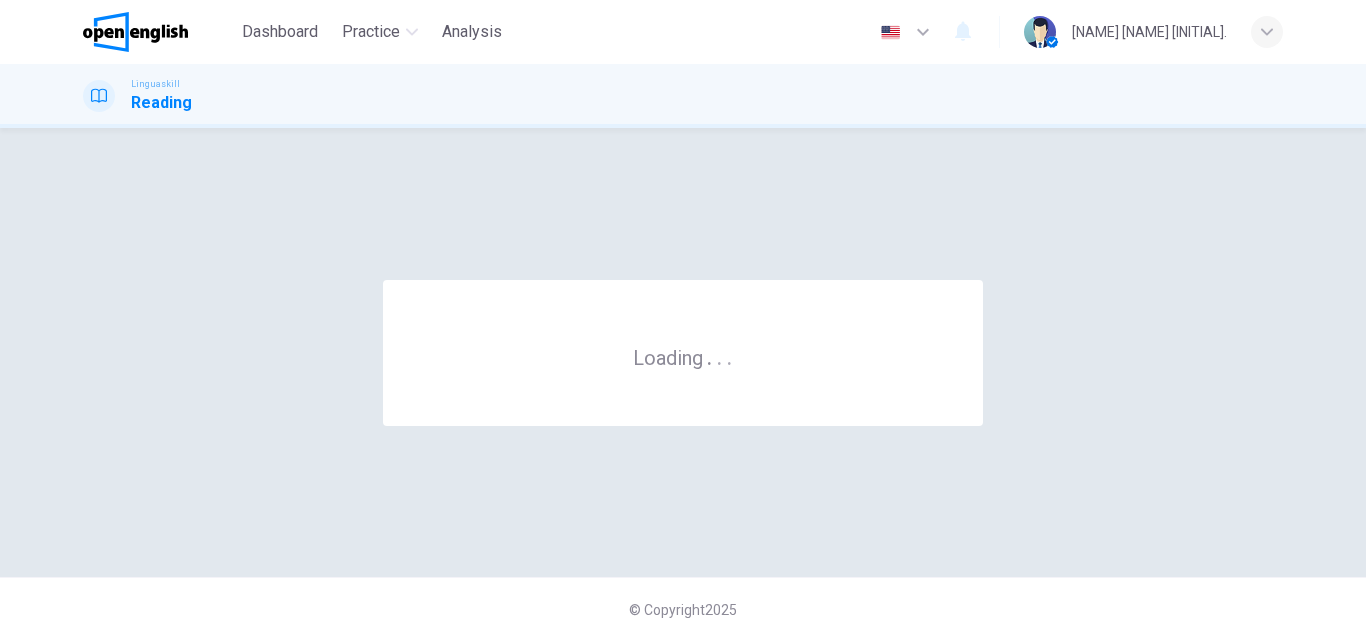 scroll, scrollTop: 0, scrollLeft: 0, axis: both 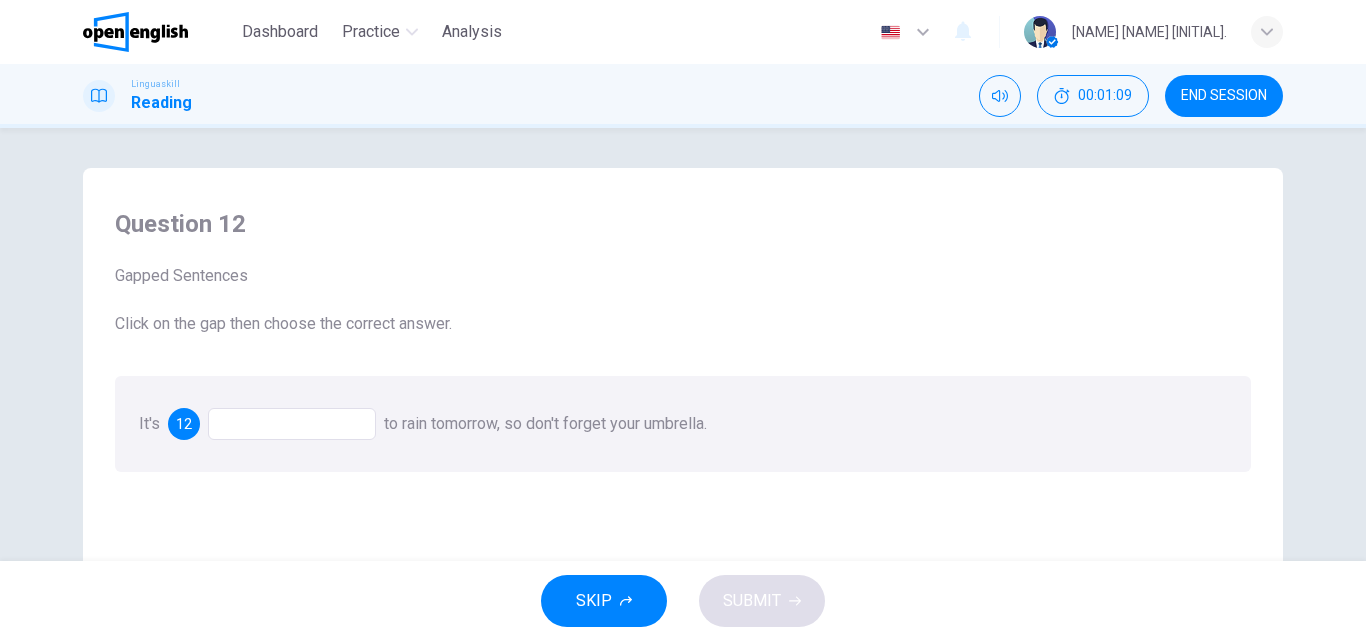 click at bounding box center [292, 424] 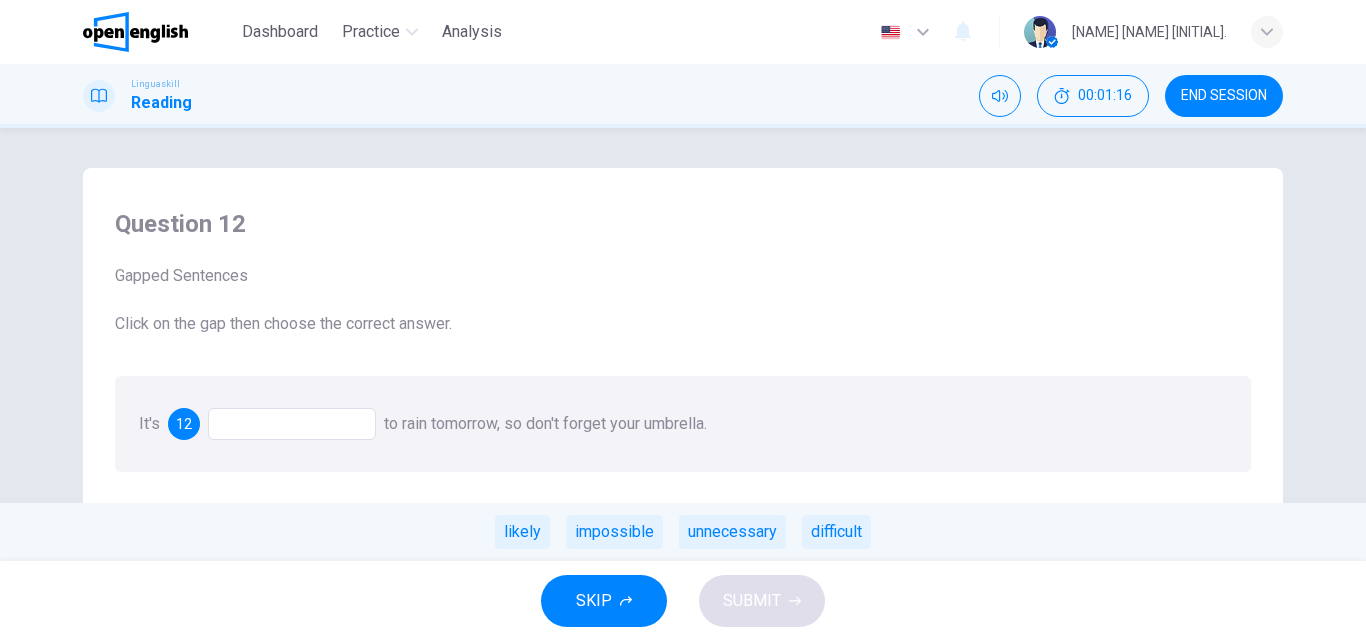 drag, startPoint x: 574, startPoint y: 525, endPoint x: 622, endPoint y: 527, distance: 48.04165 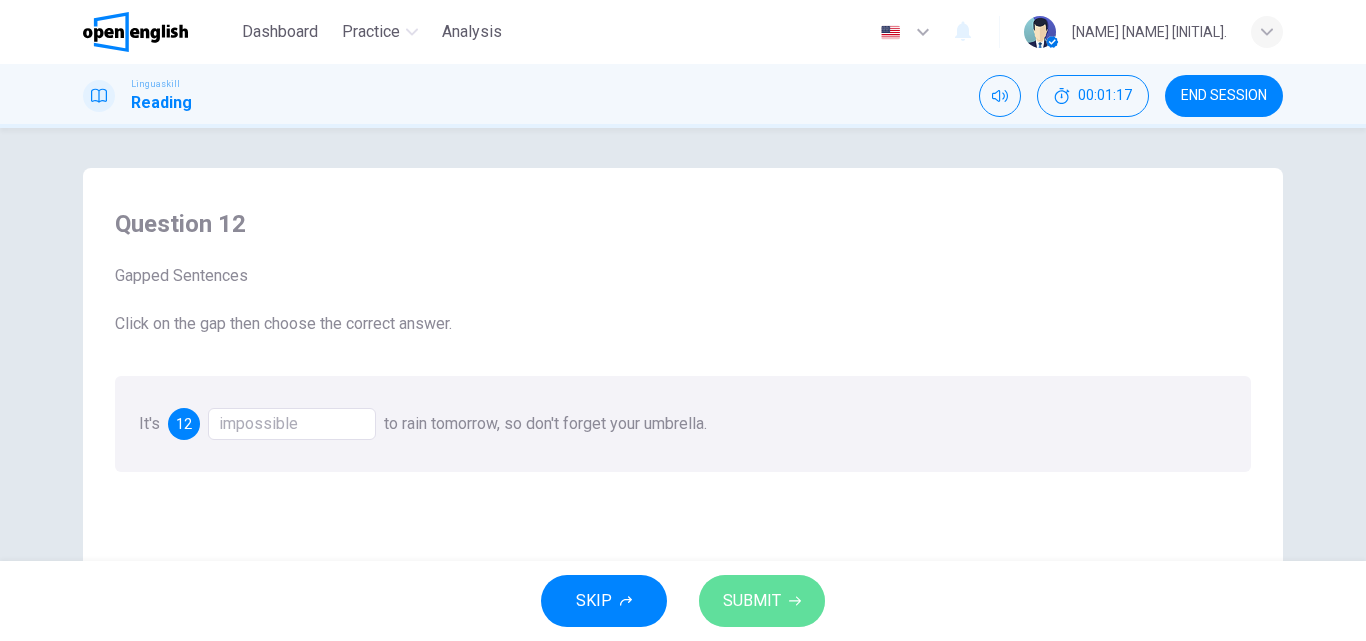 click on "SUBMIT" at bounding box center (762, 601) 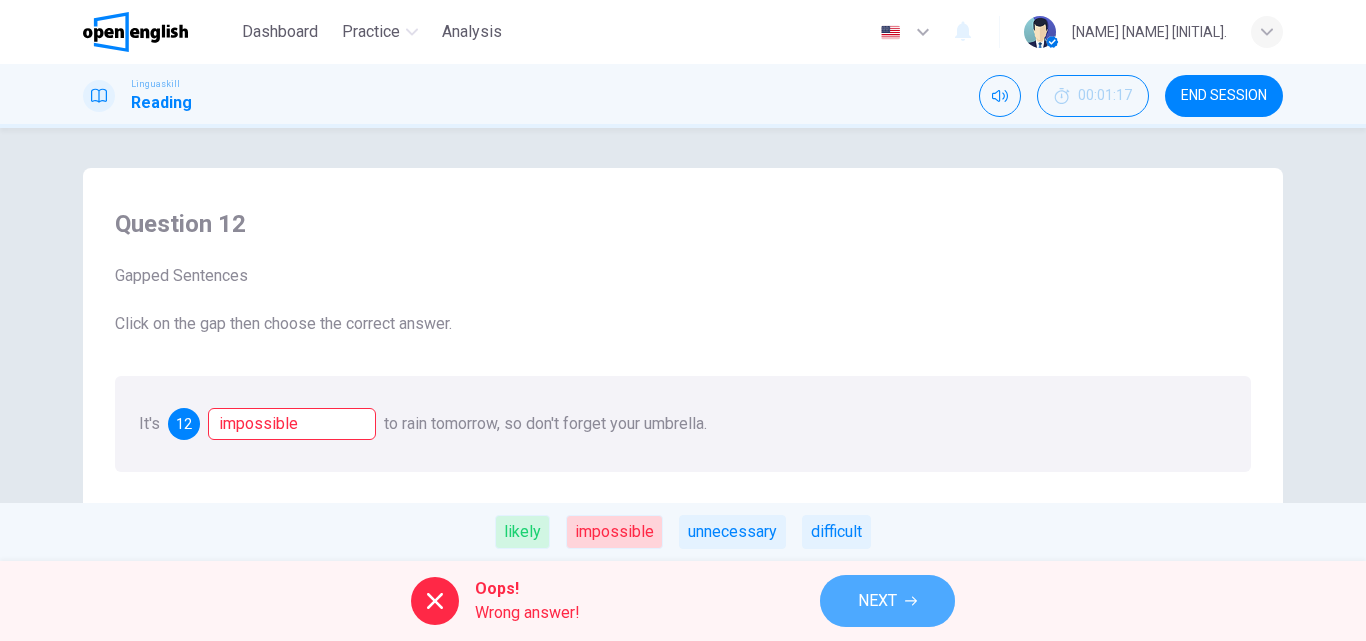 click on "NEXT" at bounding box center (887, 601) 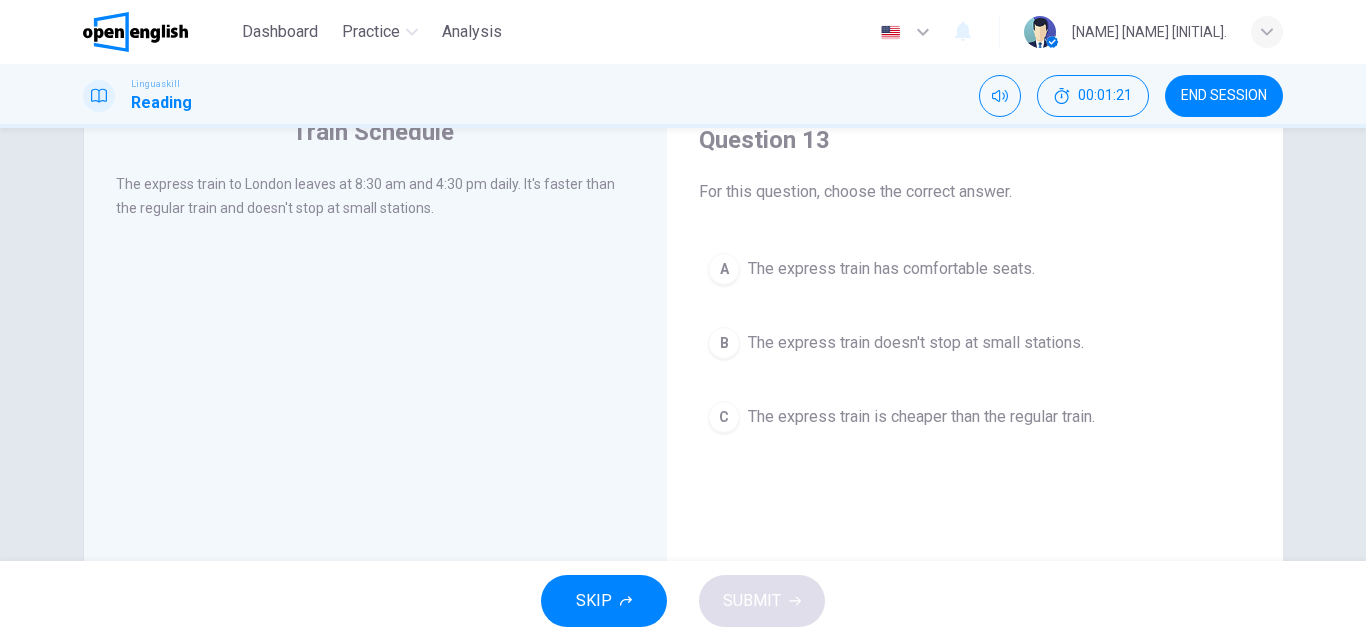 scroll, scrollTop: 87, scrollLeft: 0, axis: vertical 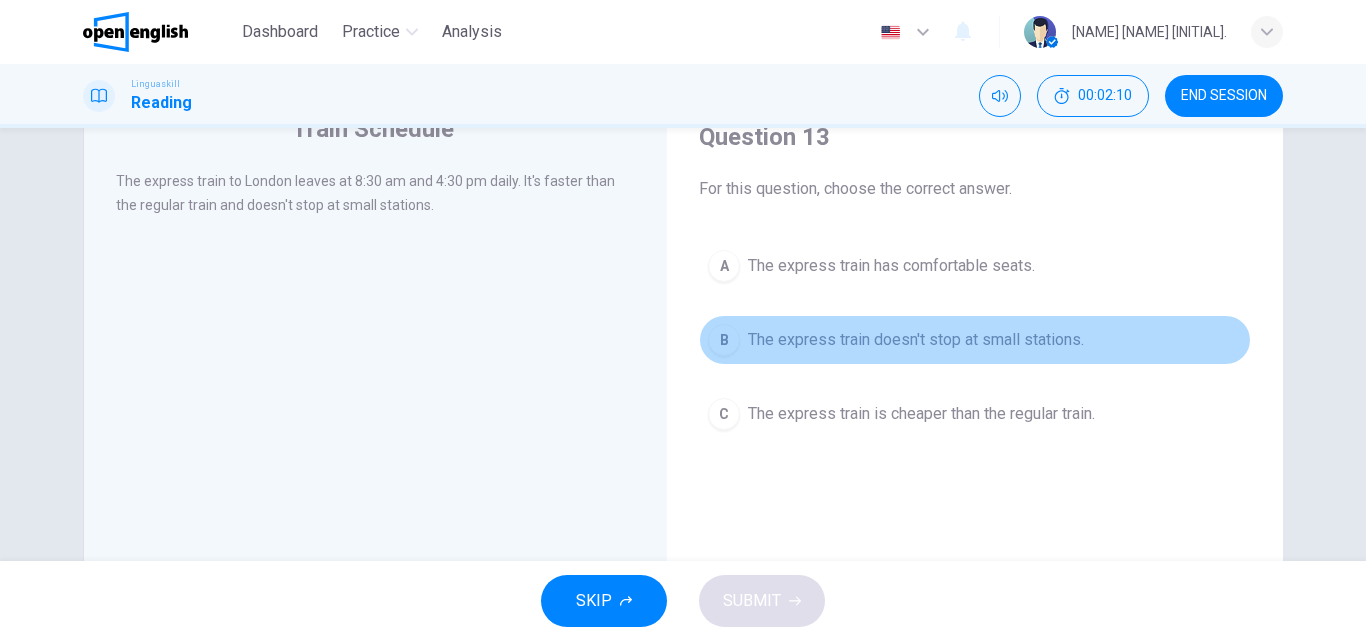 click on "B The express train doesn't stop at small stations." at bounding box center (975, 340) 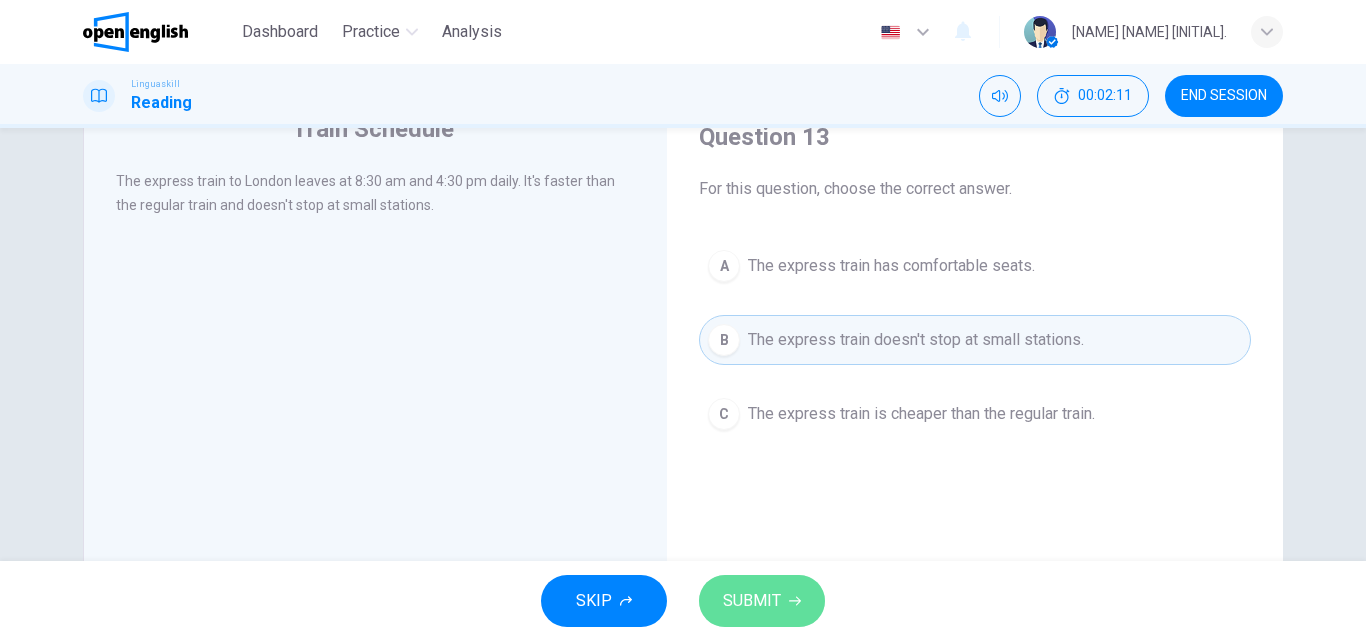 click on "SUBMIT" at bounding box center [762, 601] 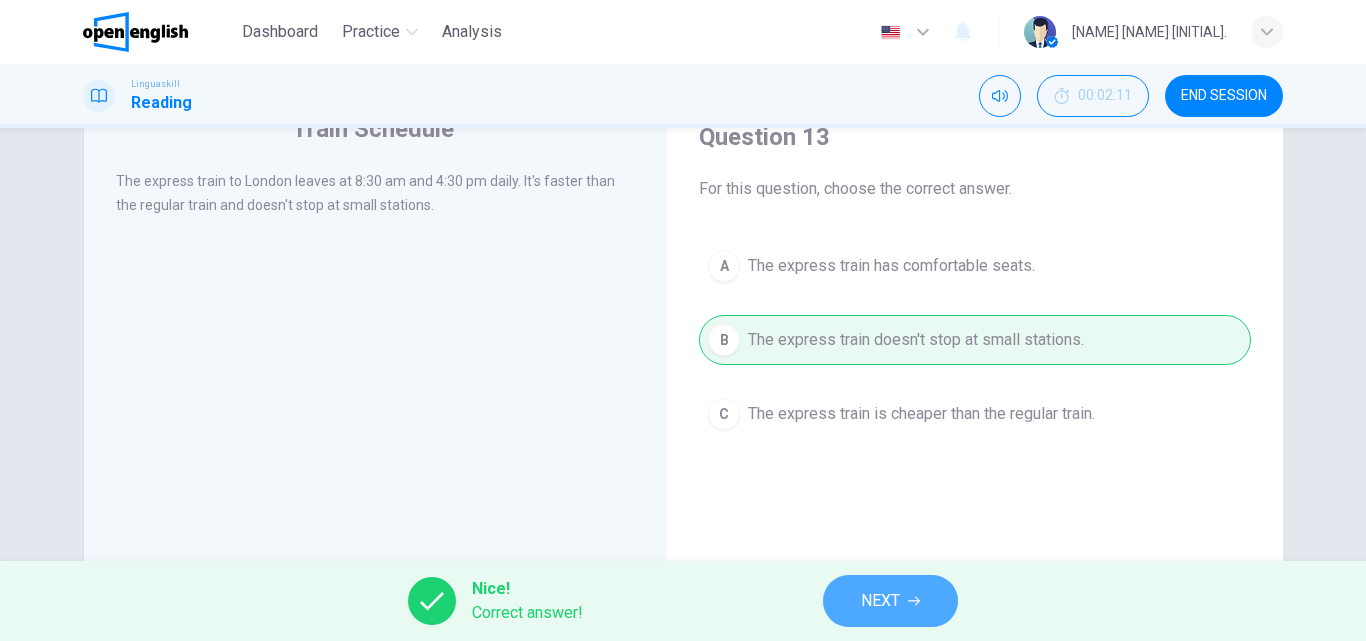 click on "NEXT" at bounding box center (880, 601) 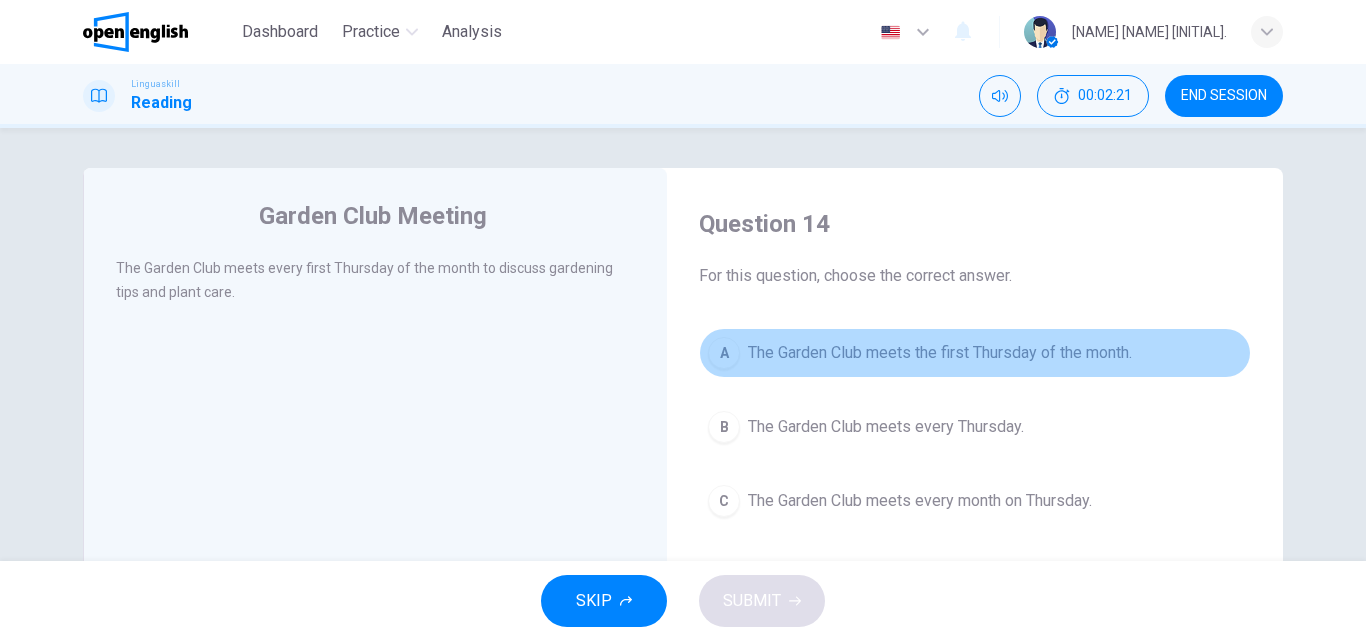 click on "The Garden Club meets the first Thursday of the month." at bounding box center (940, 353) 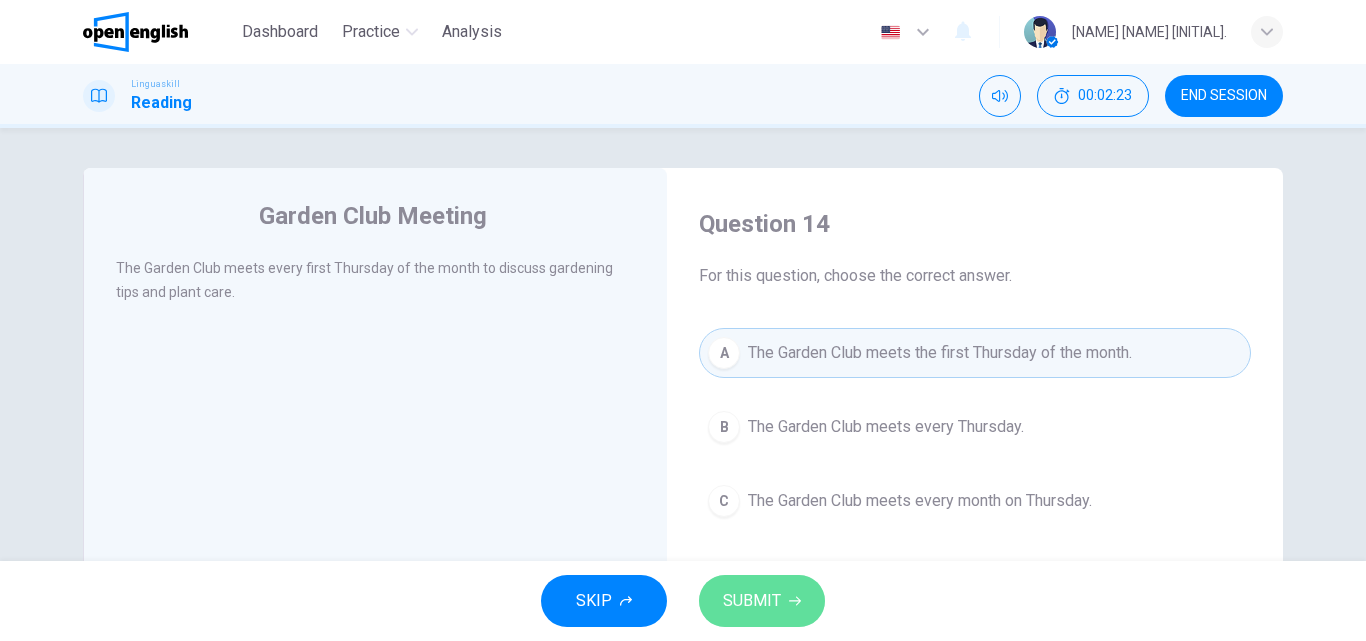 click on "SUBMIT" at bounding box center [752, 601] 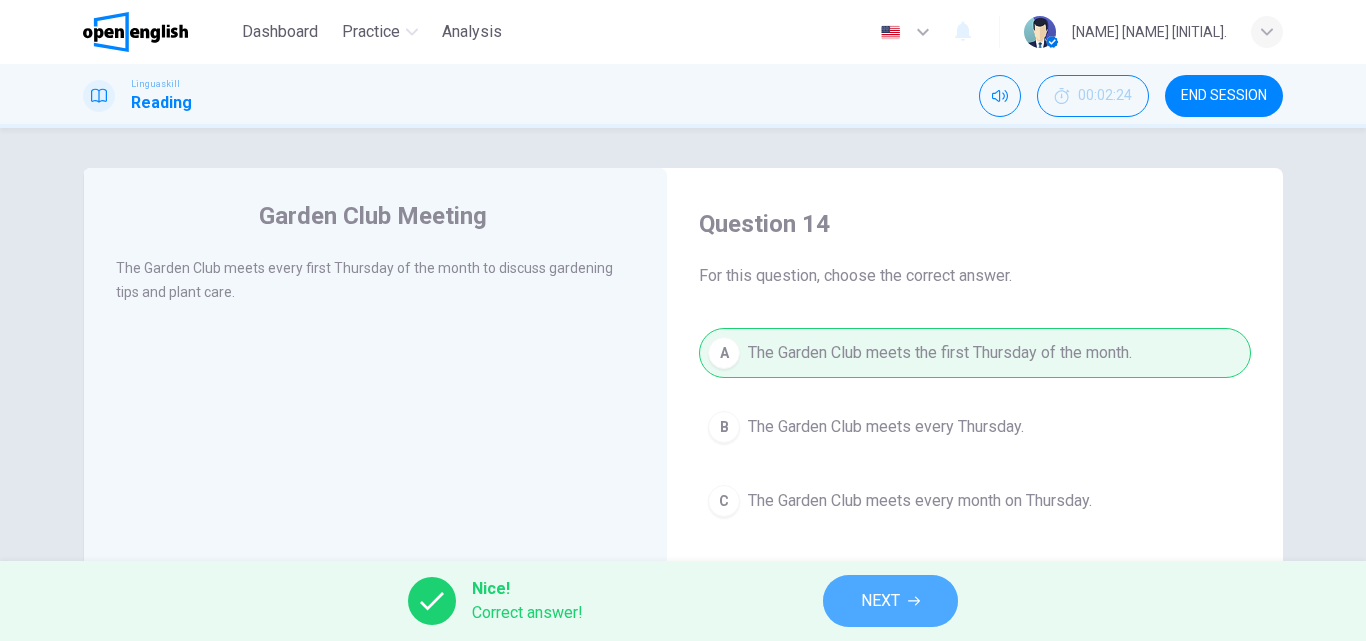 click on "NEXT" at bounding box center (890, 601) 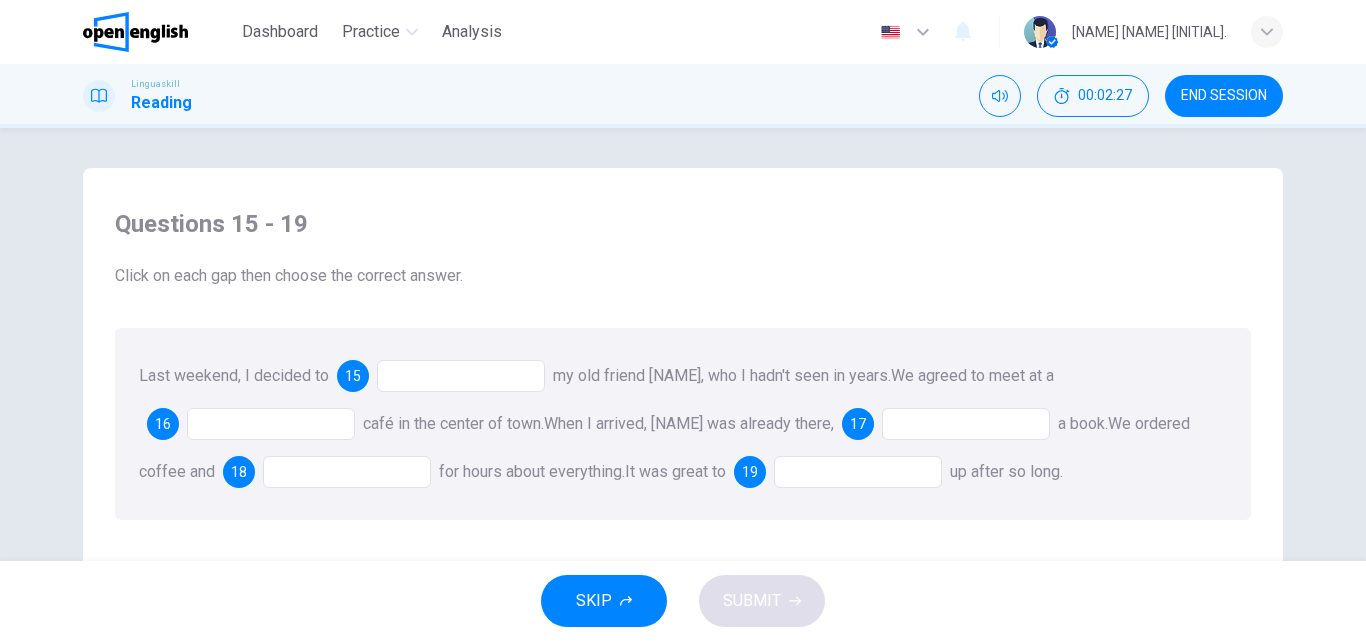 drag, startPoint x: 1300, startPoint y: 308, endPoint x: 1365, endPoint y: 301, distance: 65.37584 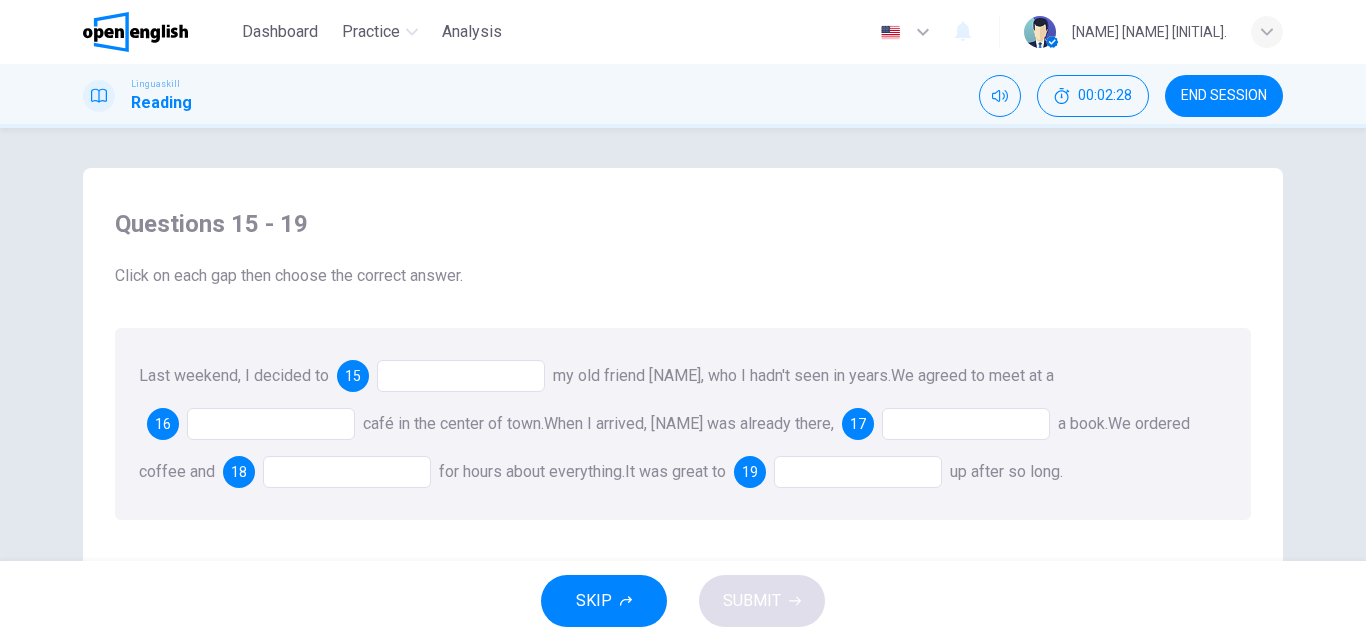 click on "Last weekend, I decided to  15  my old friend [NAME], who I hadn't seen in years. We agreed to meet at a  16  café in the center of town. When I arrived, [NAME] was already there,  17  a book. We ordered coffee and  18  for hours about everything. It was great to  19  up after so long." at bounding box center (683, 424) 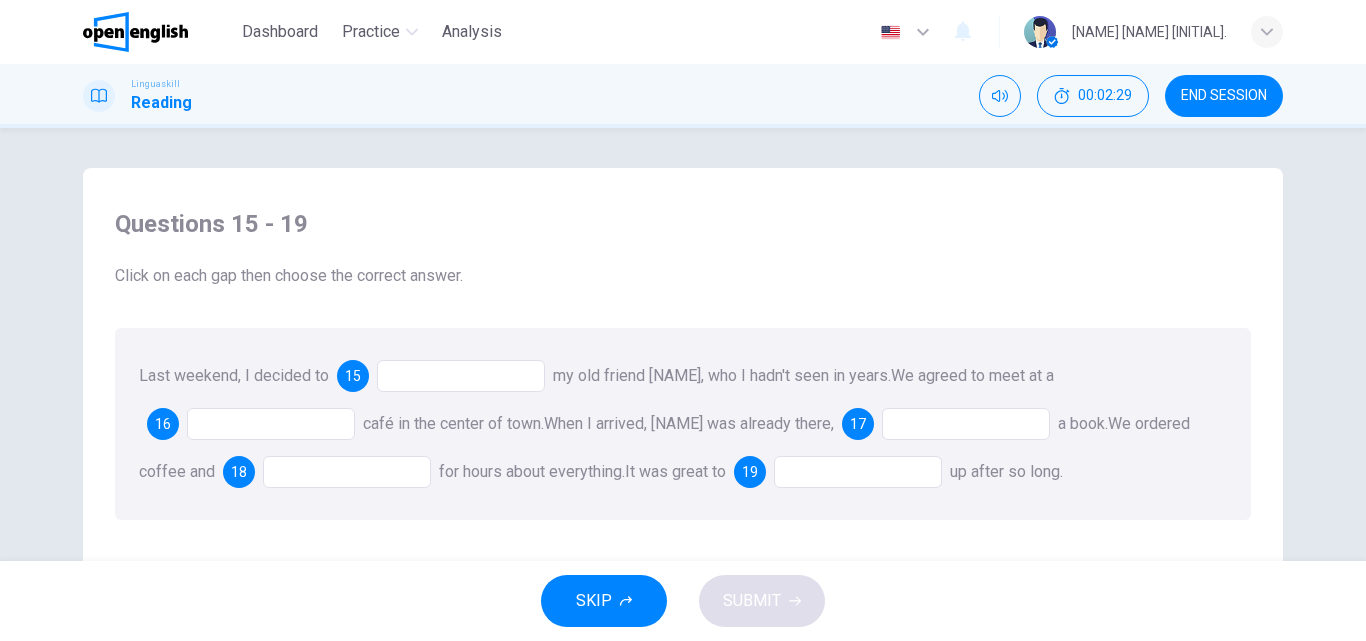 click at bounding box center [461, 376] 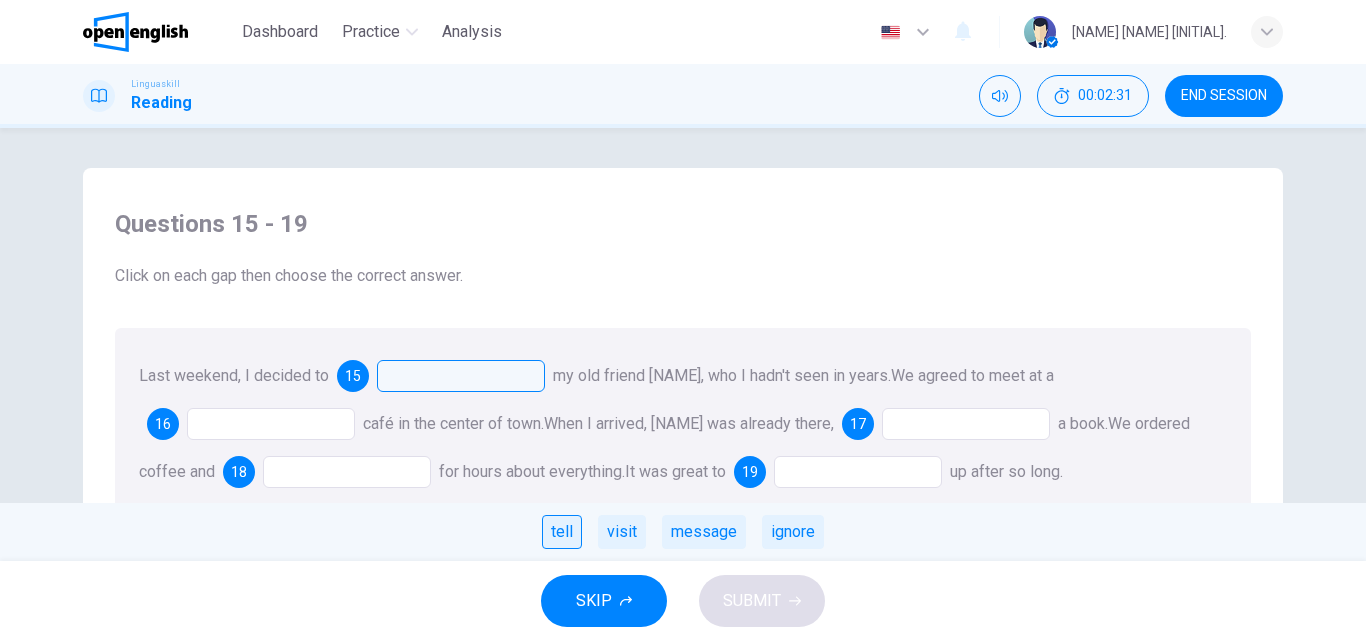 click on "tell" at bounding box center [562, 532] 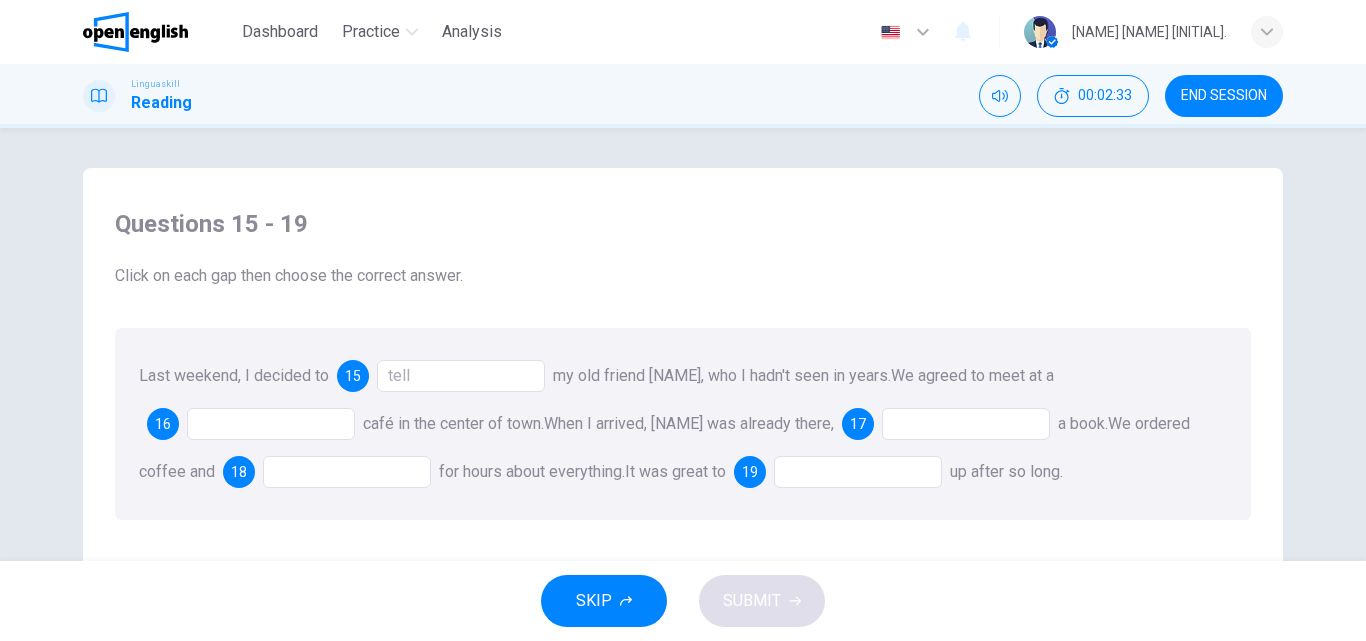 click at bounding box center (966, 424) 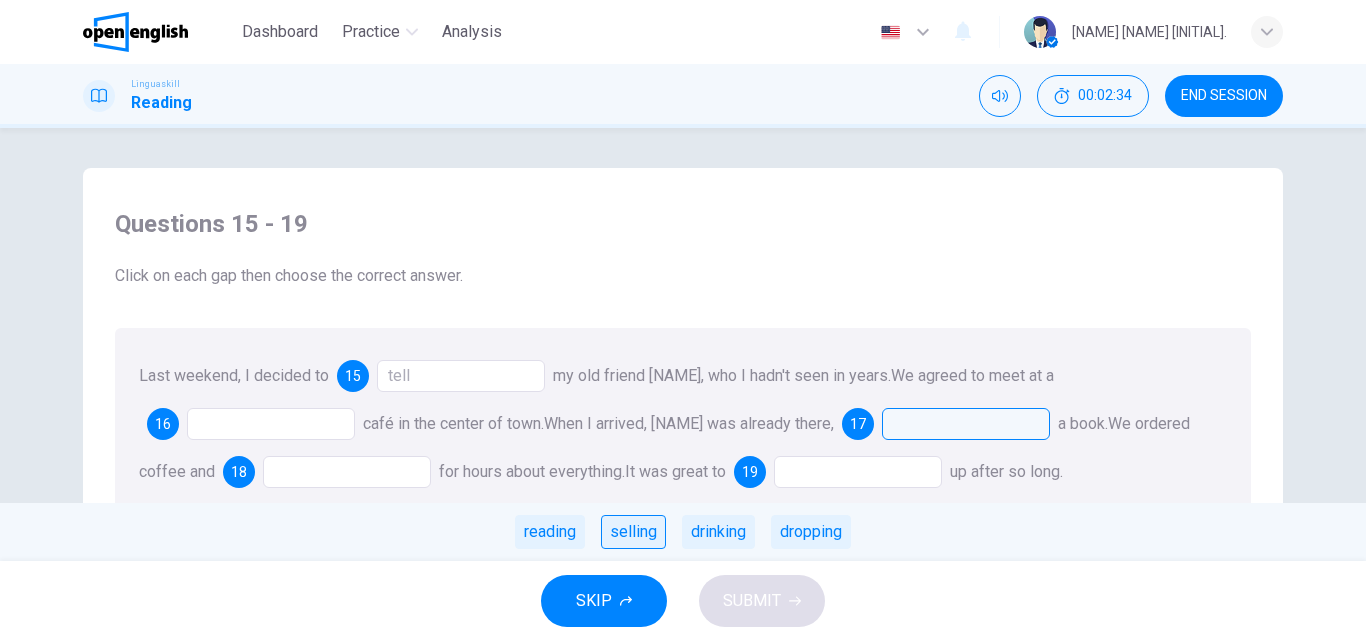 click on "selling" at bounding box center (633, 532) 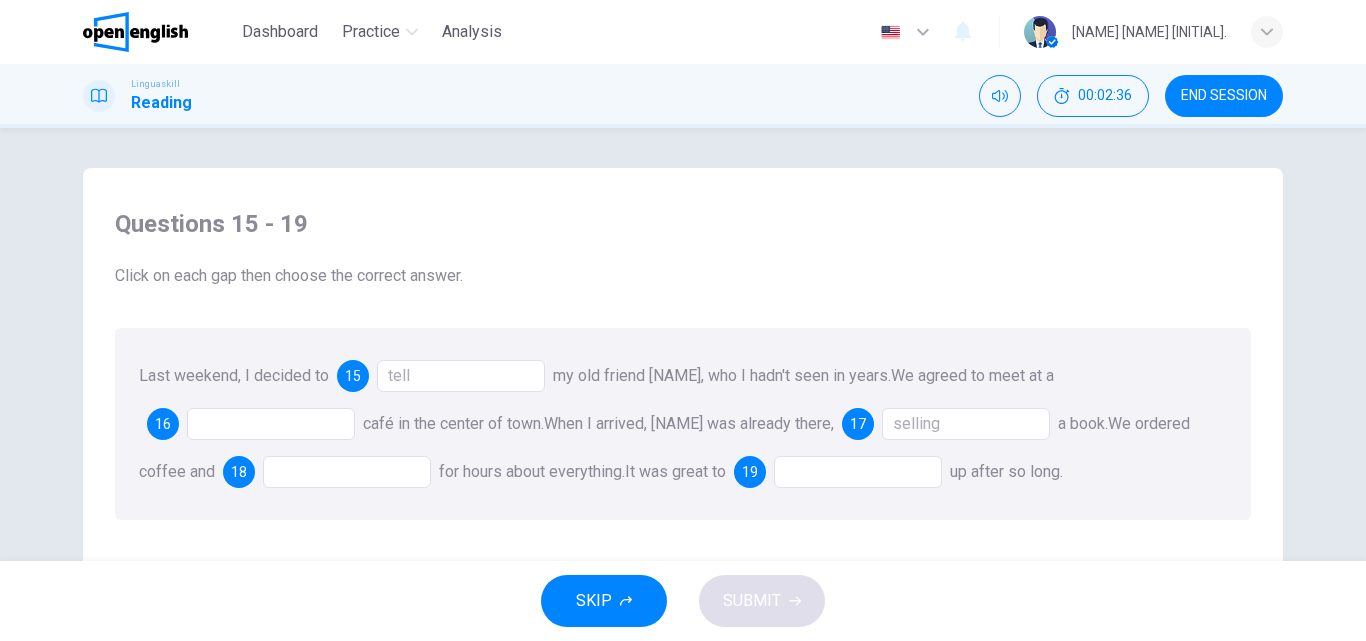 click at bounding box center (271, 424) 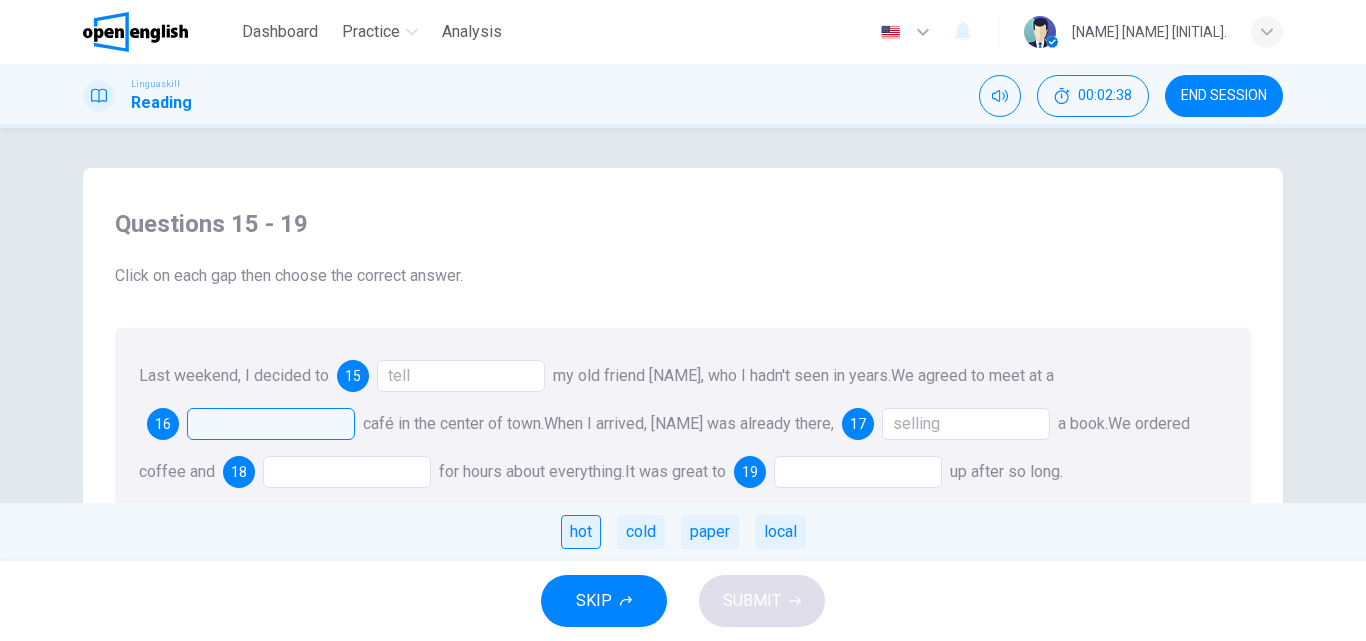 click on "hot" at bounding box center [581, 532] 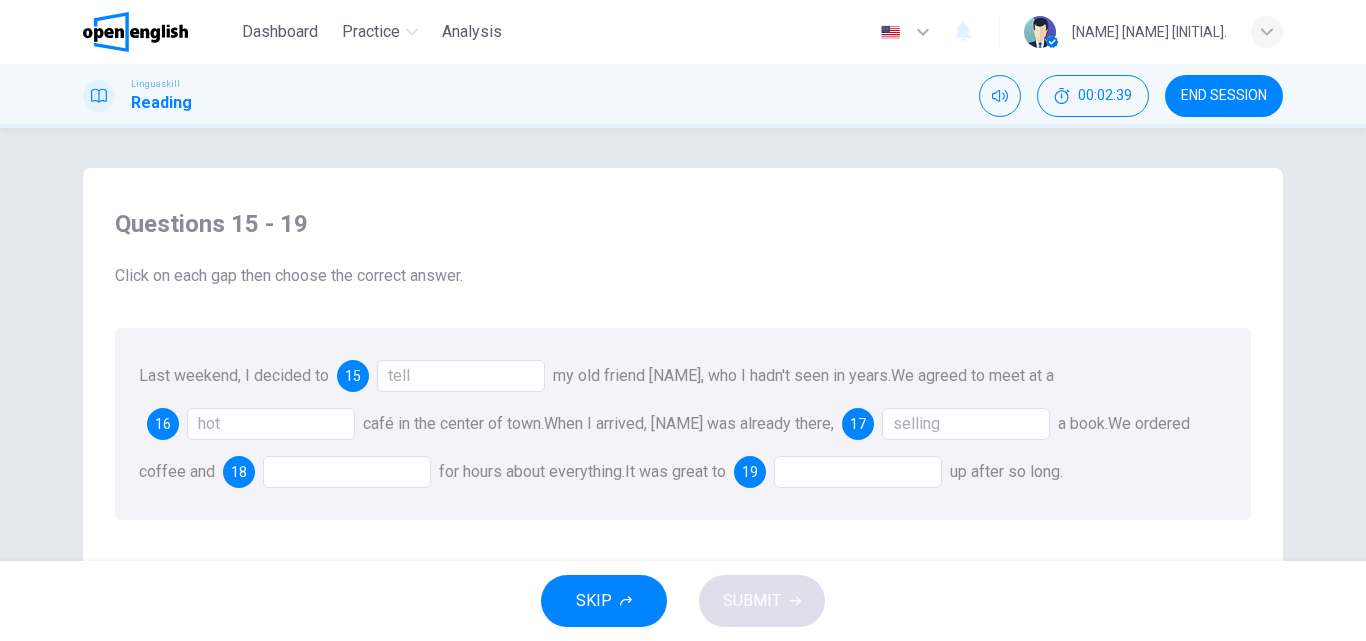 click at bounding box center (858, 472) 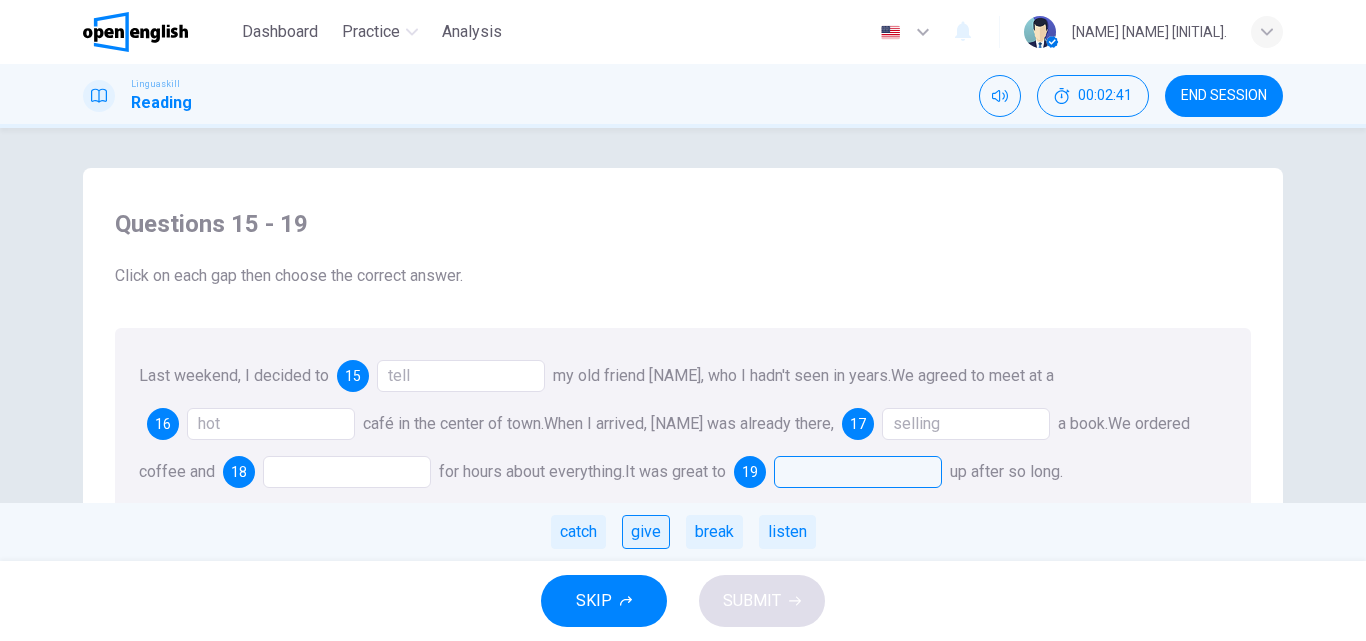 click on "give" at bounding box center [646, 532] 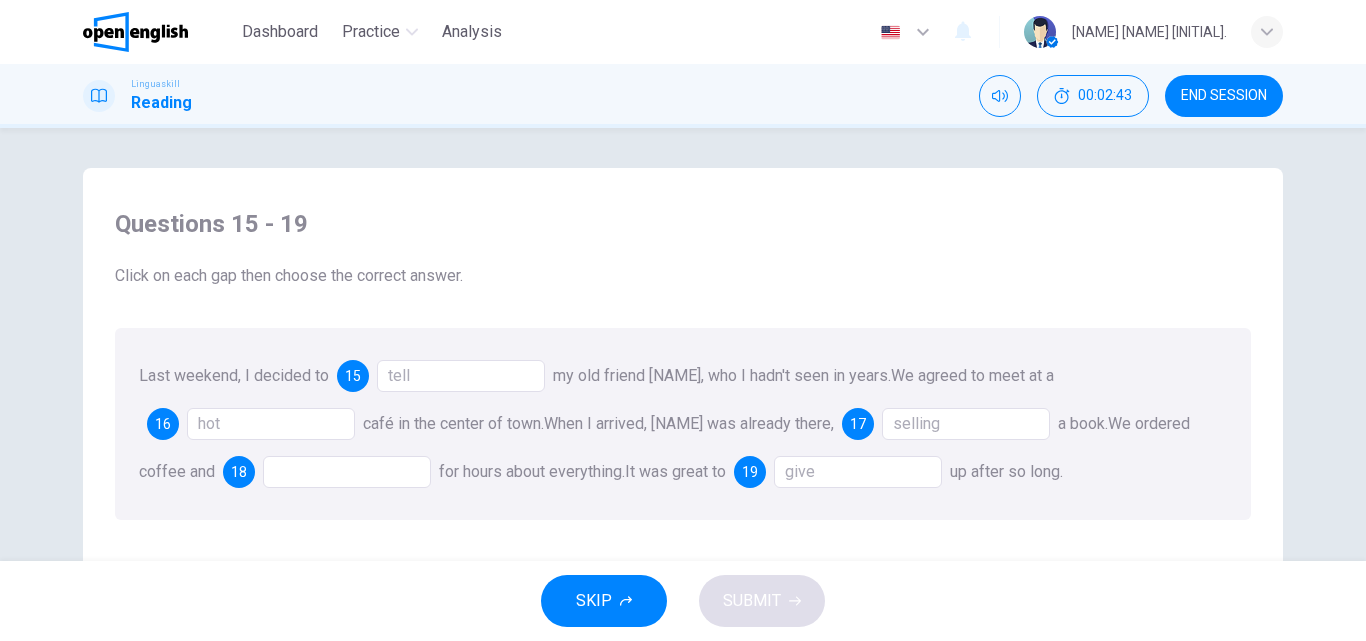 drag, startPoint x: 337, startPoint y: 487, endPoint x: 348, endPoint y: 461, distance: 28.231188 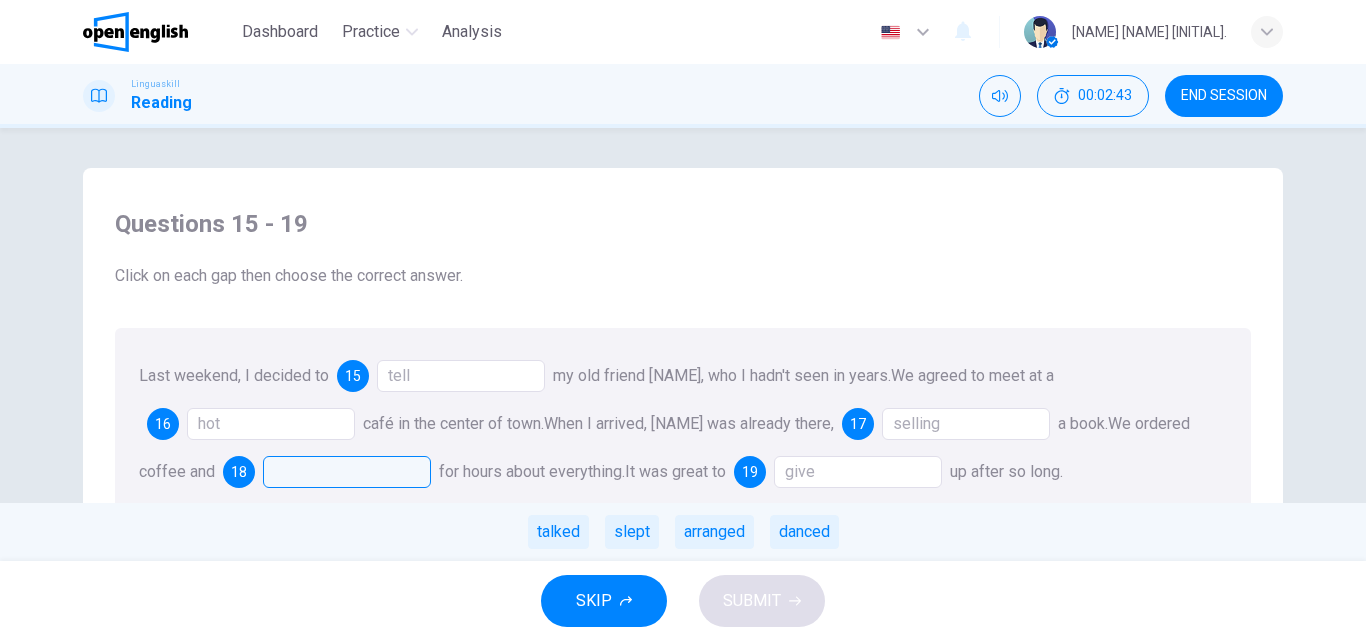click at bounding box center [347, 472] 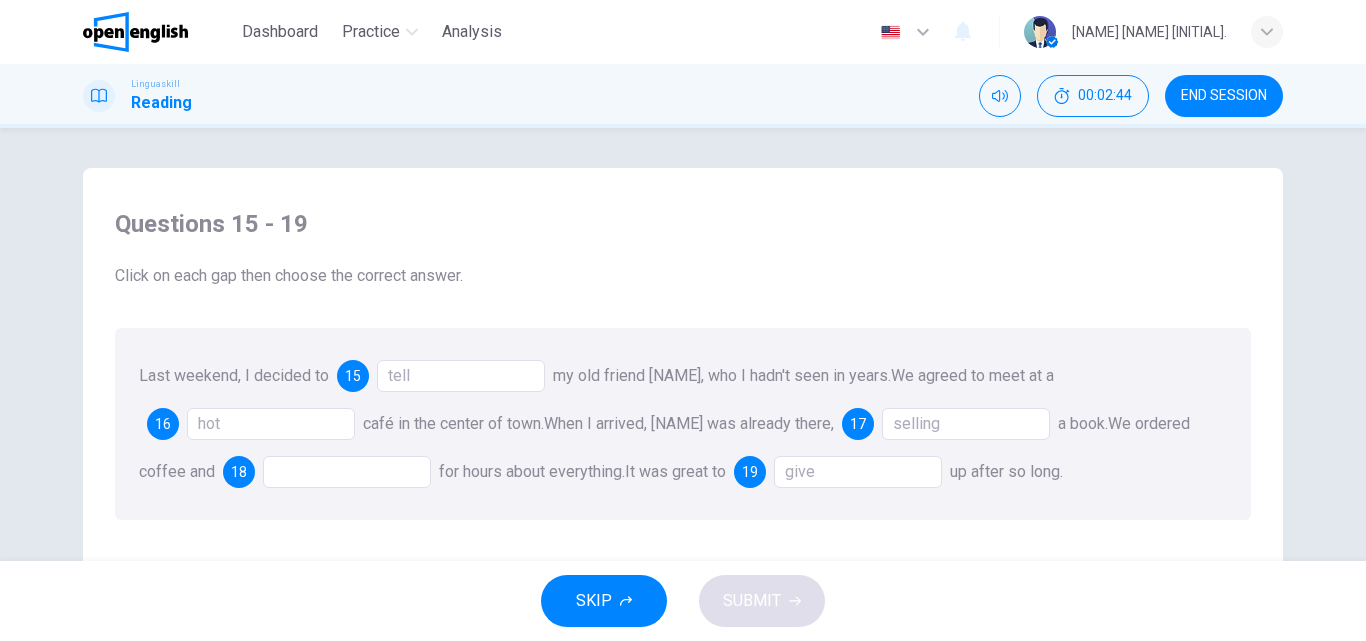 click at bounding box center (347, 472) 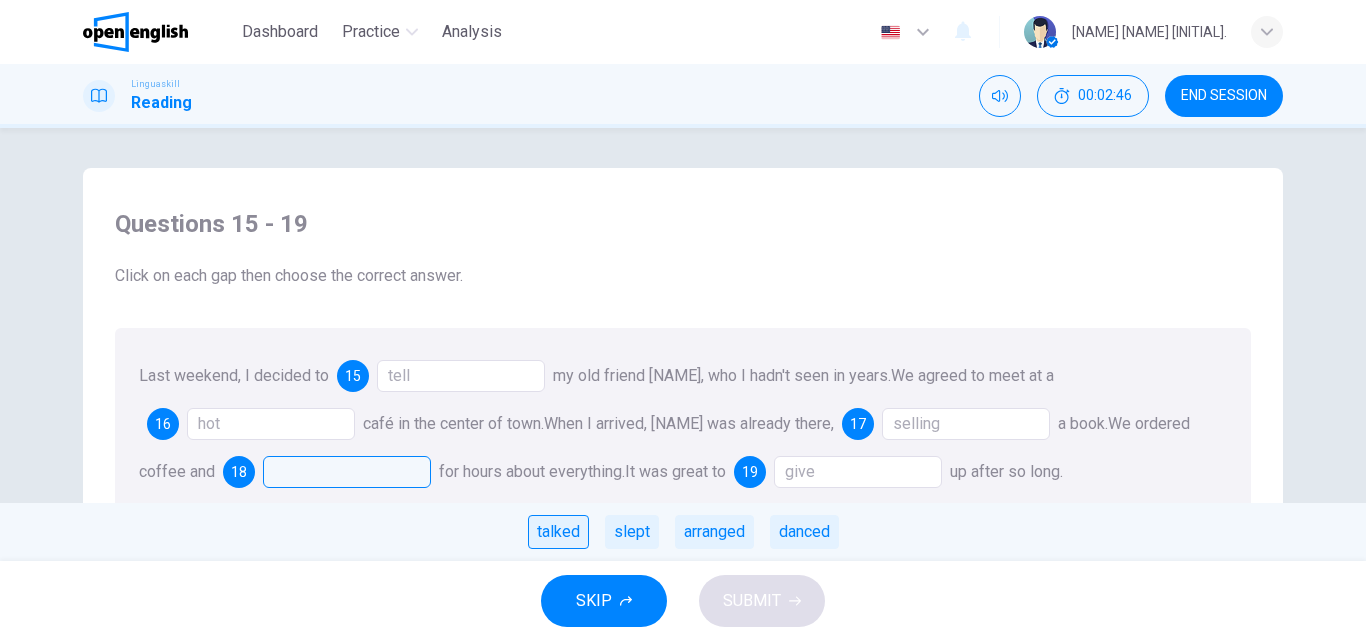 click on "talked" at bounding box center [558, 532] 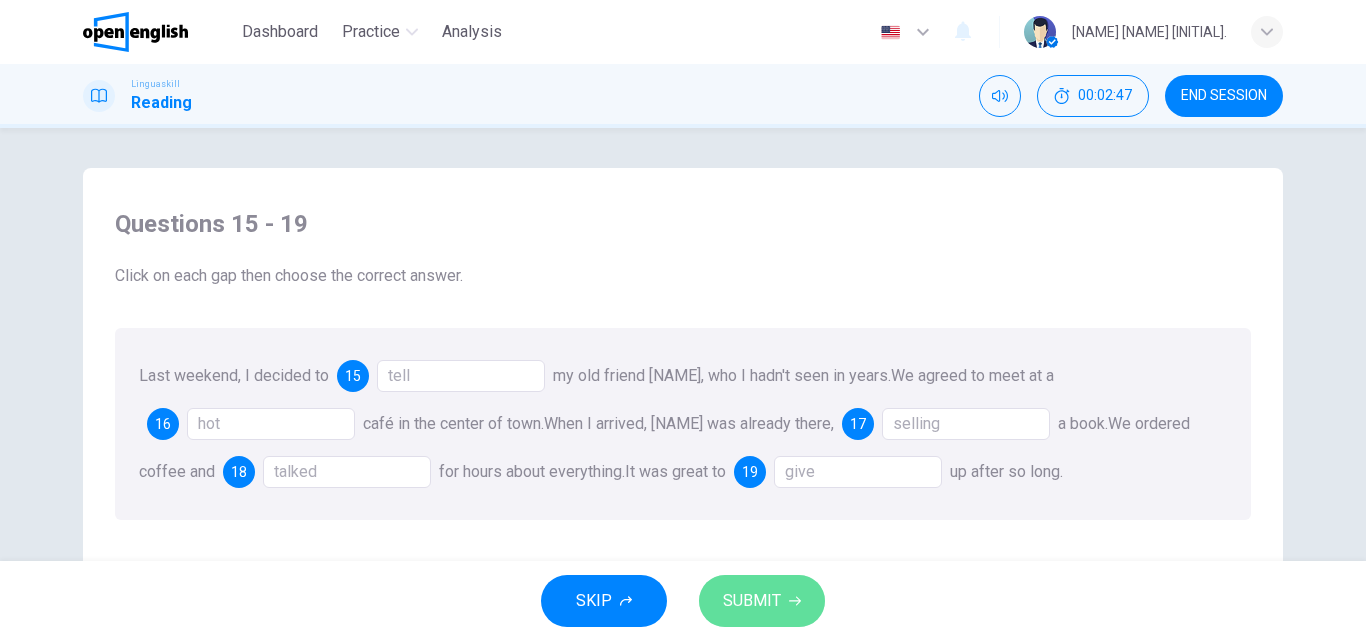 click on "SUBMIT" at bounding box center (752, 601) 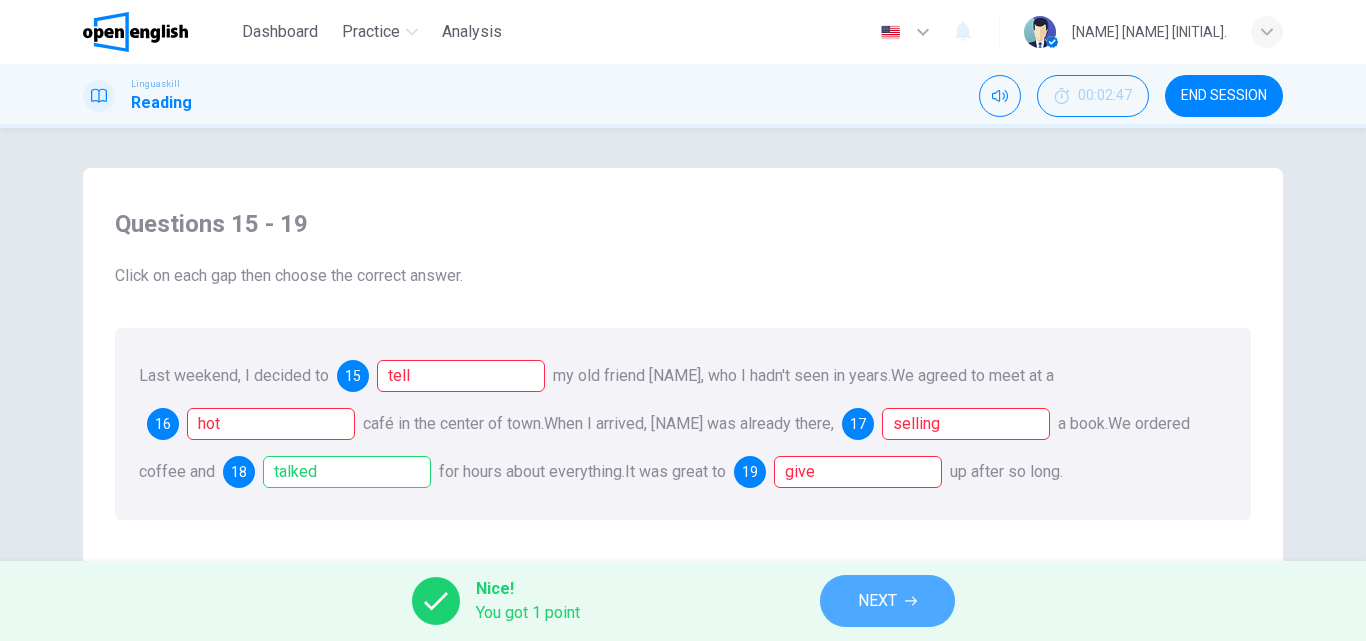 click on "NEXT" at bounding box center (877, 601) 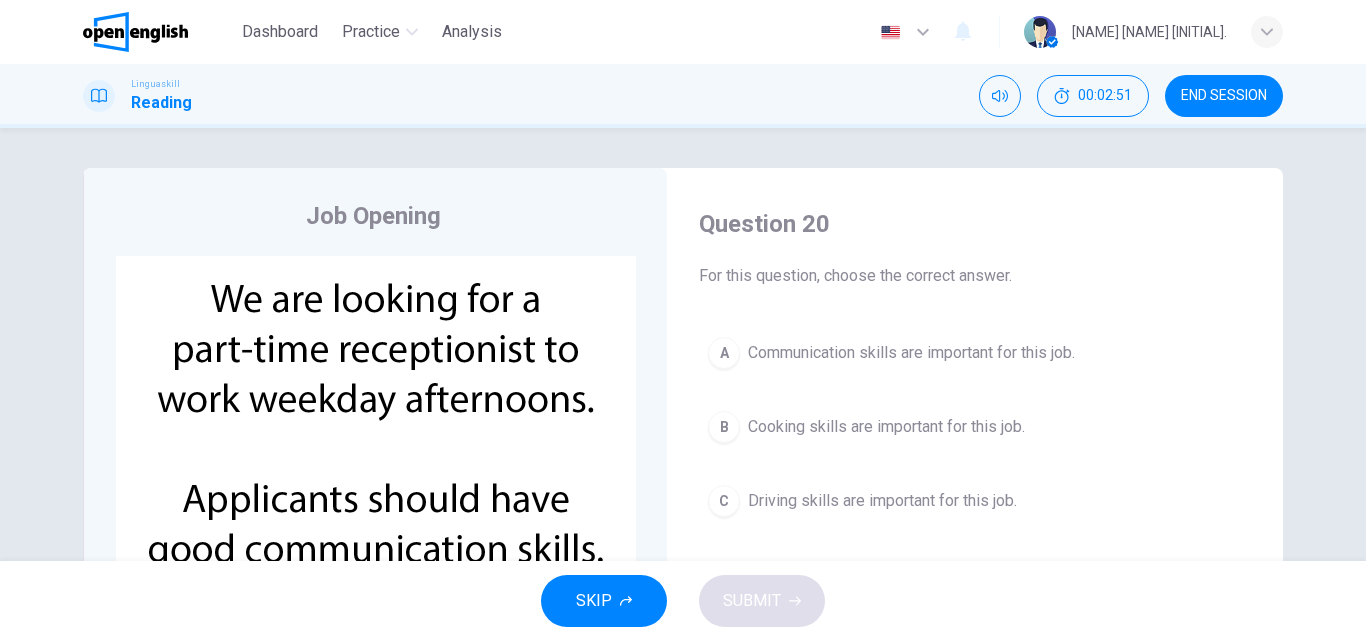 drag, startPoint x: 1352, startPoint y: 349, endPoint x: 1364, endPoint y: 344, distance: 13 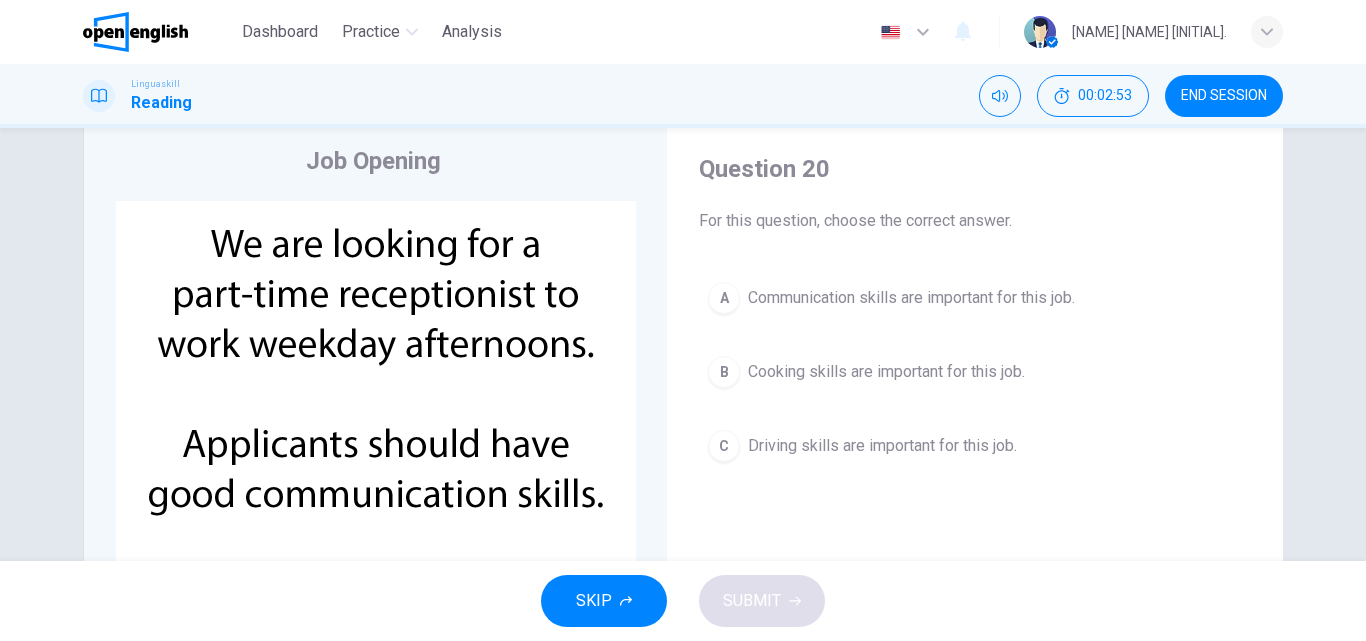 scroll, scrollTop: 59, scrollLeft: 0, axis: vertical 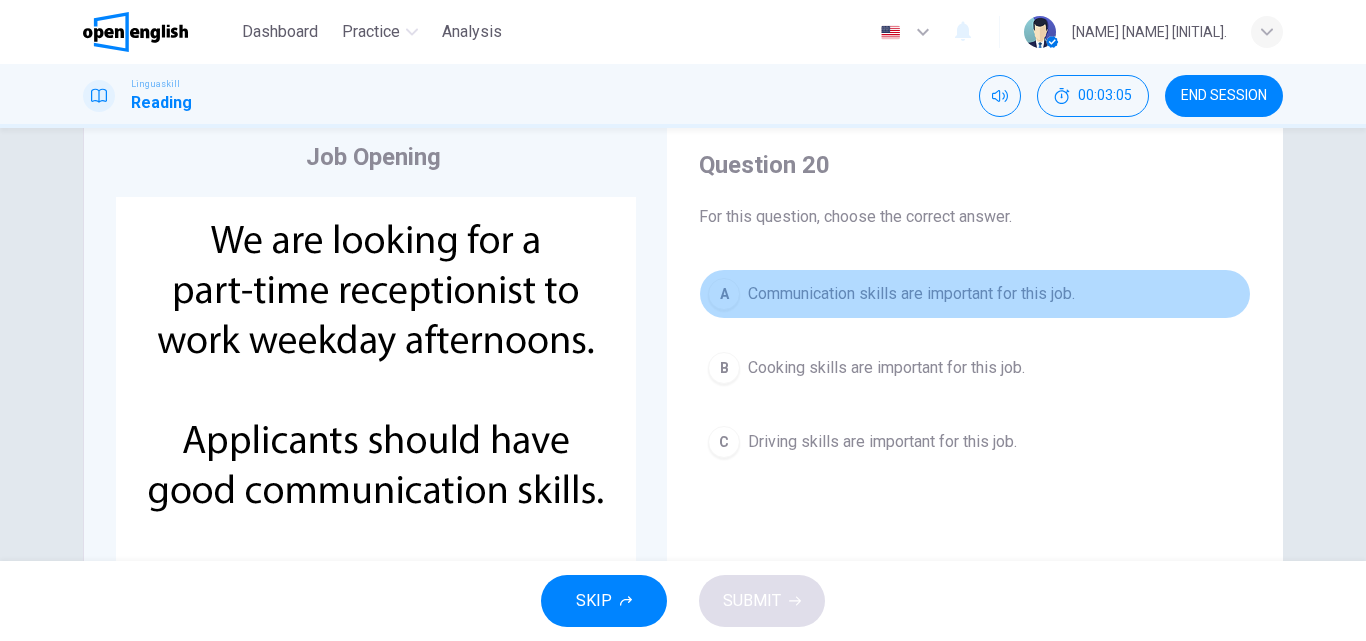 click on "Communication skills are important for this job." at bounding box center (911, 294) 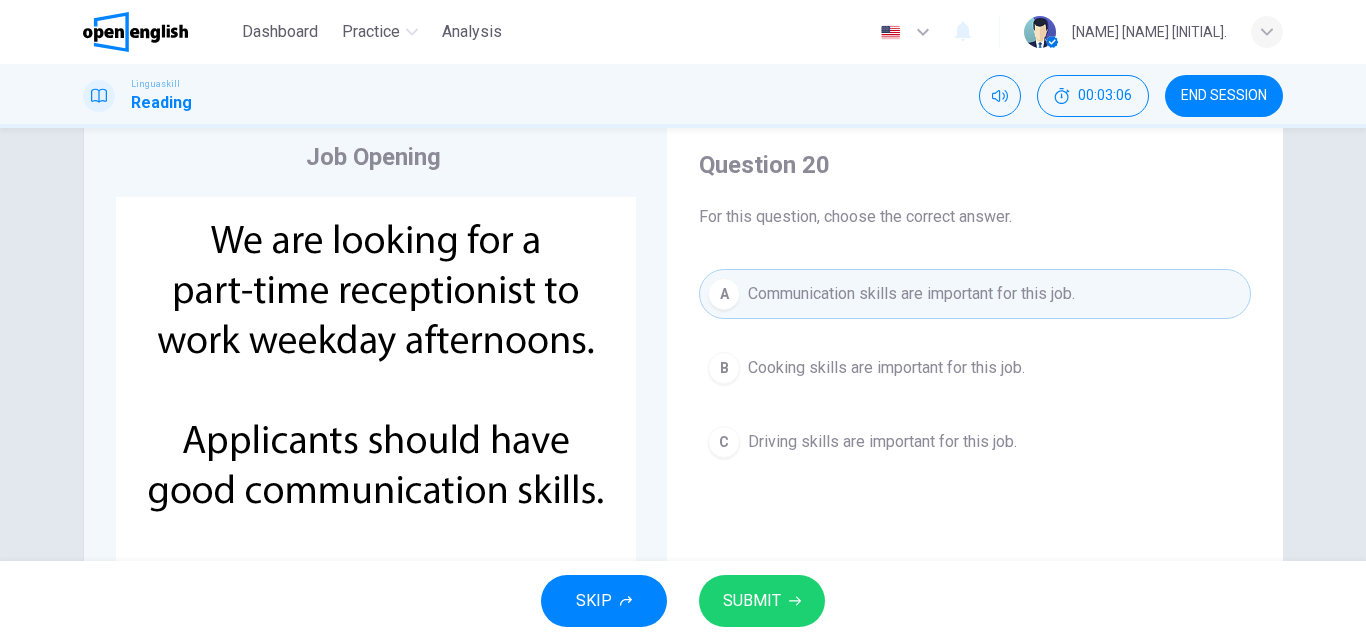 click on "SUBMIT" at bounding box center (762, 601) 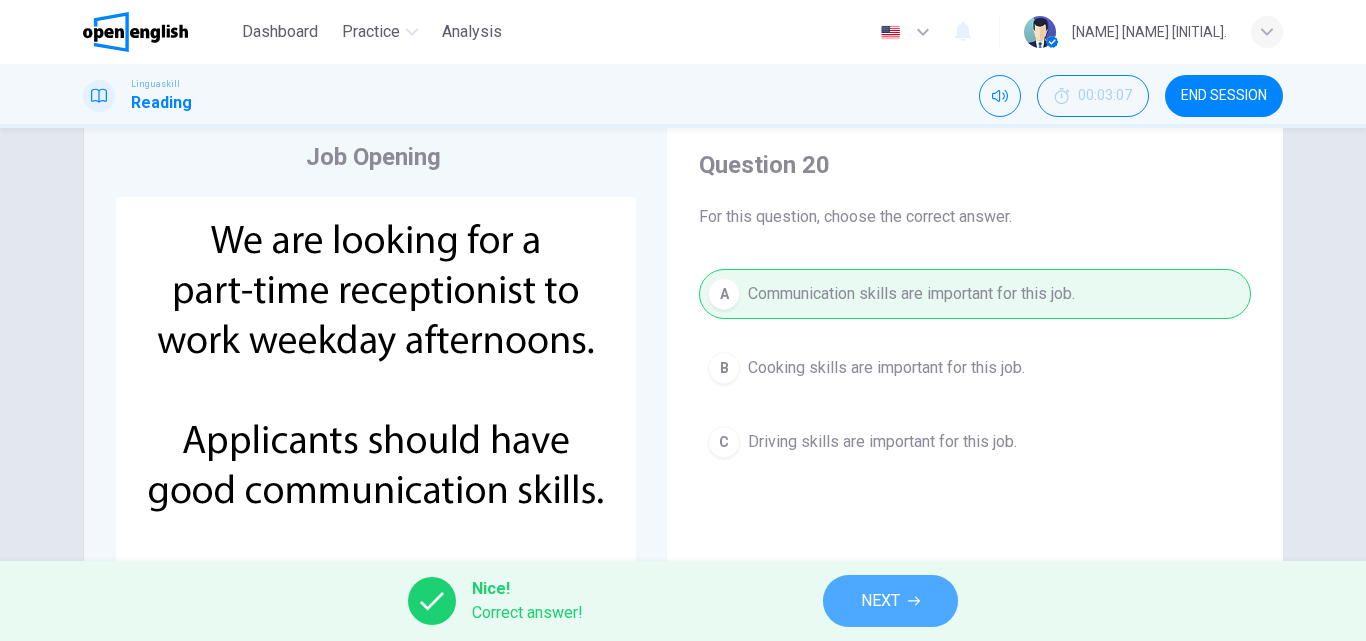 click on "NEXT" at bounding box center [890, 601] 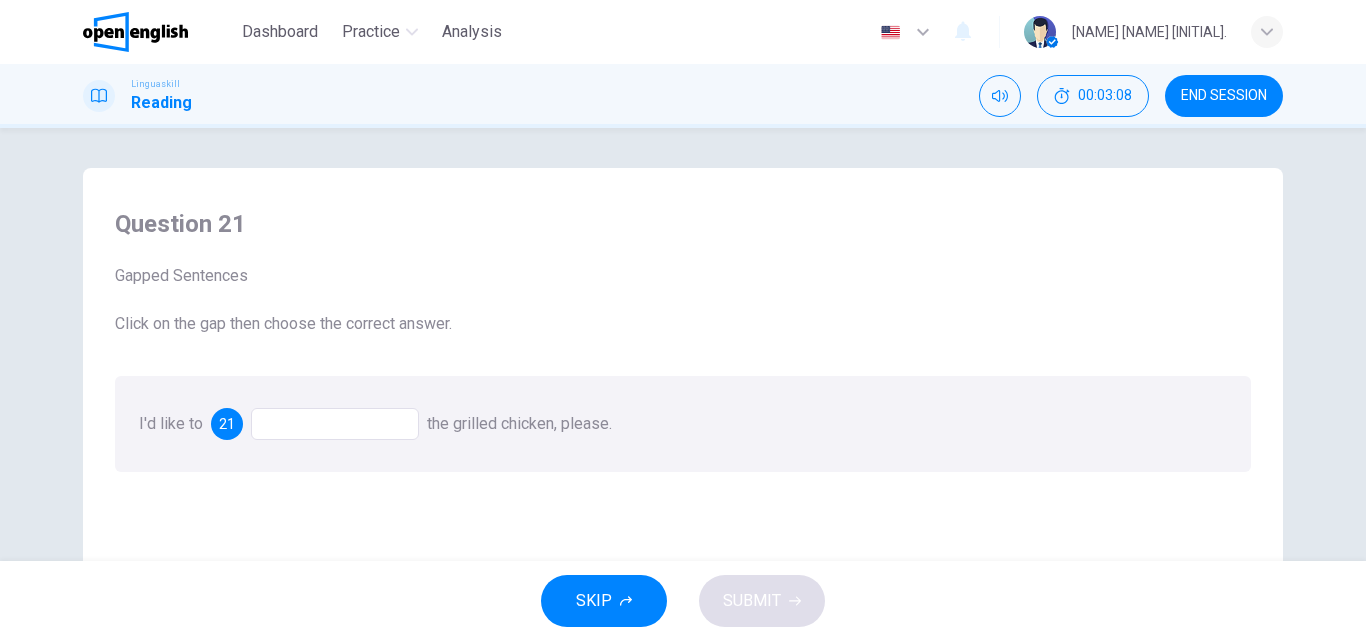 click at bounding box center (335, 424) 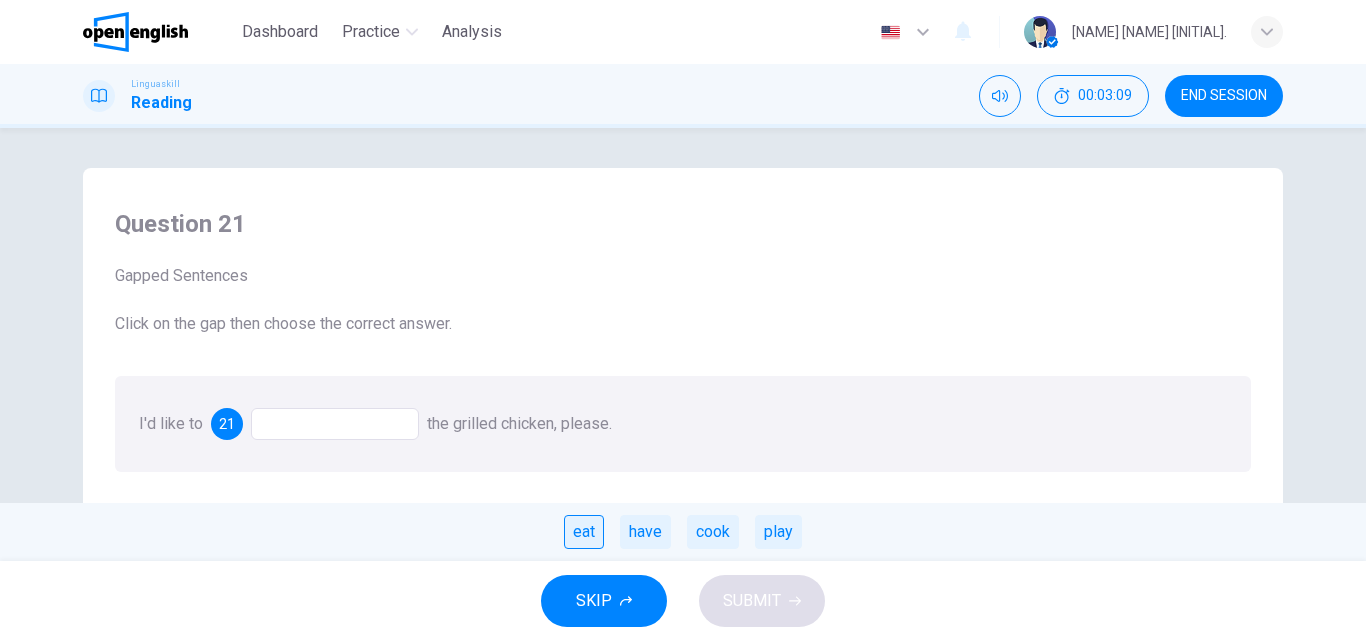 click on "eat" at bounding box center (584, 532) 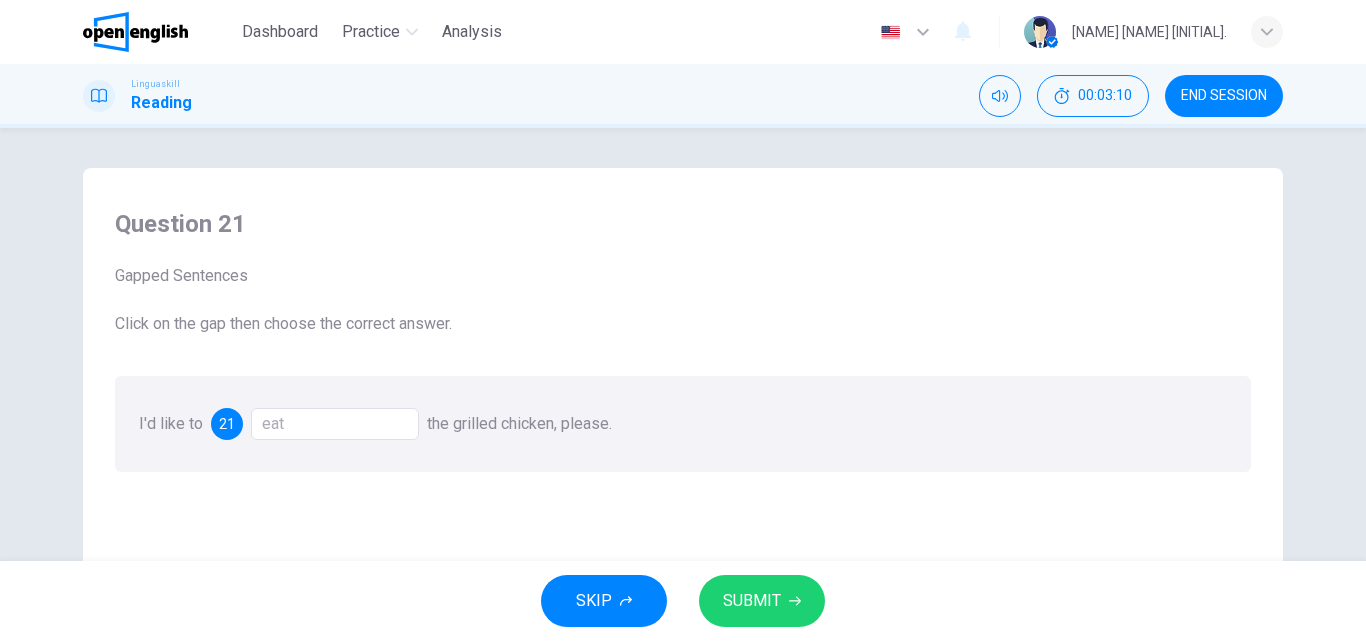 click on "SUBMIT" at bounding box center [752, 601] 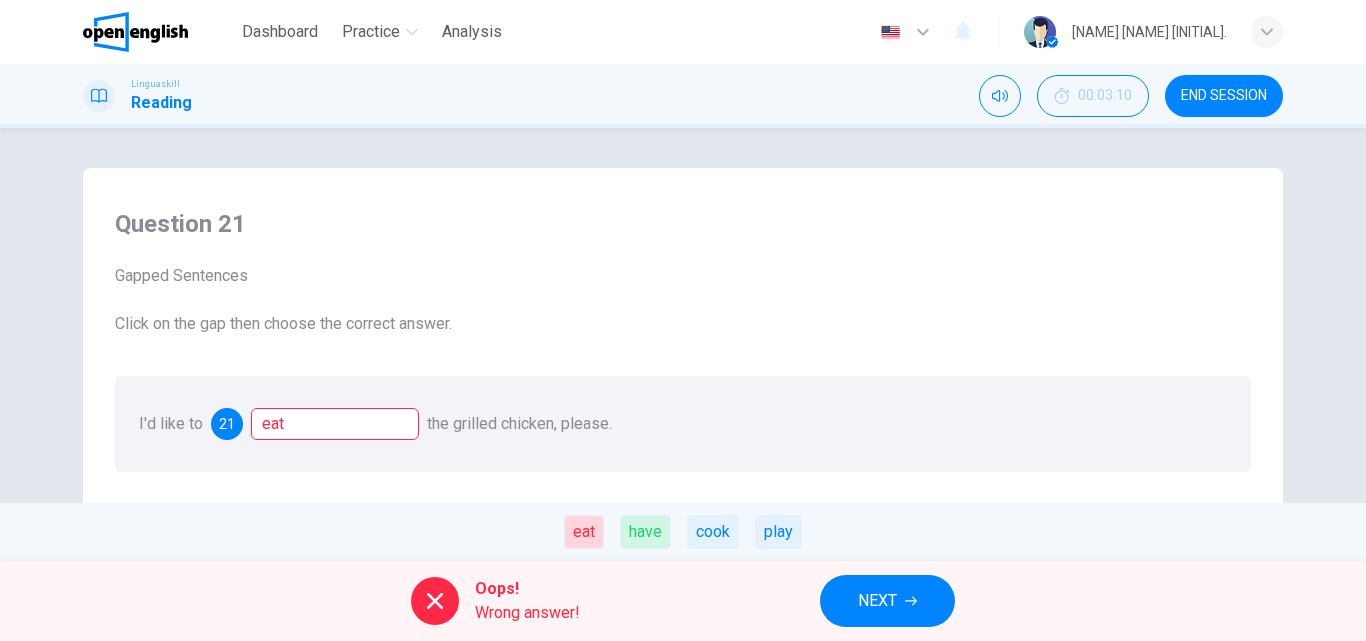 click on "NEXT" at bounding box center (887, 601) 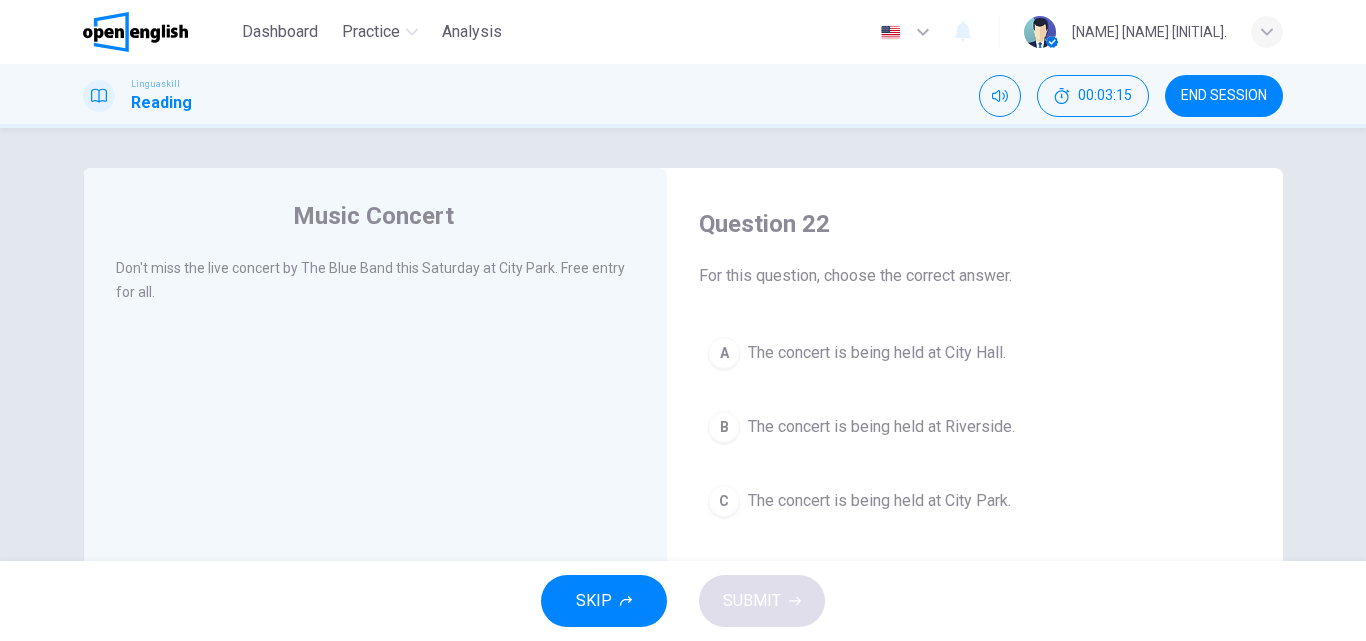 drag, startPoint x: 873, startPoint y: 458, endPoint x: 868, endPoint y: 495, distance: 37.336308 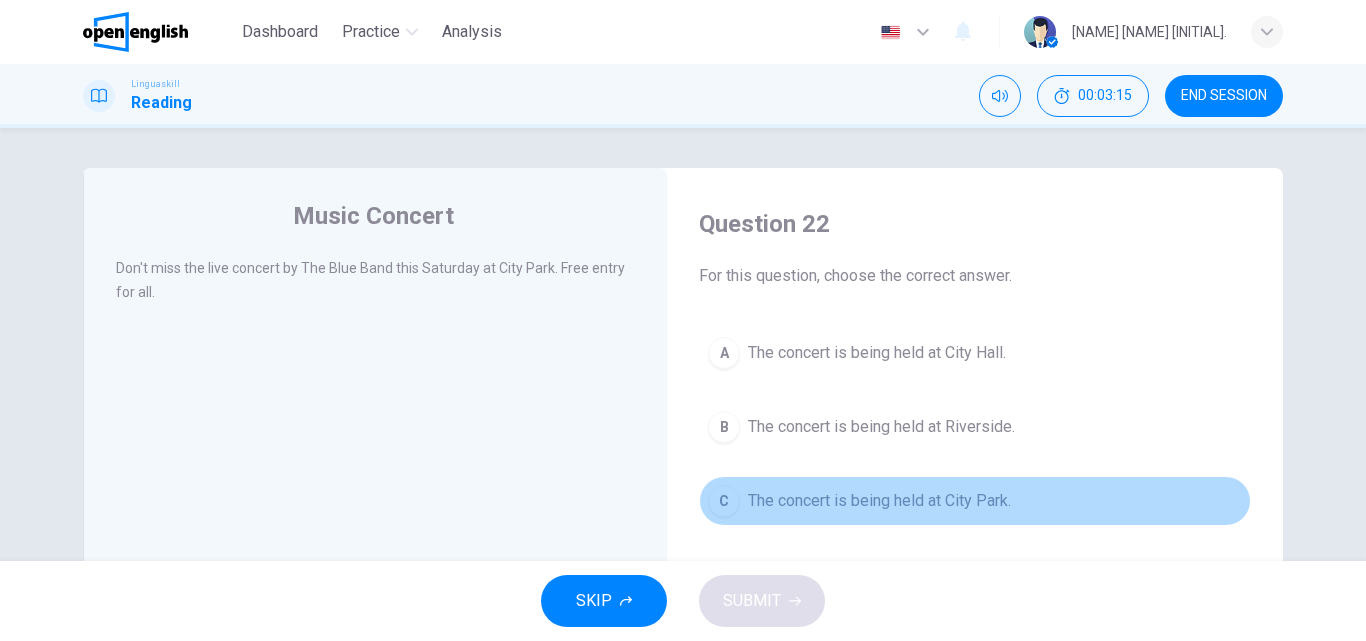 click on "The concert is being held at City Park." at bounding box center (879, 501) 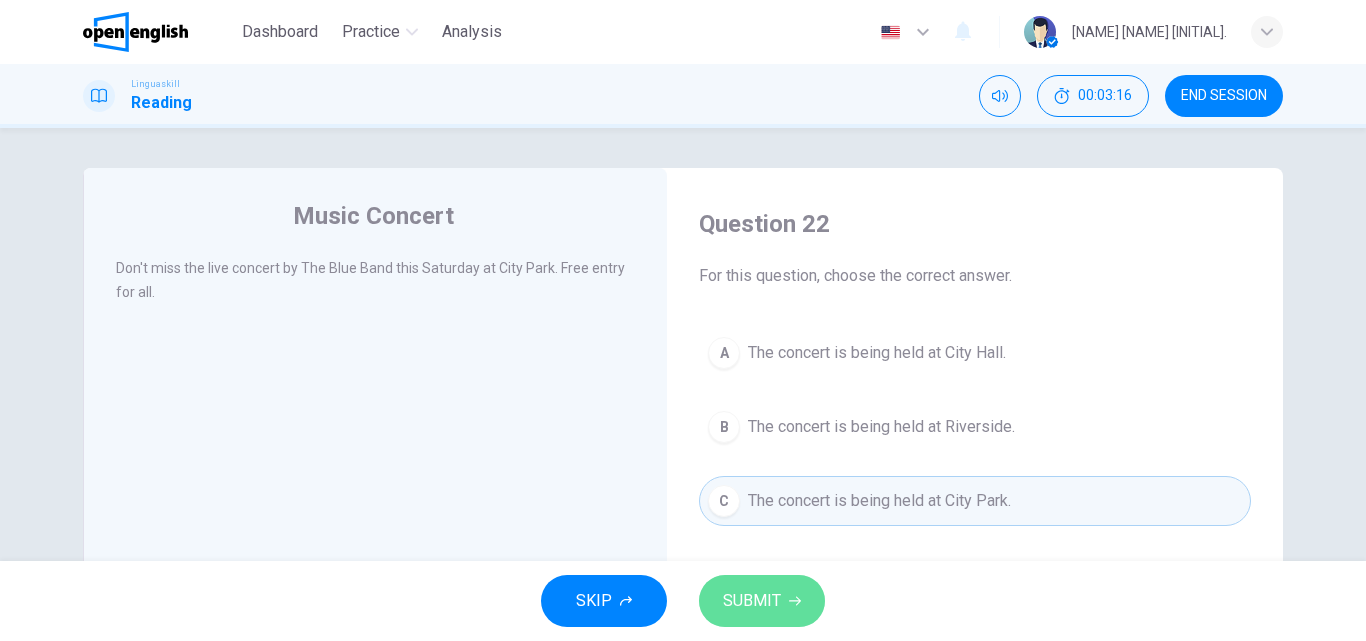 click on "SUBMIT" at bounding box center (762, 601) 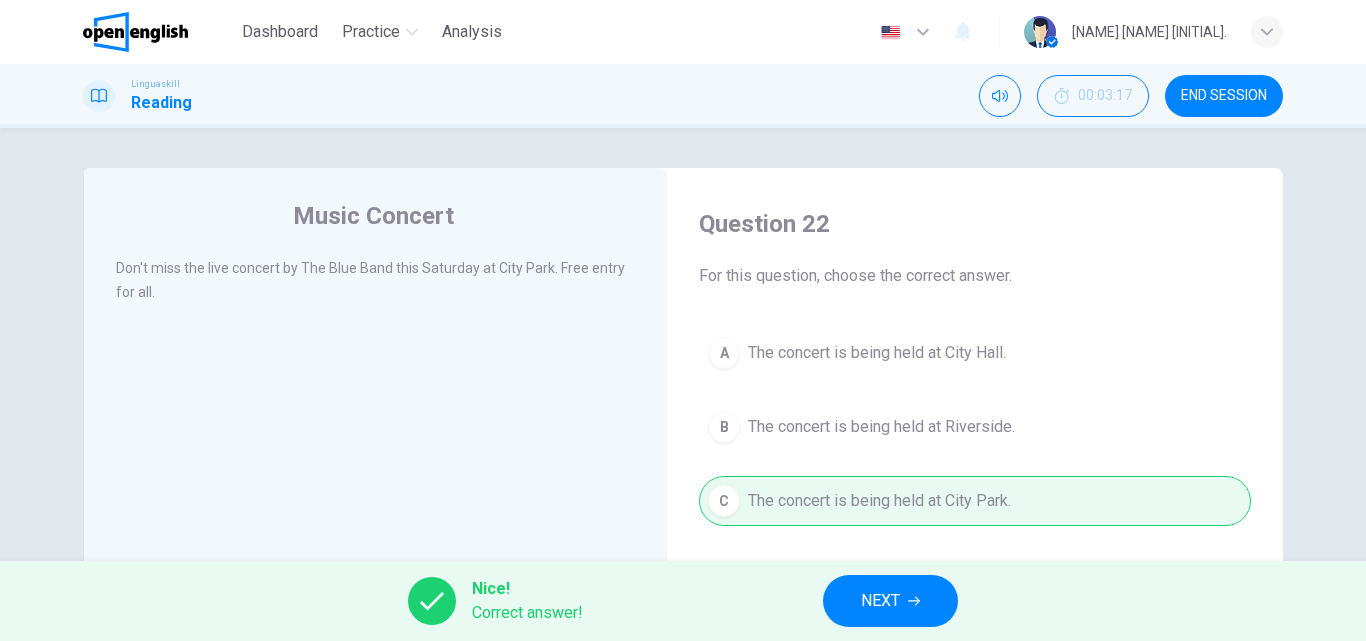 click on "NEXT" at bounding box center [890, 601] 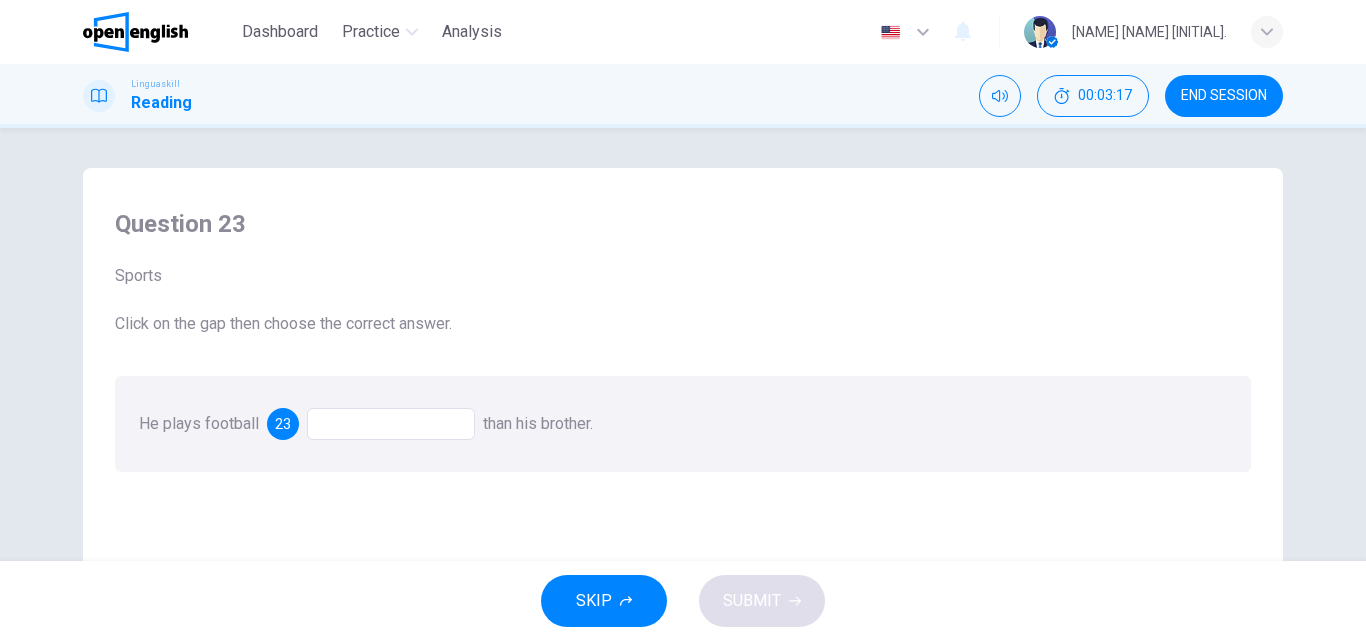 click at bounding box center (391, 424) 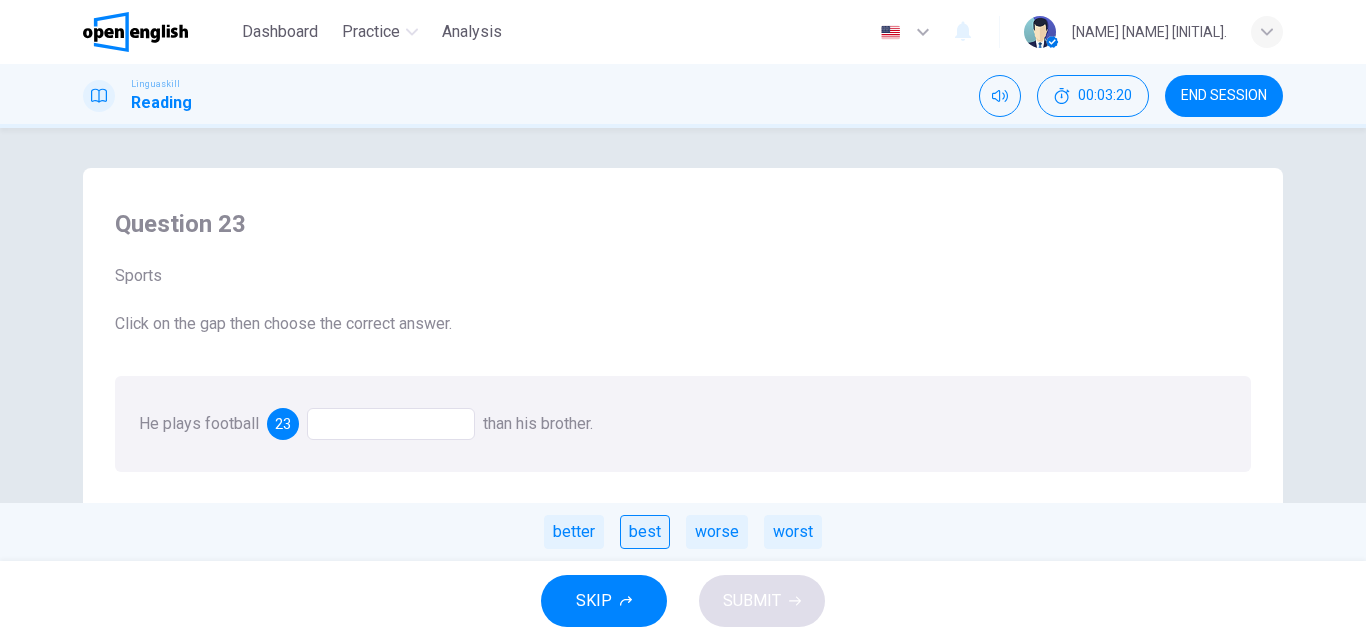 click on "best" at bounding box center (645, 532) 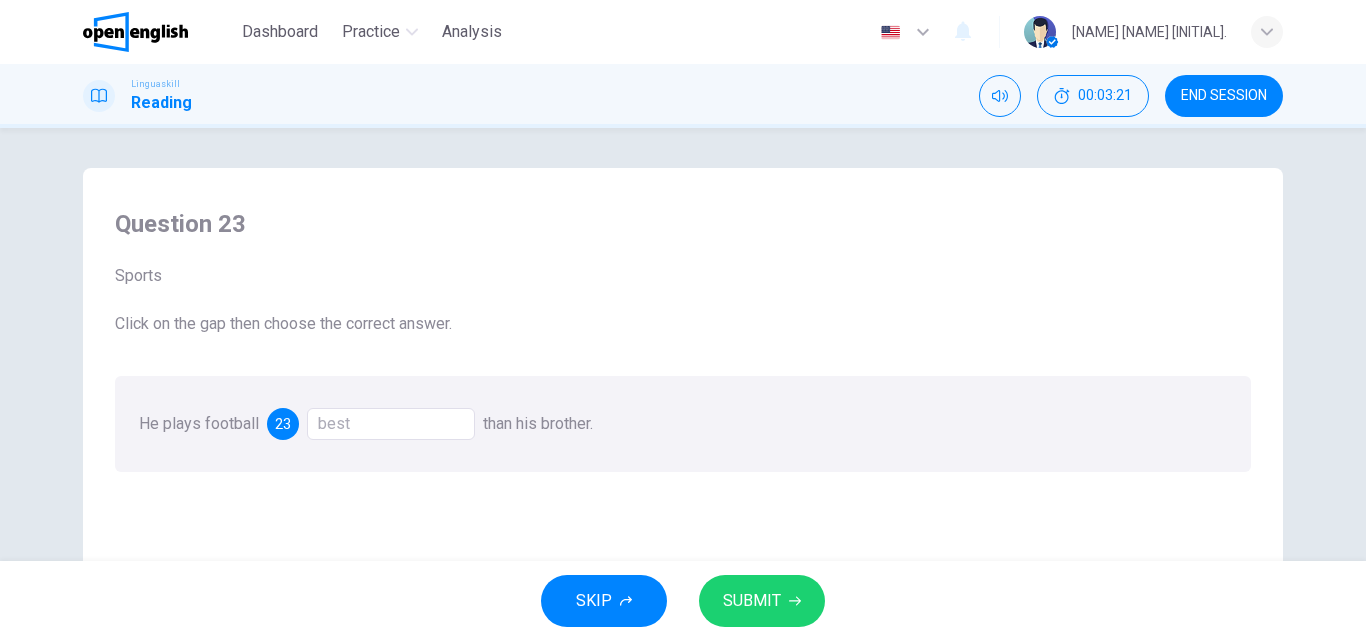 click on "SUBMIT" at bounding box center [752, 601] 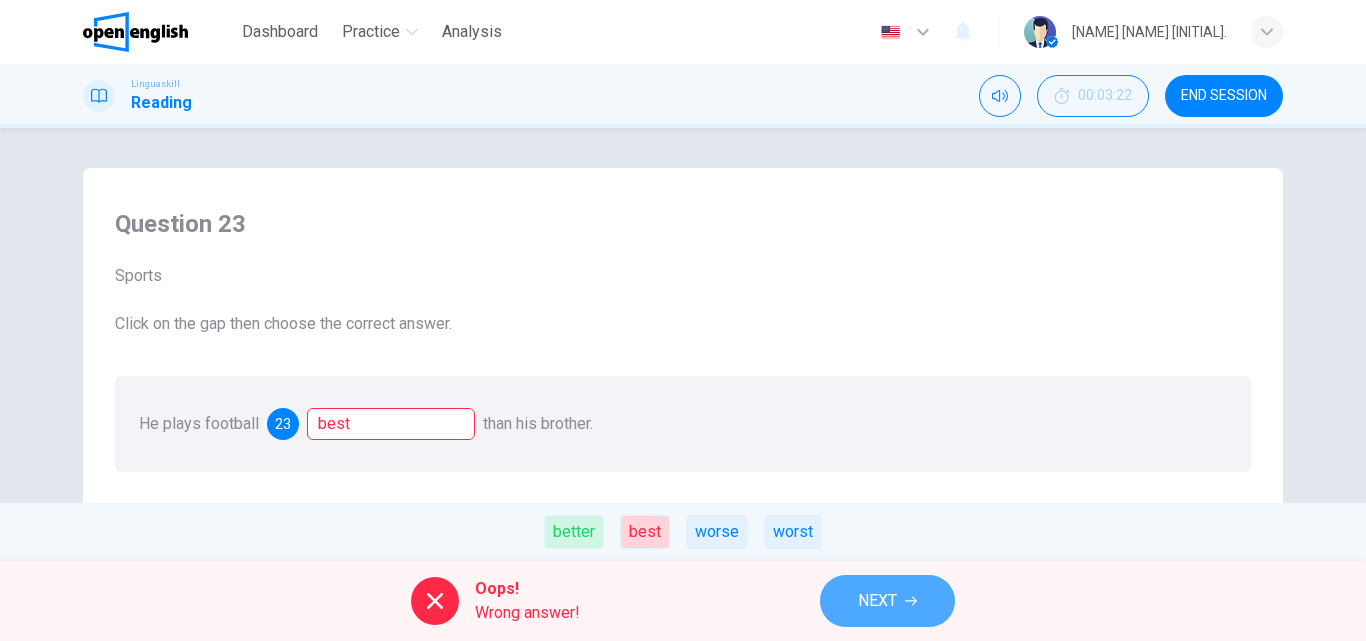 click on "NEXT" at bounding box center (877, 601) 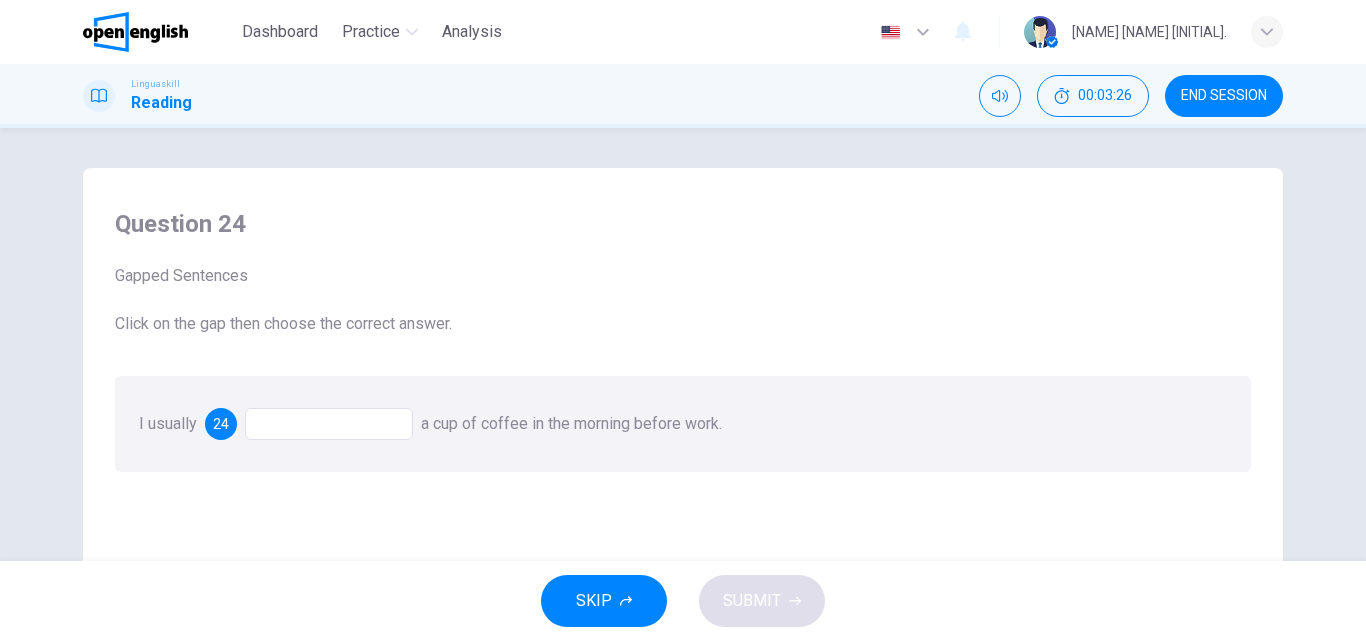 click at bounding box center (329, 424) 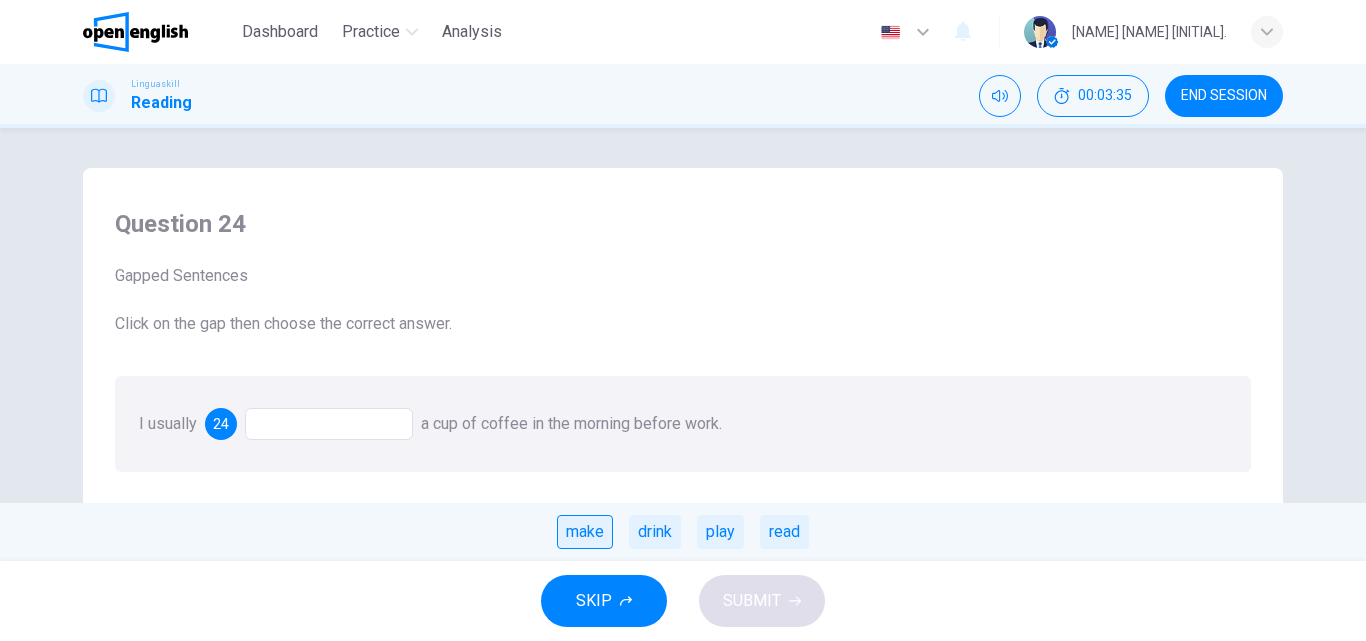 click on "make" at bounding box center (585, 532) 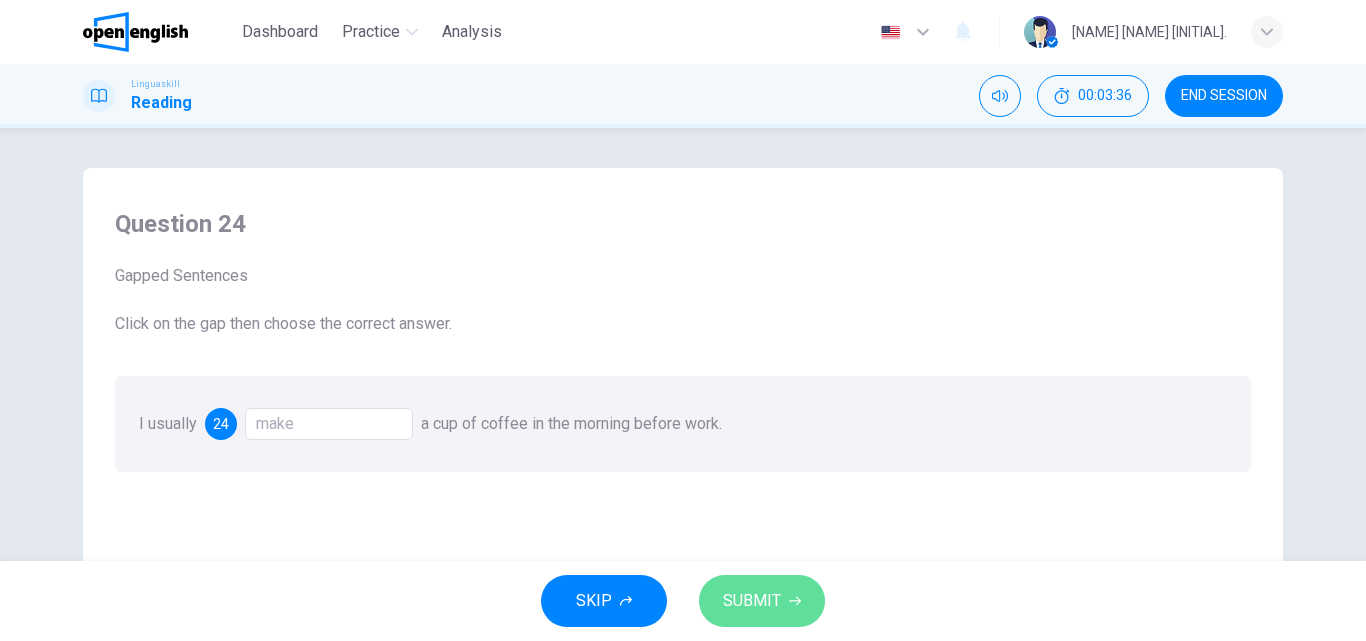 click on "SUBMIT" at bounding box center [752, 601] 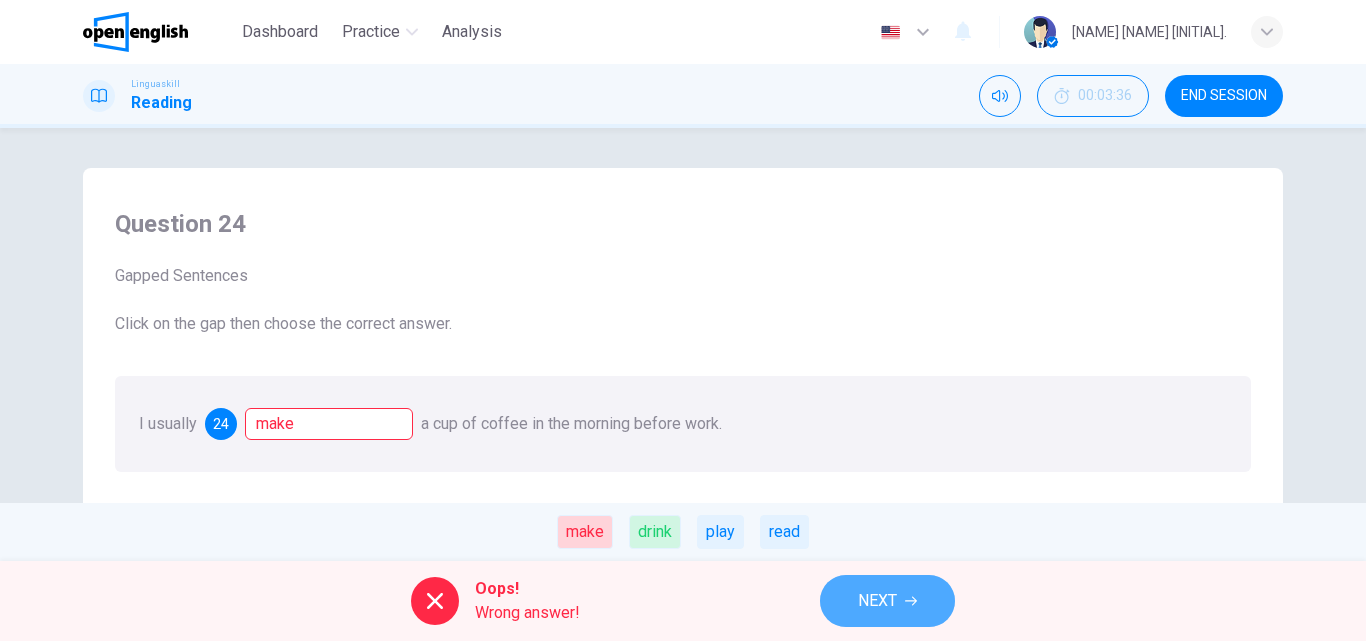 click on "NEXT" at bounding box center [877, 601] 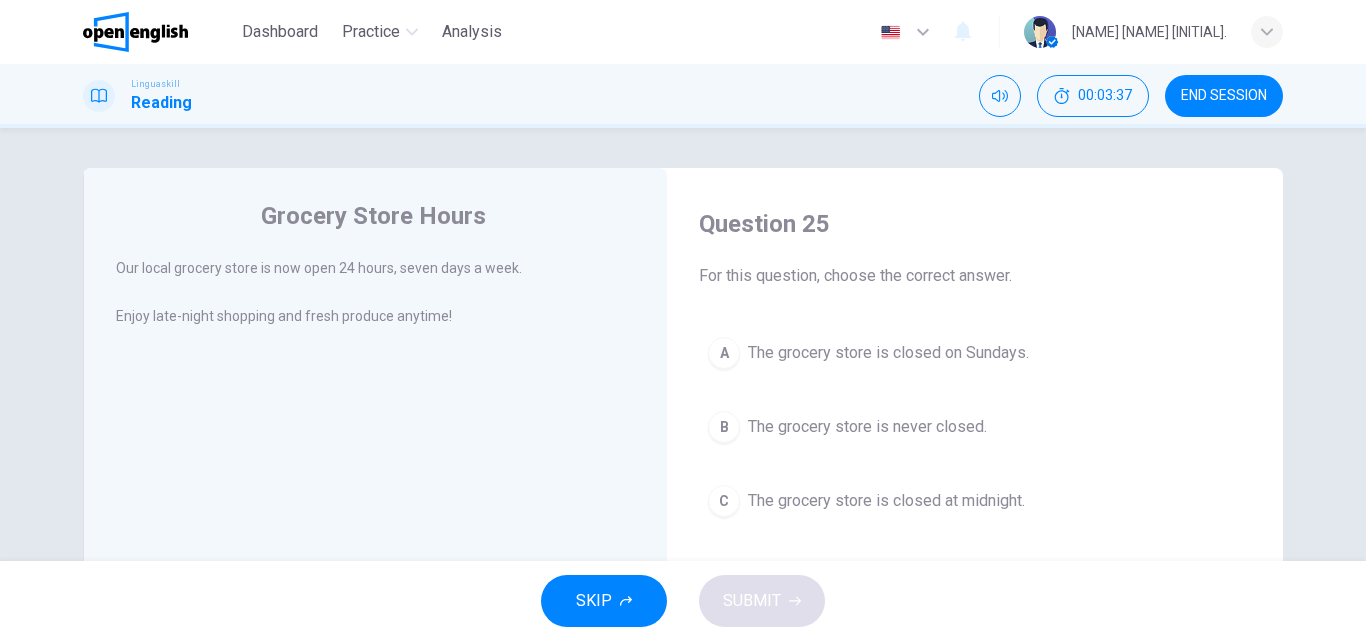 click on "Grocery Store Hours Our local grocery store is now open 24 hours, seven days a week. Enjoy late-night shopping and fresh produce anytime!" at bounding box center (375, 515) 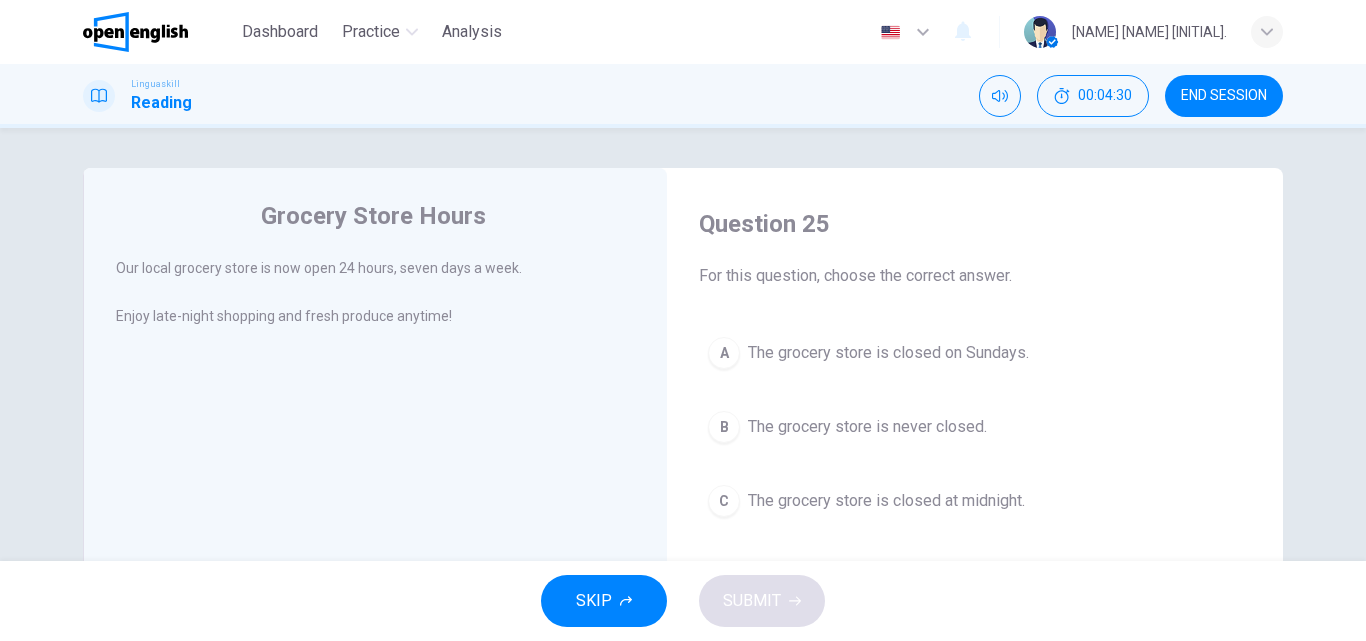 click on "The grocery store is never closed." at bounding box center [867, 427] 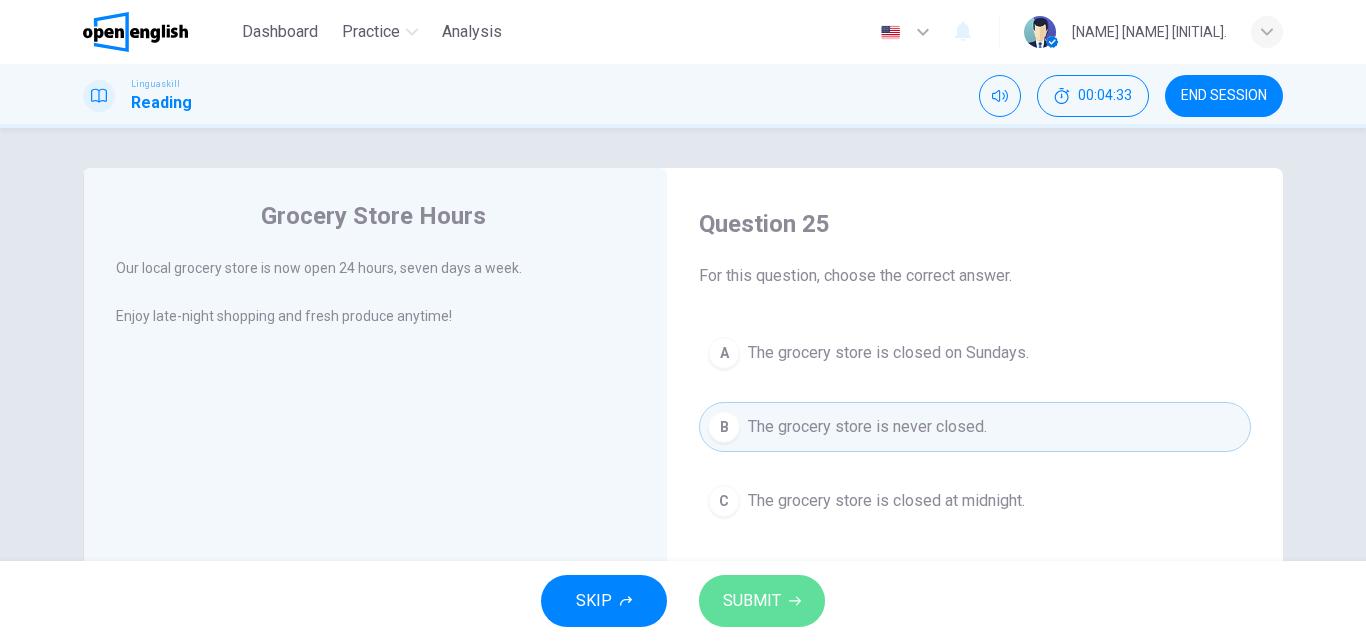 click on "SUBMIT" at bounding box center [752, 601] 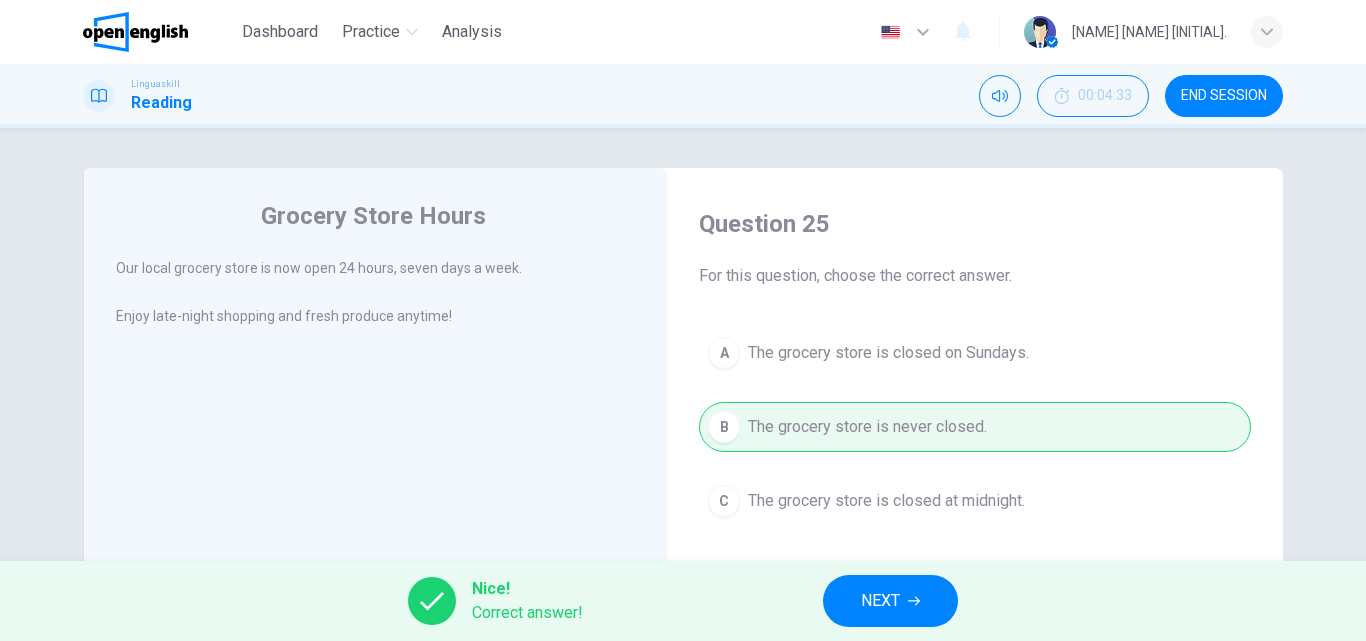 click on "NEXT" at bounding box center [890, 601] 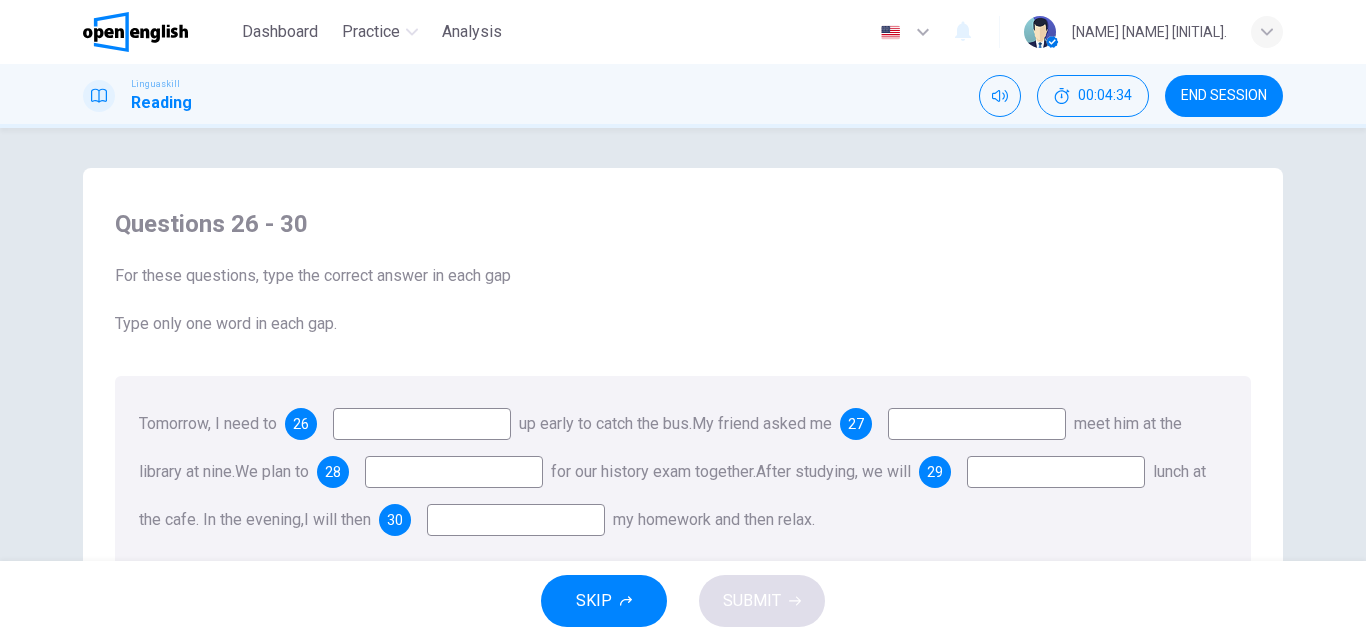 click at bounding box center (422, 424) 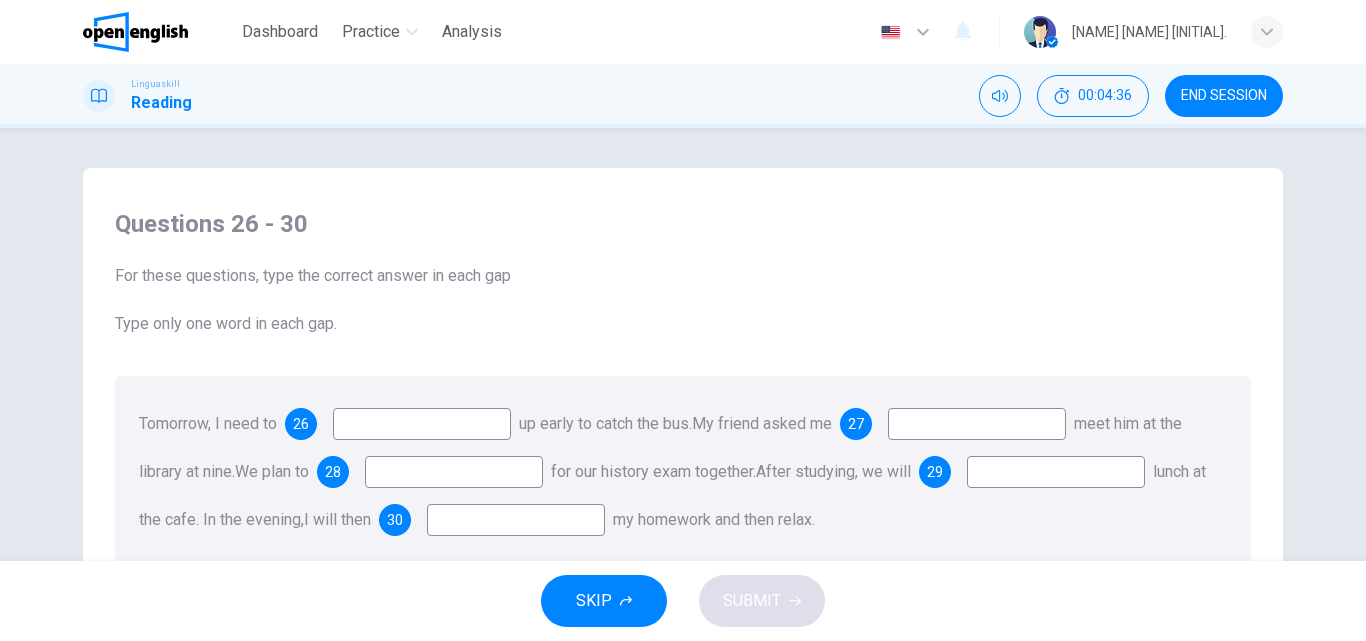 click at bounding box center (422, 424) 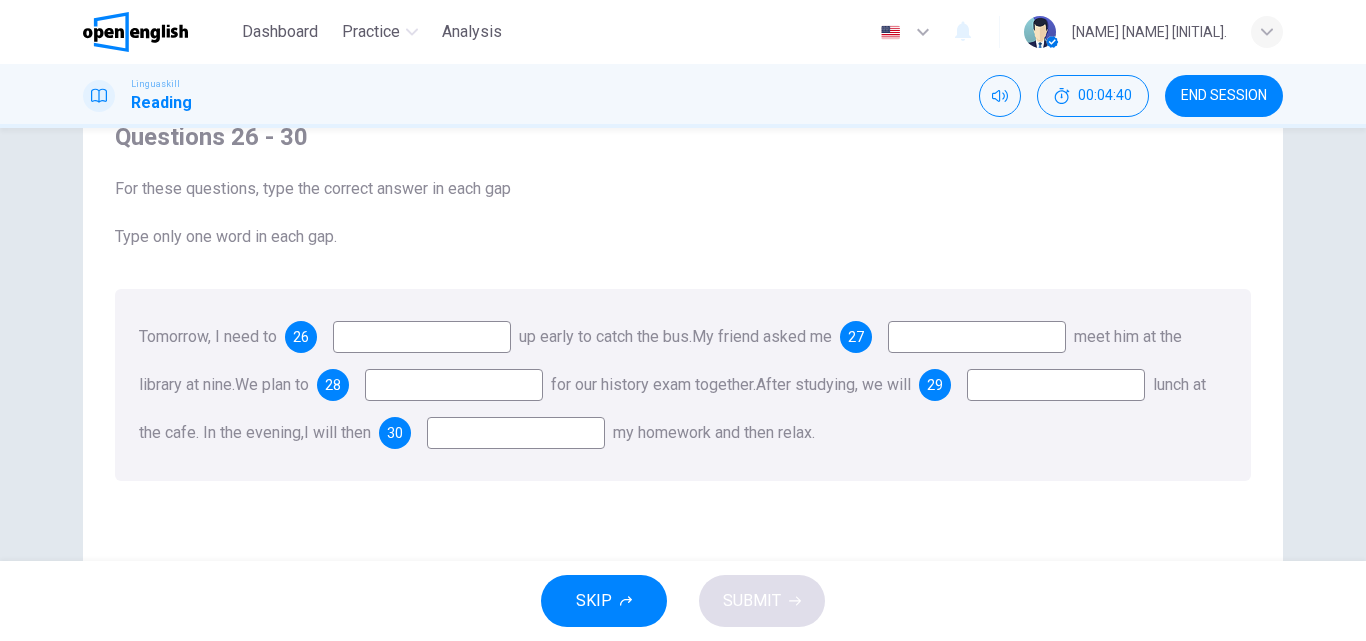 scroll, scrollTop: 108, scrollLeft: 0, axis: vertical 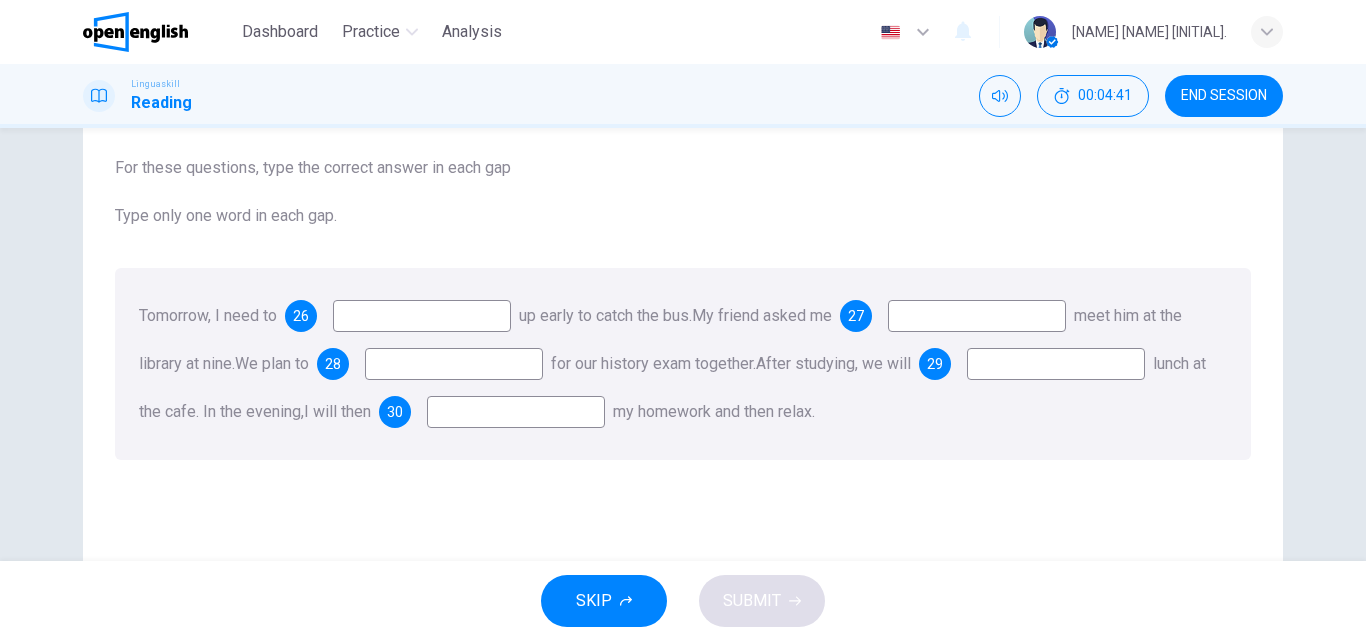 click at bounding box center [422, 316] 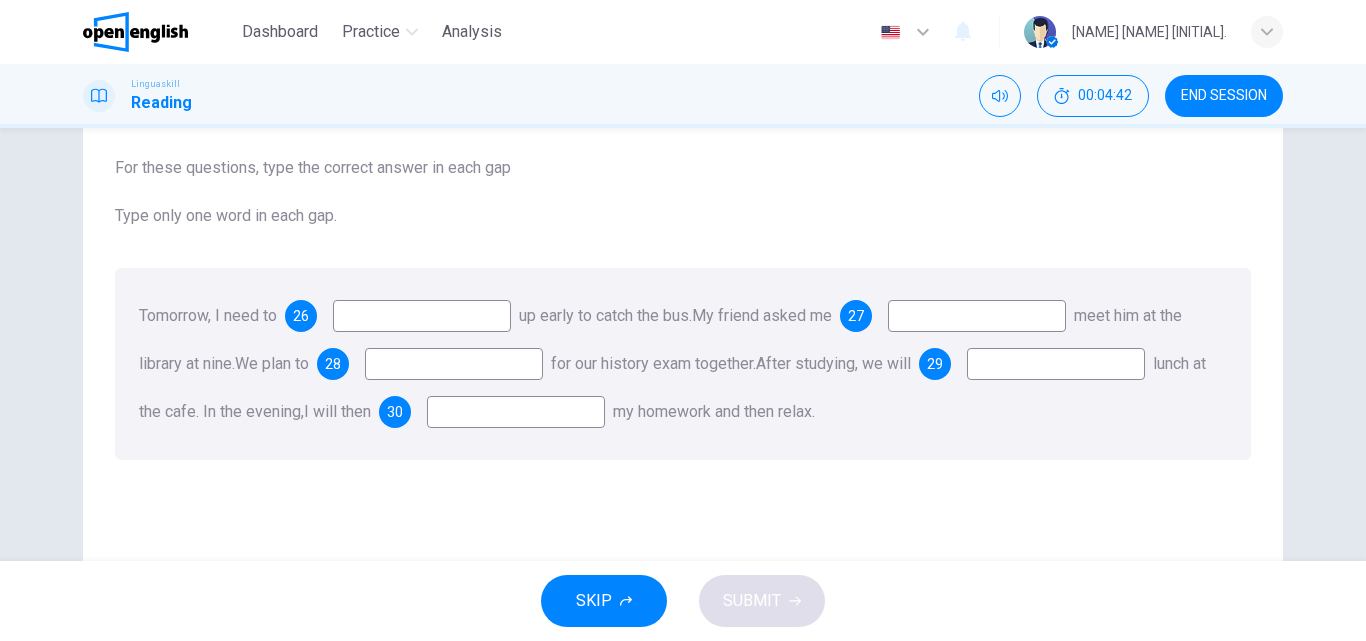 click at bounding box center [422, 316] 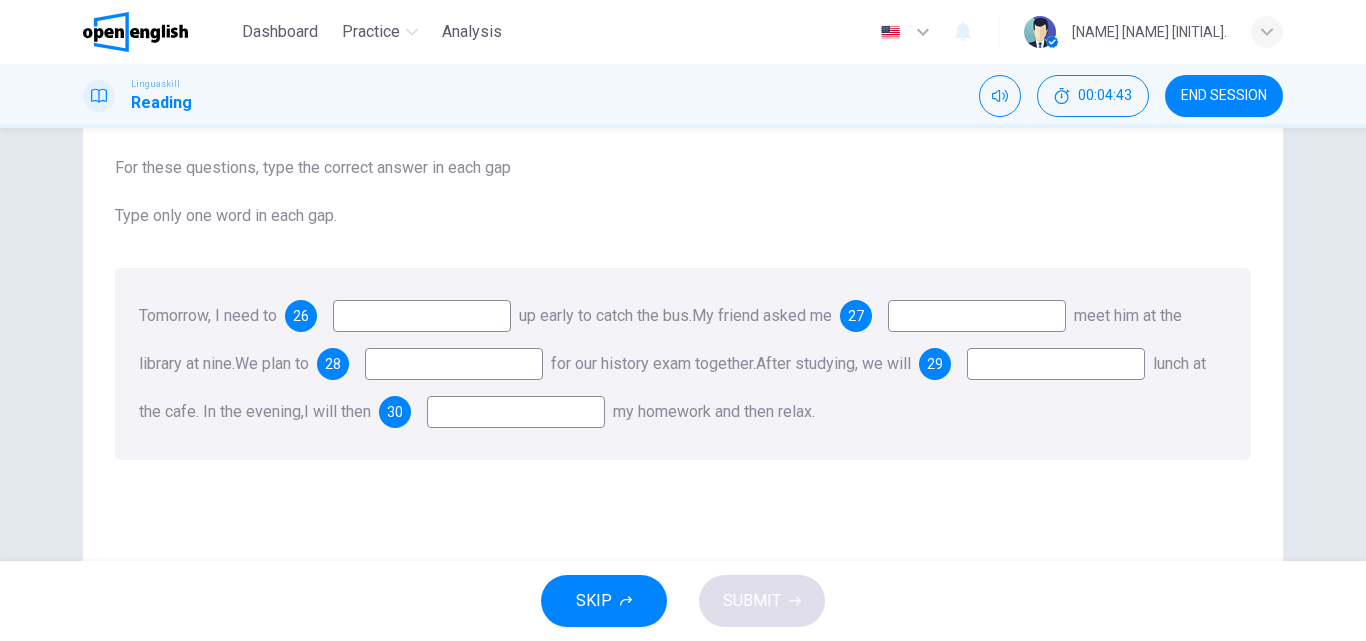 click at bounding box center (422, 316) 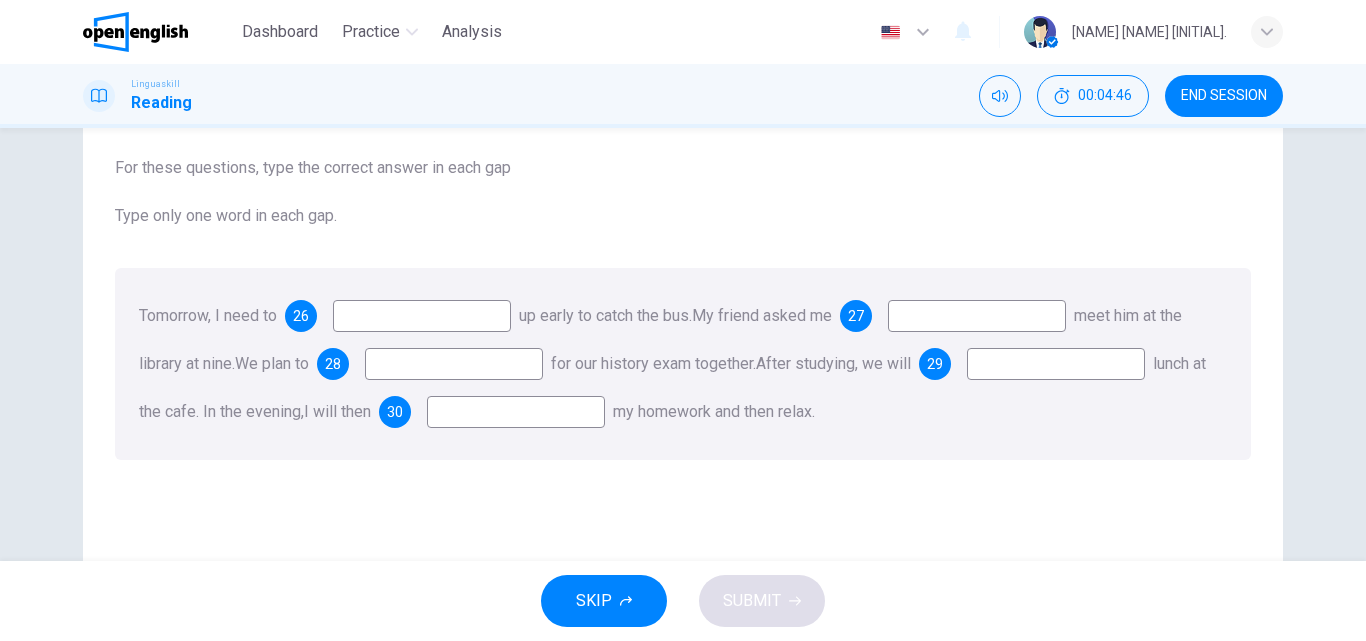 click at bounding box center (422, 316) 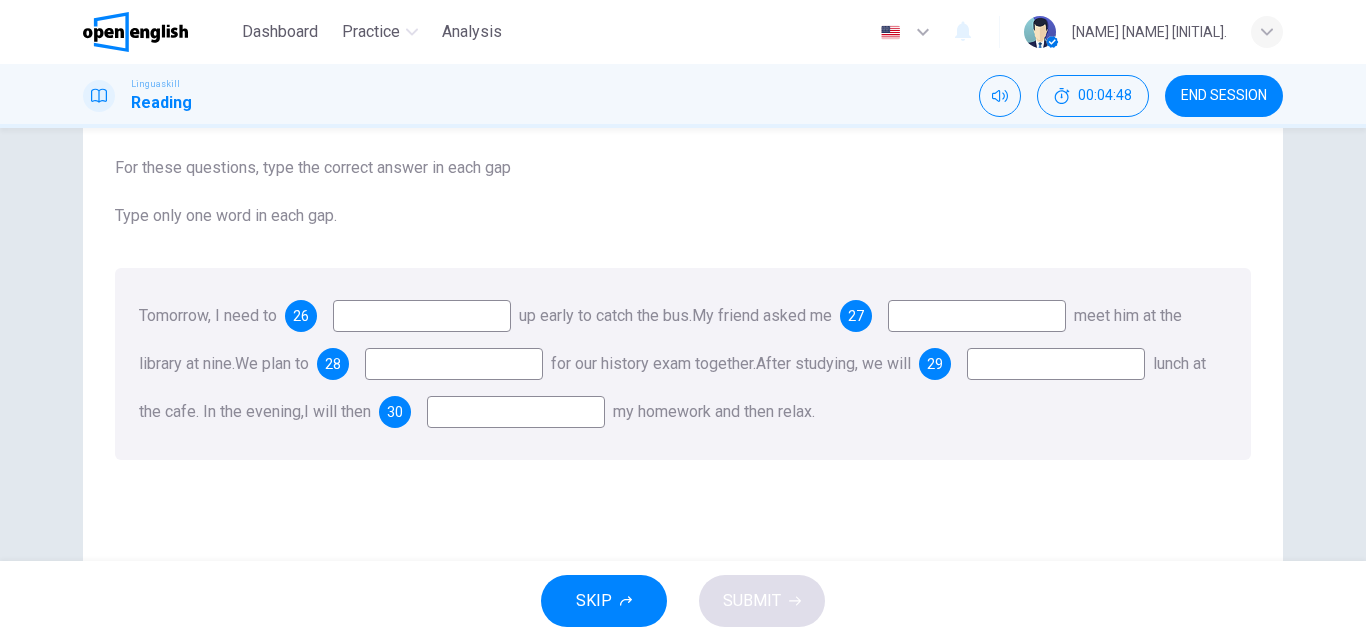 click at bounding box center (454, 364) 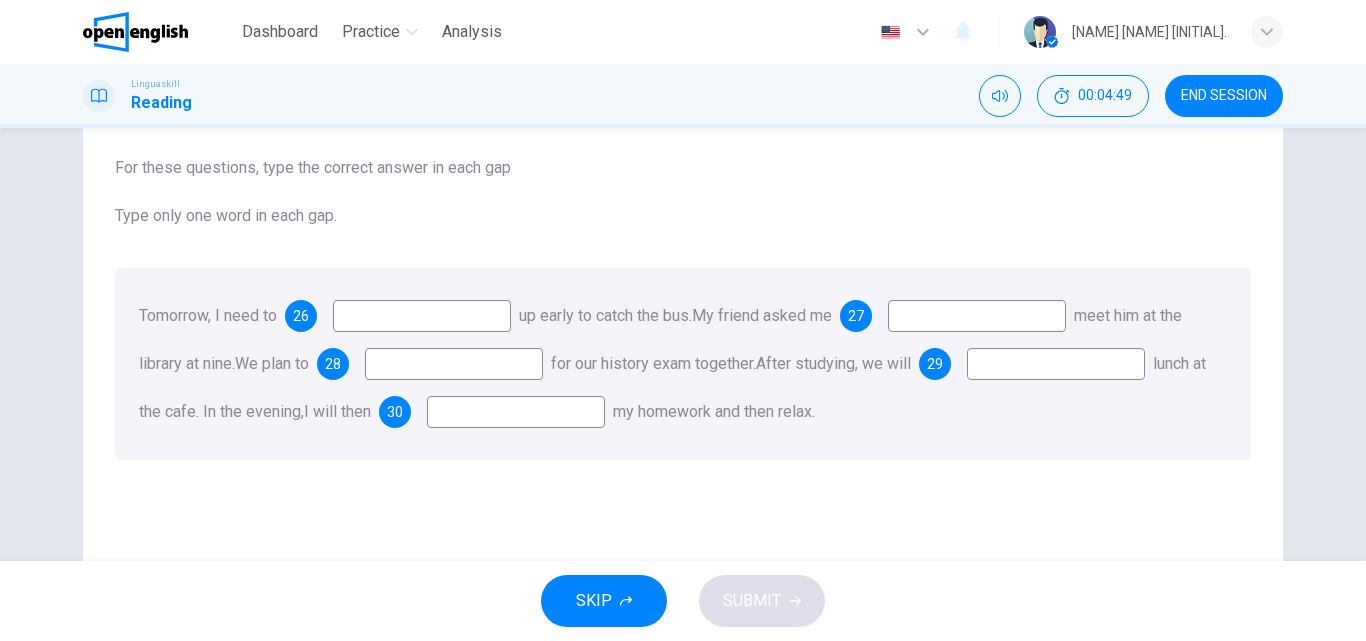 click at bounding box center [422, 316] 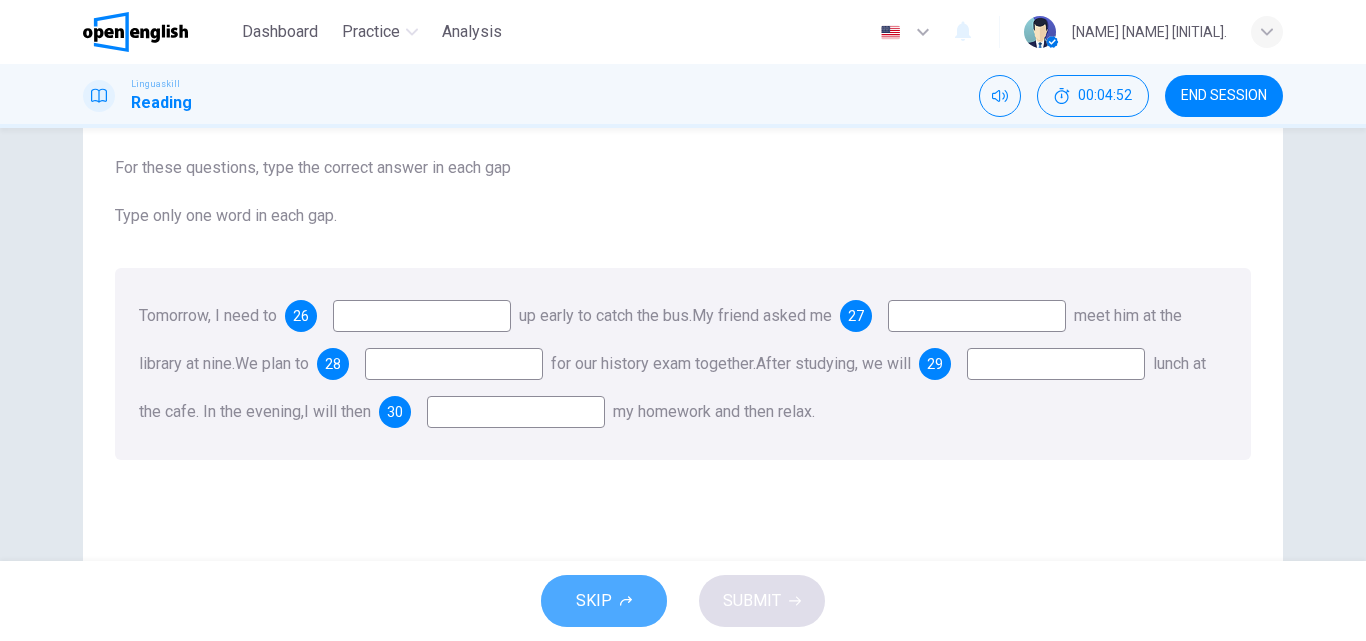click on "SKIP" at bounding box center [604, 601] 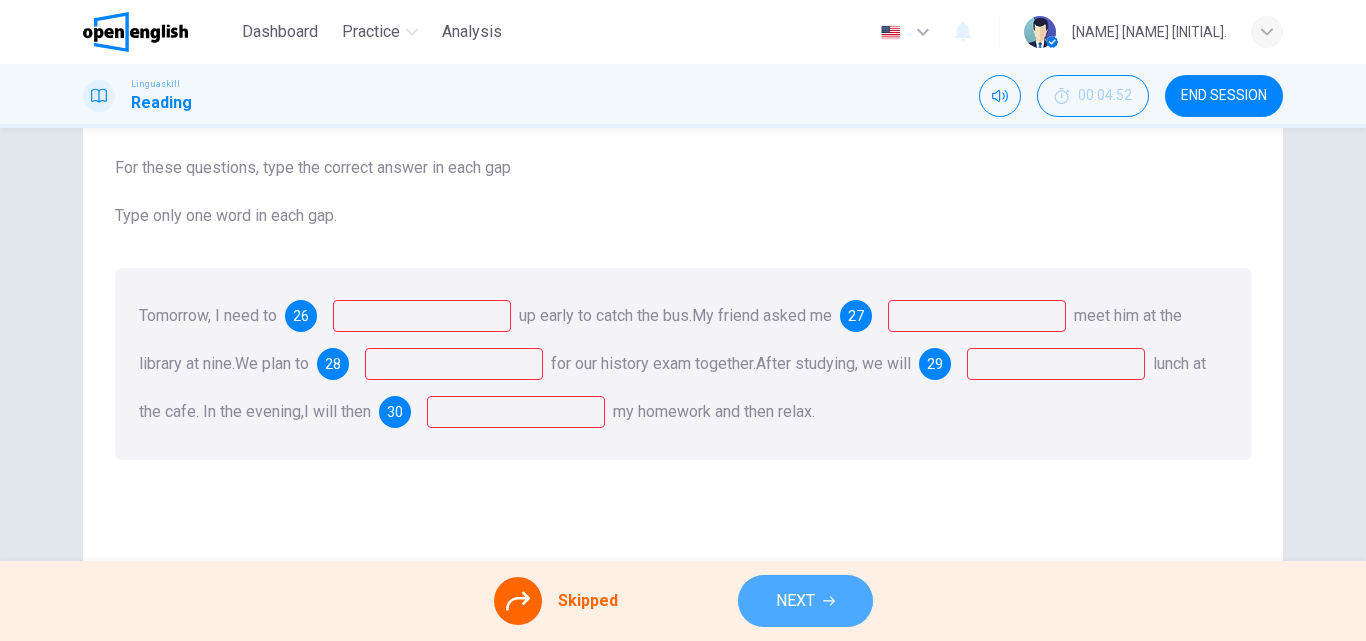 click on "NEXT" at bounding box center (805, 601) 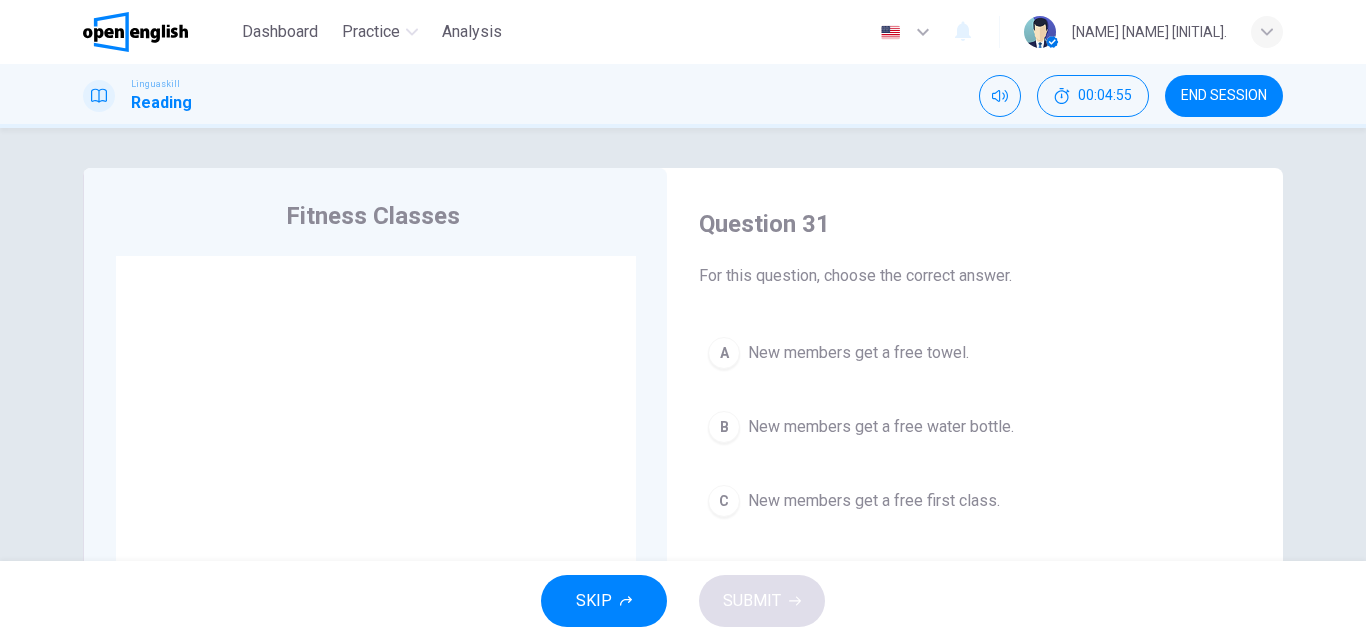 scroll, scrollTop: 74, scrollLeft: 0, axis: vertical 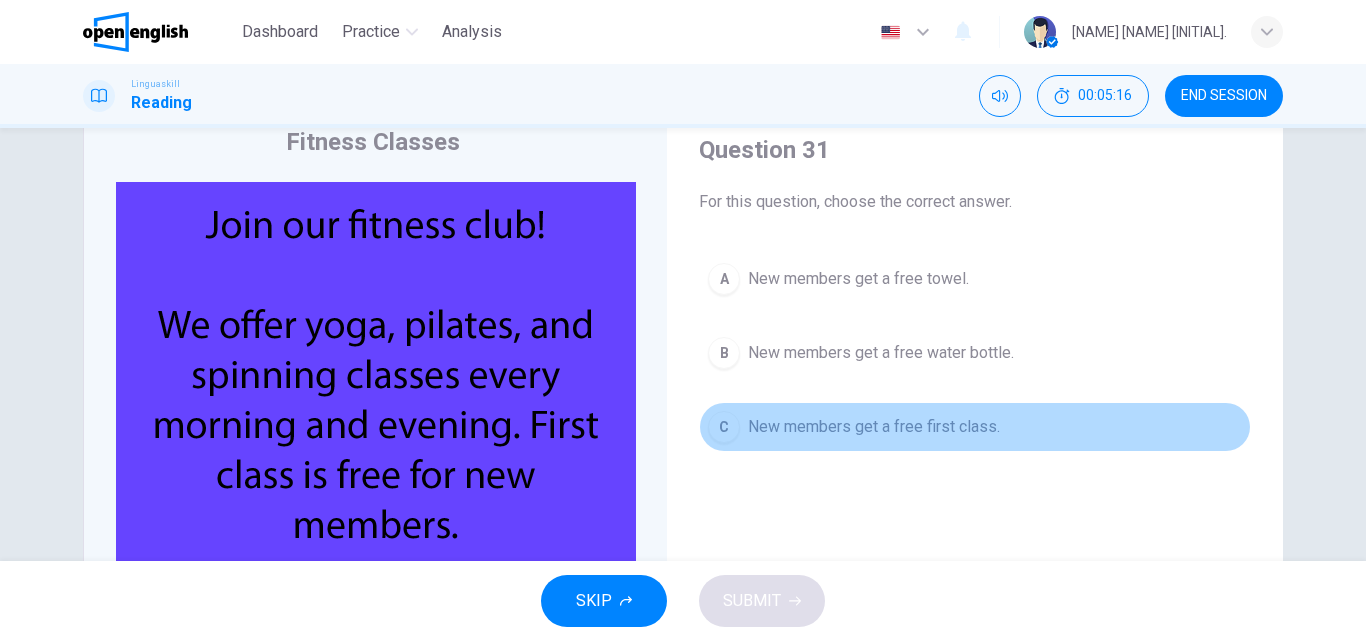 click on "New members get a free first class." at bounding box center [874, 427] 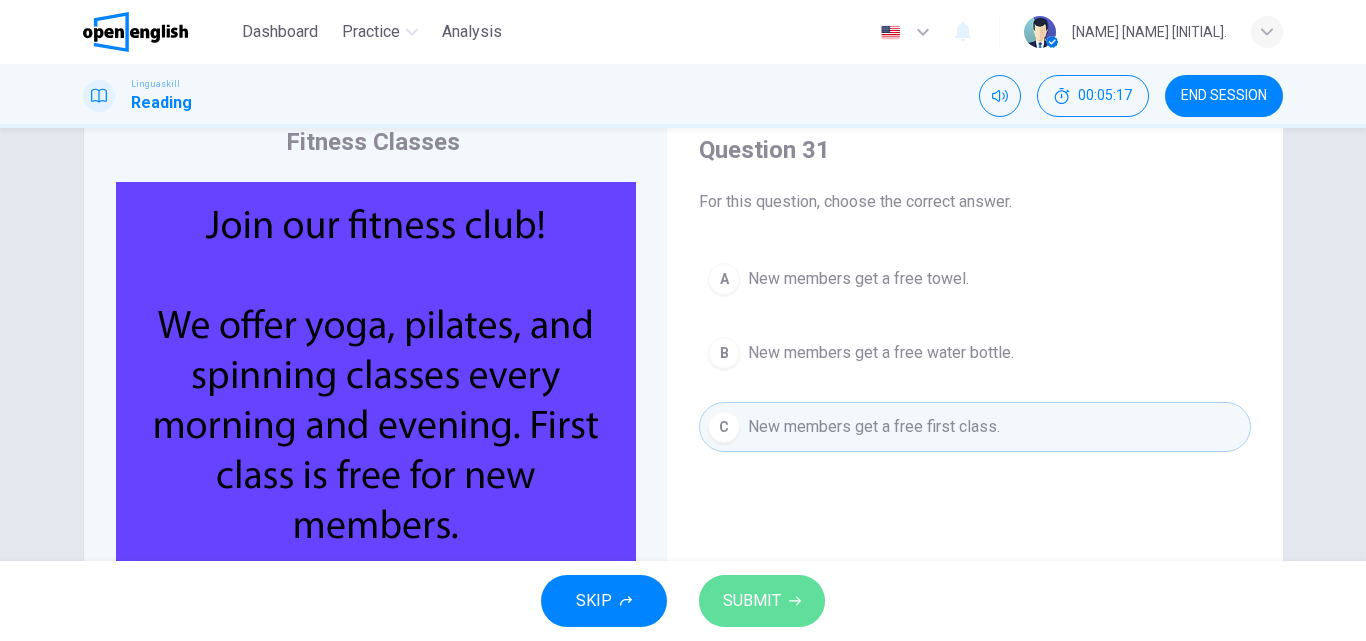 click on "SUBMIT" at bounding box center (762, 601) 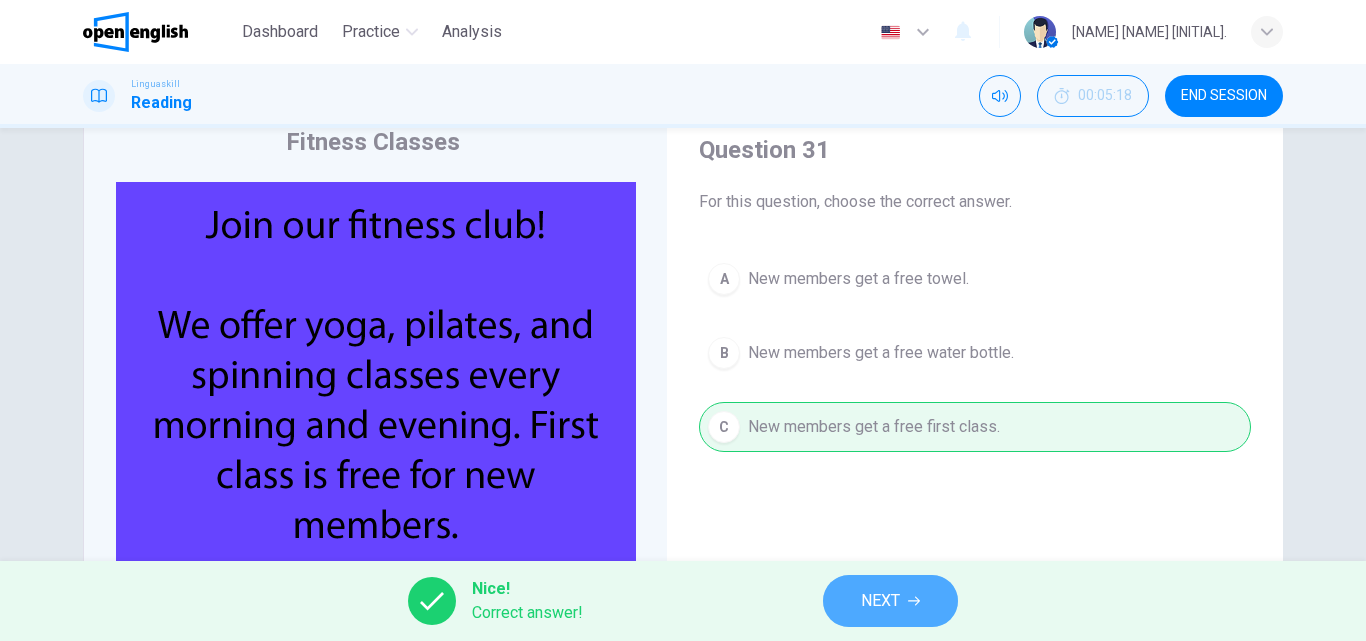 click on "NEXT" at bounding box center [880, 601] 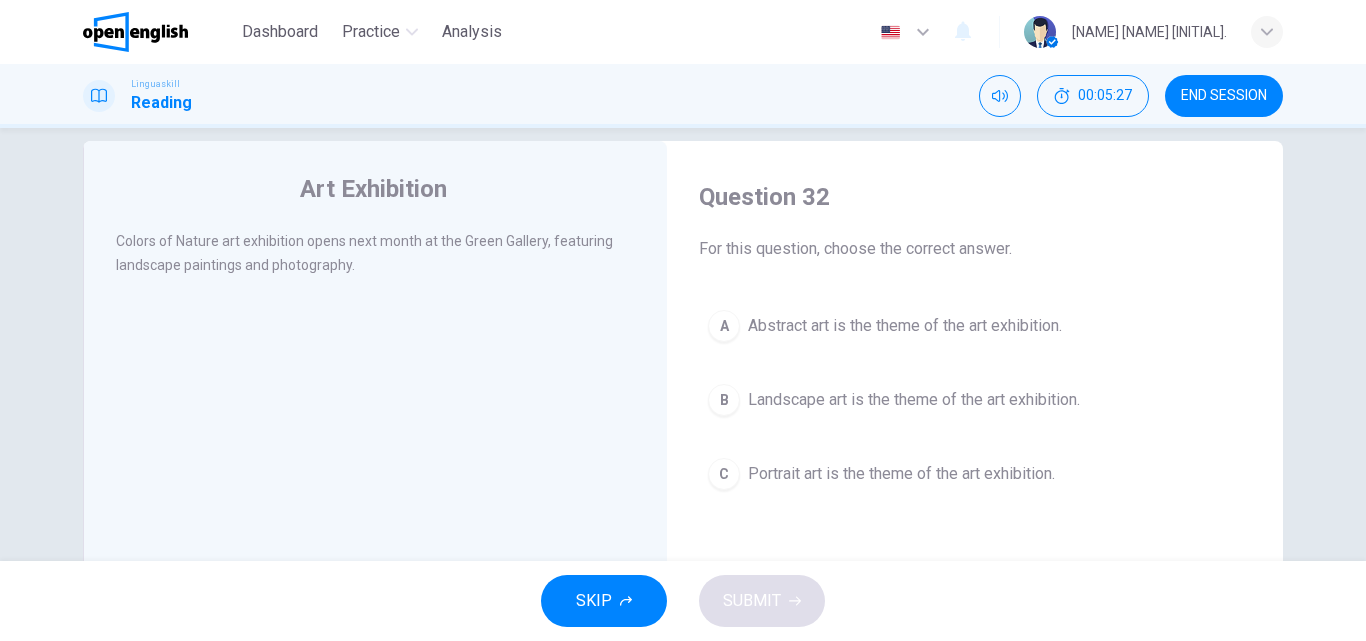 scroll, scrollTop: 29, scrollLeft: 0, axis: vertical 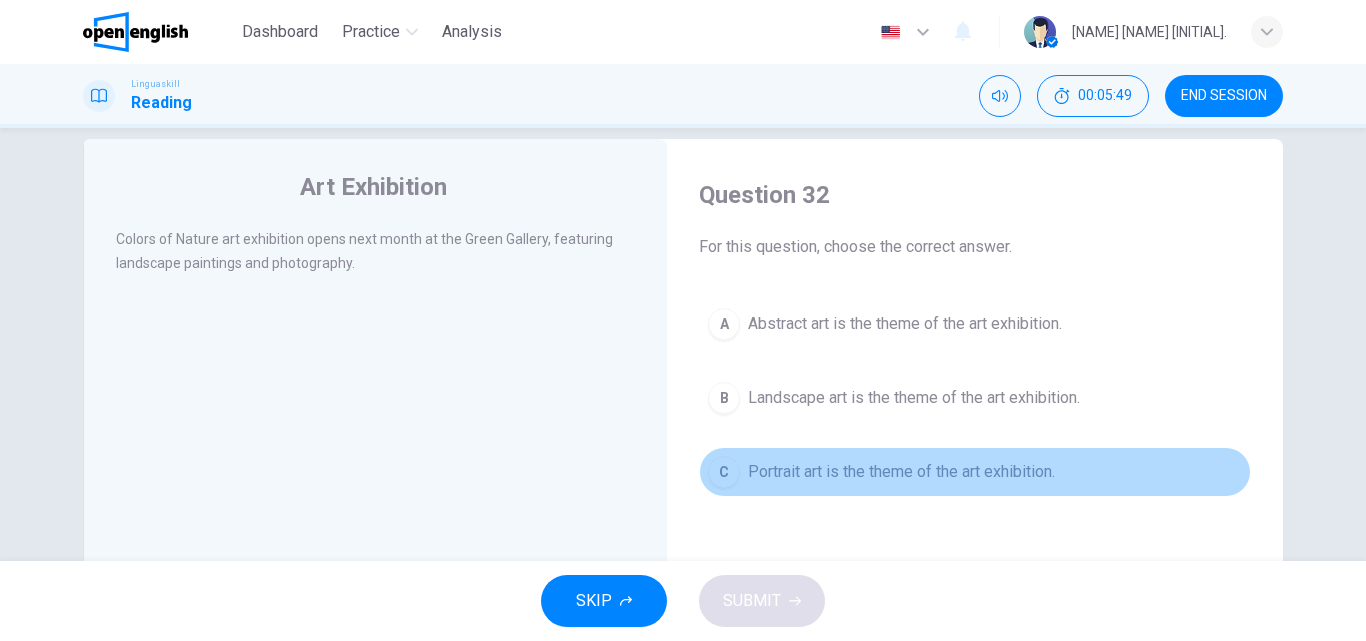 click on "Portrait art is the theme of the art exhibition." at bounding box center (901, 472) 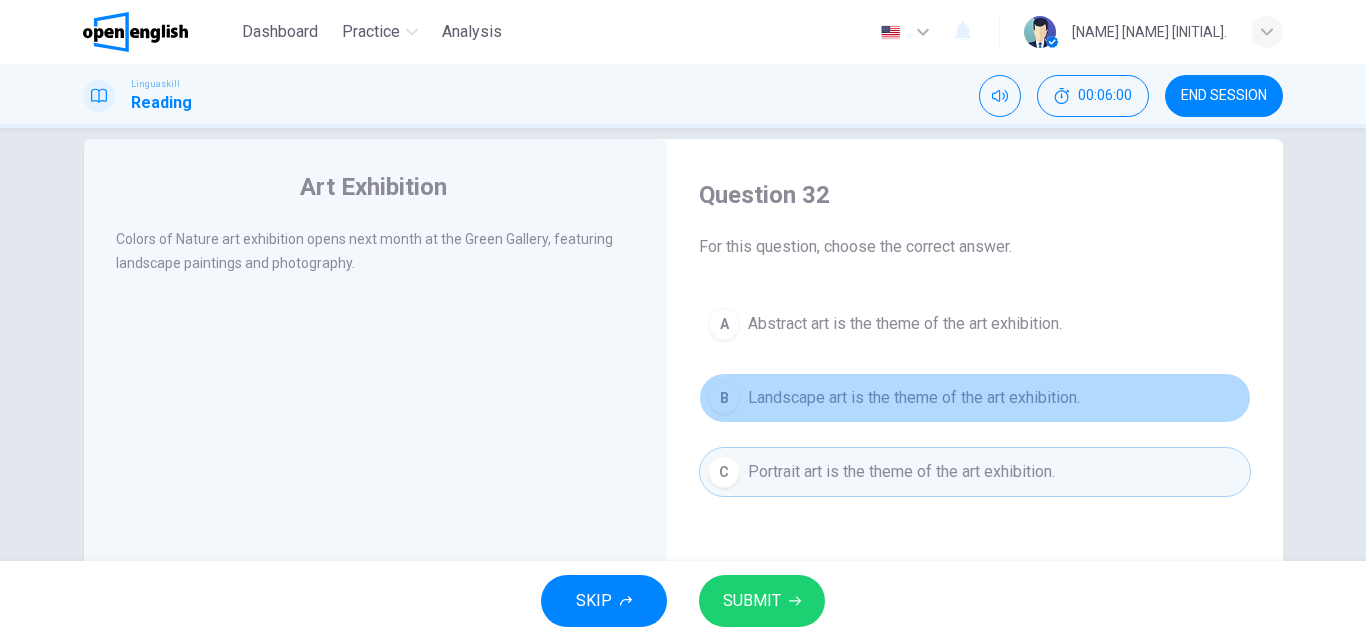 click on "B Landscape art is the theme of the art exhibition." at bounding box center [975, 398] 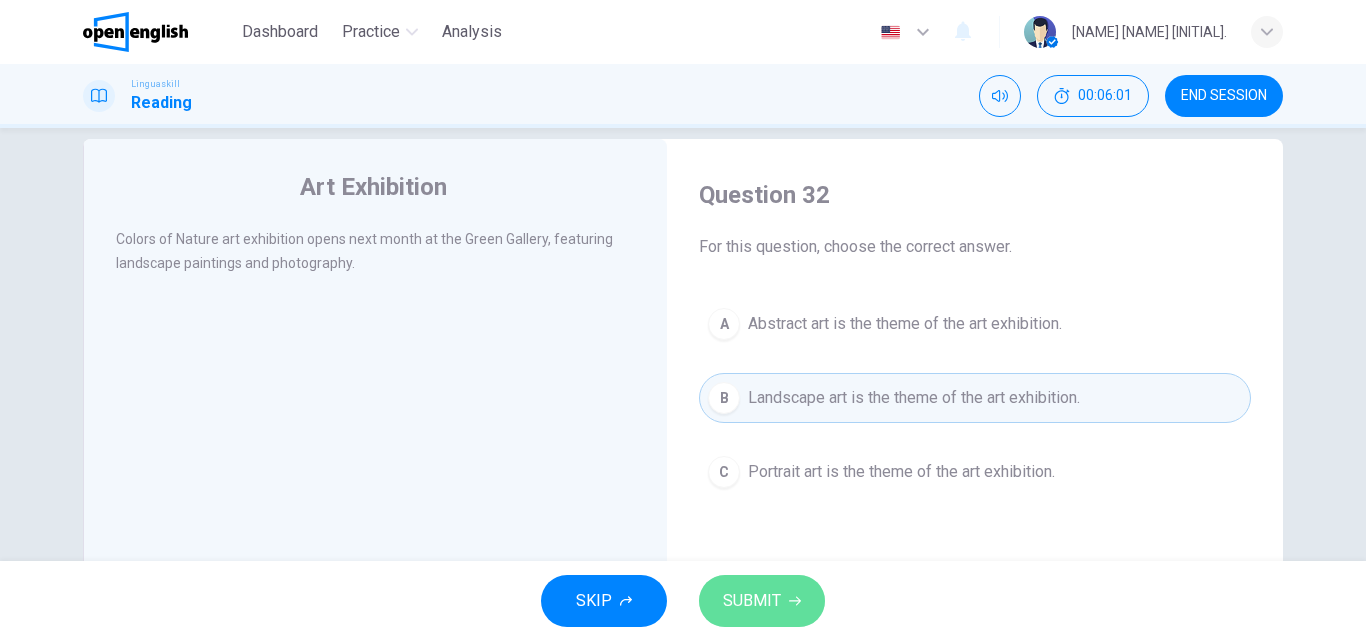 click on "SUBMIT" at bounding box center [762, 601] 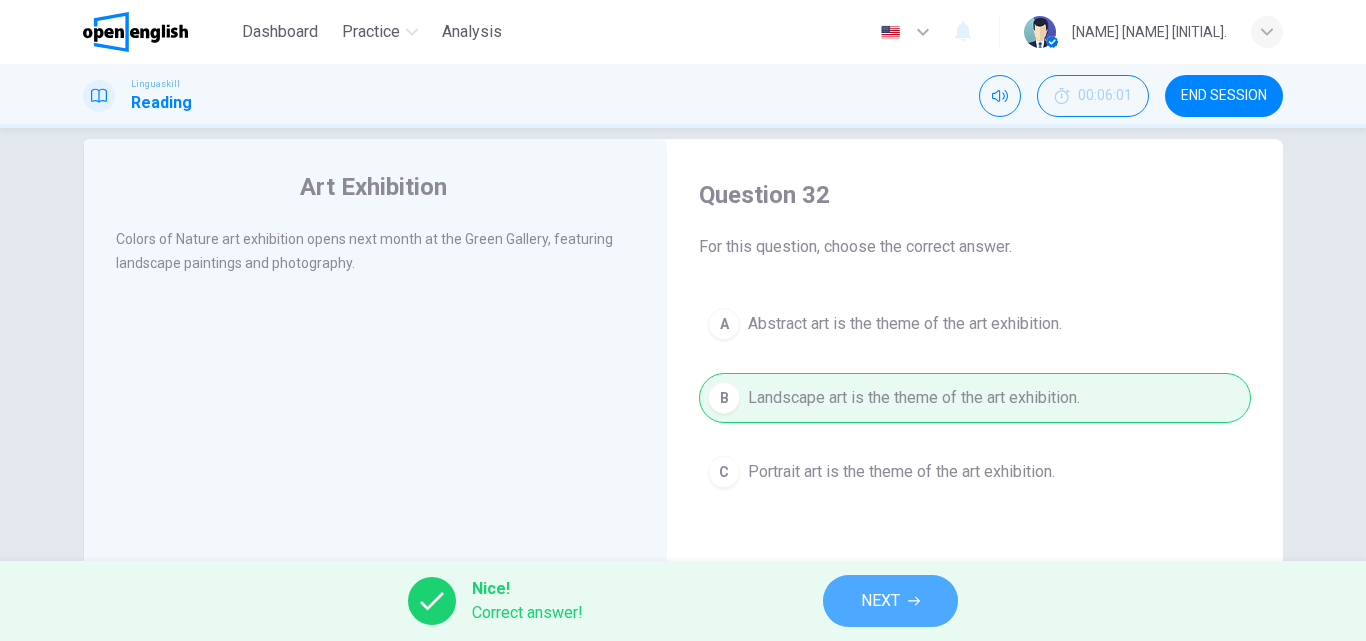 click on "NEXT" at bounding box center [890, 601] 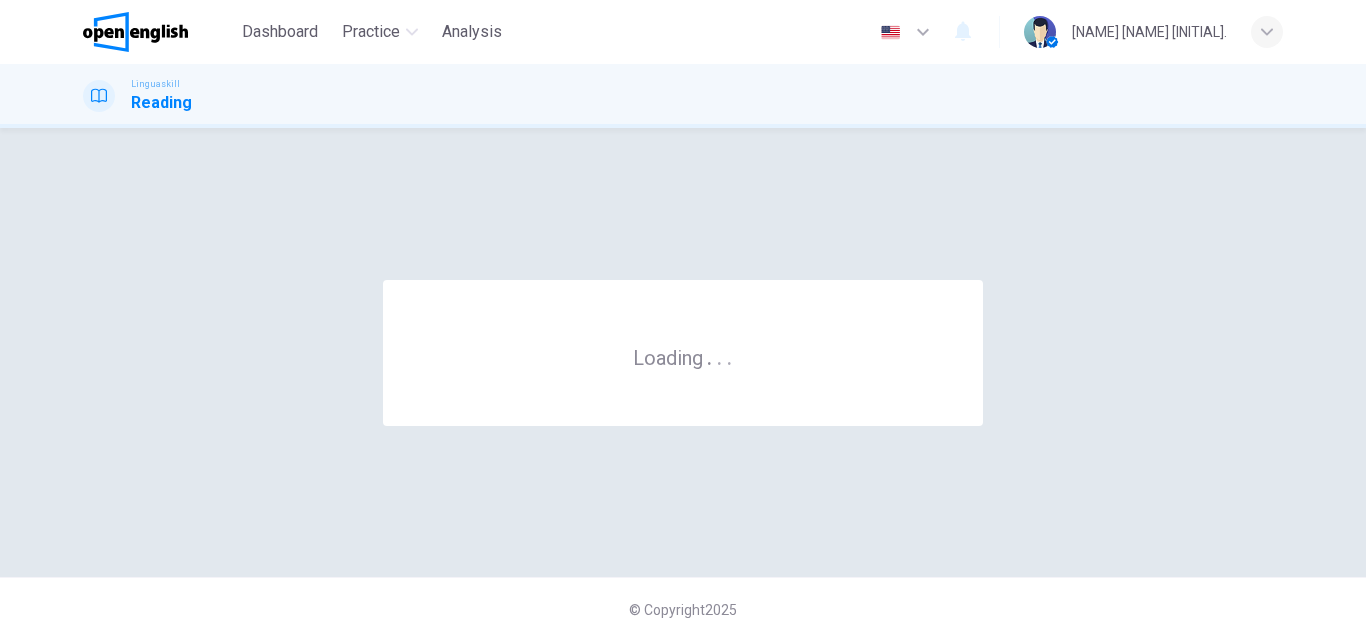 scroll, scrollTop: 0, scrollLeft: 0, axis: both 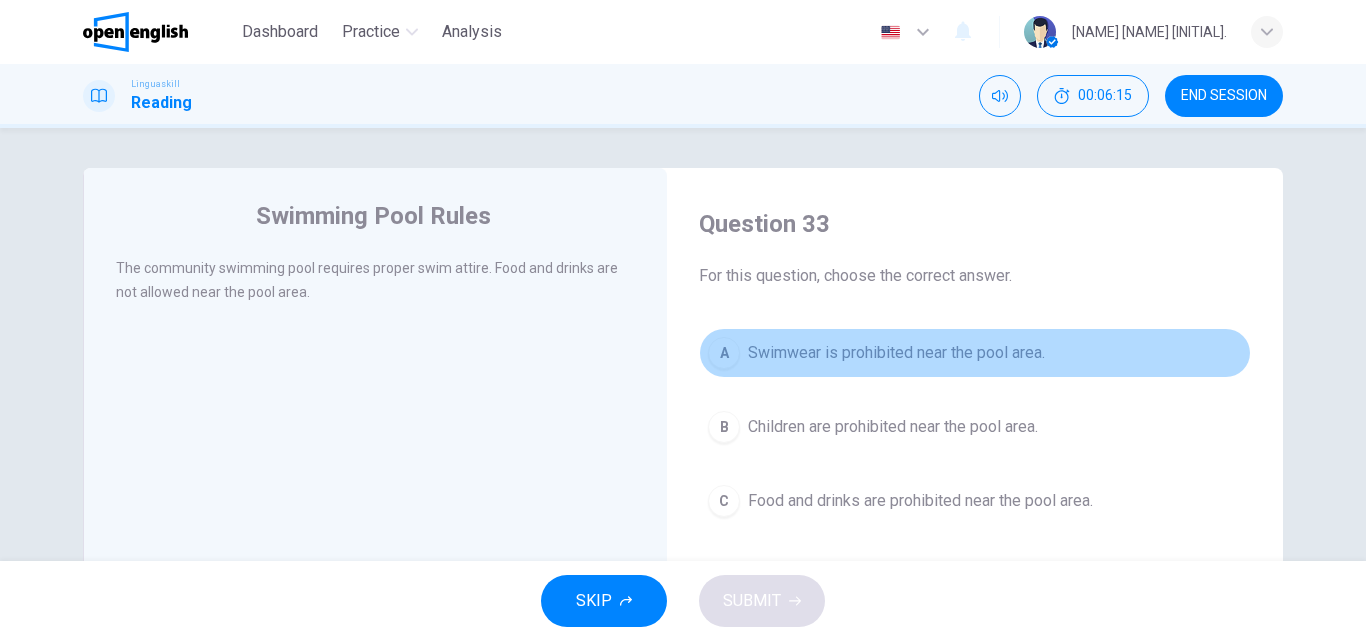 click on "Swimwear is prohibited near the pool area." at bounding box center (896, 353) 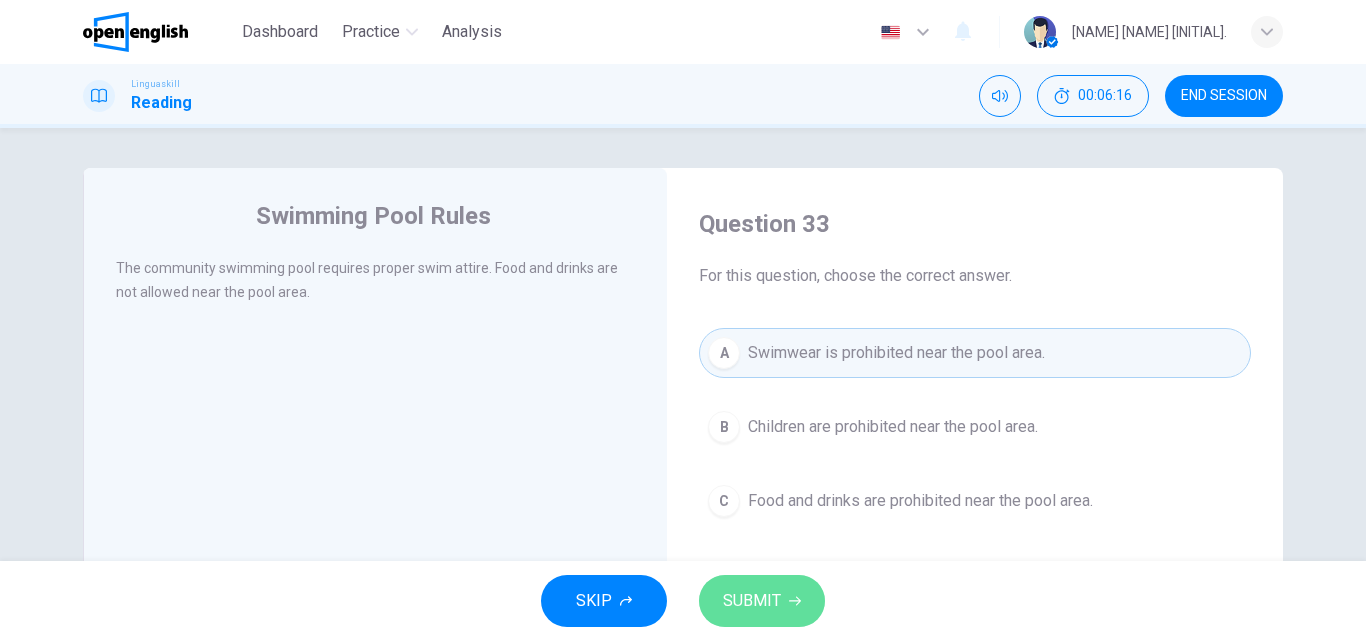 click on "SUBMIT" at bounding box center (752, 601) 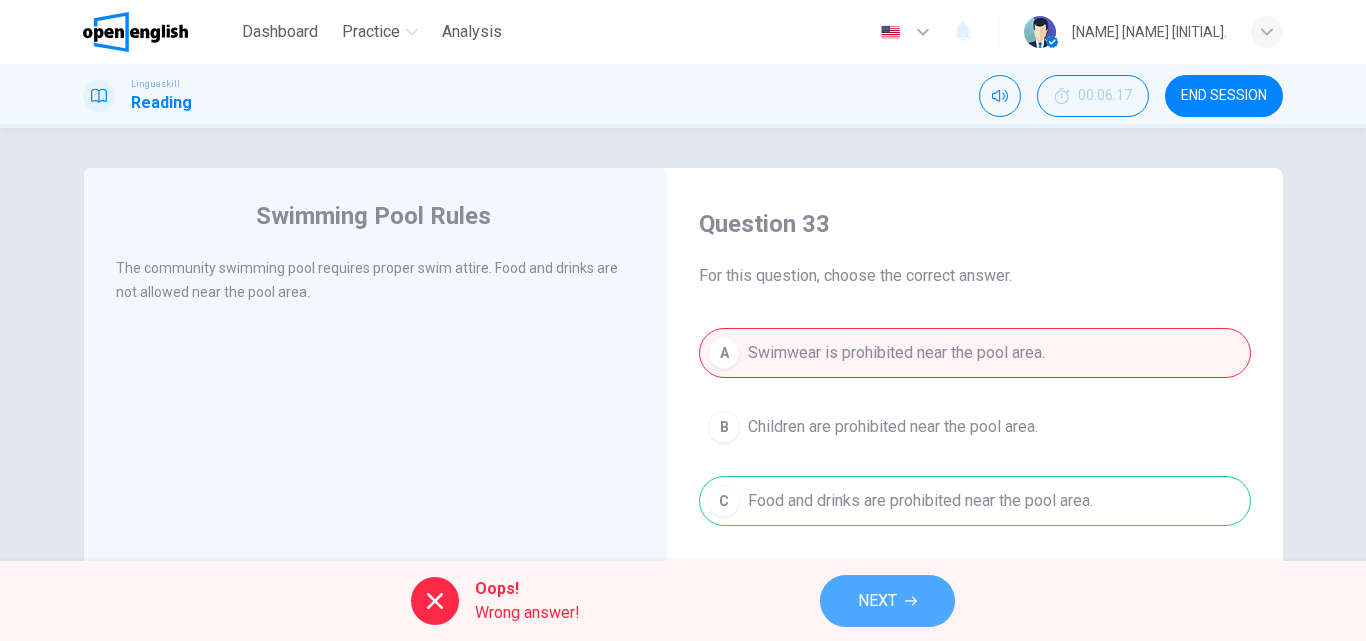 click on "NEXT" at bounding box center (877, 601) 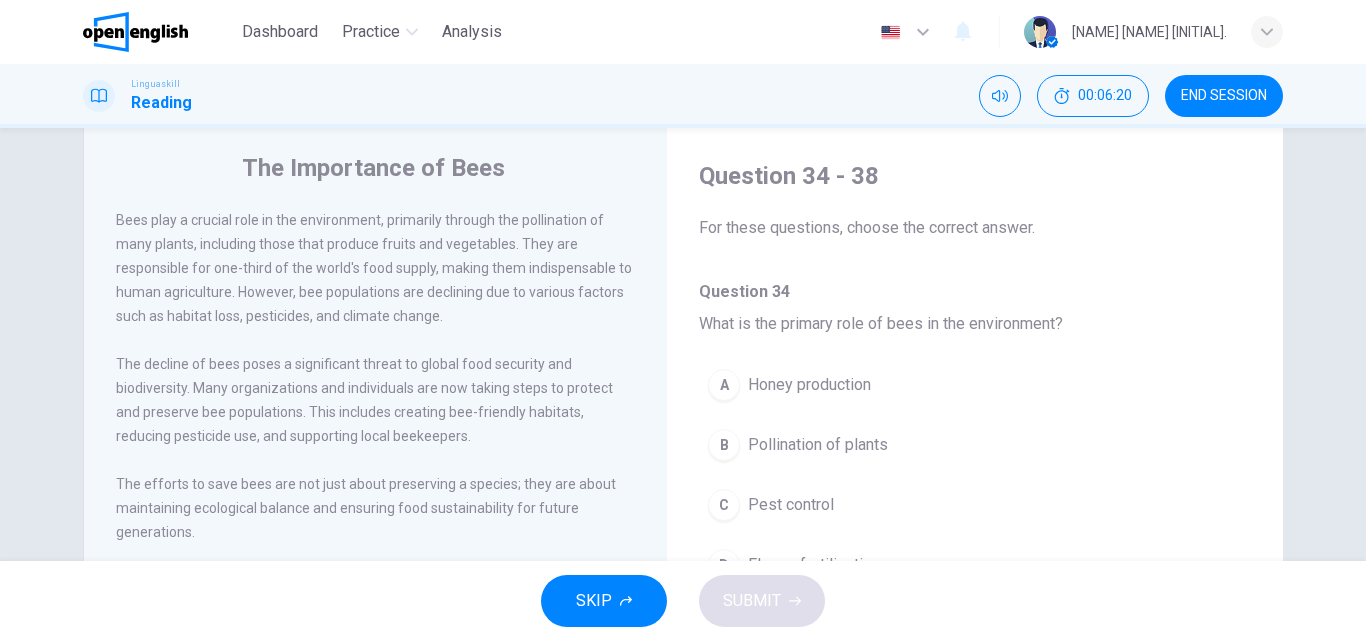 scroll, scrollTop: 49, scrollLeft: 0, axis: vertical 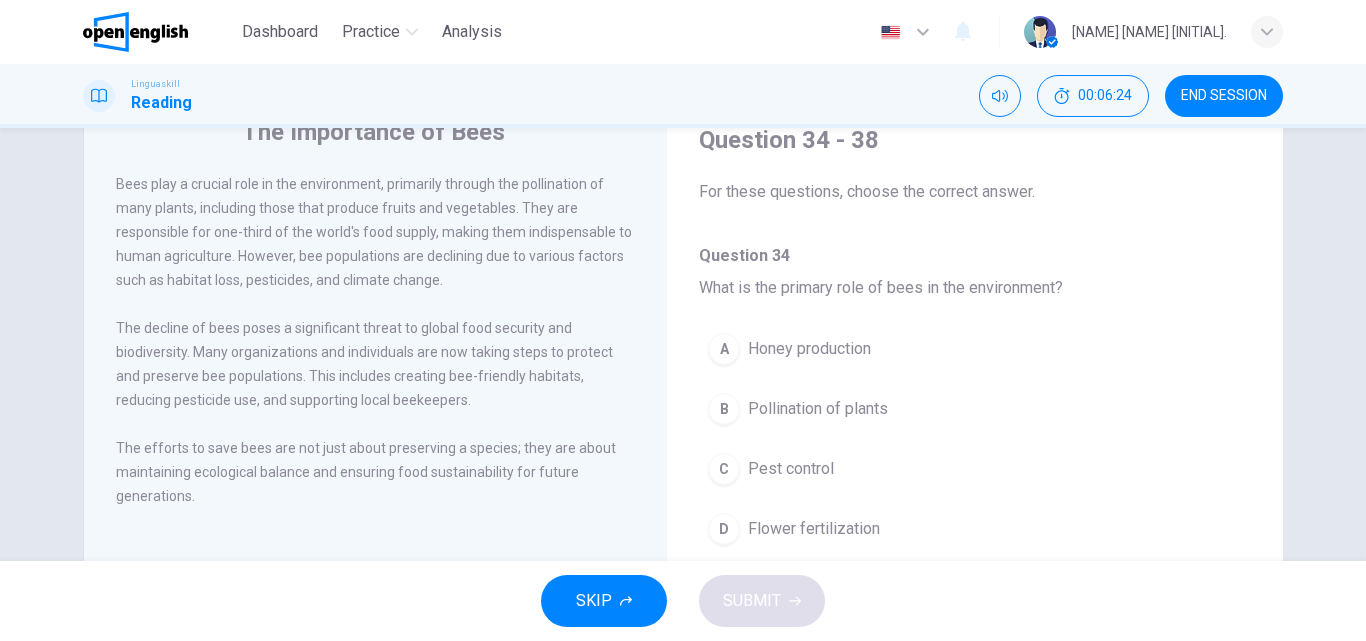 drag, startPoint x: 1353, startPoint y: 296, endPoint x: 1365, endPoint y: 323, distance: 29.546574 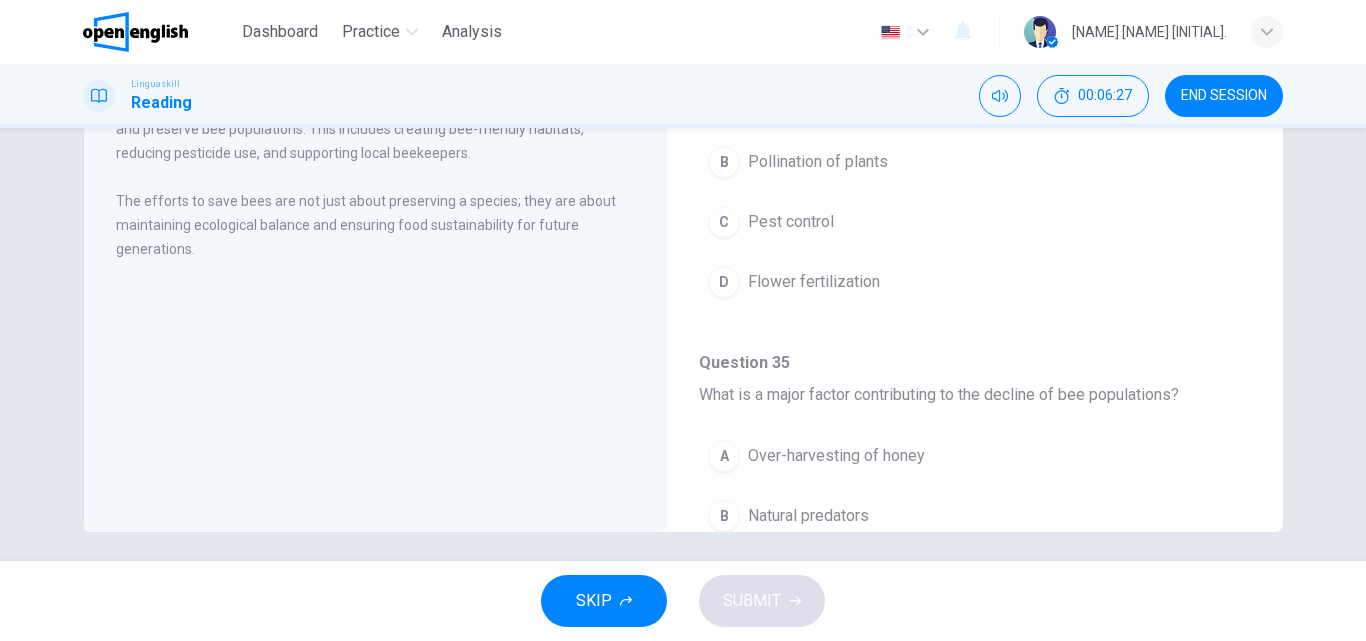 scroll, scrollTop: 342, scrollLeft: 0, axis: vertical 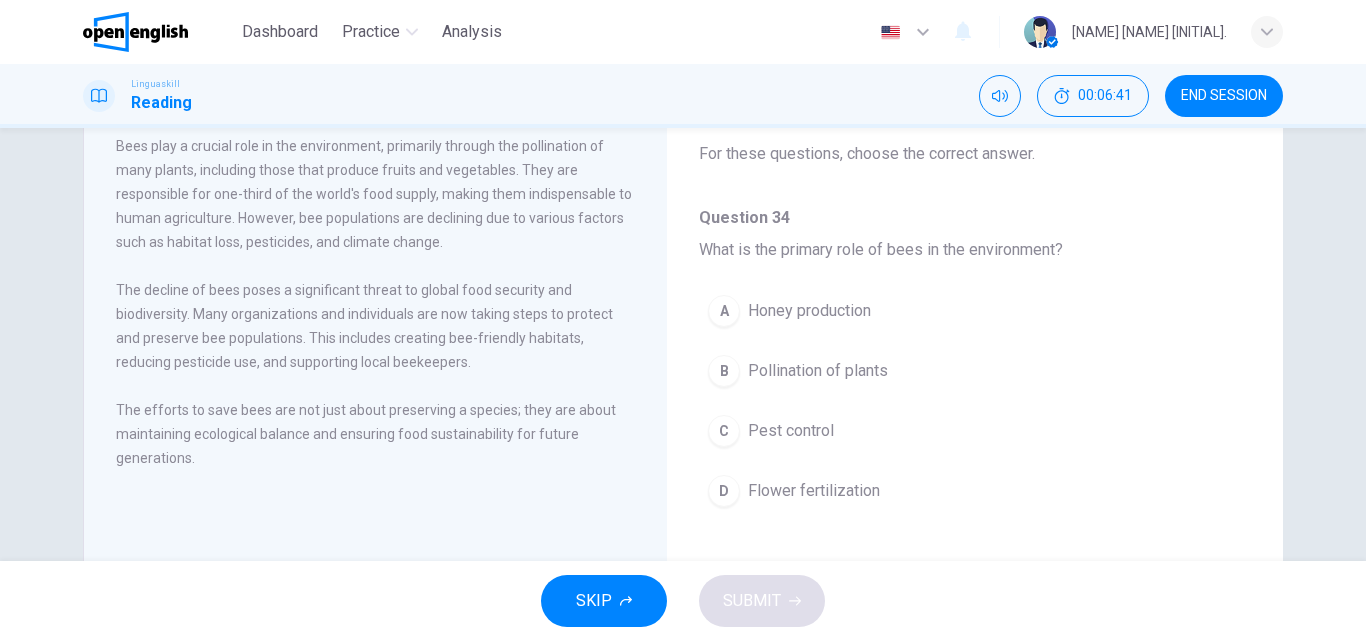 click on "Pollination of plants" at bounding box center [818, 371] 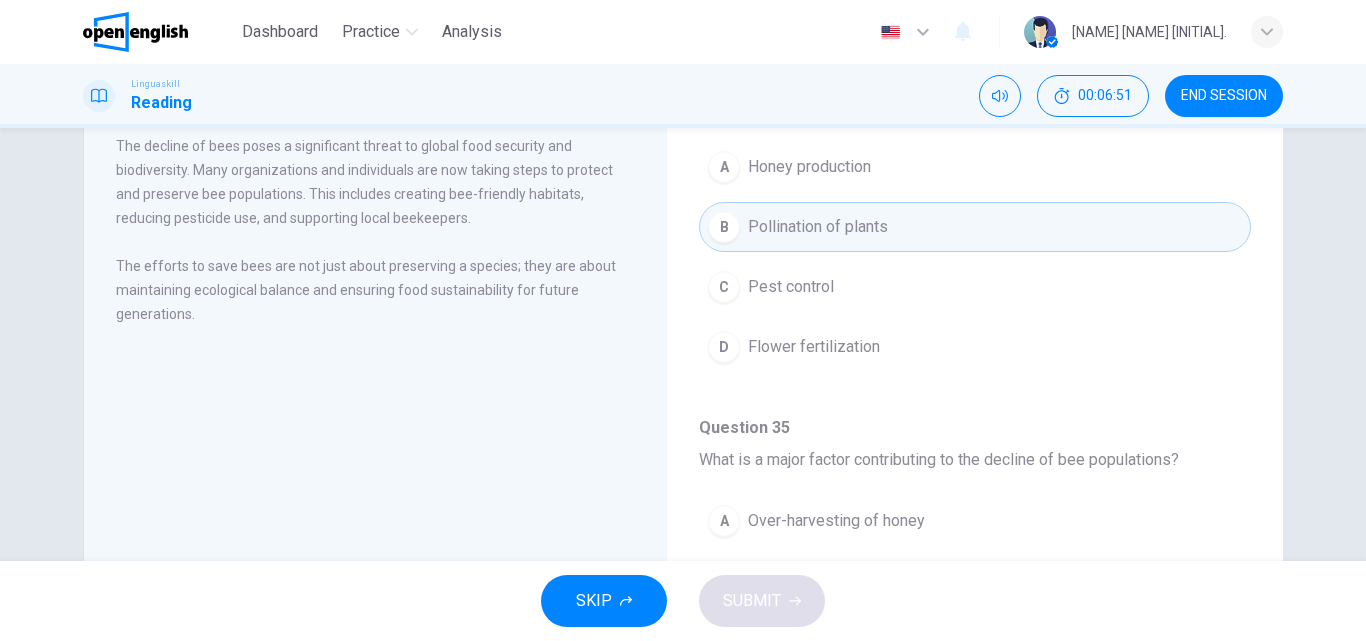 scroll, scrollTop: 342, scrollLeft: 0, axis: vertical 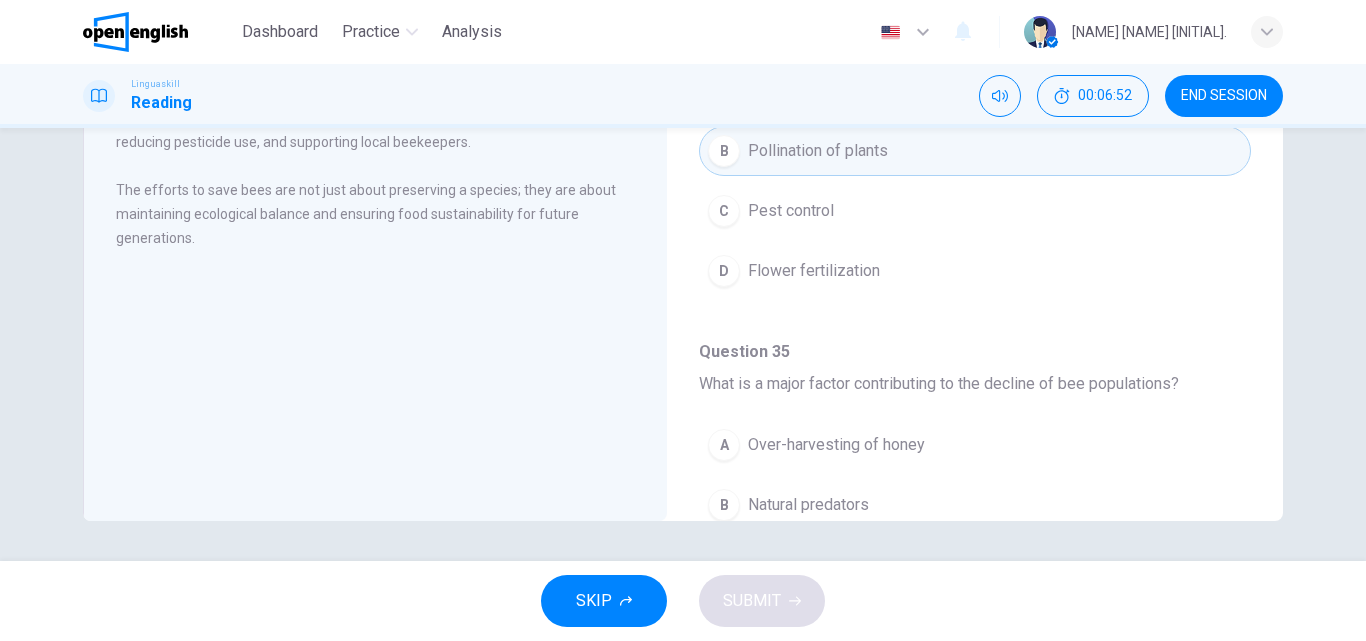 click on "Over-harvesting of honey" at bounding box center [836, 445] 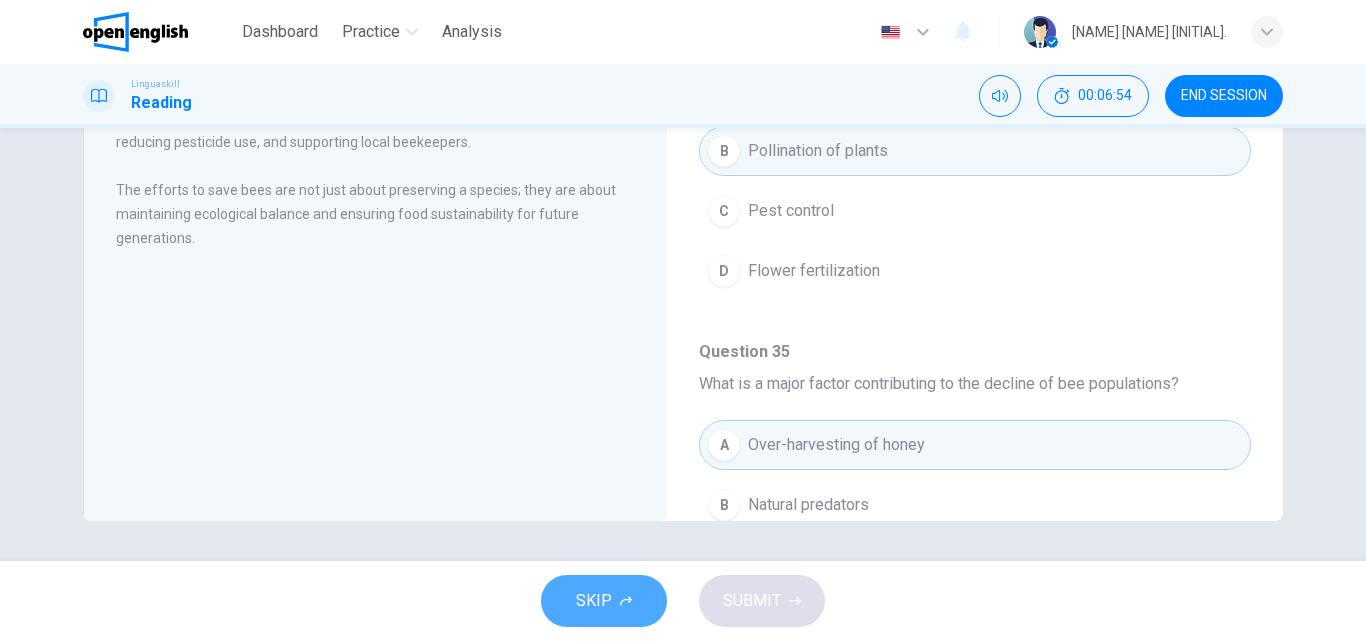click on "SKIP" at bounding box center (594, 601) 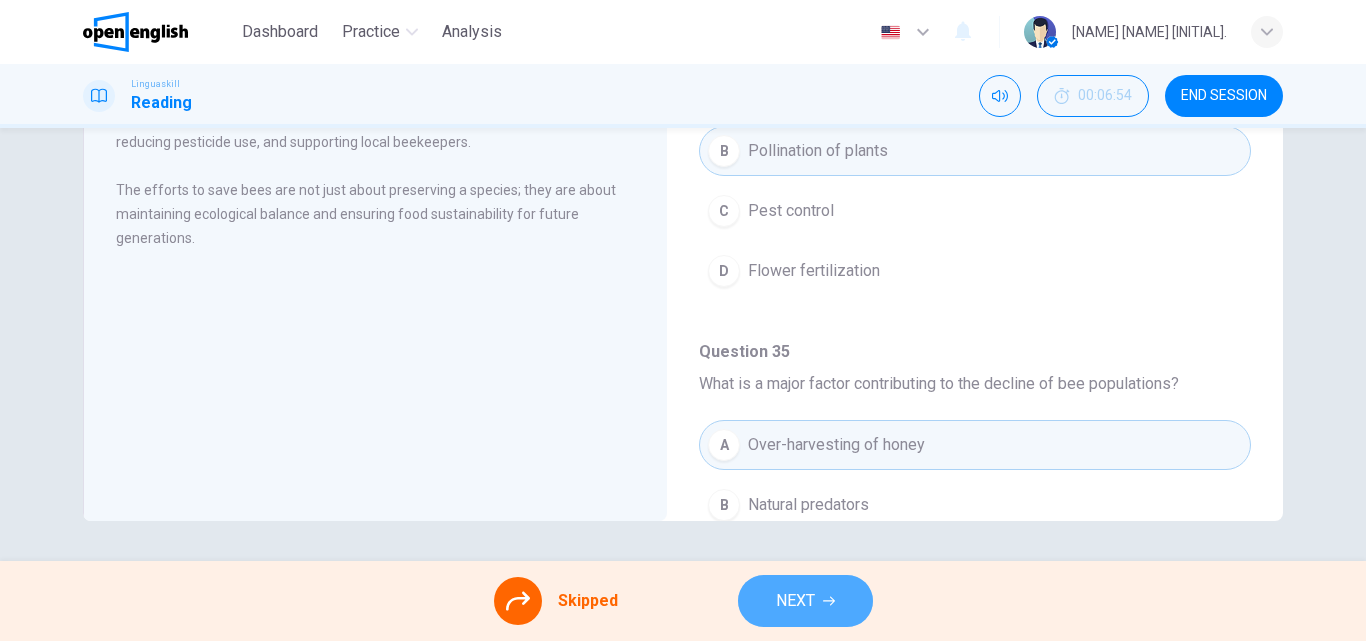 click on "NEXT" at bounding box center [795, 601] 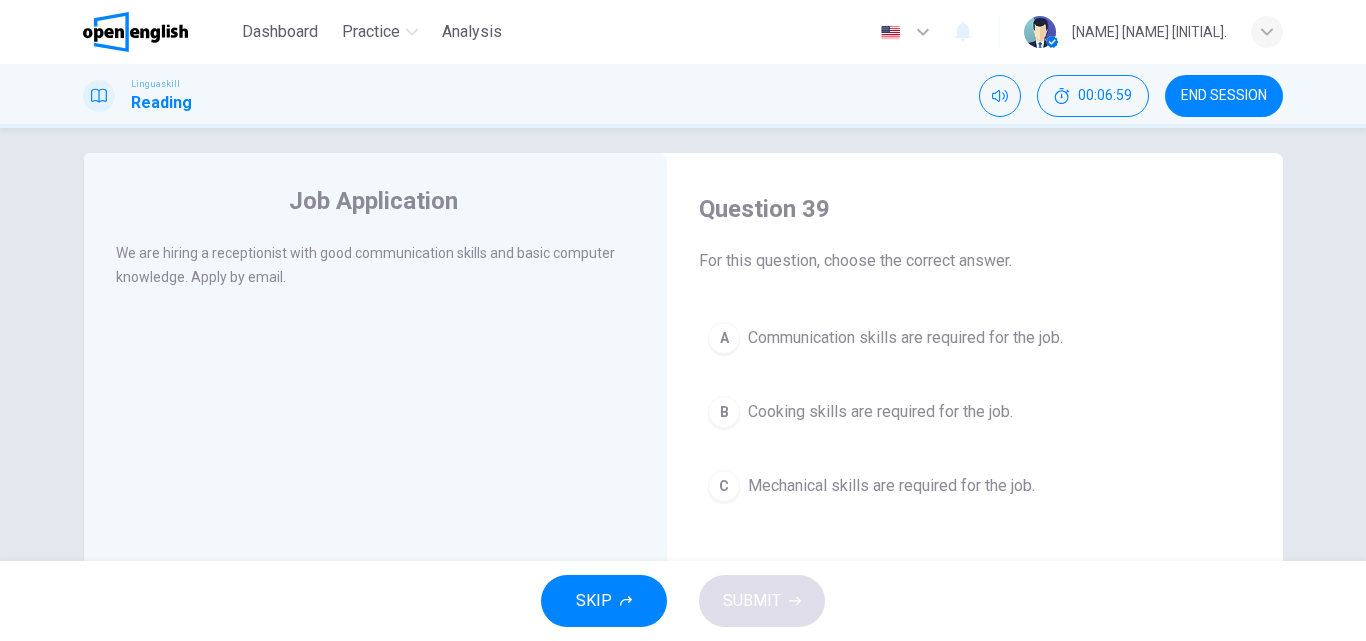 scroll, scrollTop: 17, scrollLeft: 0, axis: vertical 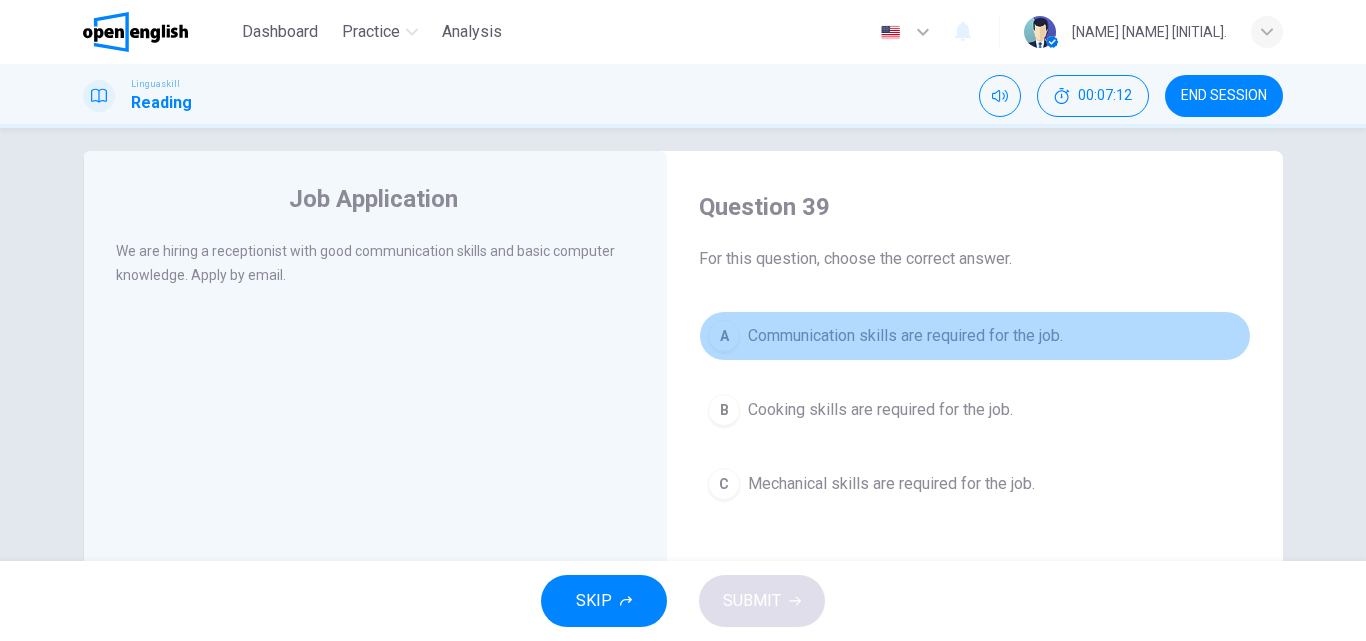 click on "A Communication skills are required for the job." at bounding box center (975, 336) 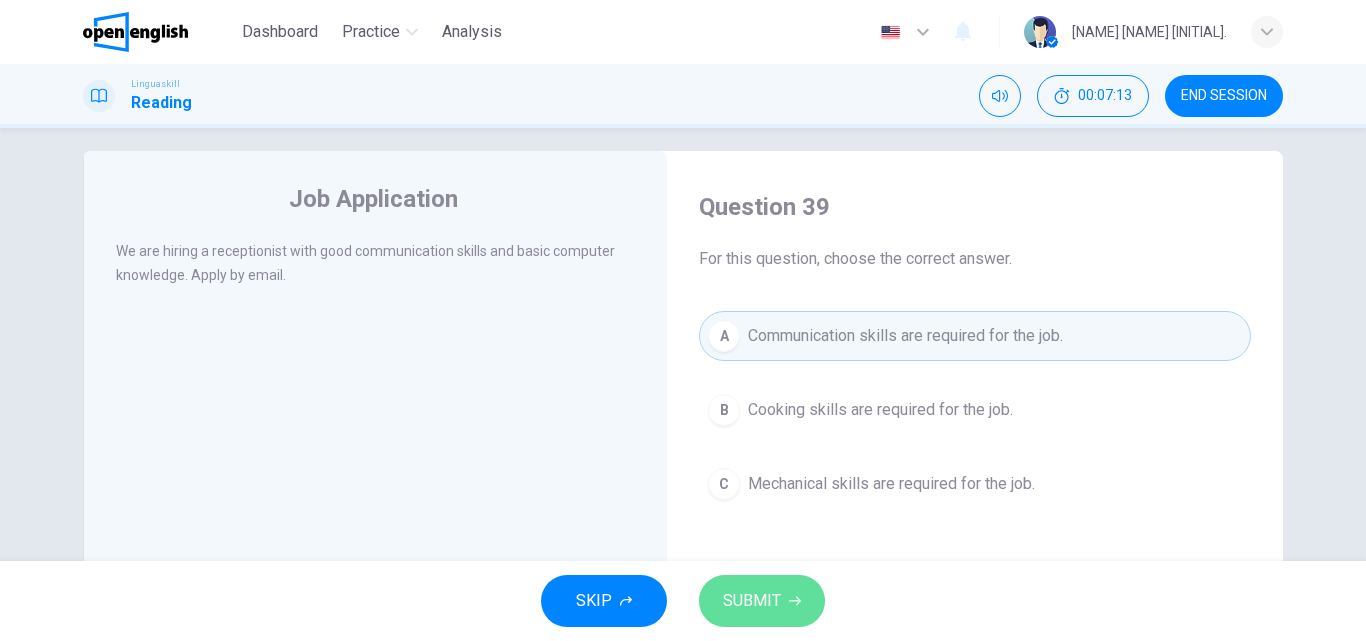 click on "SUBMIT" at bounding box center [752, 601] 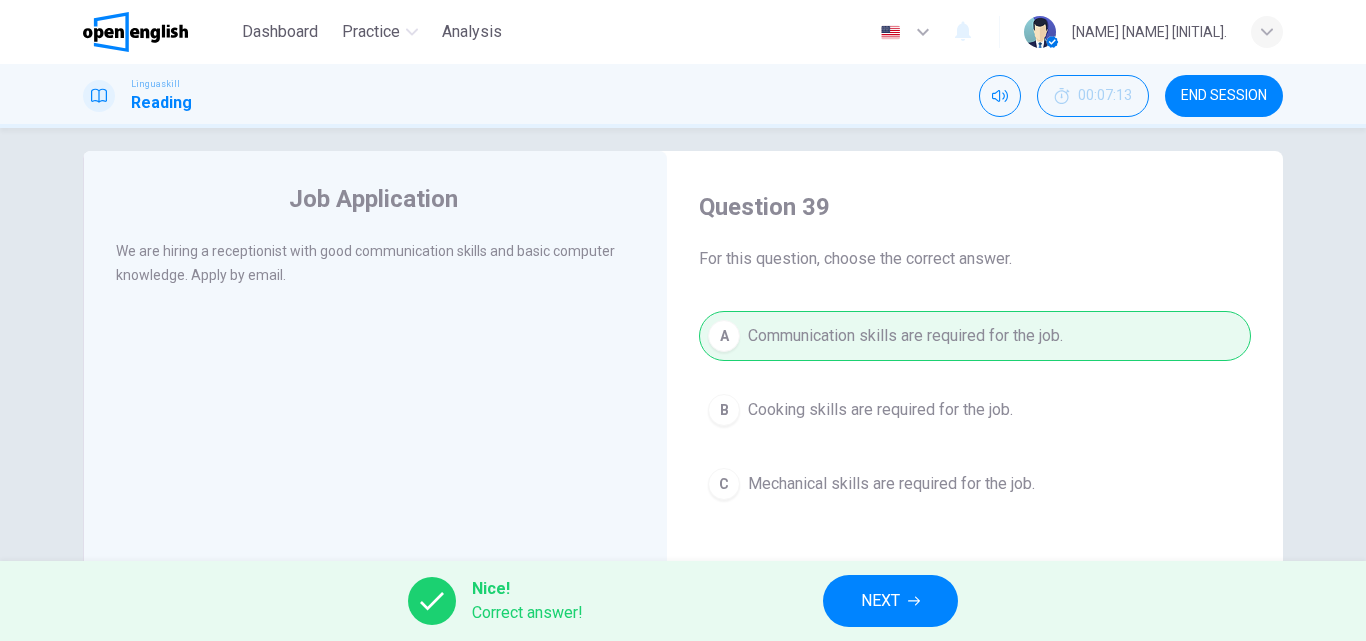 click on "NEXT" at bounding box center (890, 601) 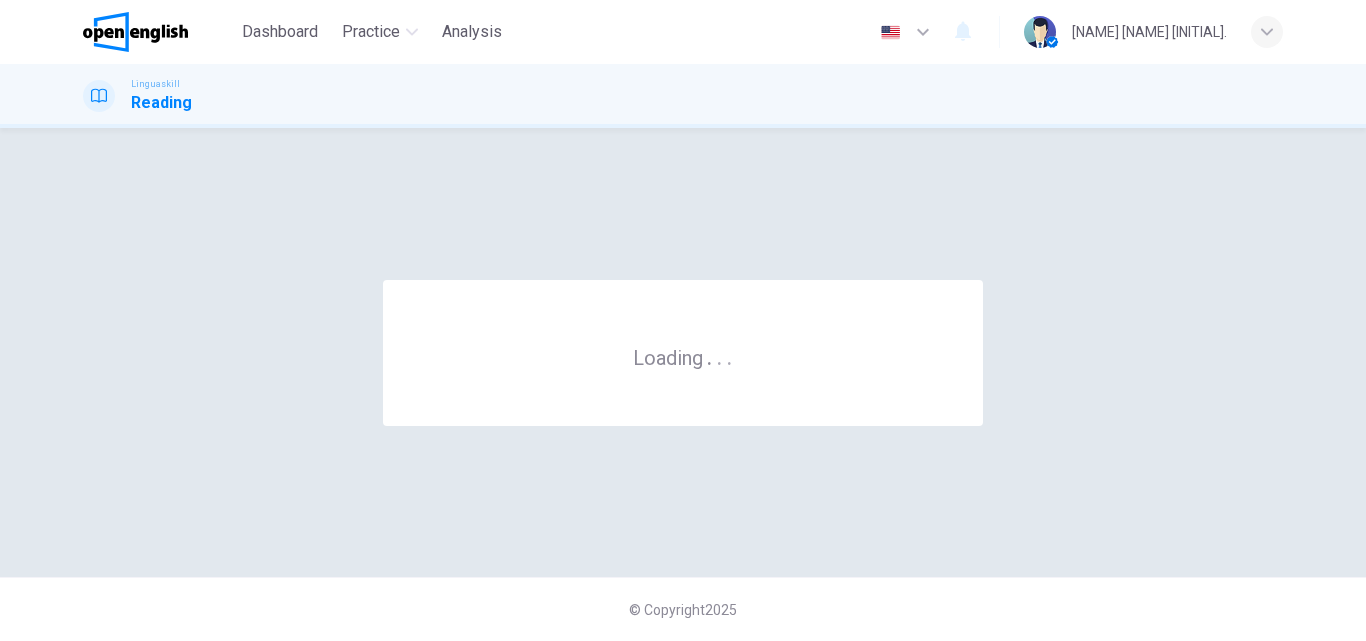 scroll, scrollTop: 0, scrollLeft: 0, axis: both 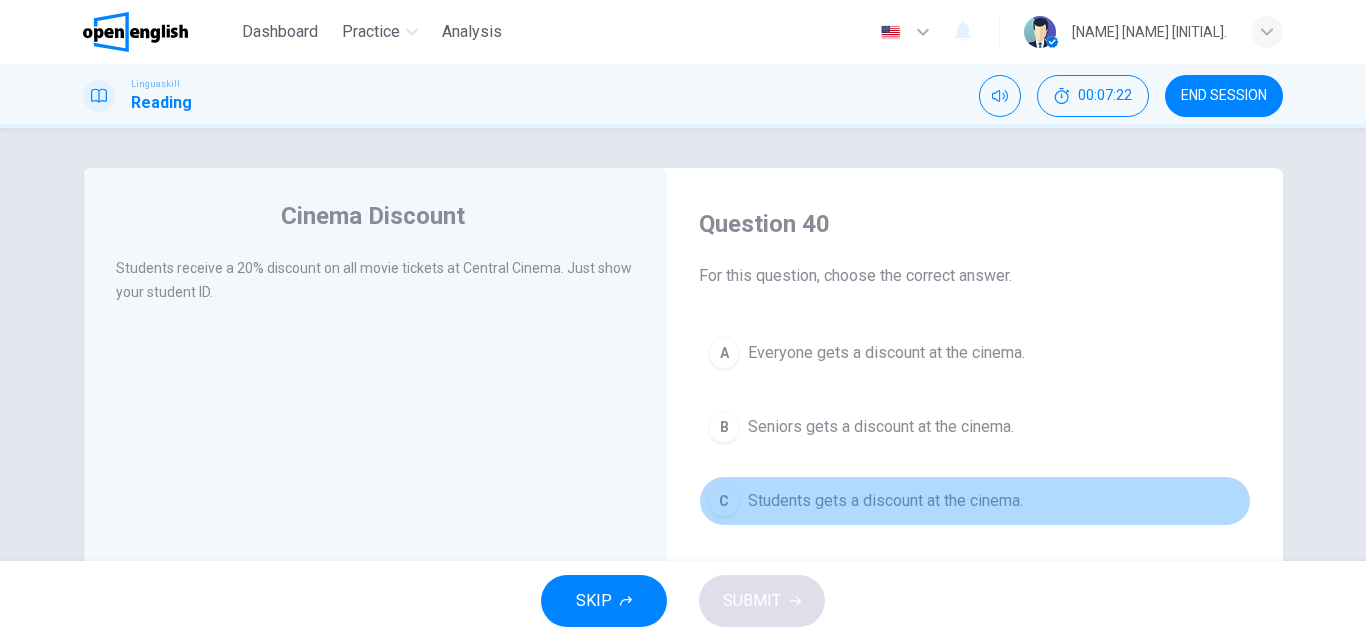 click on "Students gets a discount at the cinema." at bounding box center [885, 501] 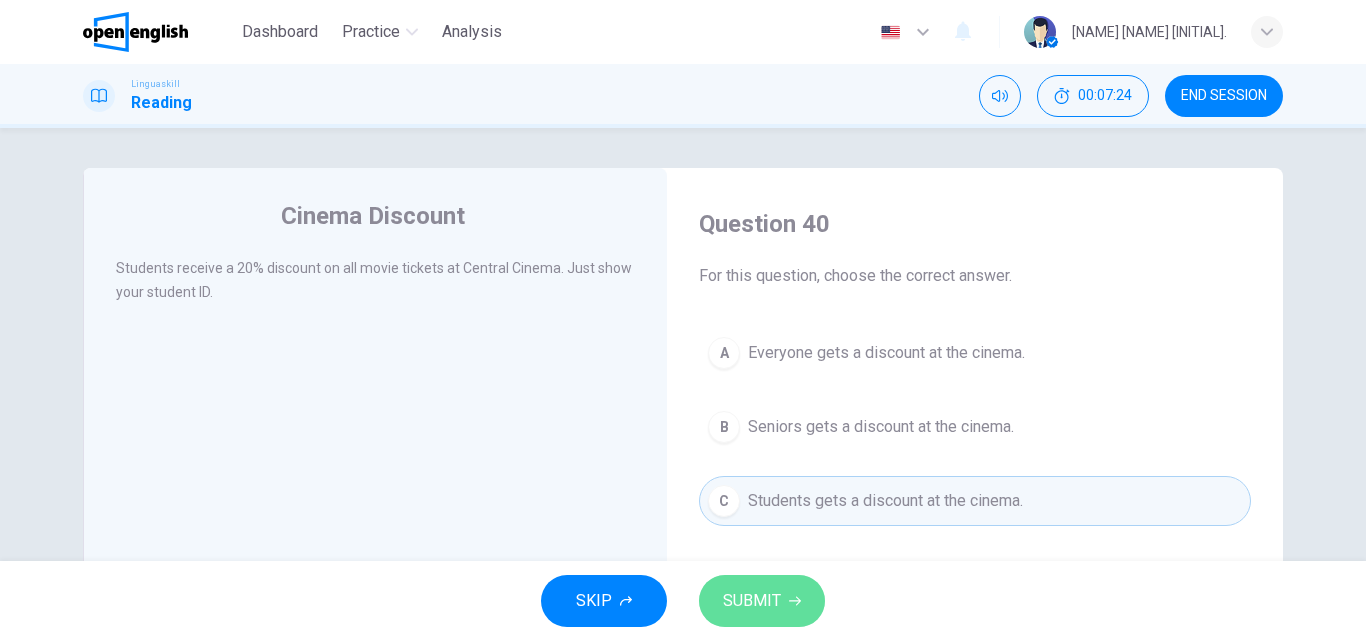 click on "SUBMIT" at bounding box center (762, 601) 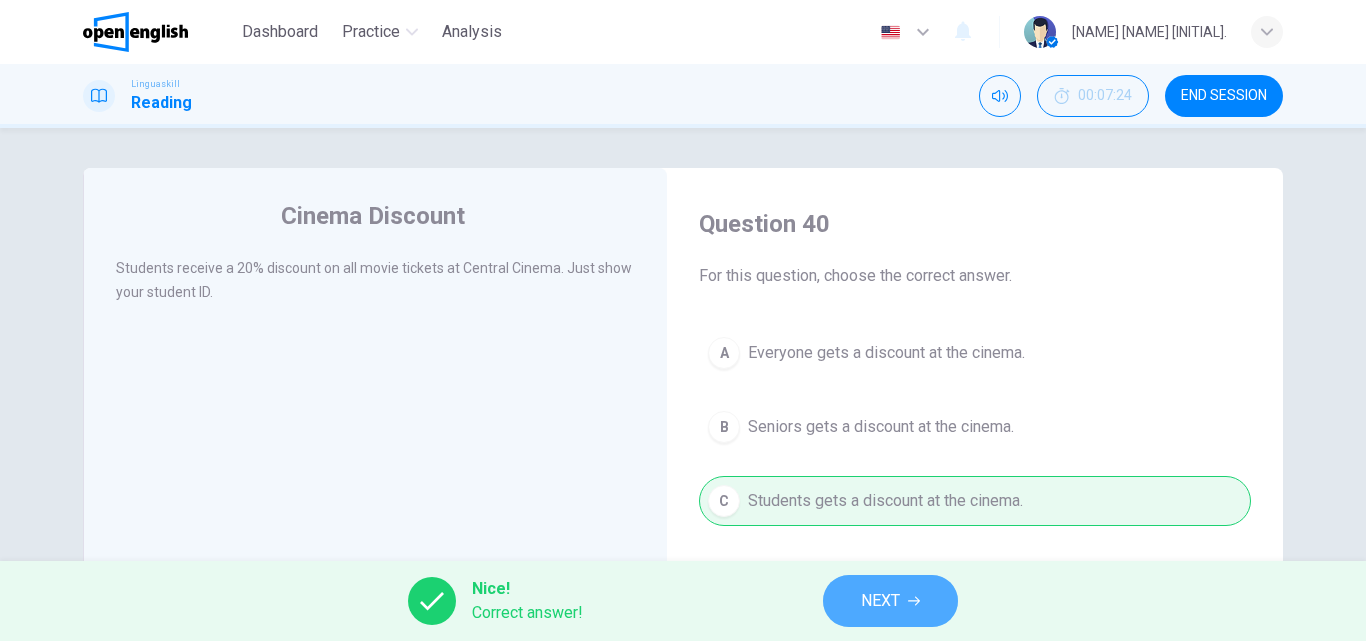 click on "NEXT" at bounding box center [880, 601] 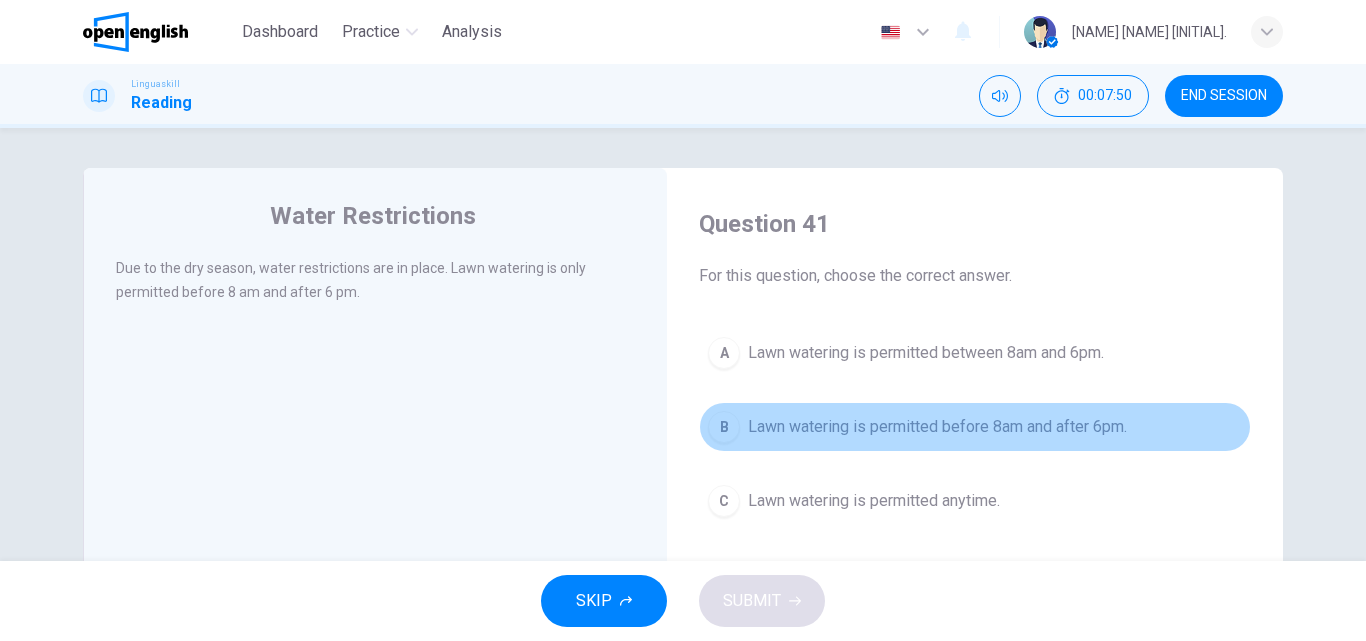 click on "Lawn watering is permitted before 8am and after 6pm." at bounding box center (937, 427) 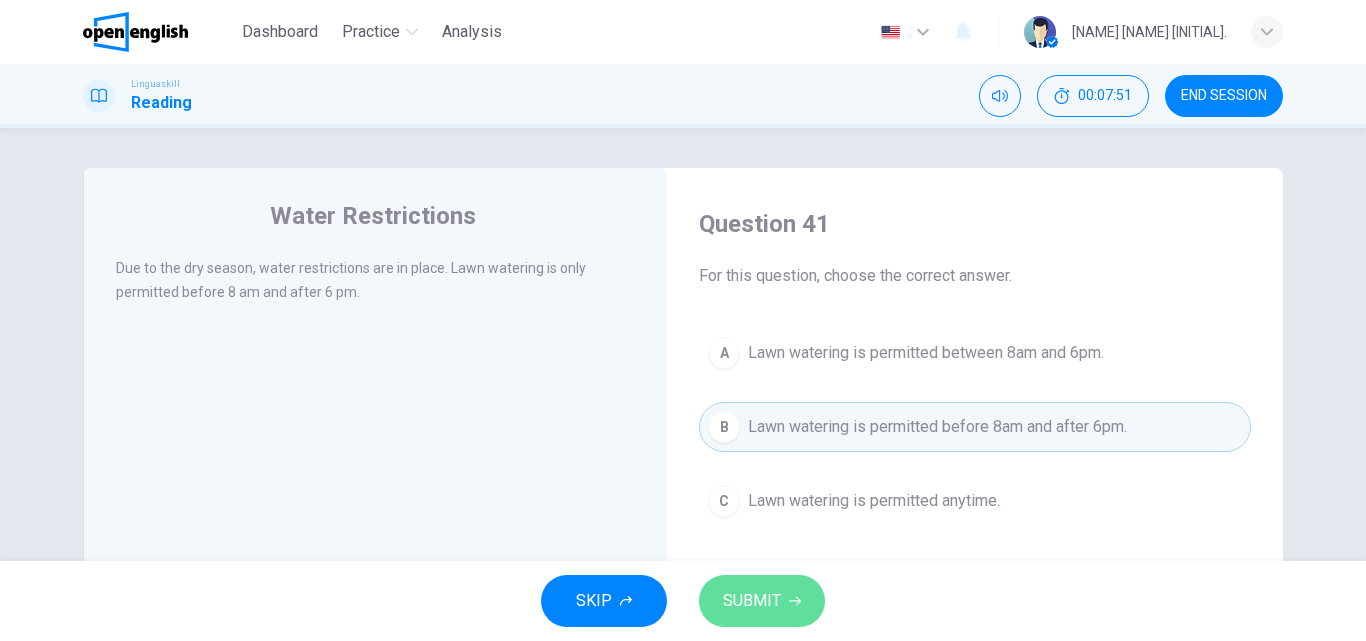 click on "SUBMIT" at bounding box center [762, 601] 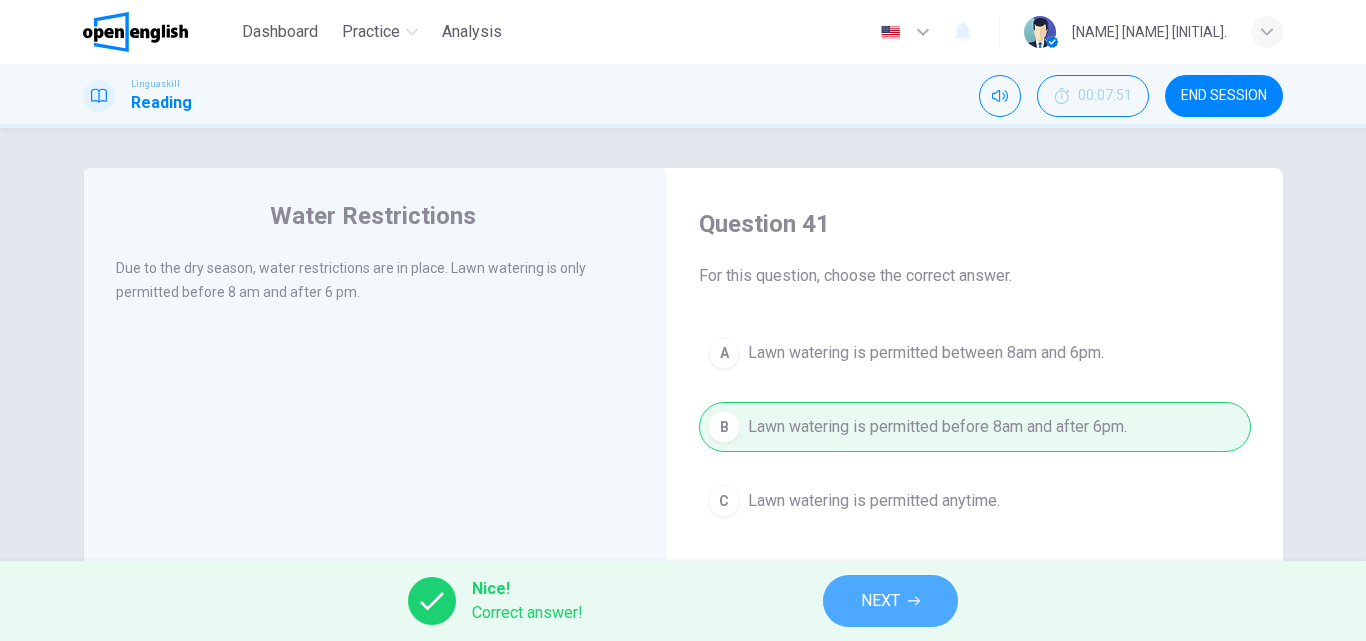 click on "NEXT" at bounding box center [880, 601] 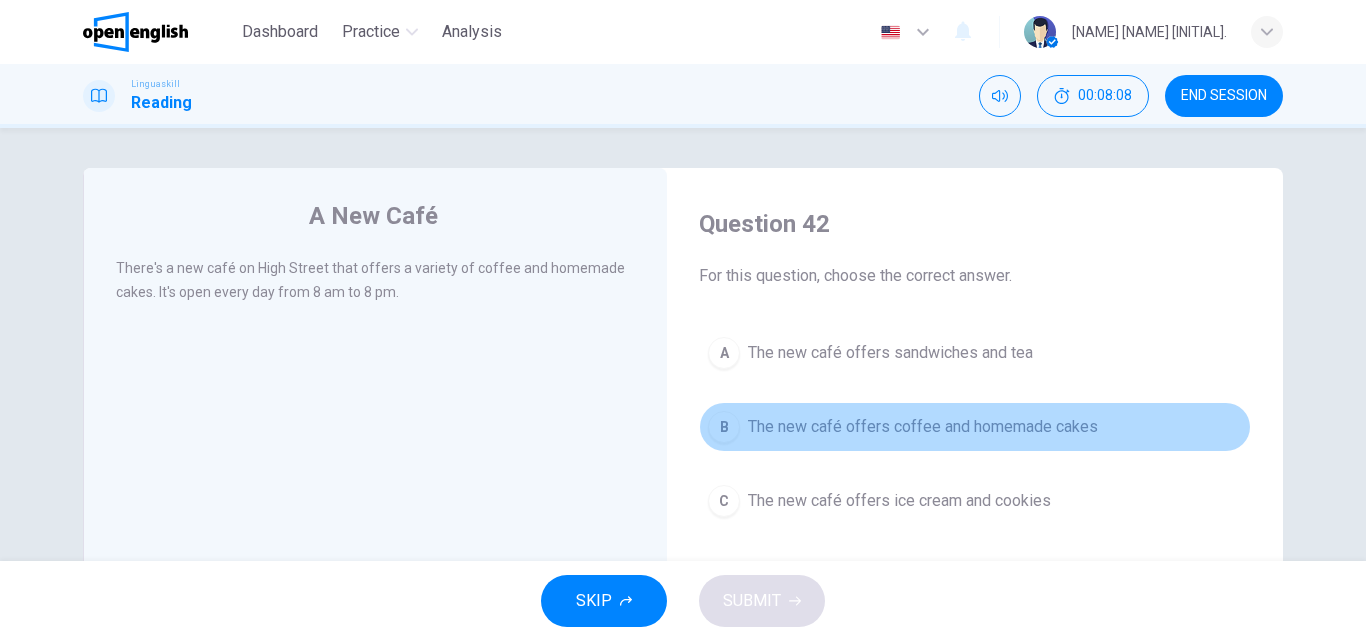 click on "B The new café offers coffee and homemade cakes" at bounding box center [975, 427] 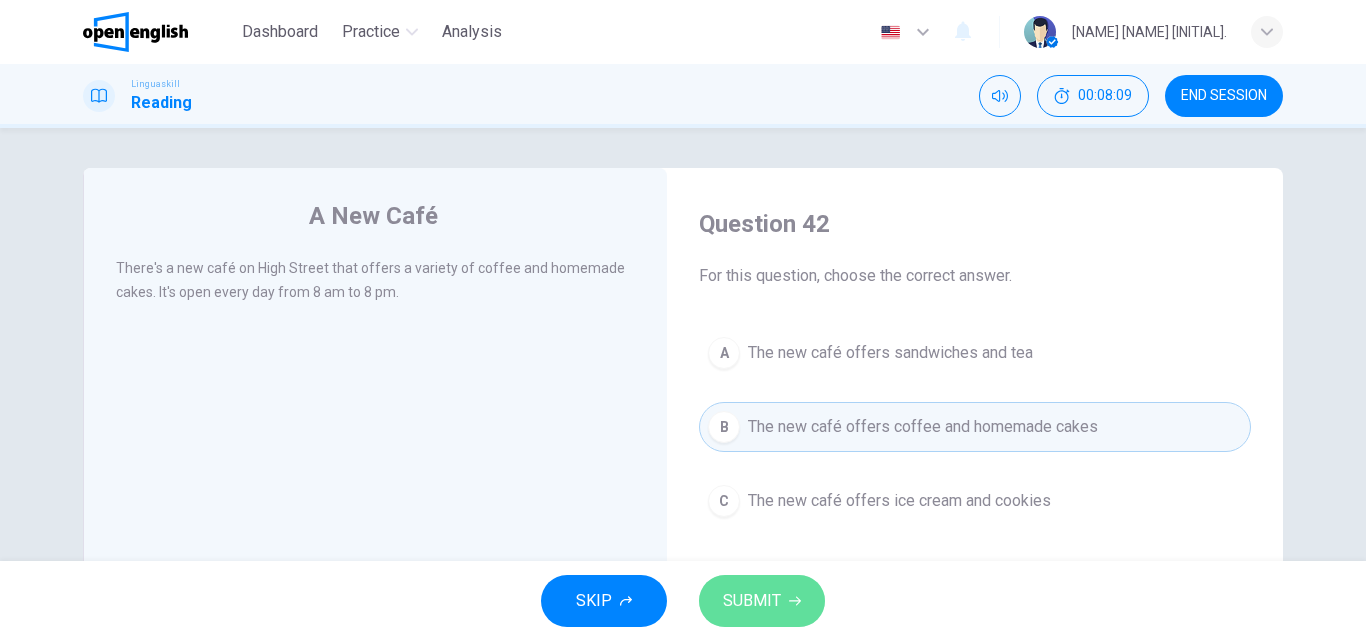 click on "SUBMIT" at bounding box center [752, 601] 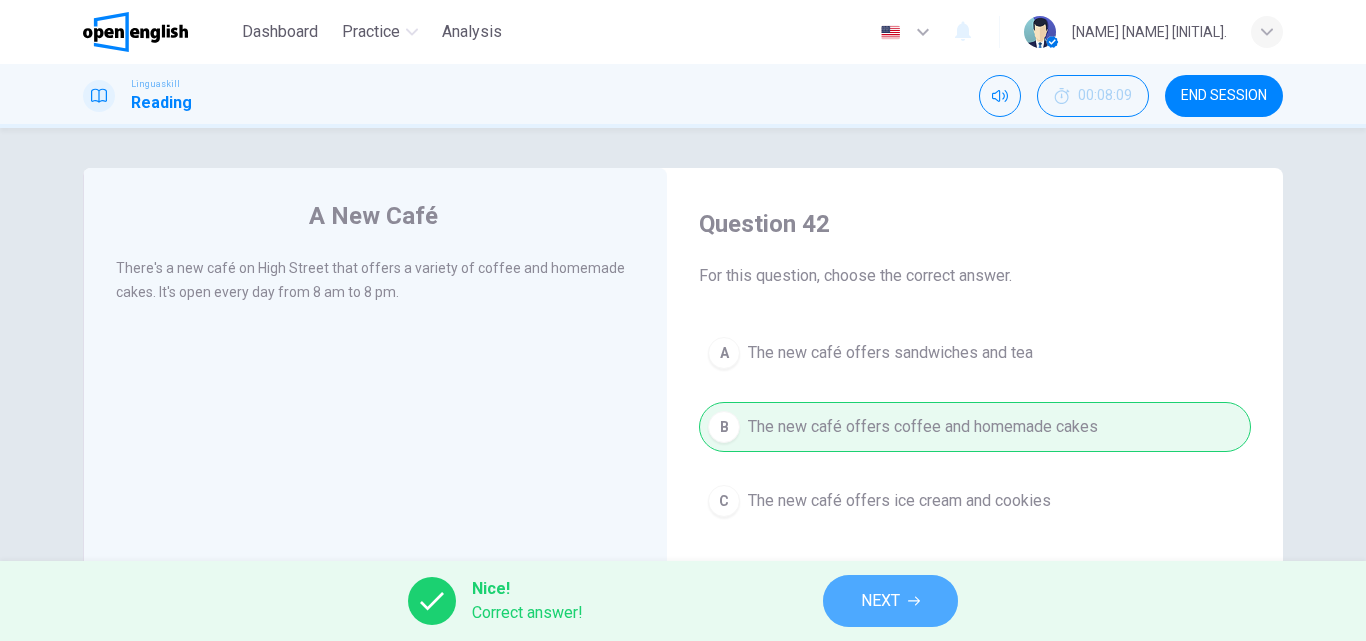 click on "NEXT" at bounding box center [890, 601] 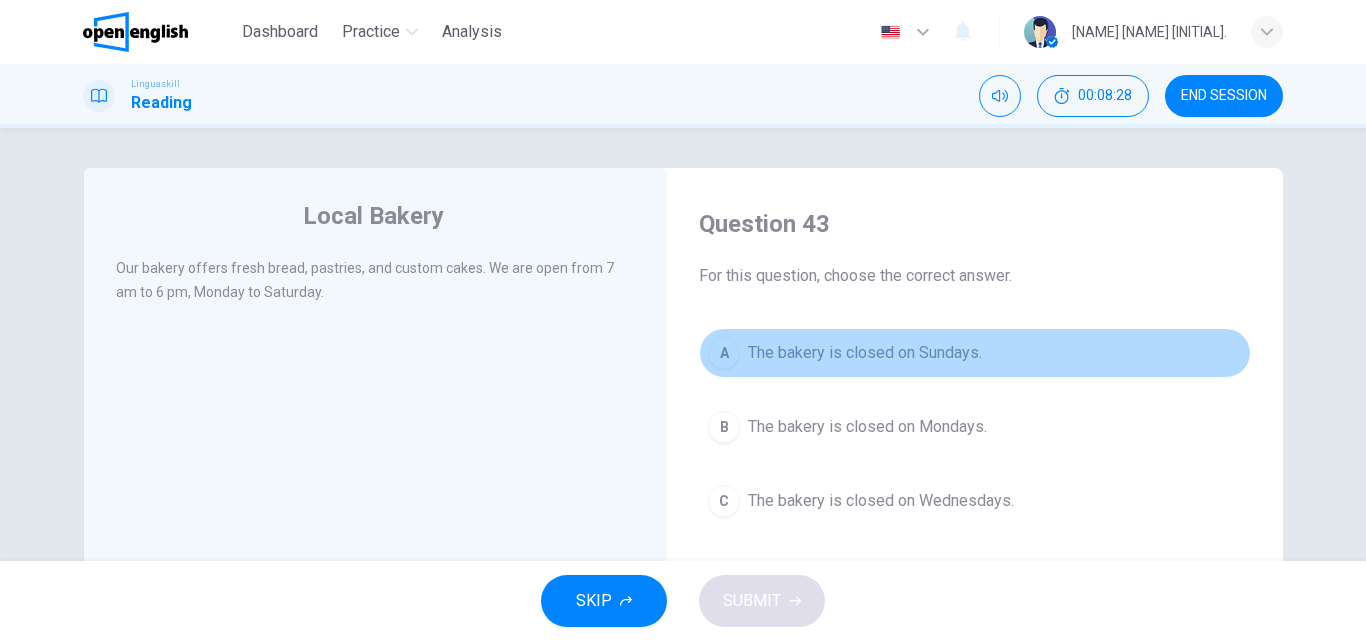 click on "The bakery is closed on Sundays." at bounding box center [865, 353] 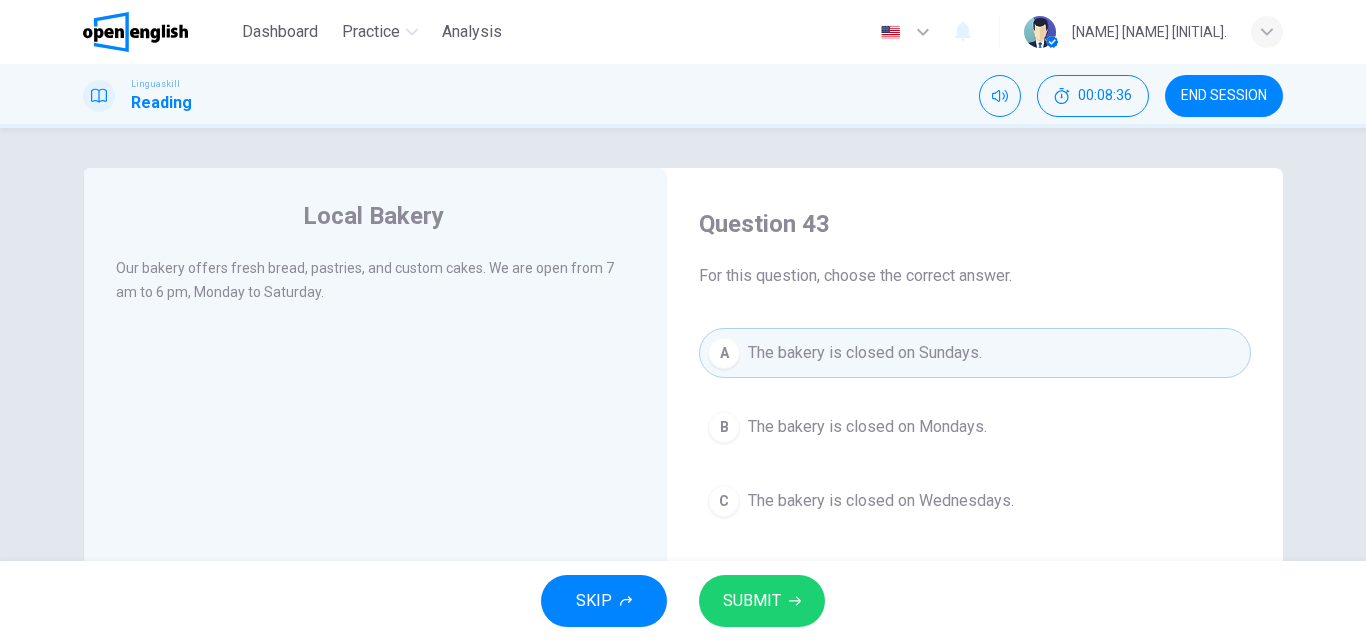 click on "SUBMIT" at bounding box center [762, 601] 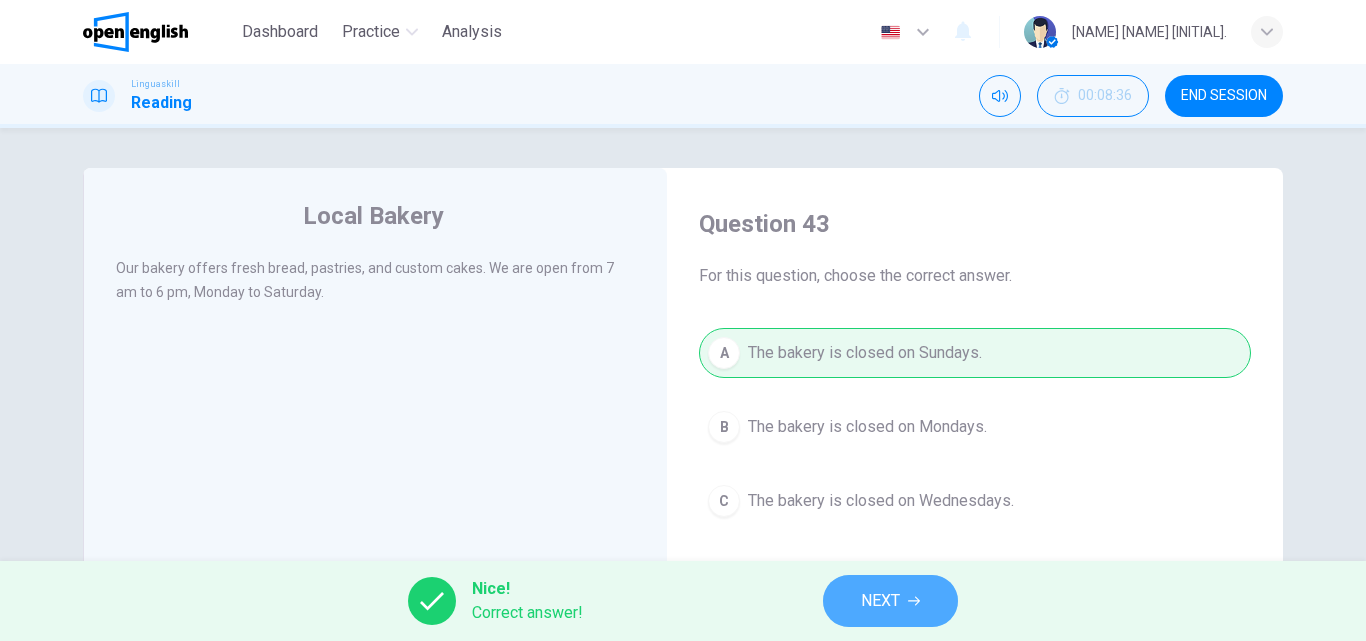 click on "NEXT" at bounding box center [880, 601] 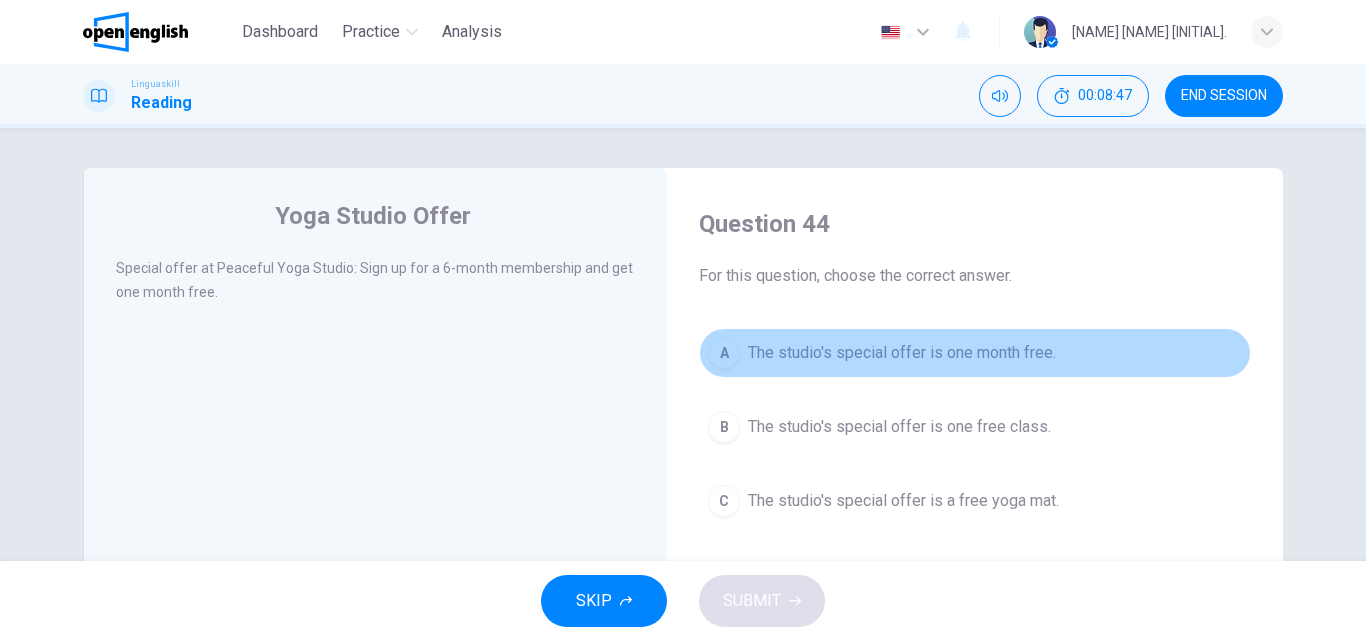 click on "The studio's special offer is one month free." at bounding box center (902, 353) 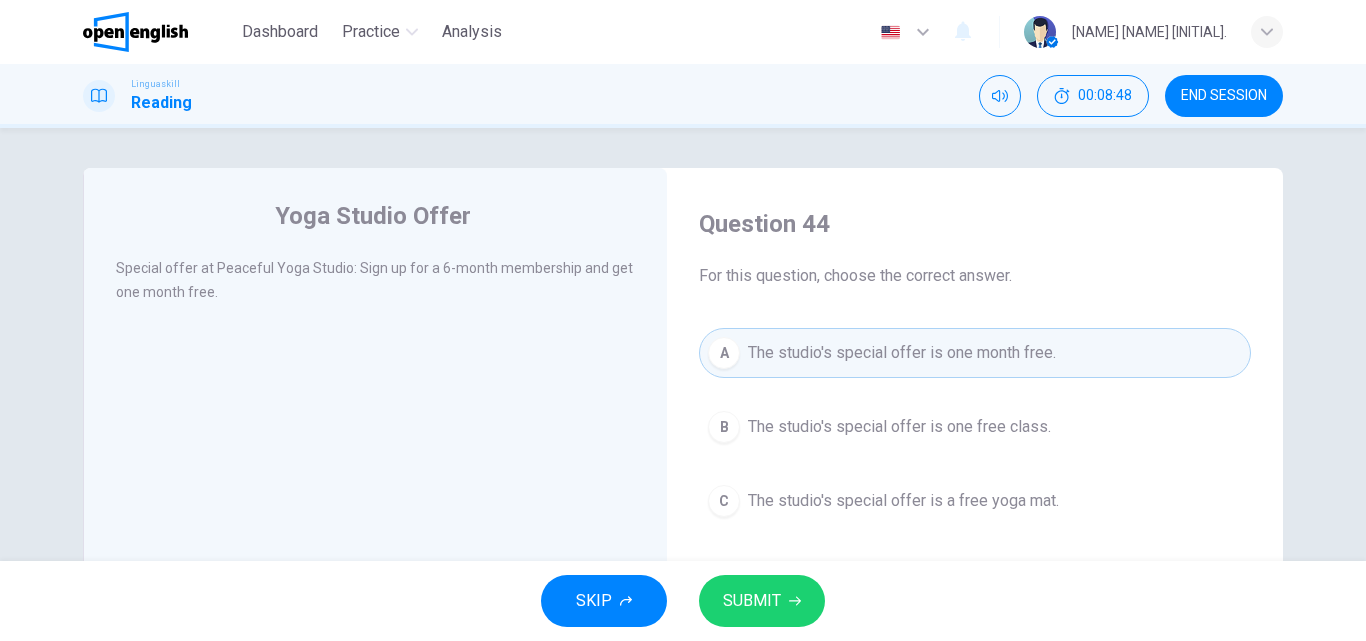 click on "SUBMIT" at bounding box center (752, 601) 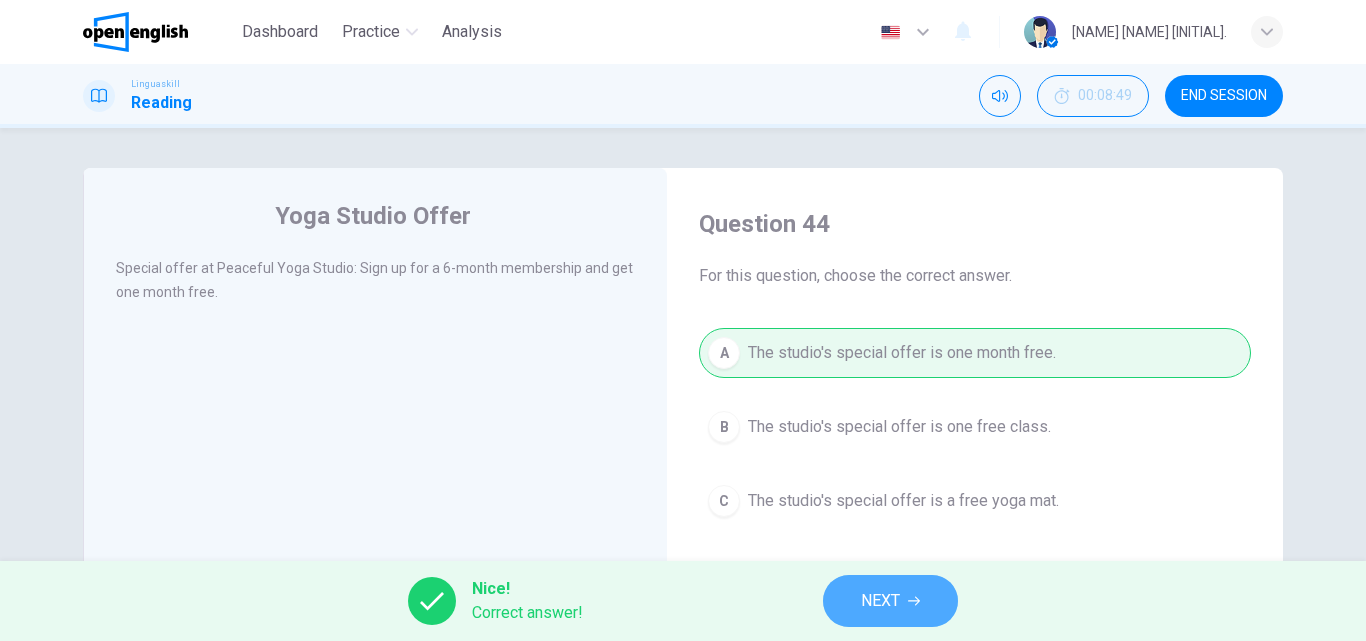 click on "NEXT" at bounding box center (880, 601) 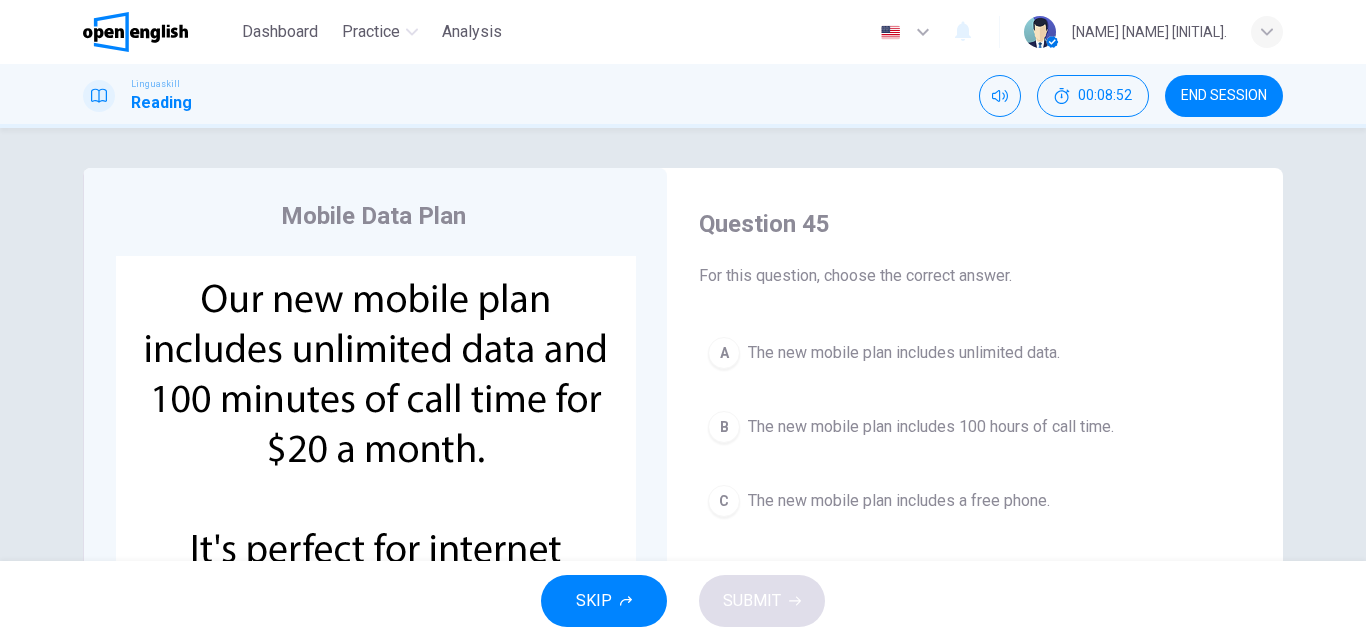 drag, startPoint x: 1354, startPoint y: 284, endPoint x: 1365, endPoint y: 300, distance: 19.416489 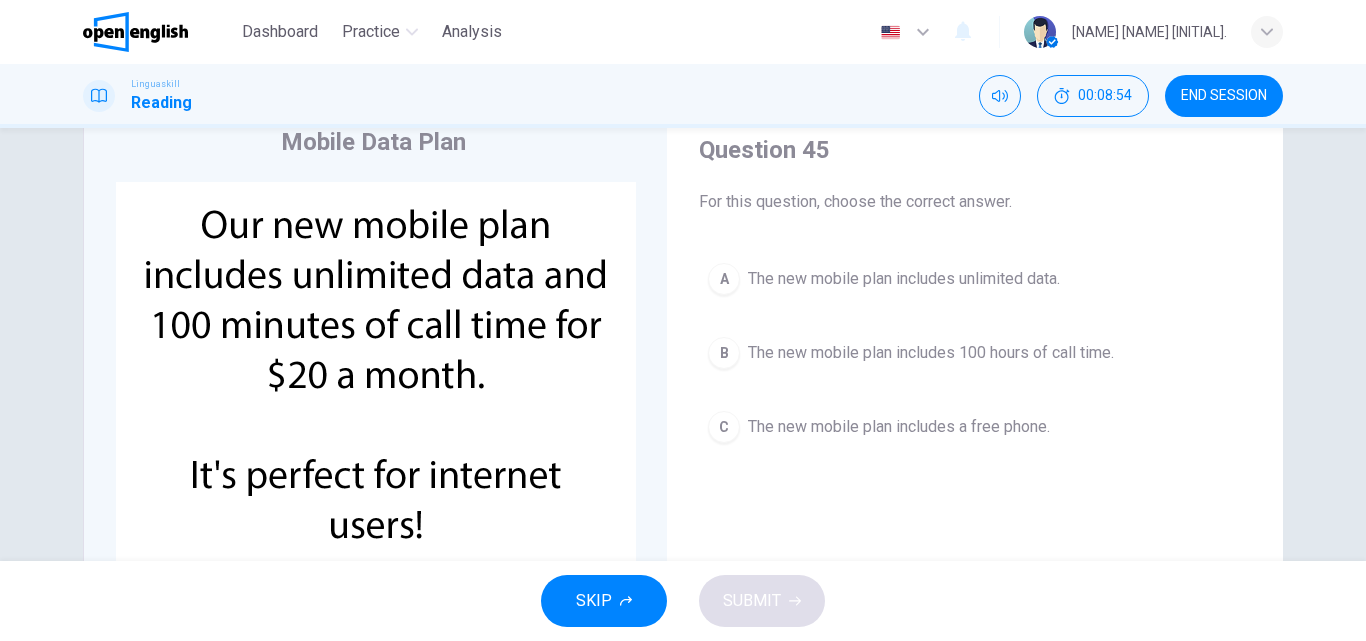 scroll, scrollTop: 68, scrollLeft: 0, axis: vertical 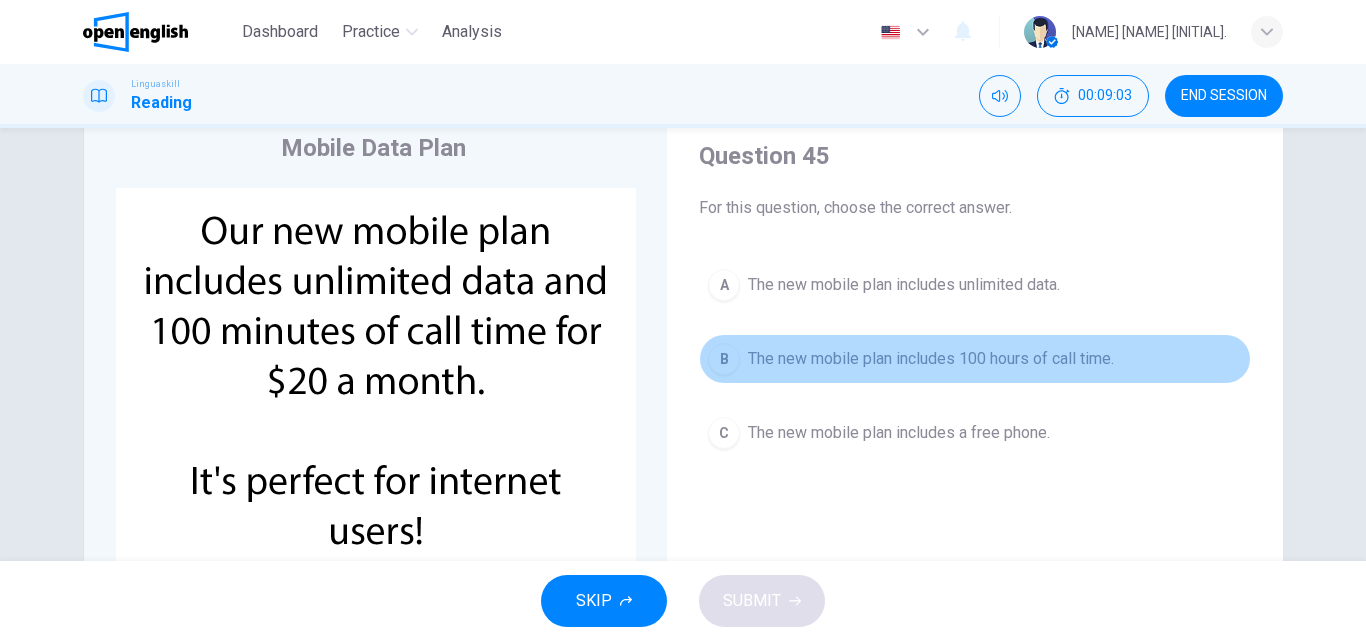 click on "The new mobile plan includes 100 hours of call time." at bounding box center (931, 359) 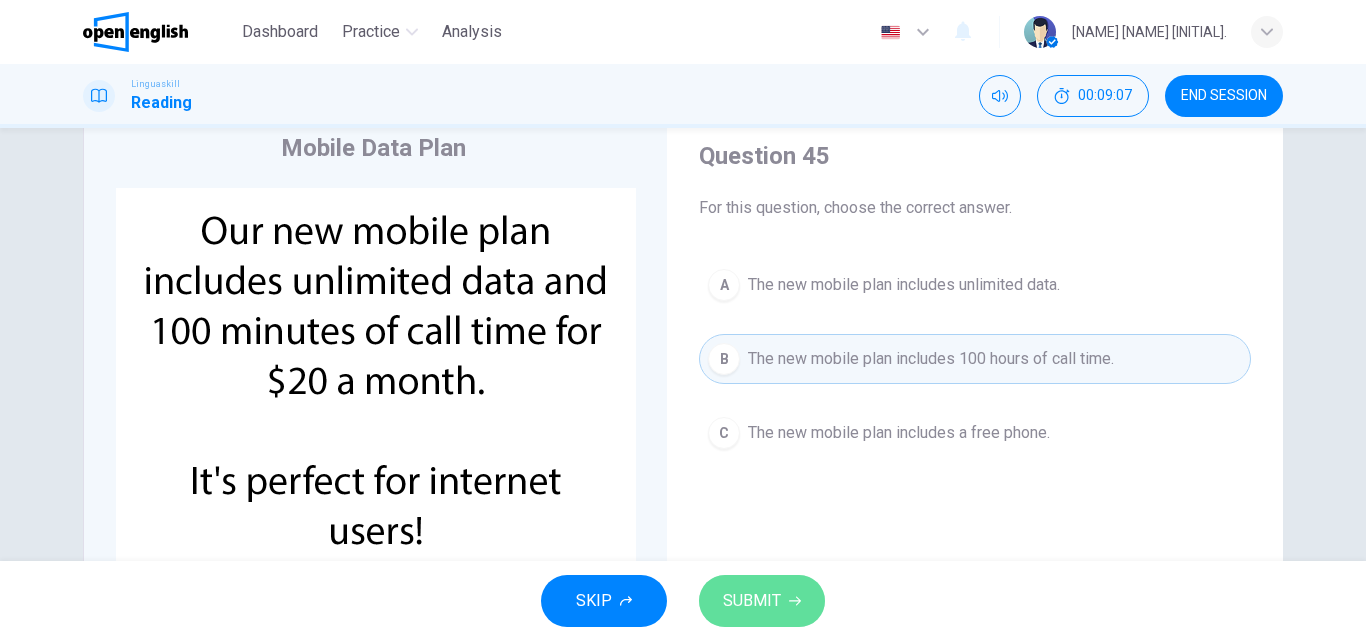 click on "SUBMIT" at bounding box center [762, 601] 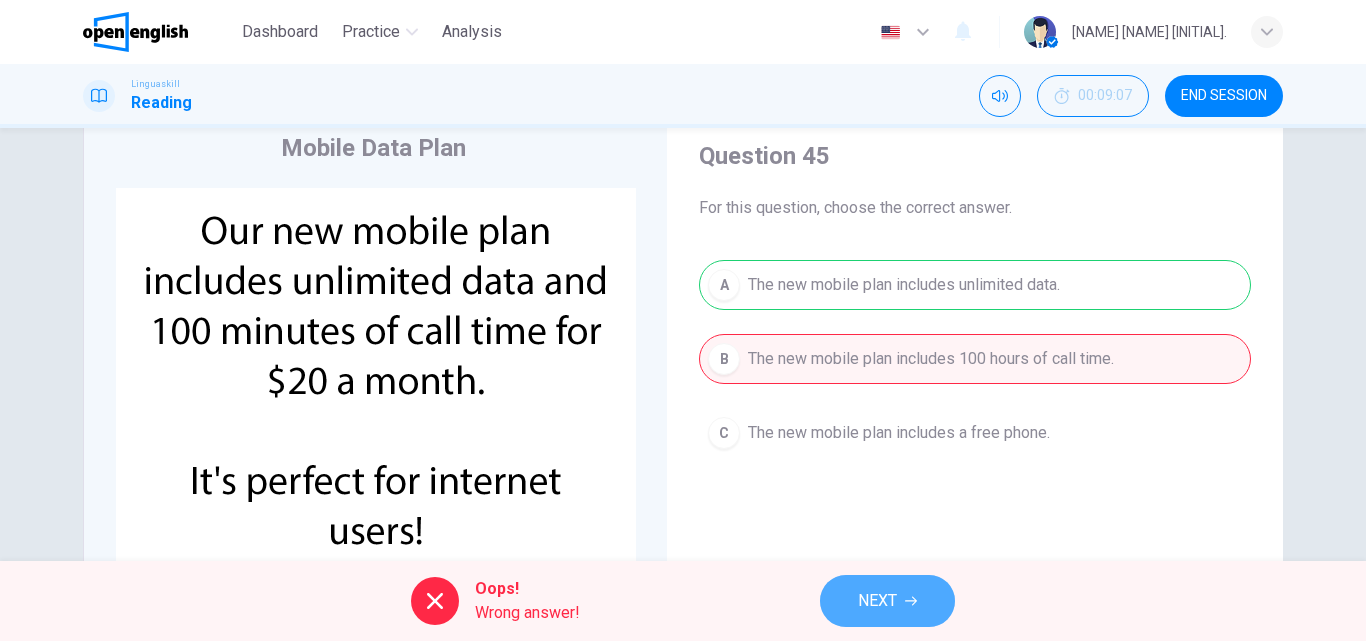 click on "NEXT" at bounding box center [877, 601] 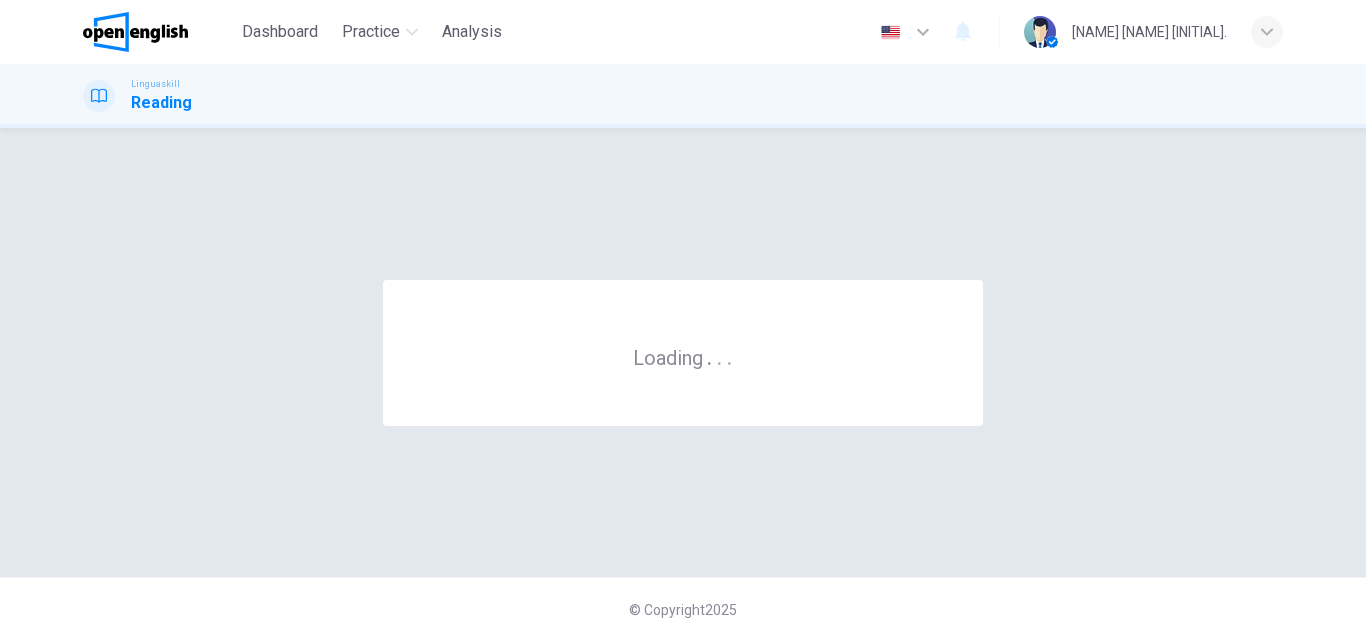scroll, scrollTop: 0, scrollLeft: 0, axis: both 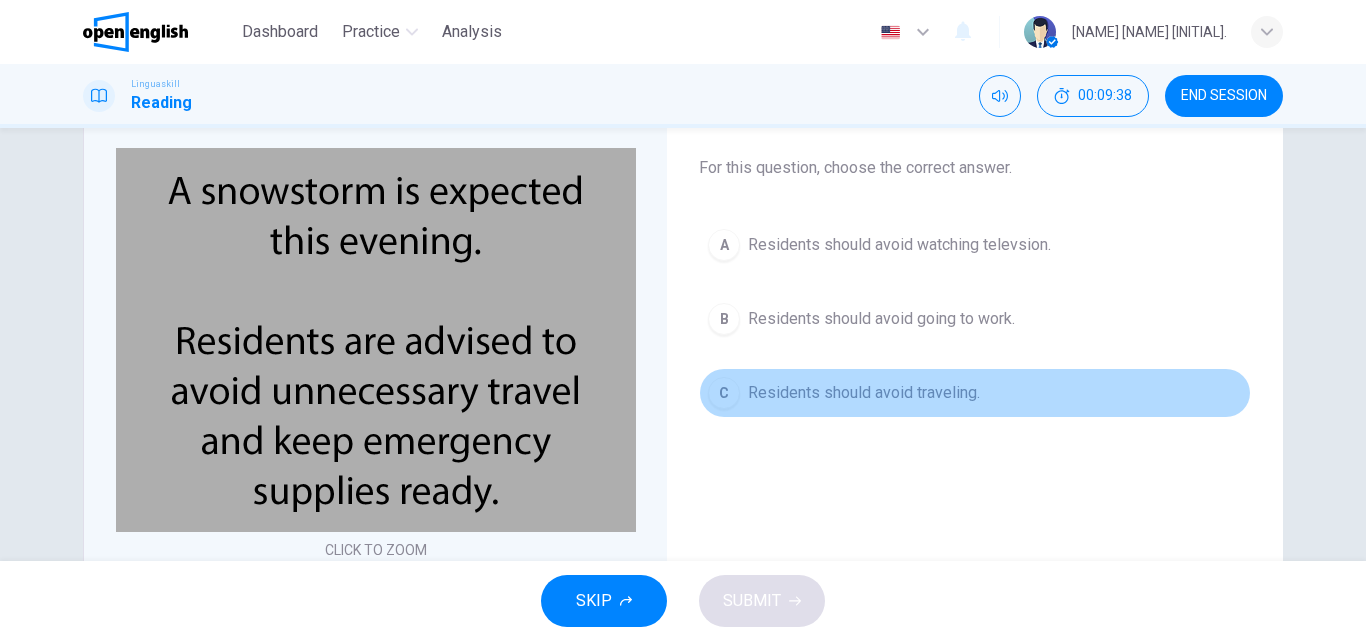 click on "Residents should avoid traveling." at bounding box center (864, 393) 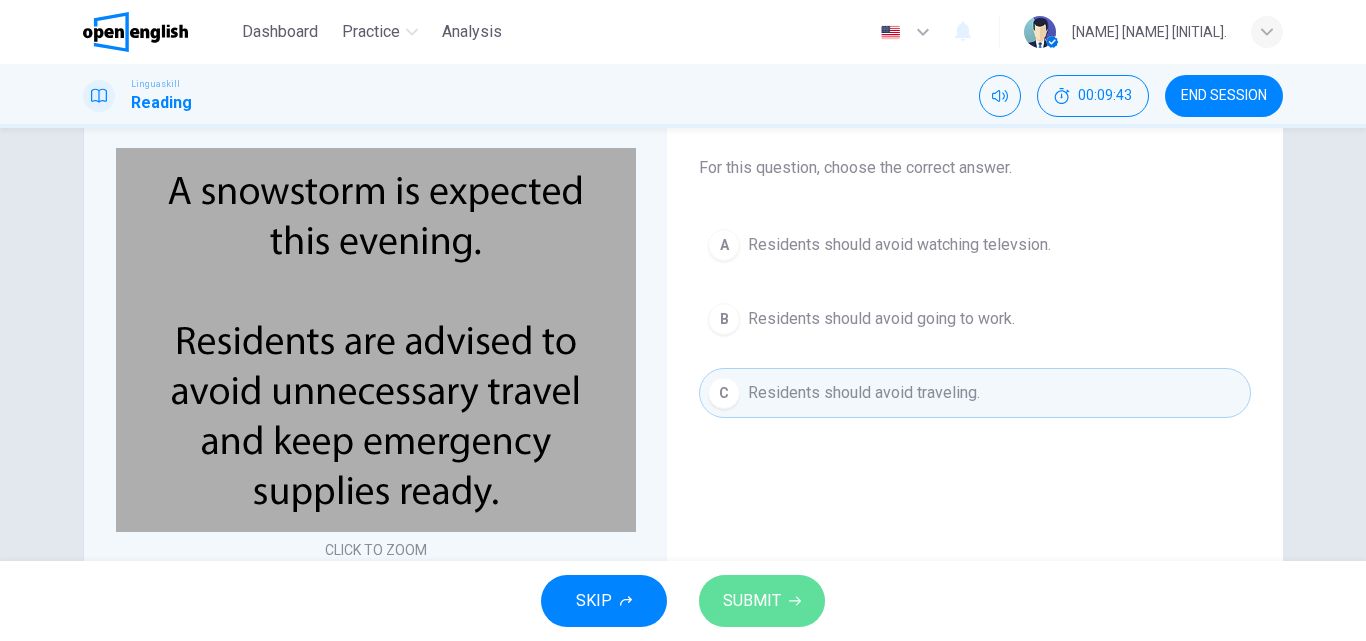 click on "SUBMIT" at bounding box center (752, 601) 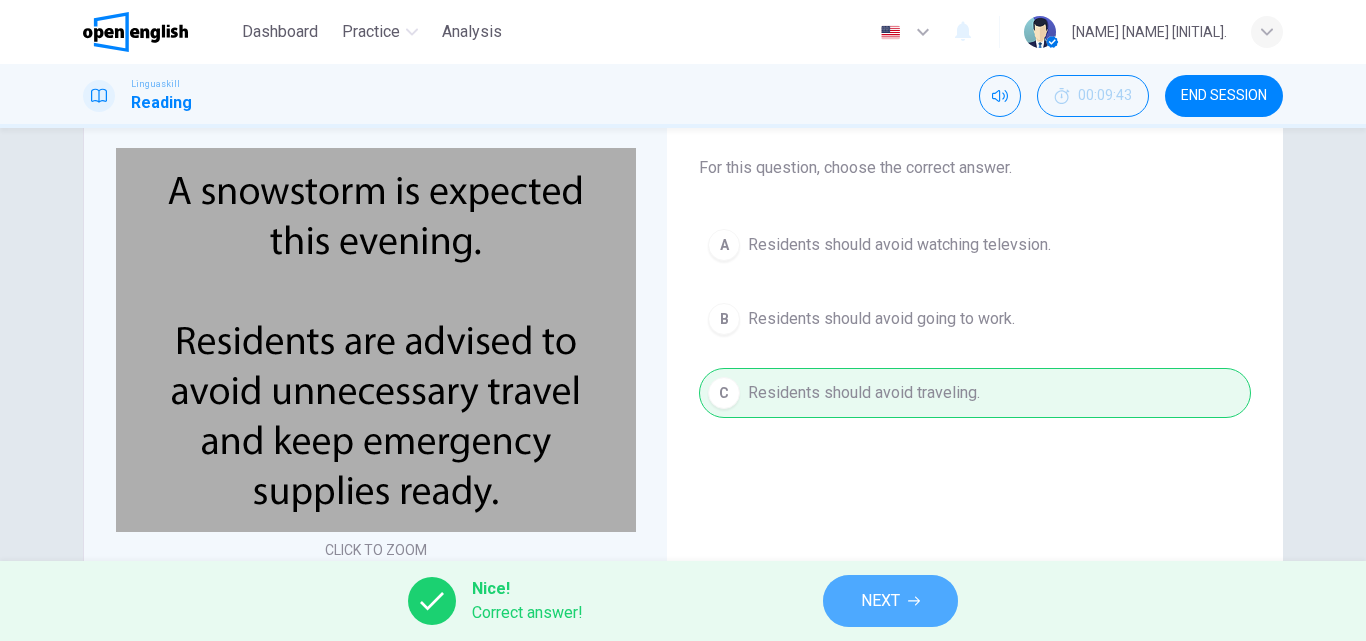 click on "NEXT" at bounding box center [890, 601] 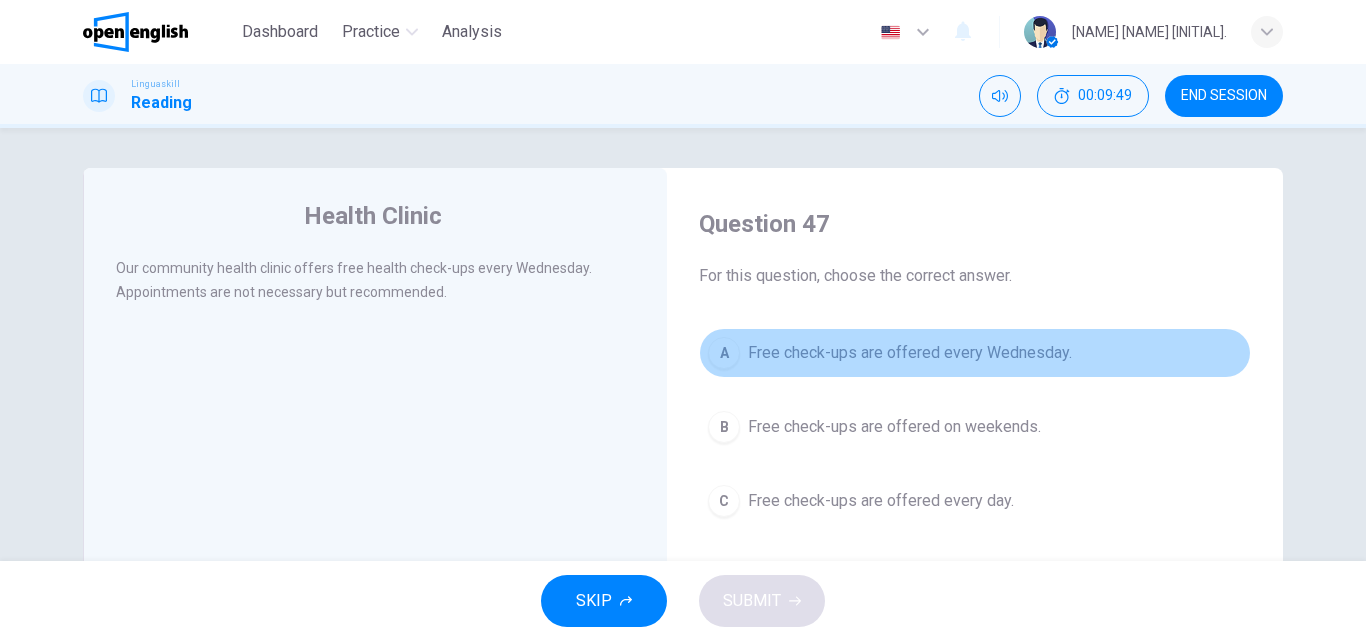 click on "A Free check-ups are offered every Wednesday." at bounding box center [975, 353] 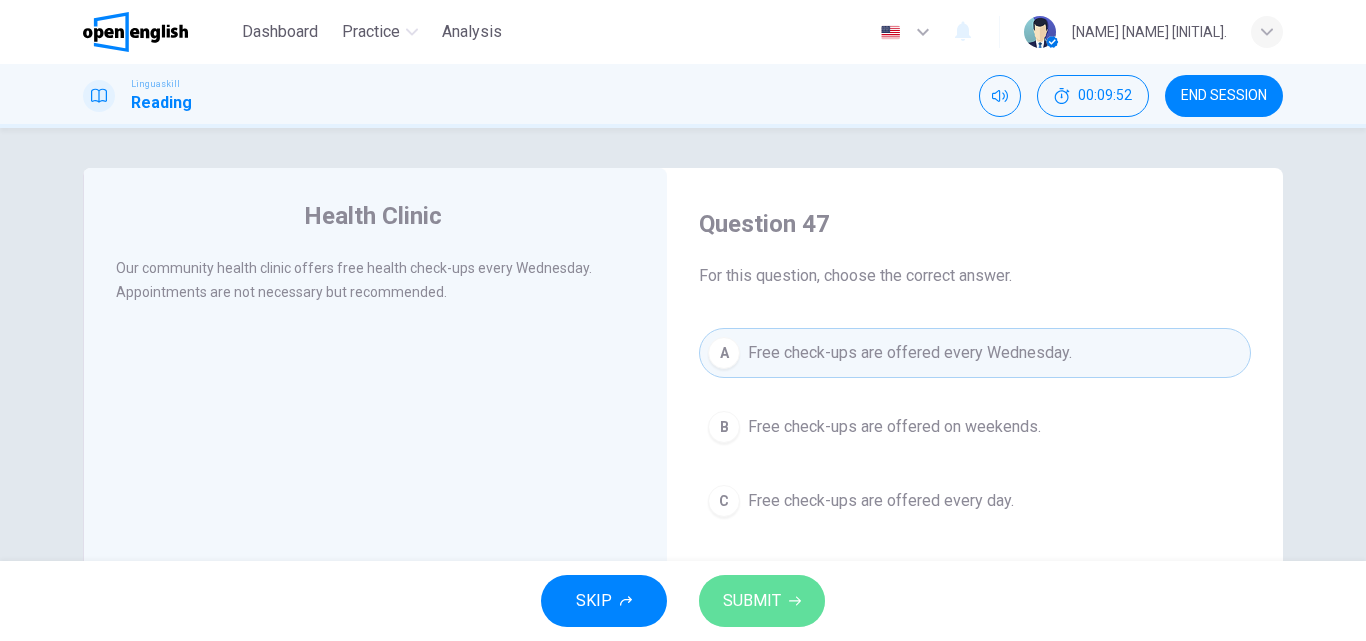 click on "SUBMIT" at bounding box center [752, 601] 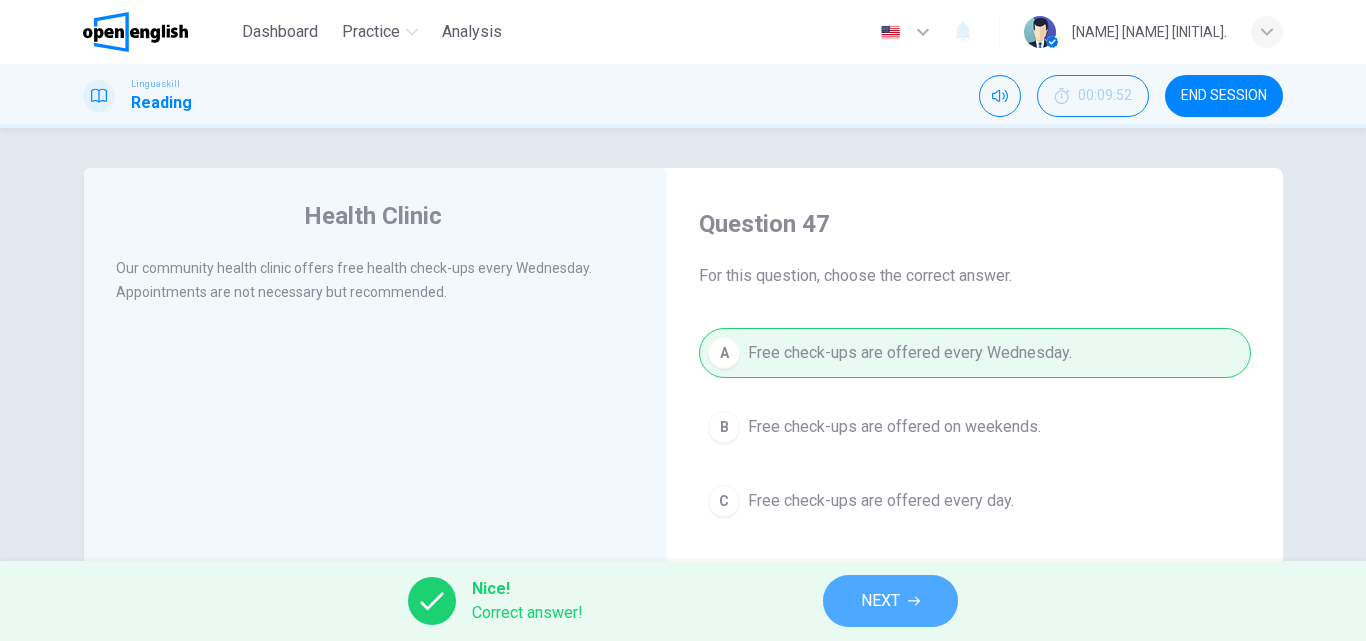 click on "NEXT" at bounding box center (890, 601) 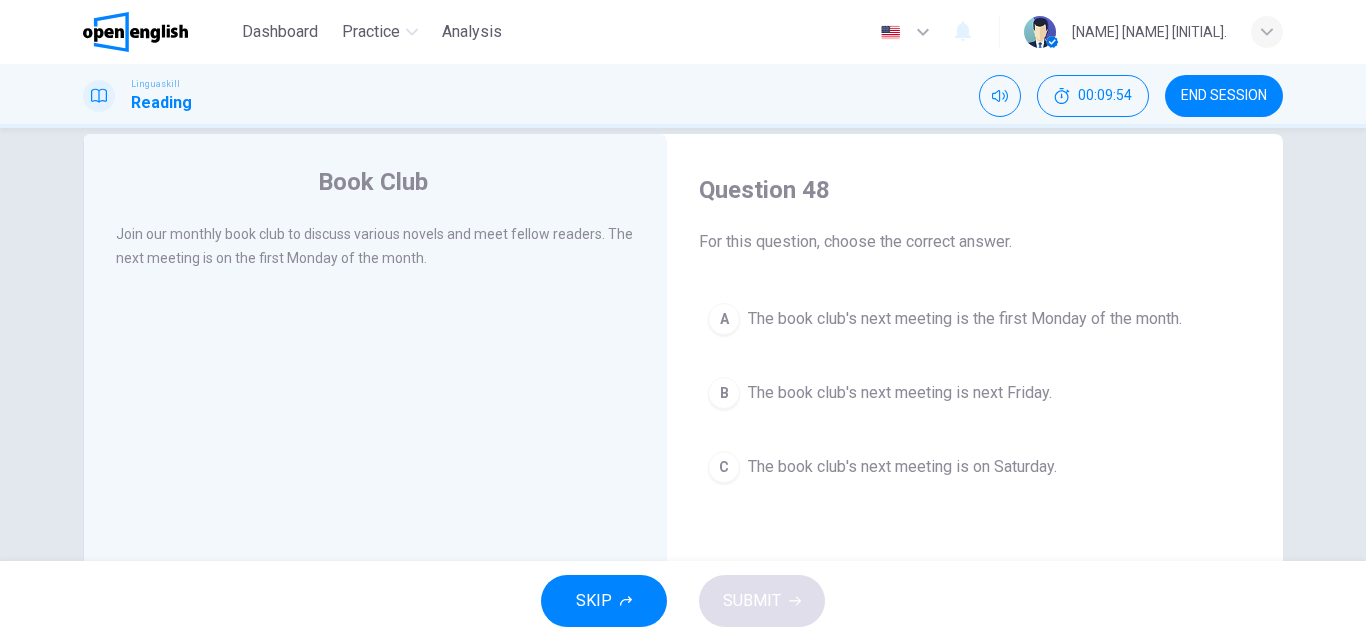 scroll, scrollTop: 36, scrollLeft: 0, axis: vertical 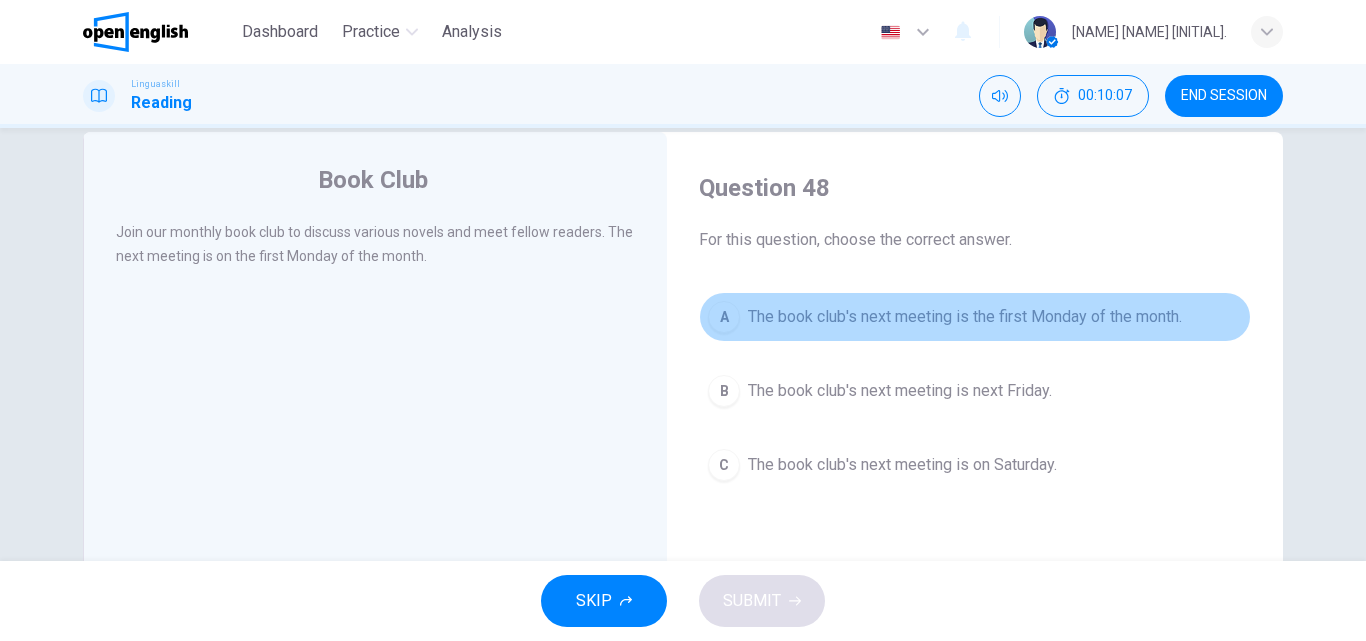 click on "A The book club's next meeting is the first Monday of the month." at bounding box center (975, 317) 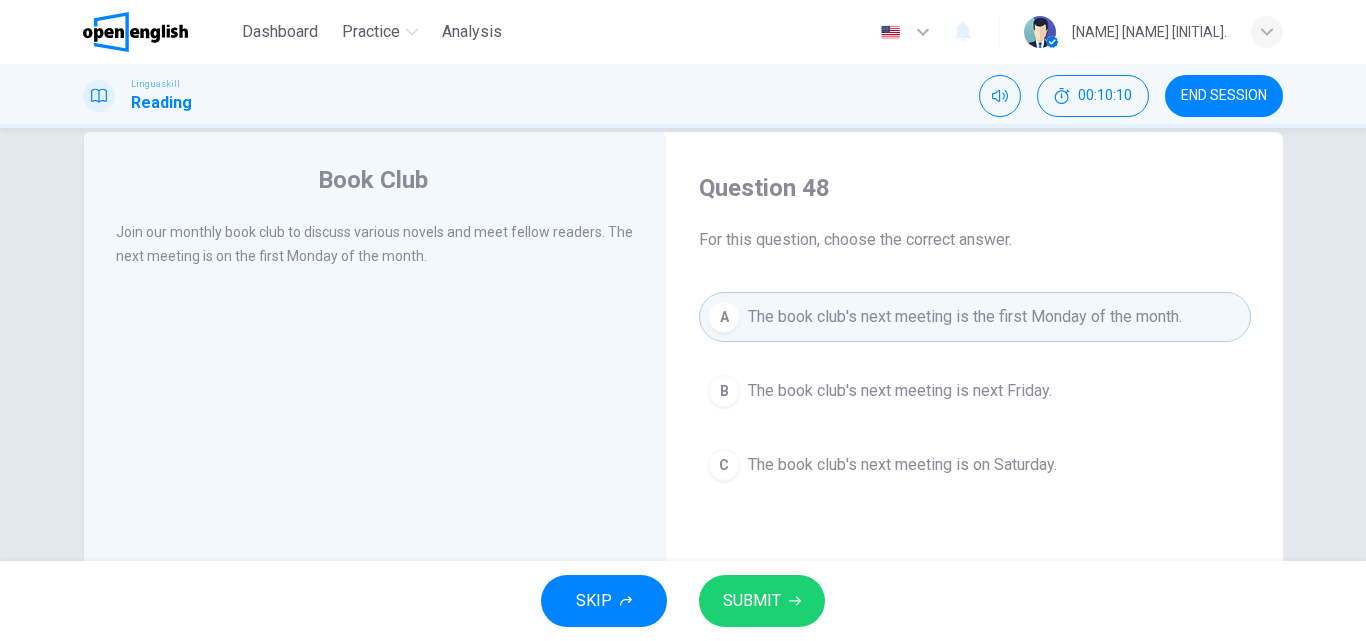 click on "SUBMIT" at bounding box center (752, 601) 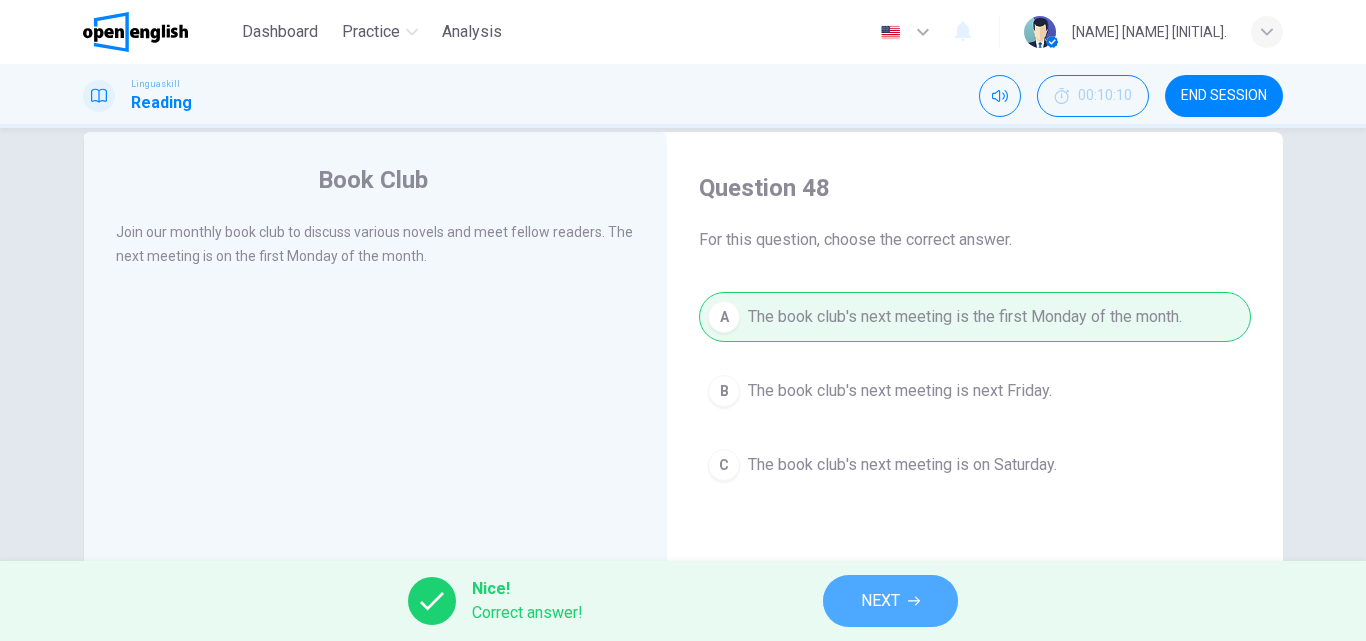 click on "NEXT" at bounding box center (880, 601) 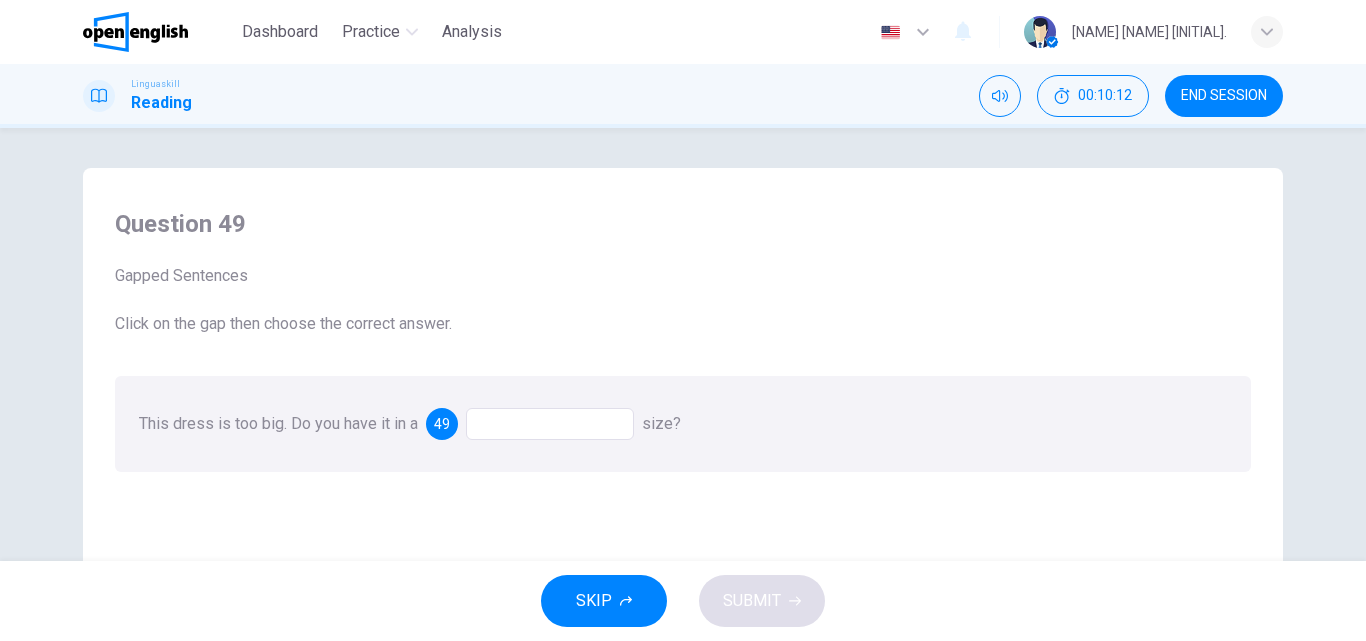 click at bounding box center [550, 424] 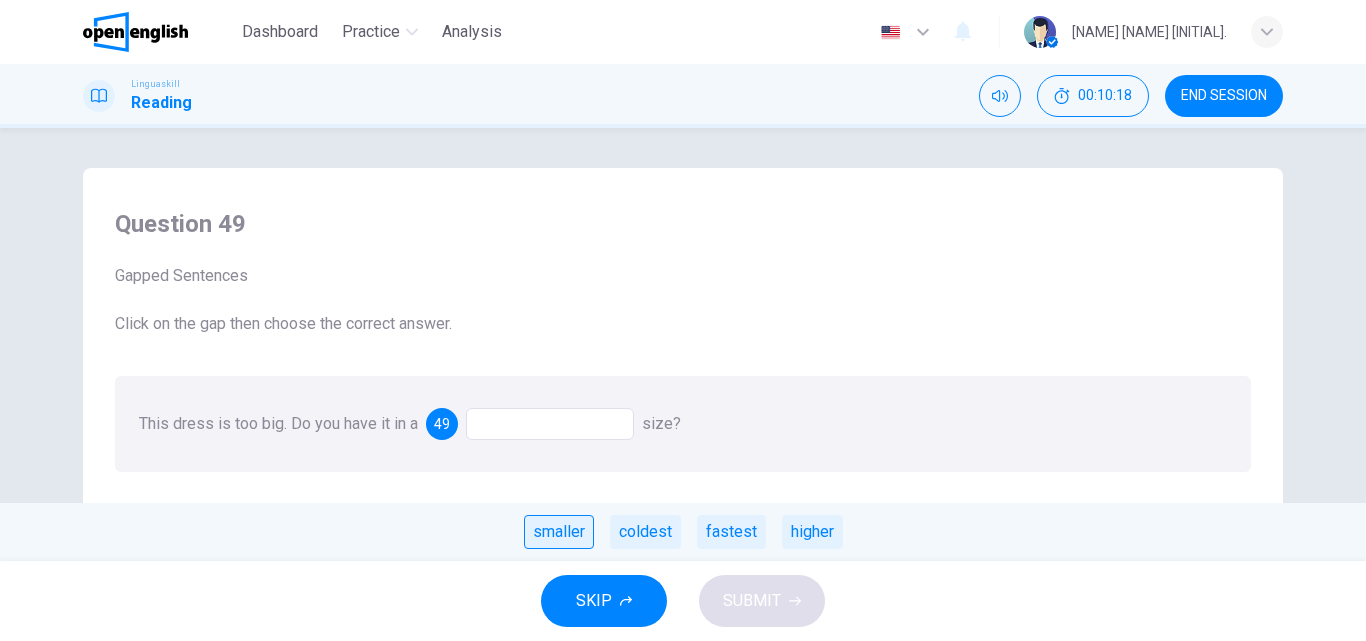 click on "smaller" at bounding box center [559, 532] 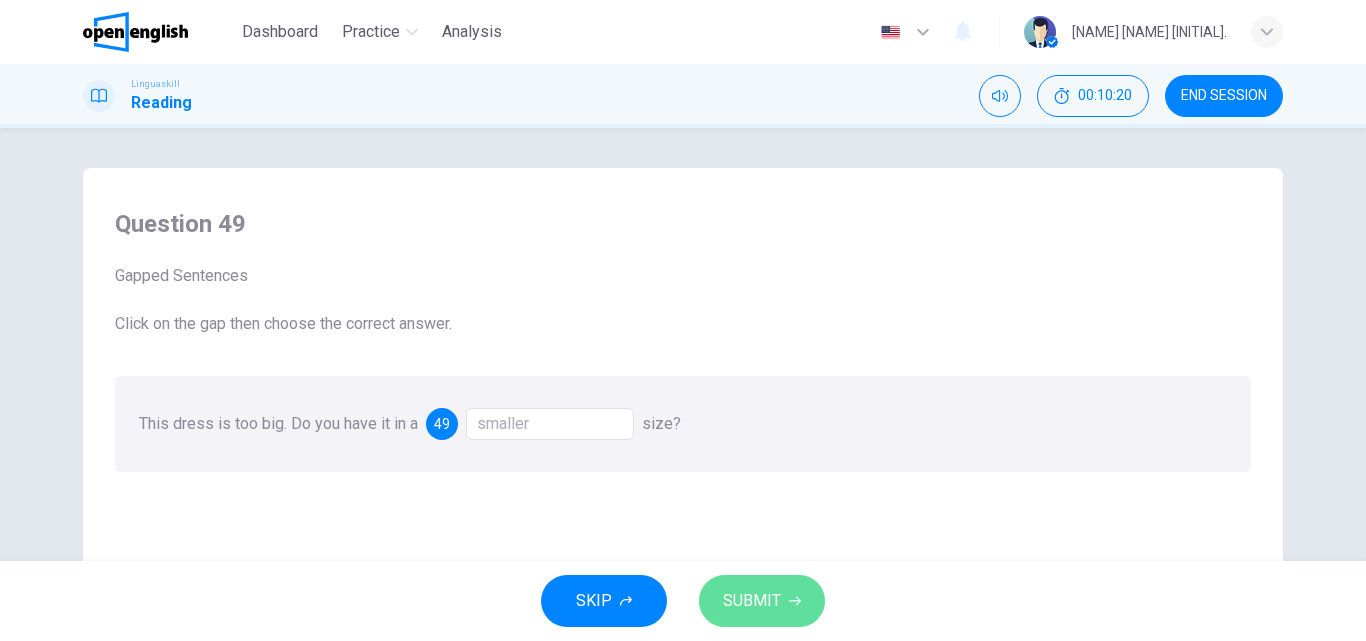 click on "SUBMIT" at bounding box center (762, 601) 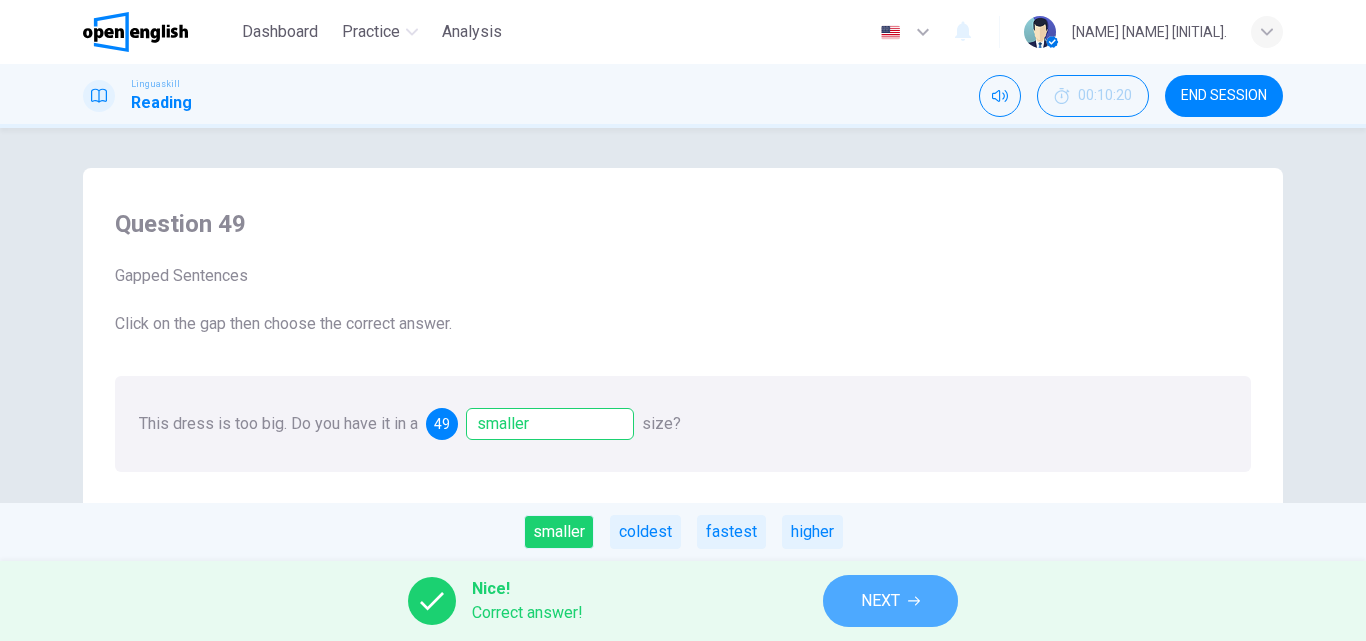 click on "NEXT" at bounding box center (890, 601) 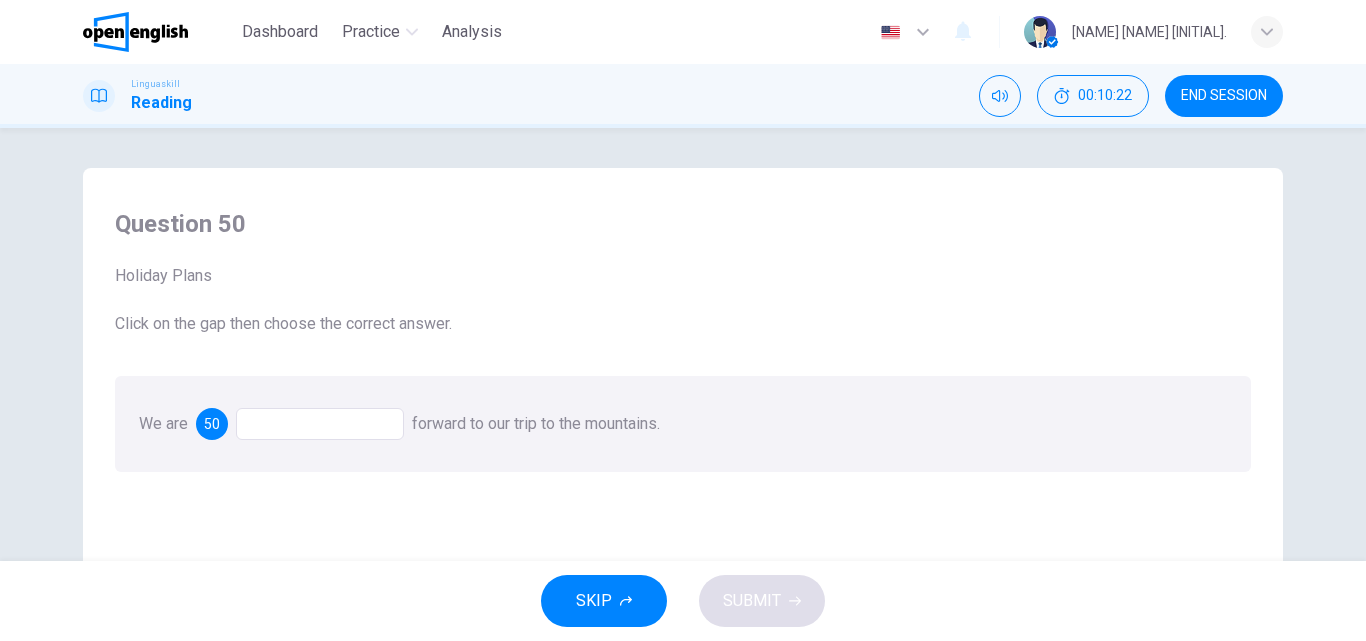 click at bounding box center [320, 424] 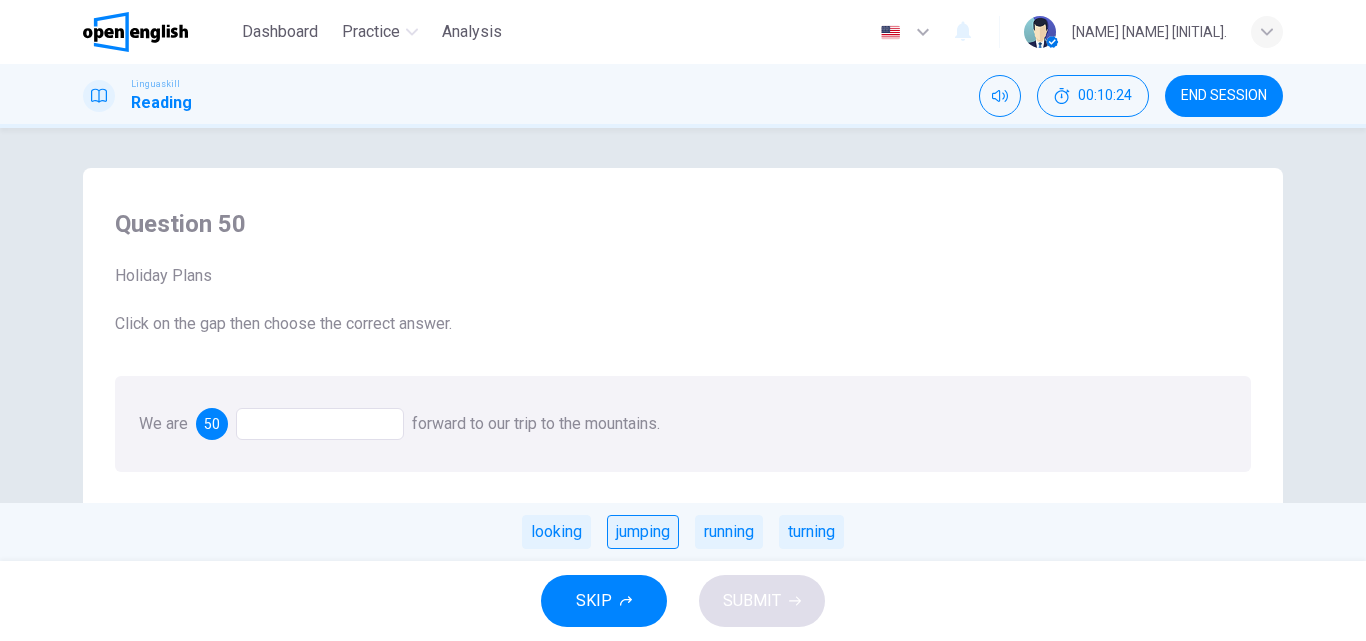 click on "jumping" at bounding box center (643, 532) 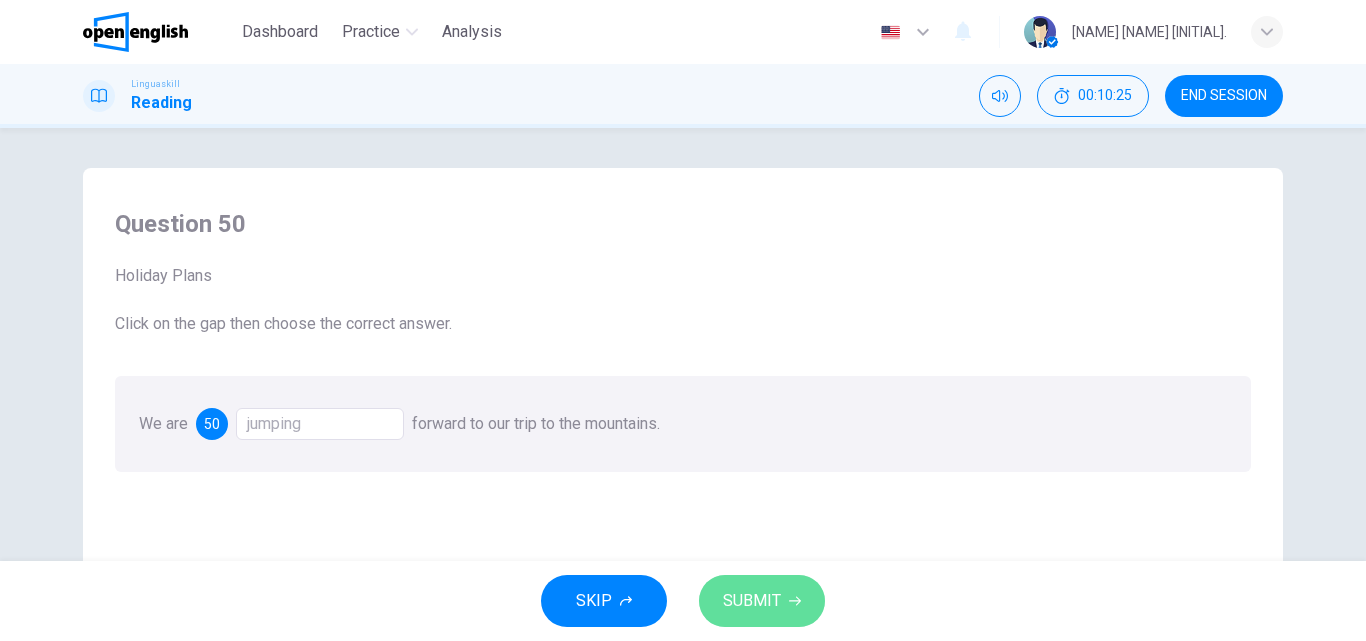 click on "SUBMIT" at bounding box center (752, 601) 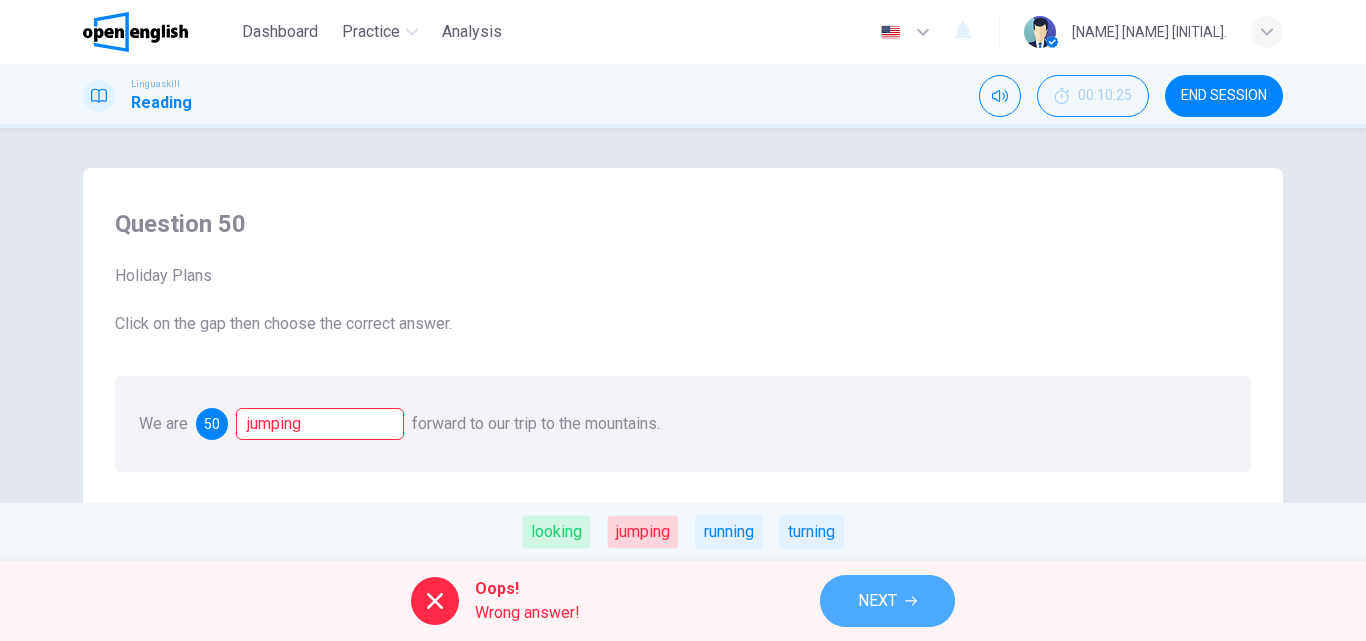 click on "NEXT" at bounding box center [887, 601] 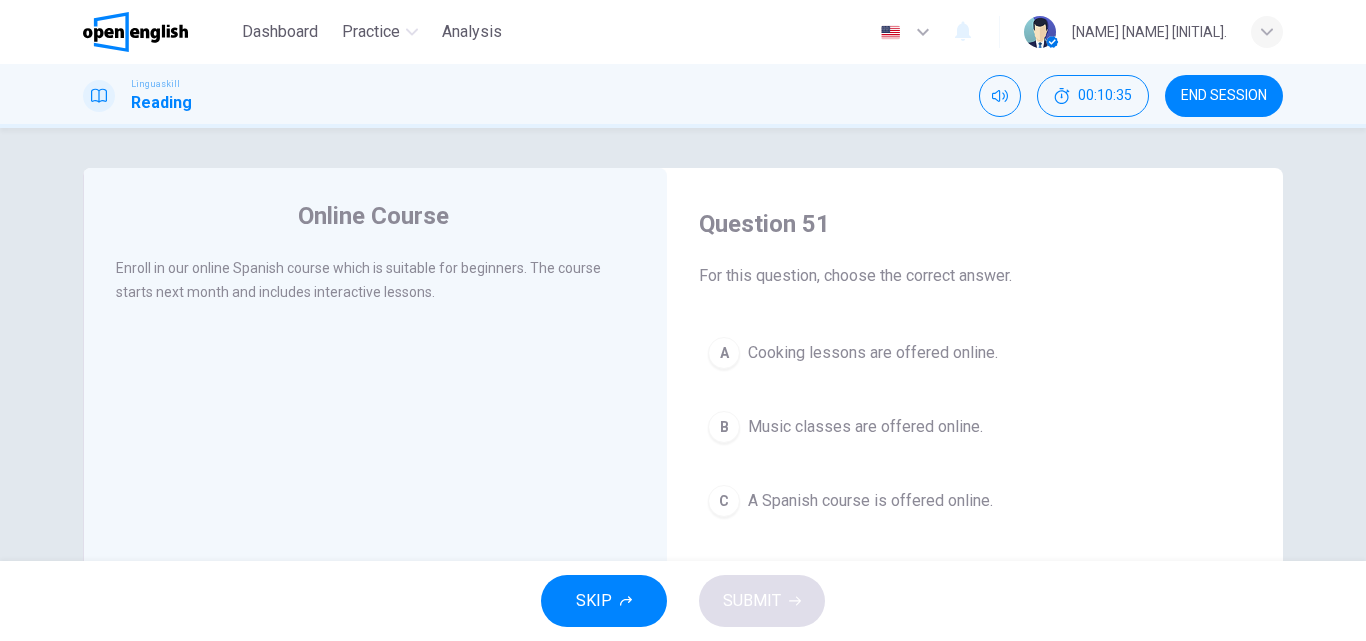 click on "A Spanish course is offered online." at bounding box center (870, 501) 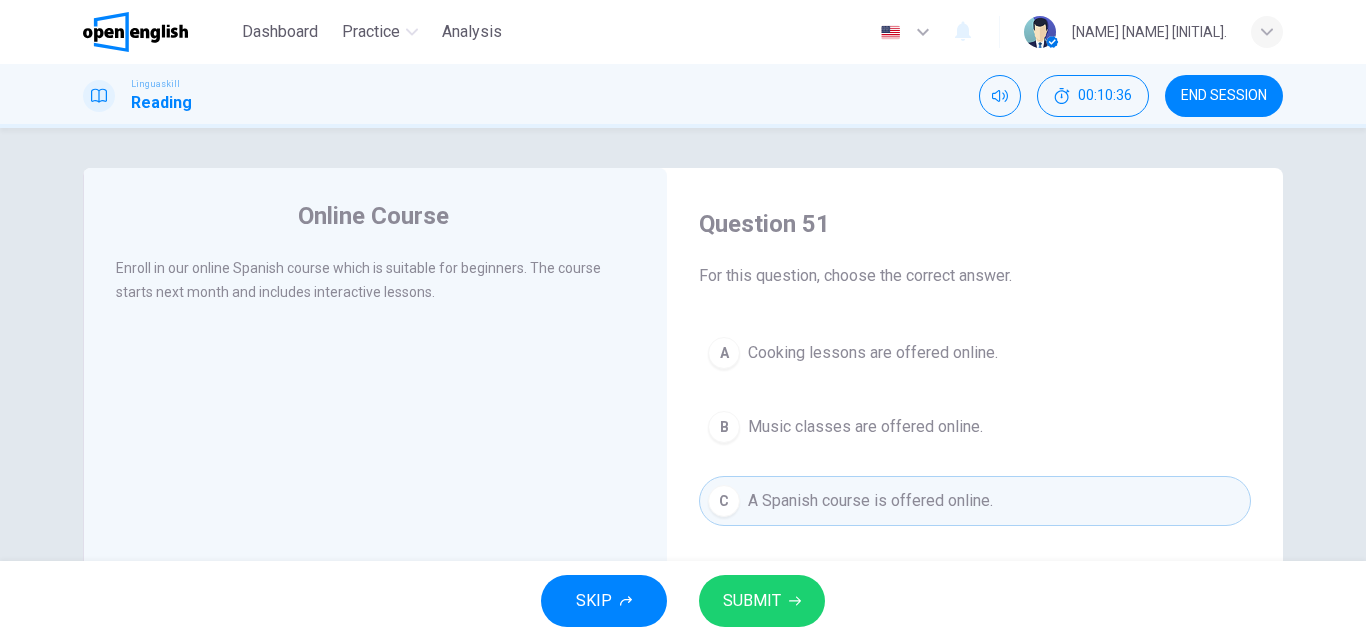 click on "SUBMIT" at bounding box center [762, 601] 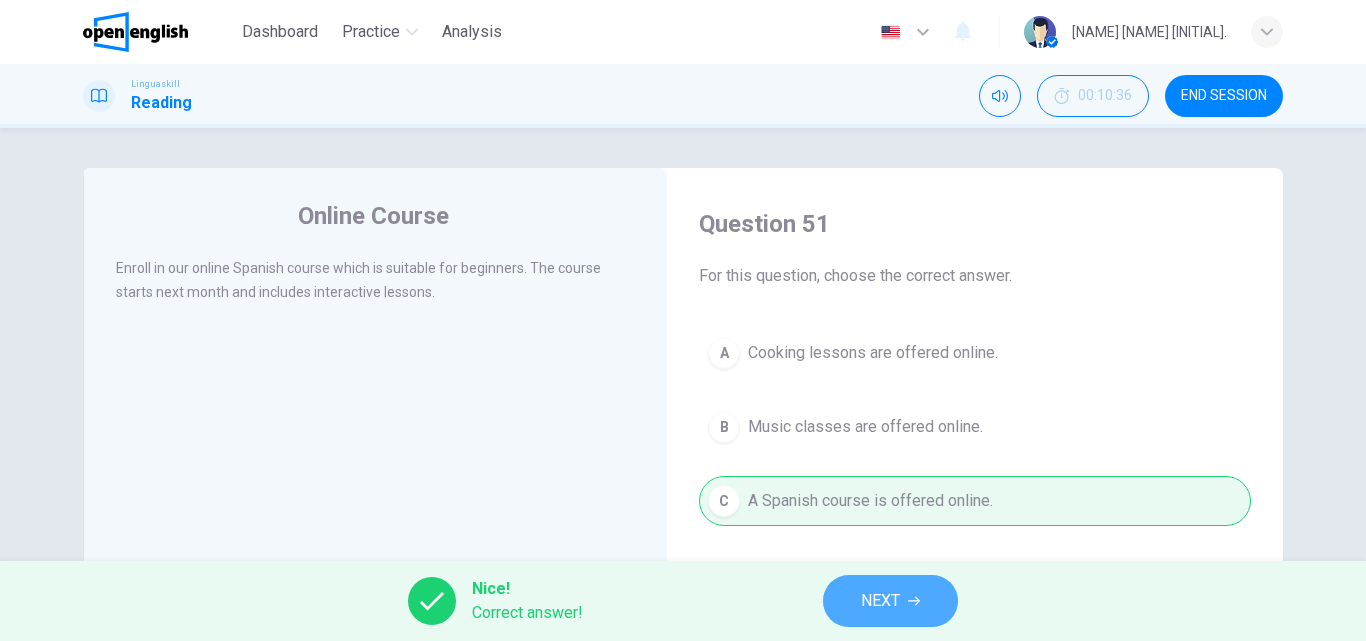 click on "NEXT" at bounding box center [890, 601] 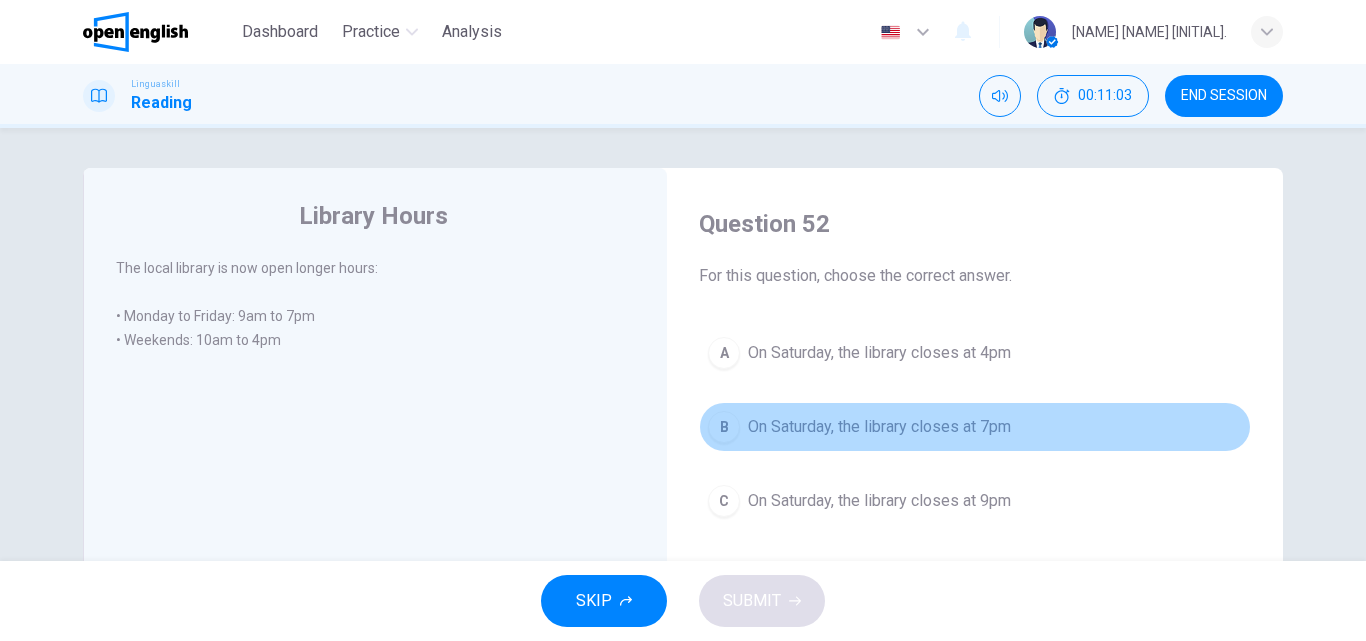 click on "On Saturday, the library closes at 7pm" at bounding box center [879, 427] 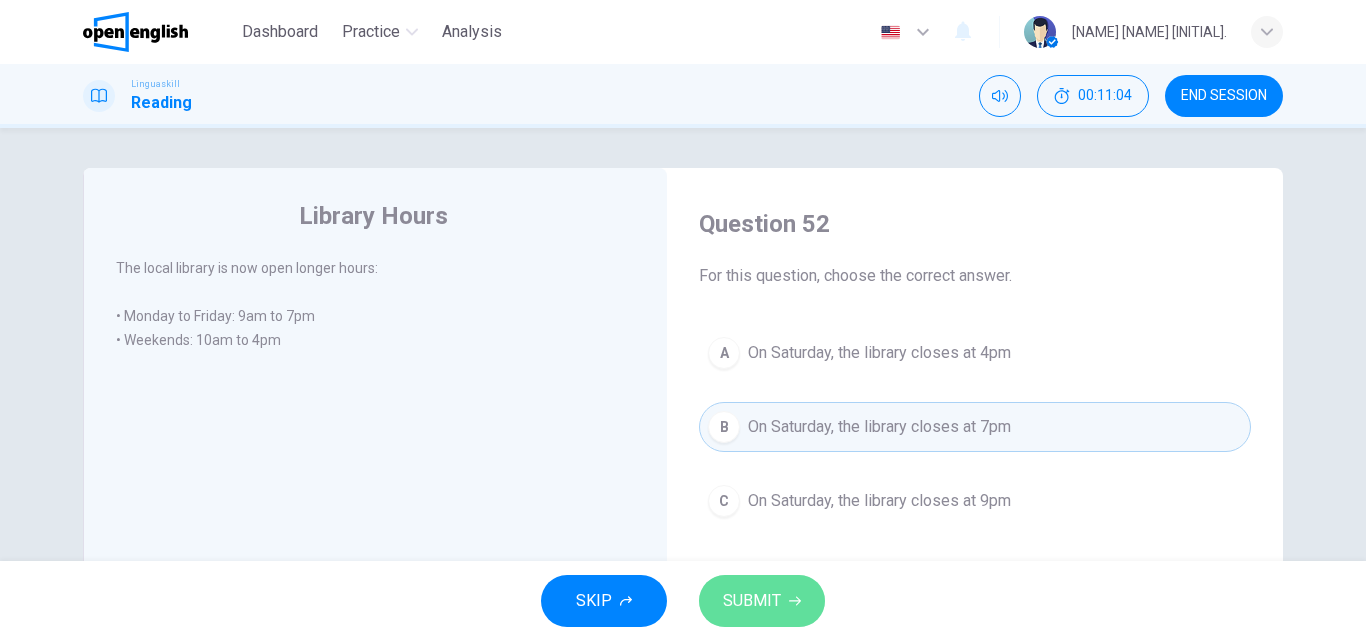 click on "SUBMIT" at bounding box center (762, 601) 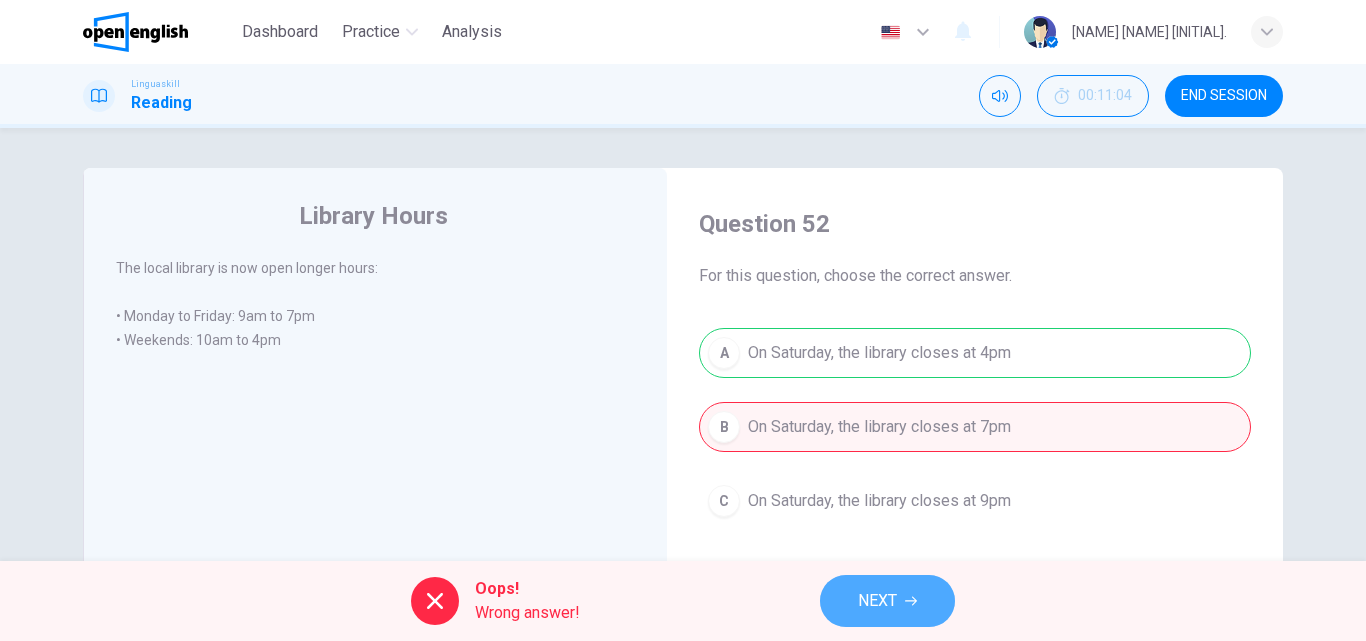 click on "NEXT" at bounding box center (877, 601) 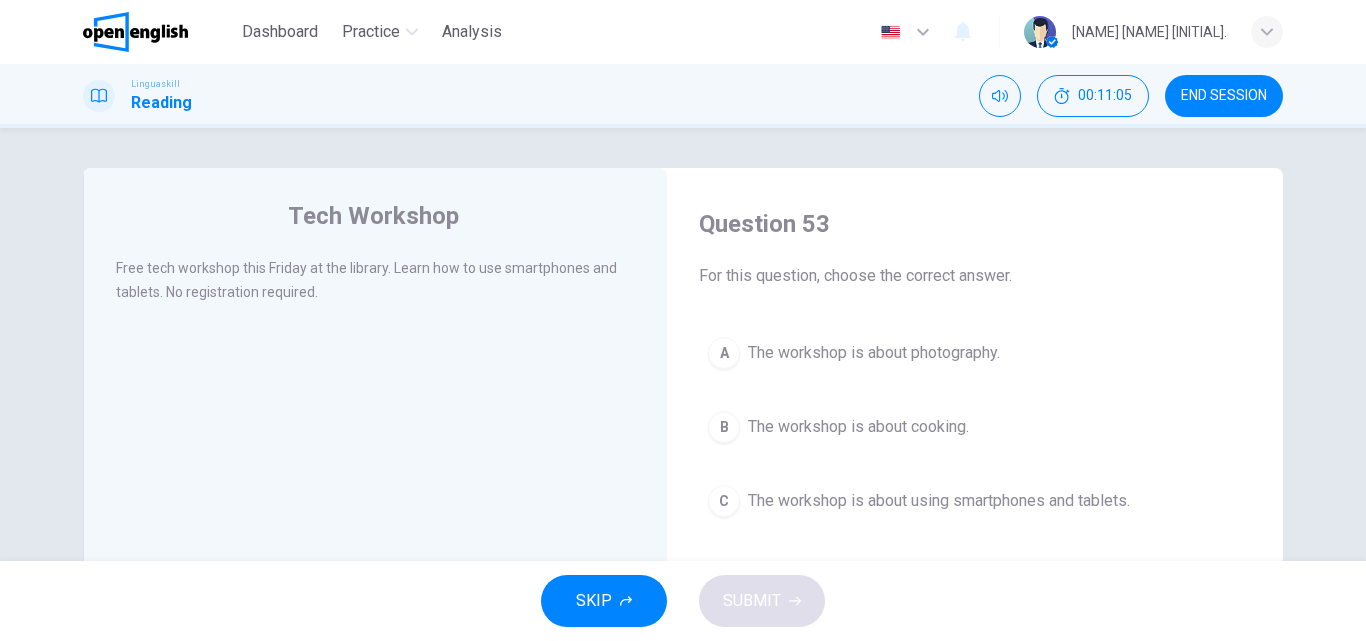 click on "SKIP SUBMIT" at bounding box center (683, 601) 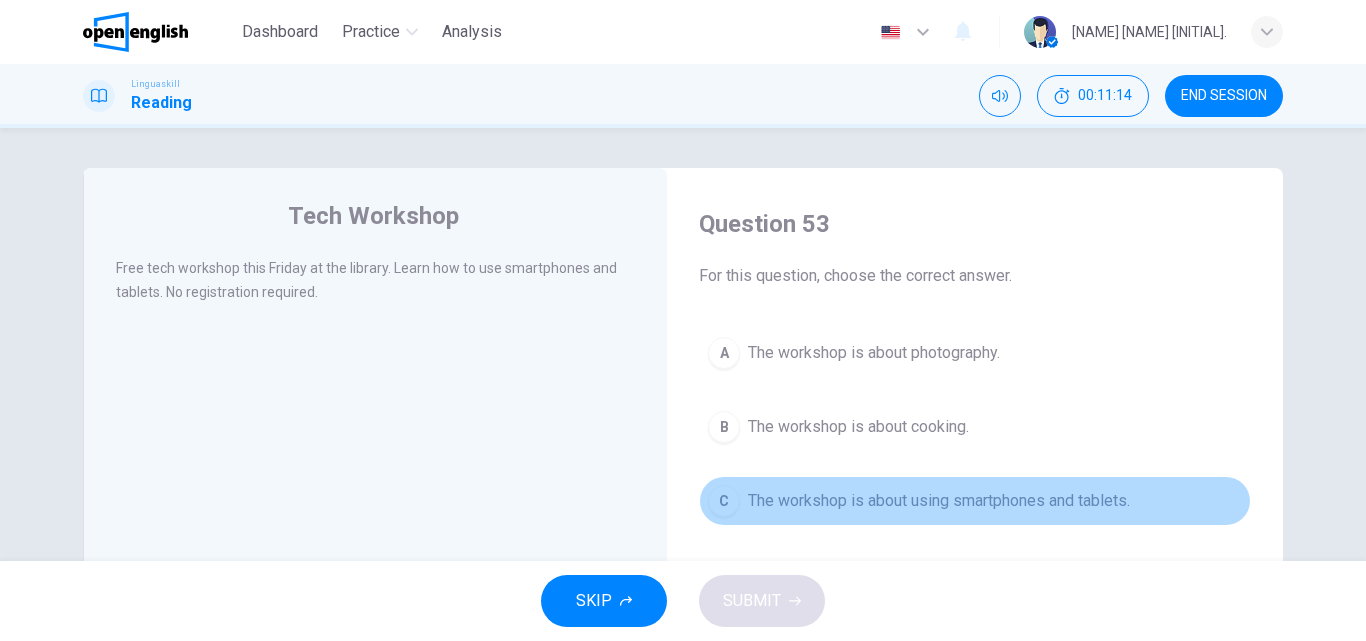 click on "The workshop is about using smartphones and tablets." at bounding box center [939, 501] 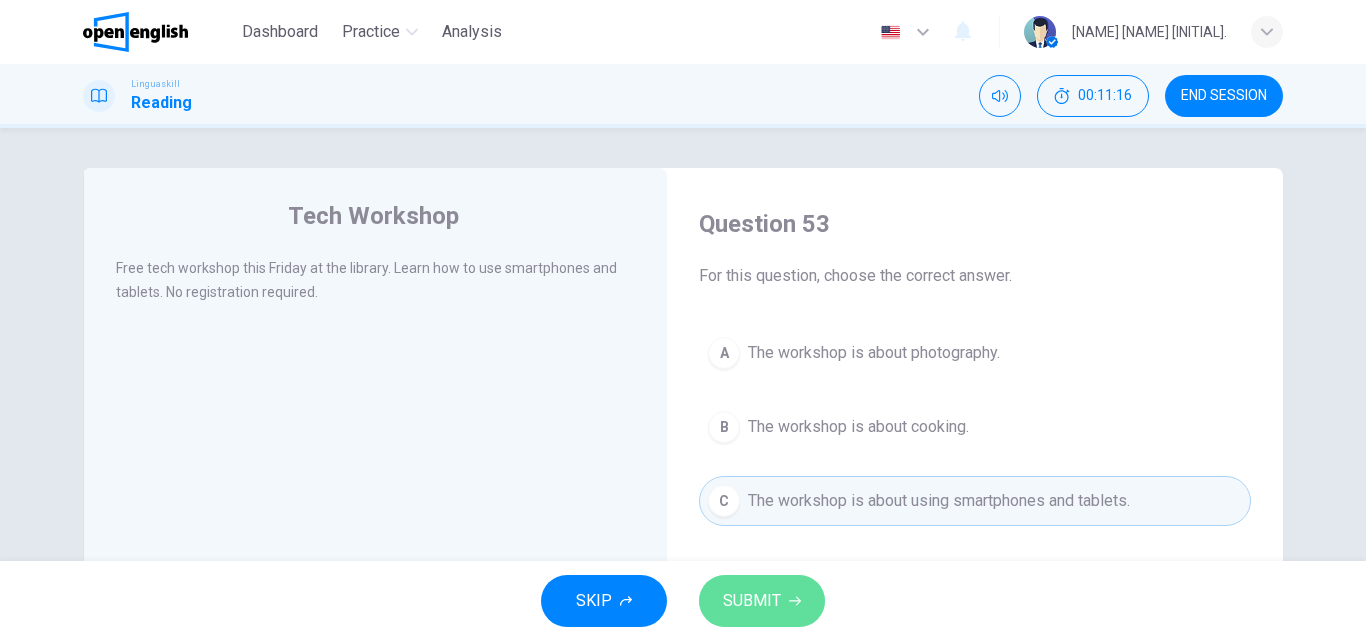 click on "SUBMIT" at bounding box center (762, 601) 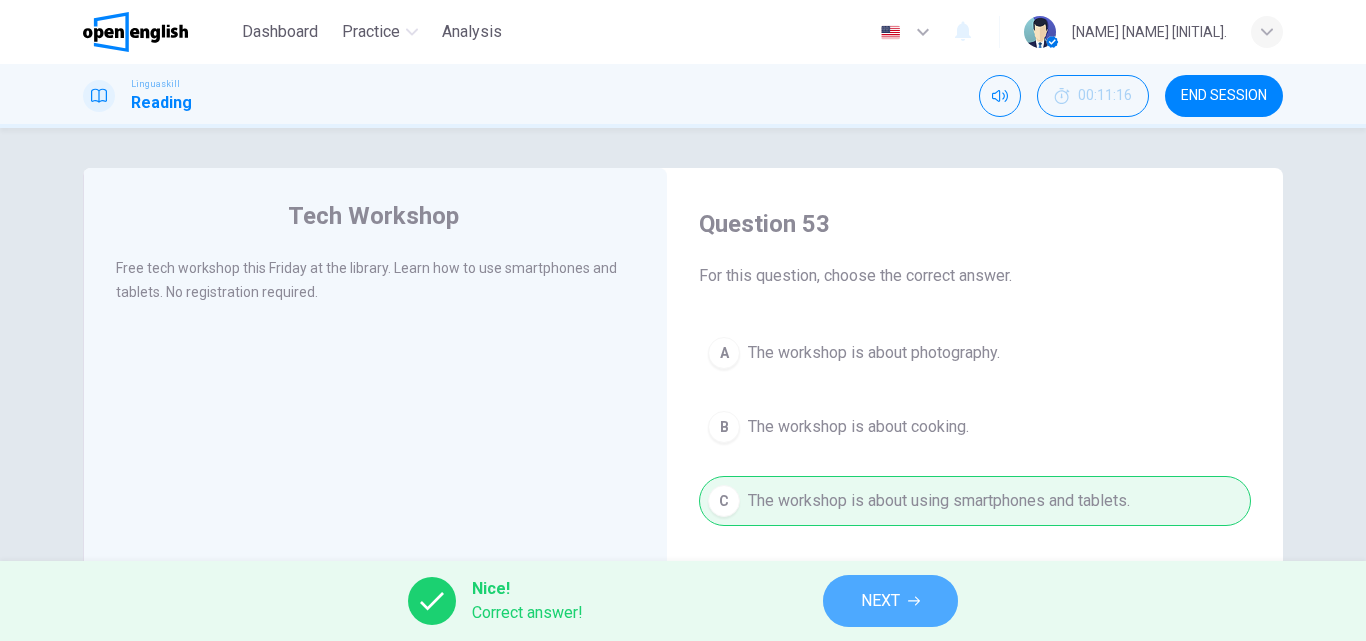 click on "NEXT" at bounding box center (880, 601) 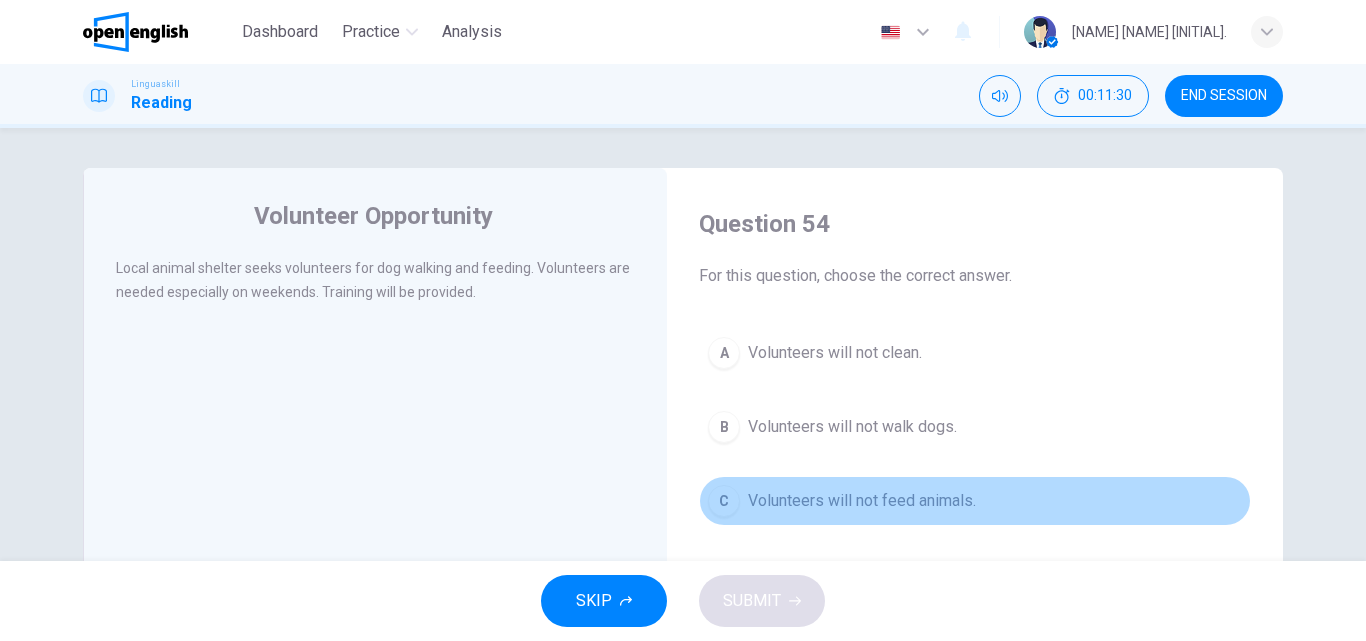 click on "C Volunteers will not feed animals." at bounding box center [975, 501] 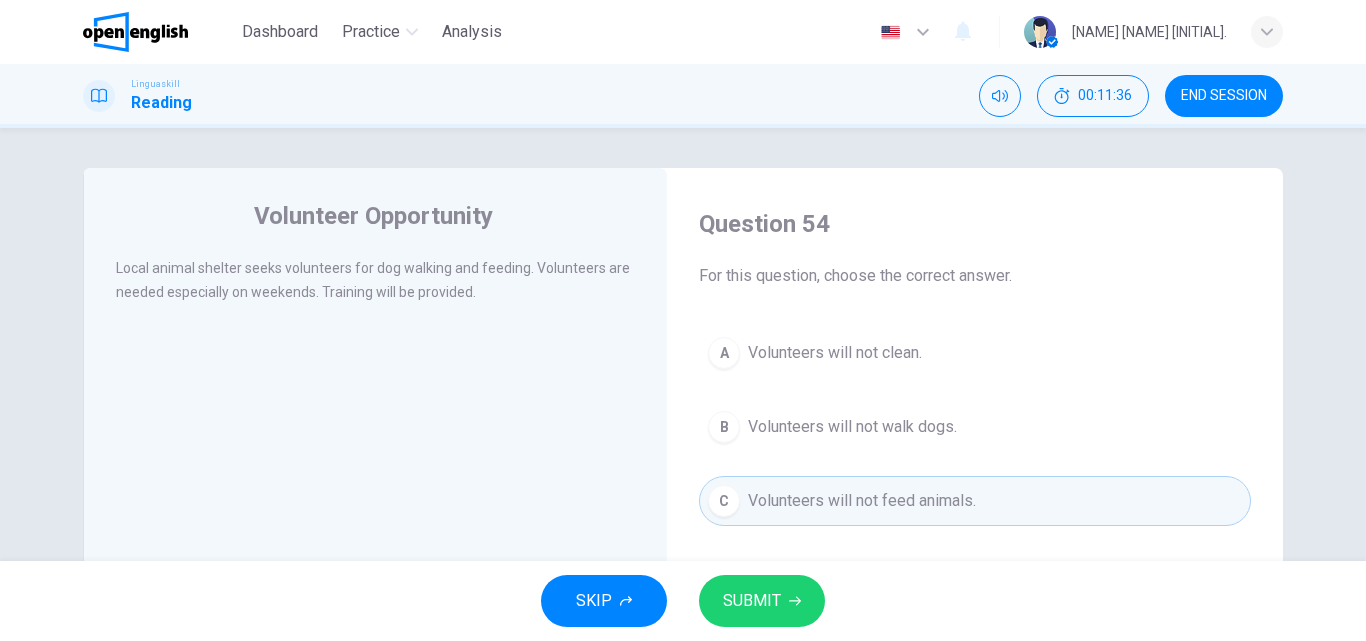 click on "SUBMIT" at bounding box center (752, 601) 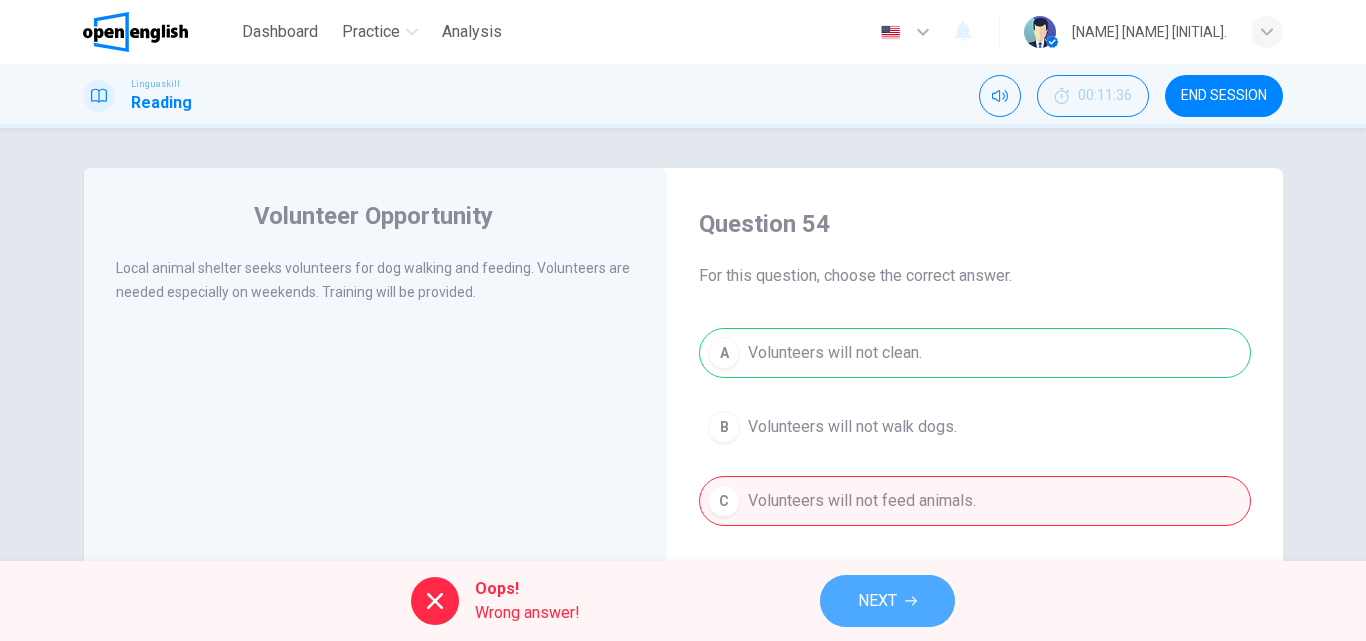 click on "NEXT" at bounding box center [887, 601] 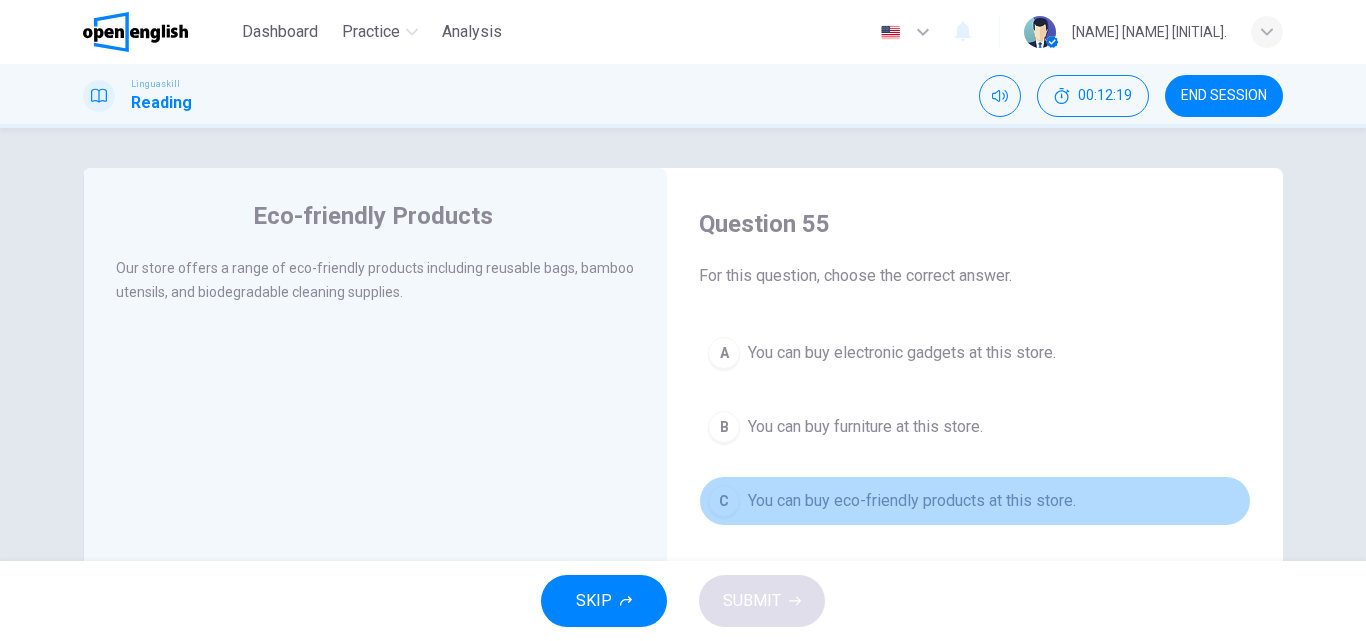 click on "C You can buy eco-friendly products at this store." at bounding box center [975, 501] 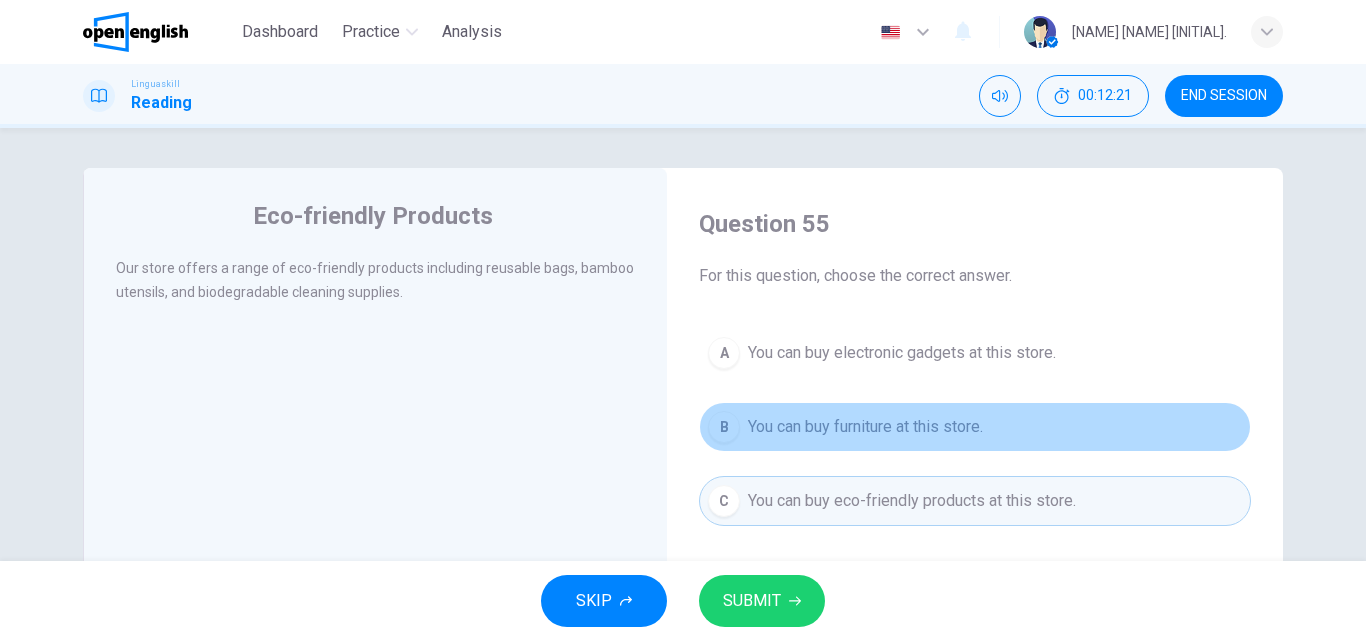click on "You can buy furniture at this store." at bounding box center [865, 427] 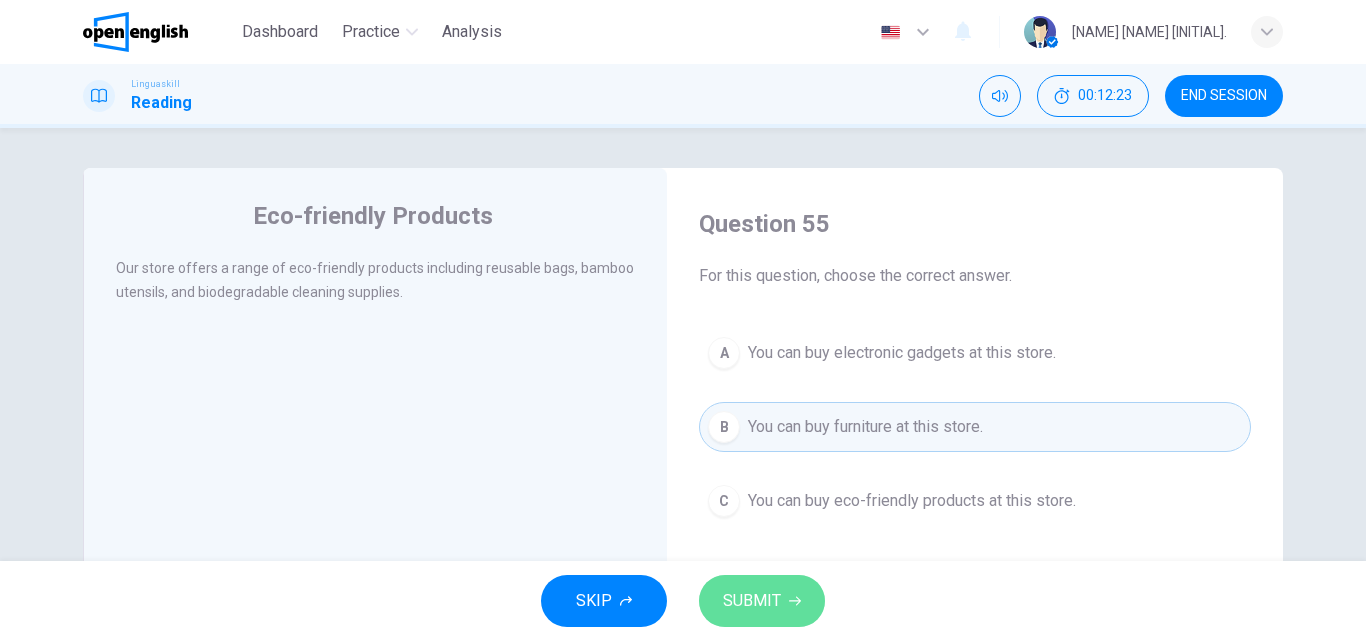 click on "SUBMIT" at bounding box center (762, 601) 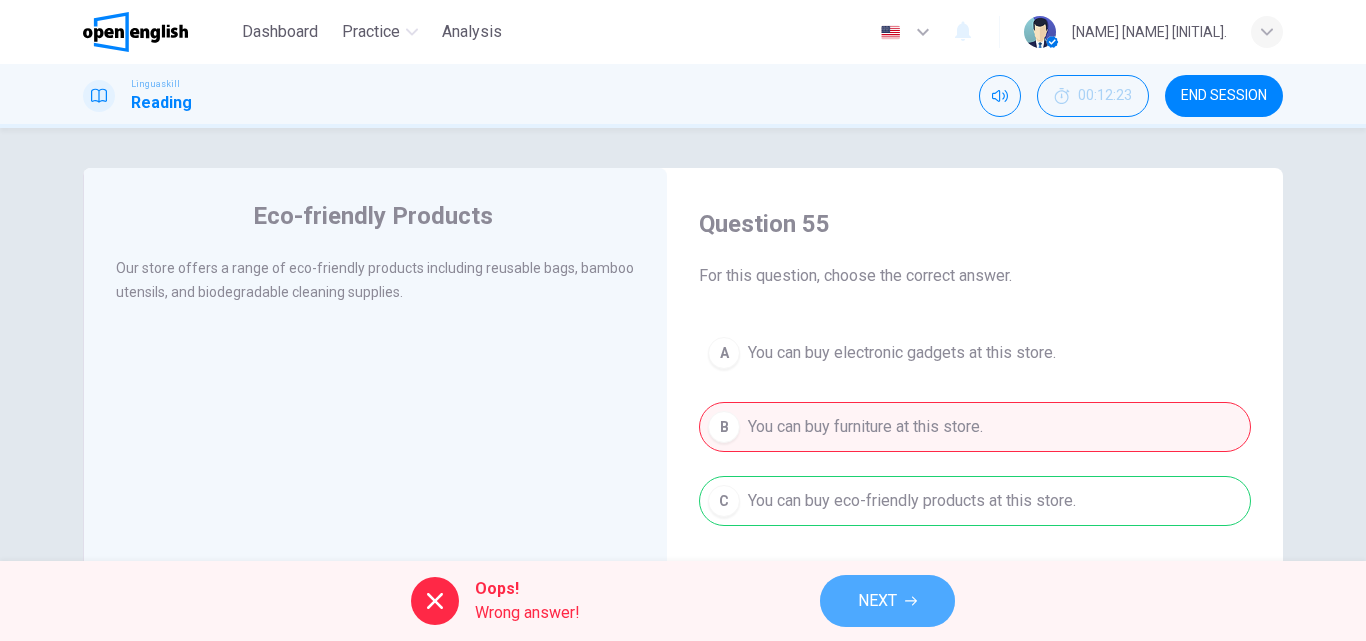 click on "NEXT" at bounding box center (887, 601) 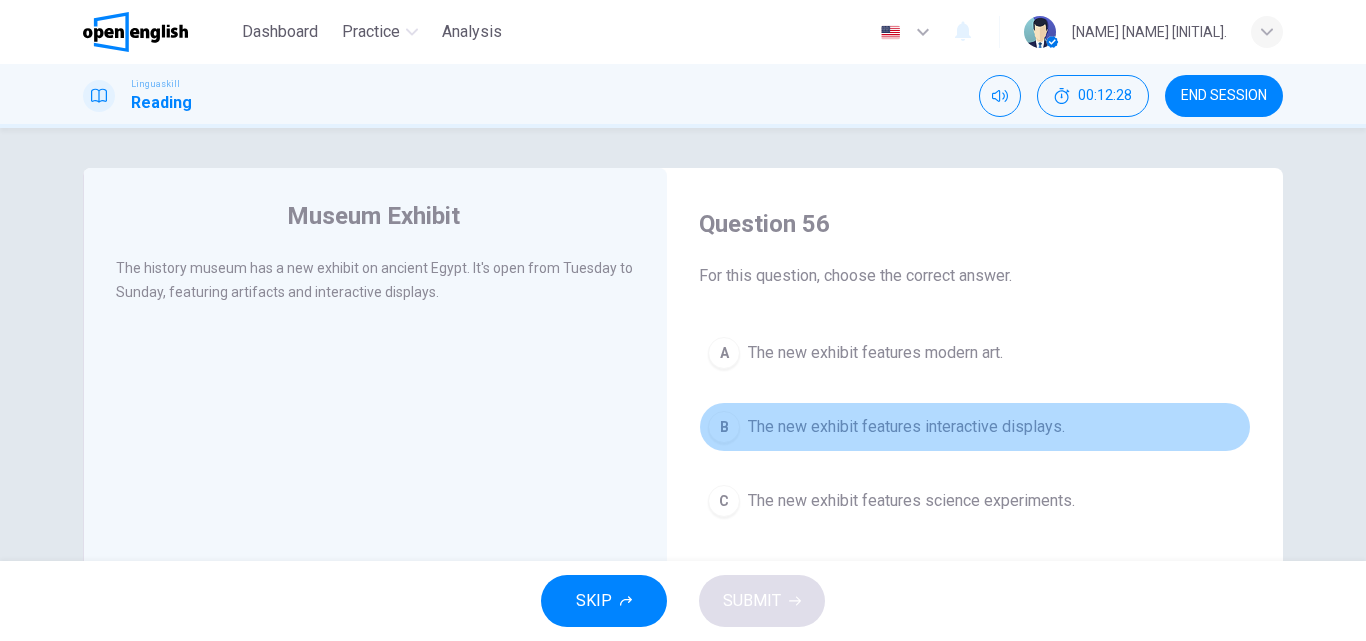 click on "The new exhibit features interactive displays." at bounding box center (906, 427) 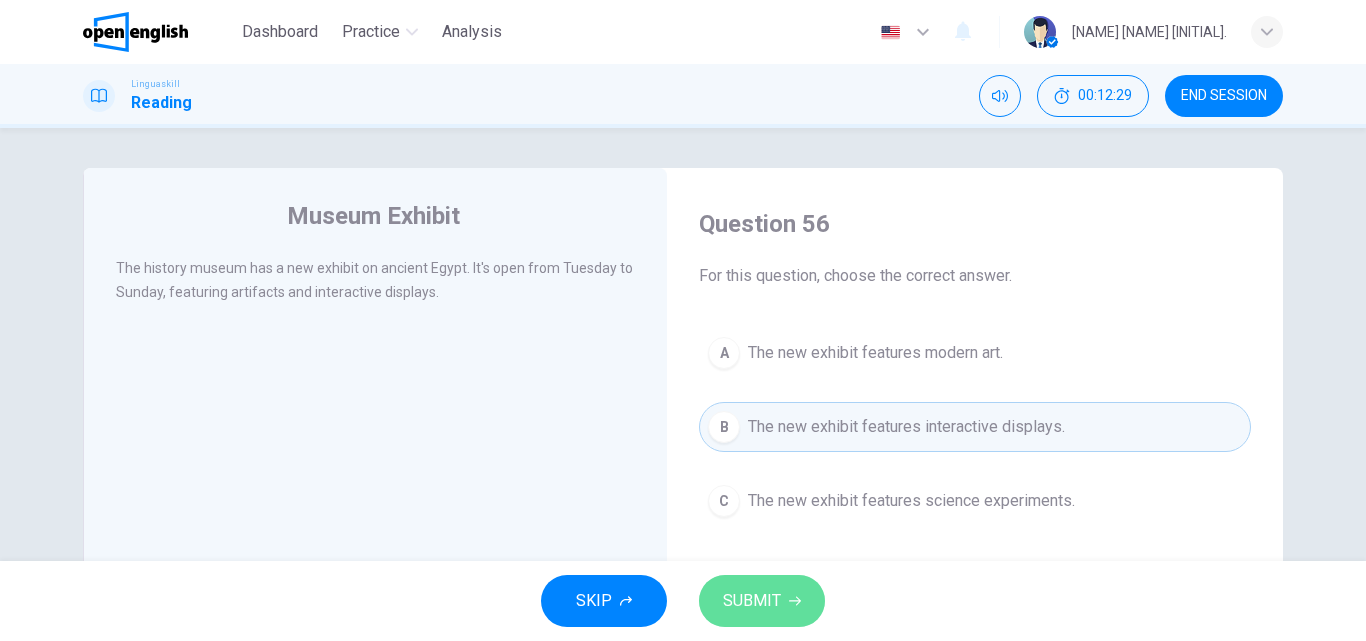 click on "SUBMIT" at bounding box center [762, 601] 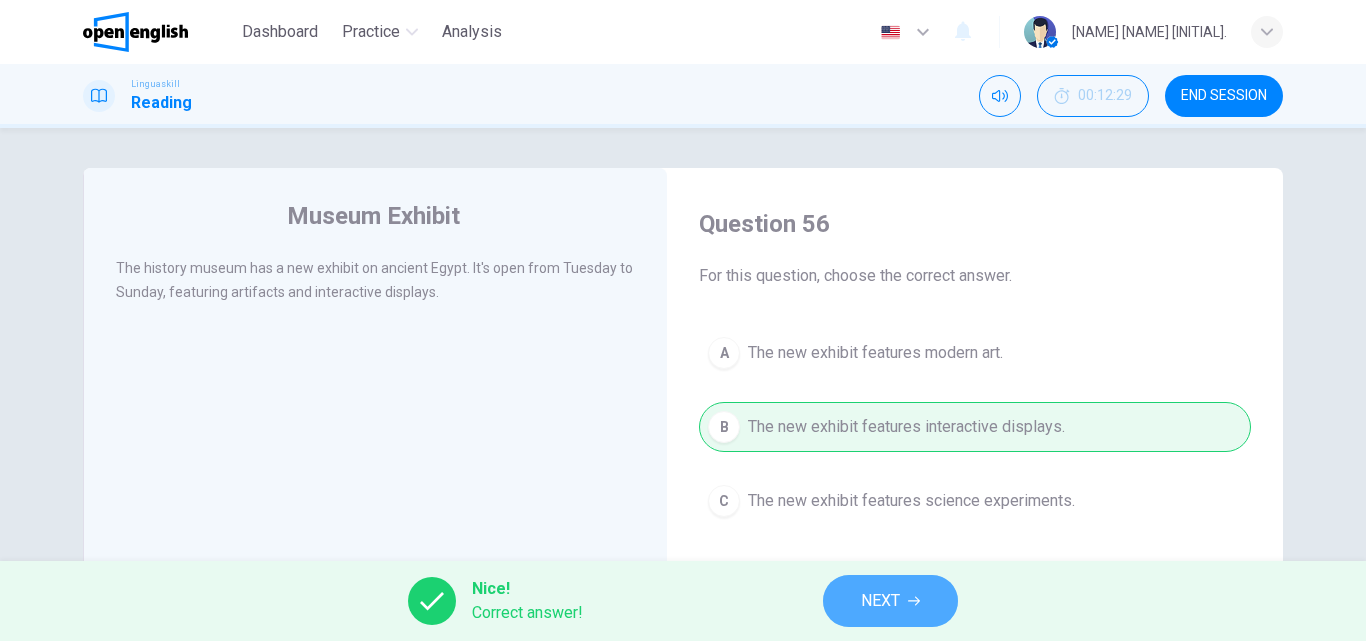 click on "NEXT" at bounding box center [880, 601] 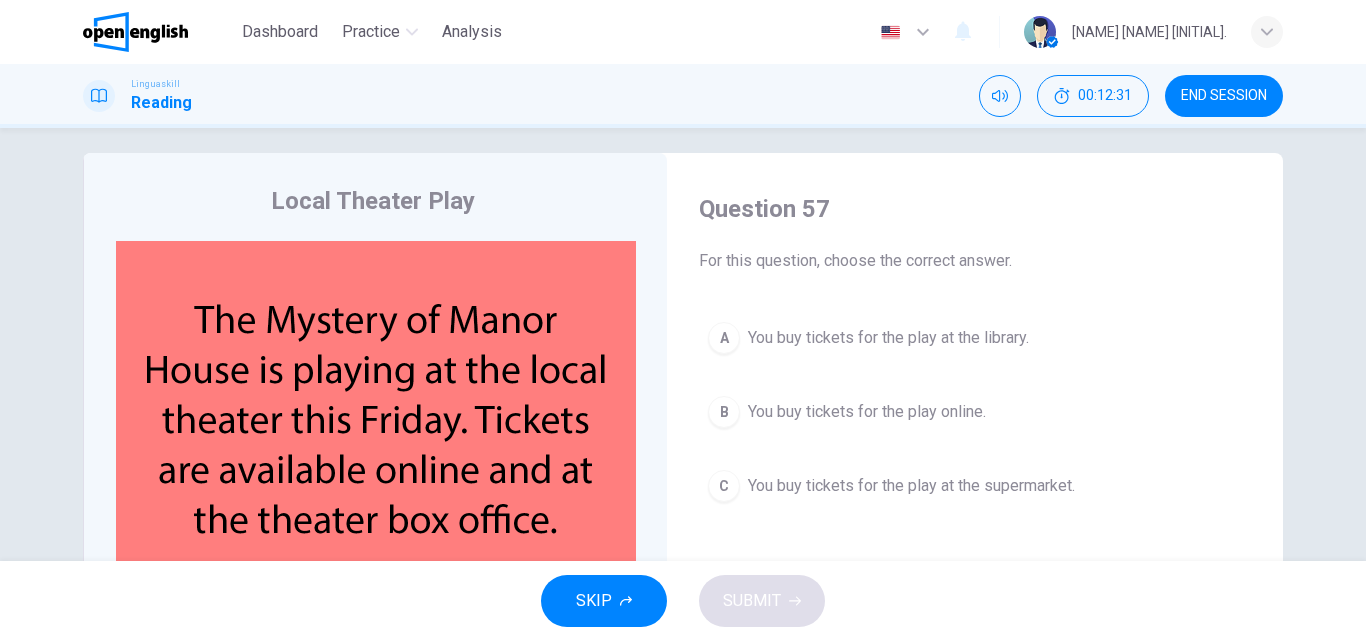 scroll, scrollTop: 25, scrollLeft: 0, axis: vertical 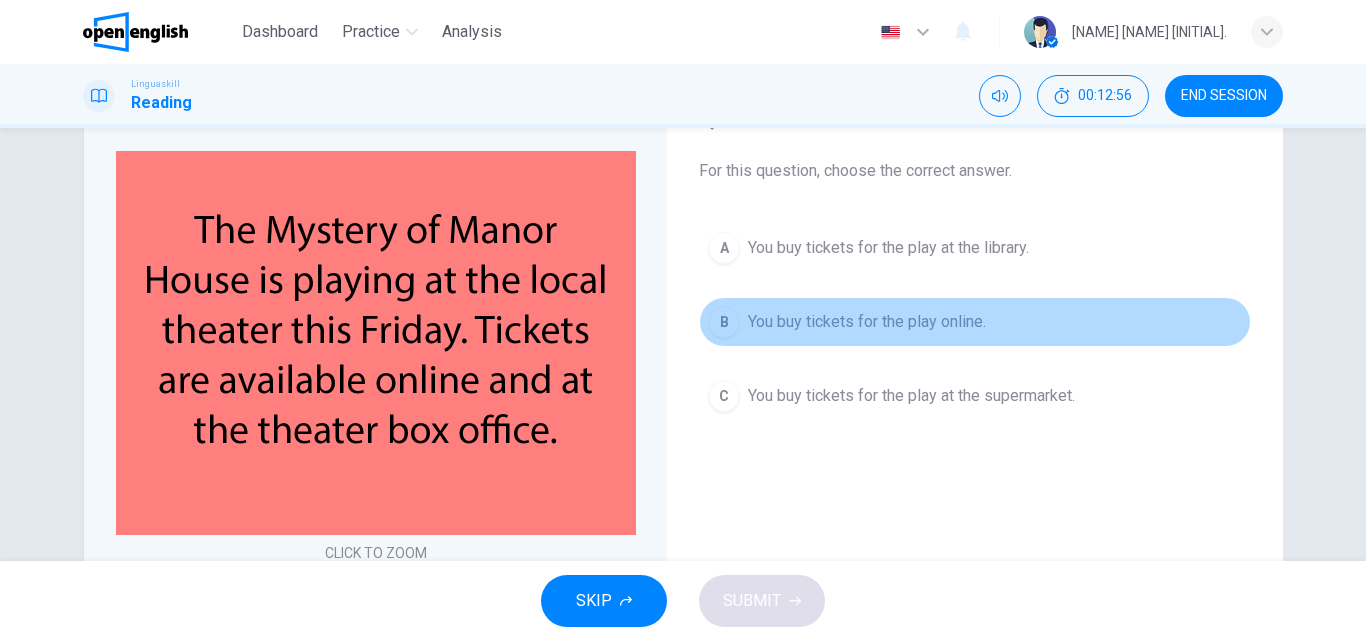 click on "You buy tickets for the play online." at bounding box center [867, 322] 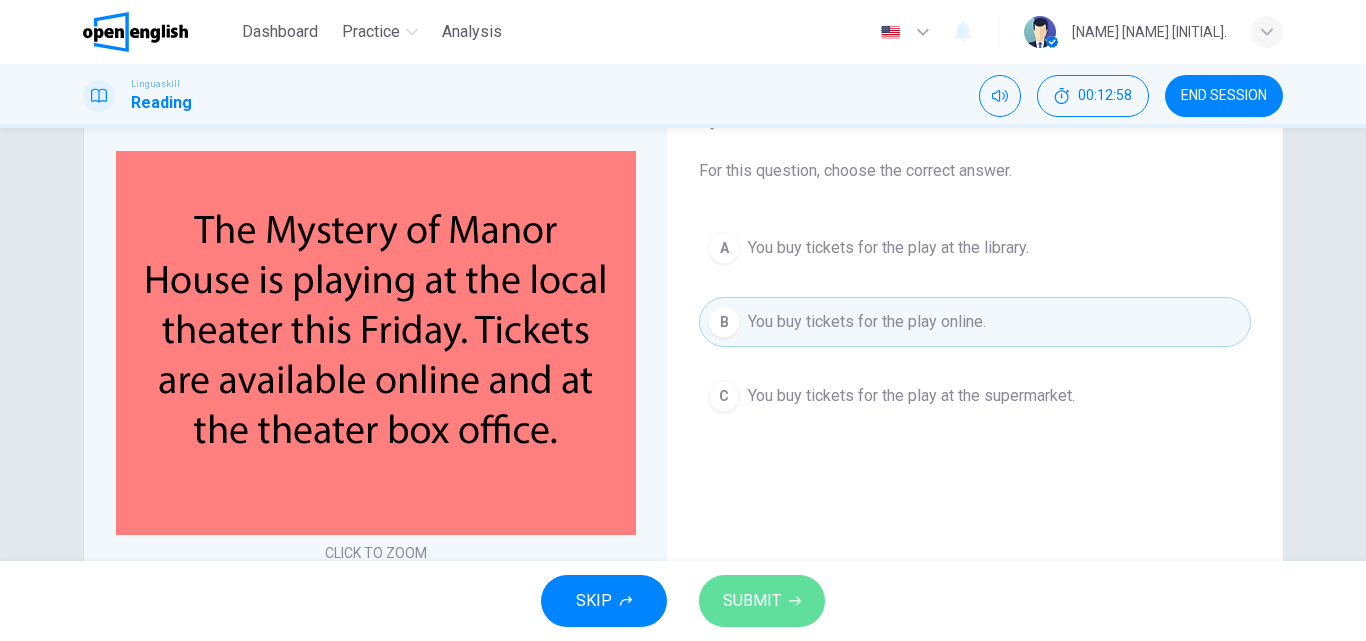 click on "SUBMIT" at bounding box center [752, 601] 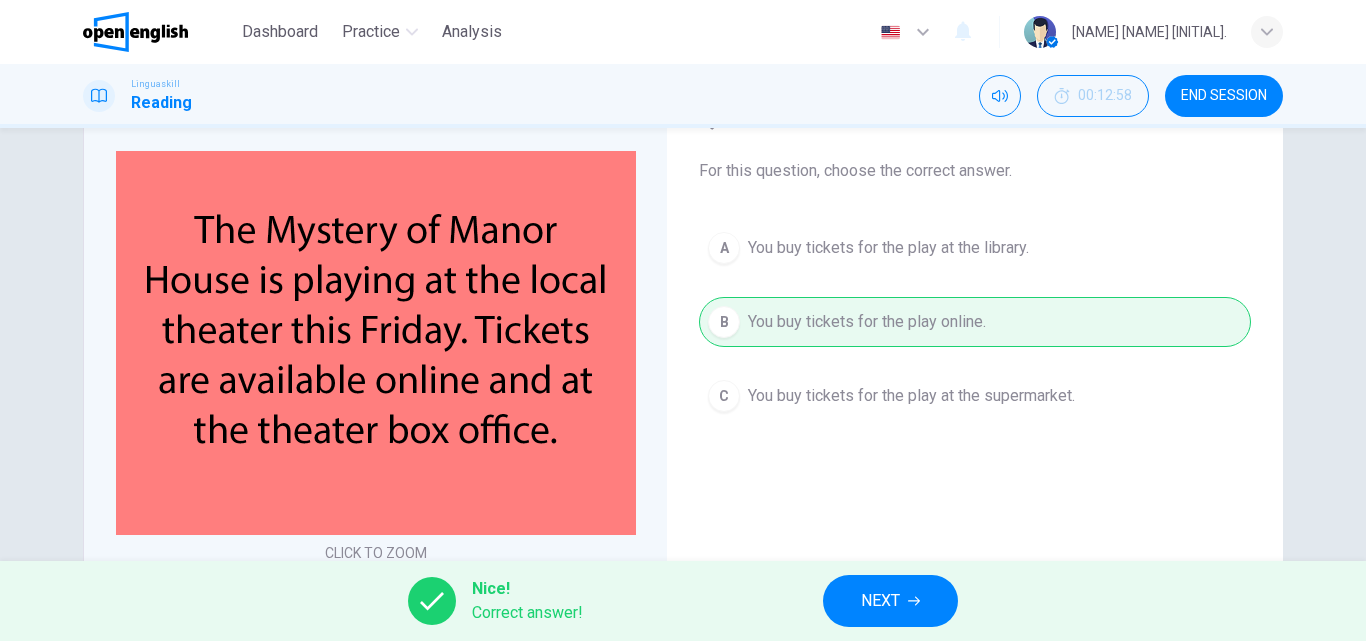 drag, startPoint x: 895, startPoint y: 629, endPoint x: 896, endPoint y: 576, distance: 53.009434 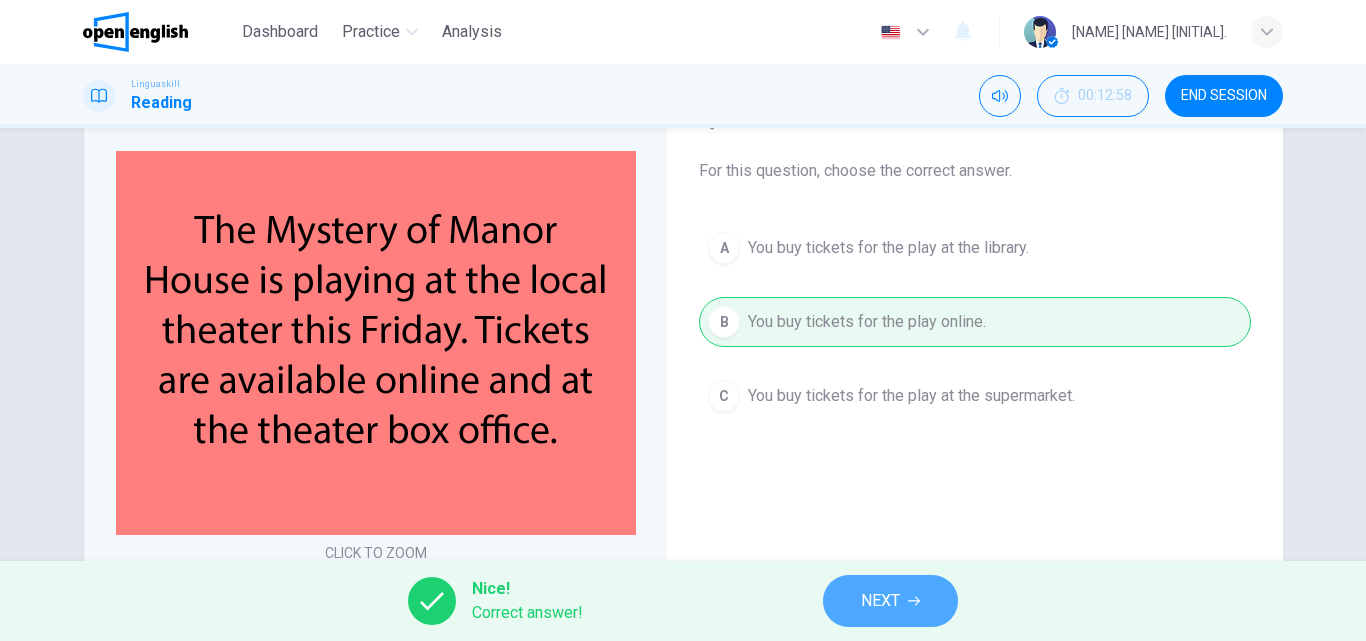 click on "NEXT" at bounding box center (890, 601) 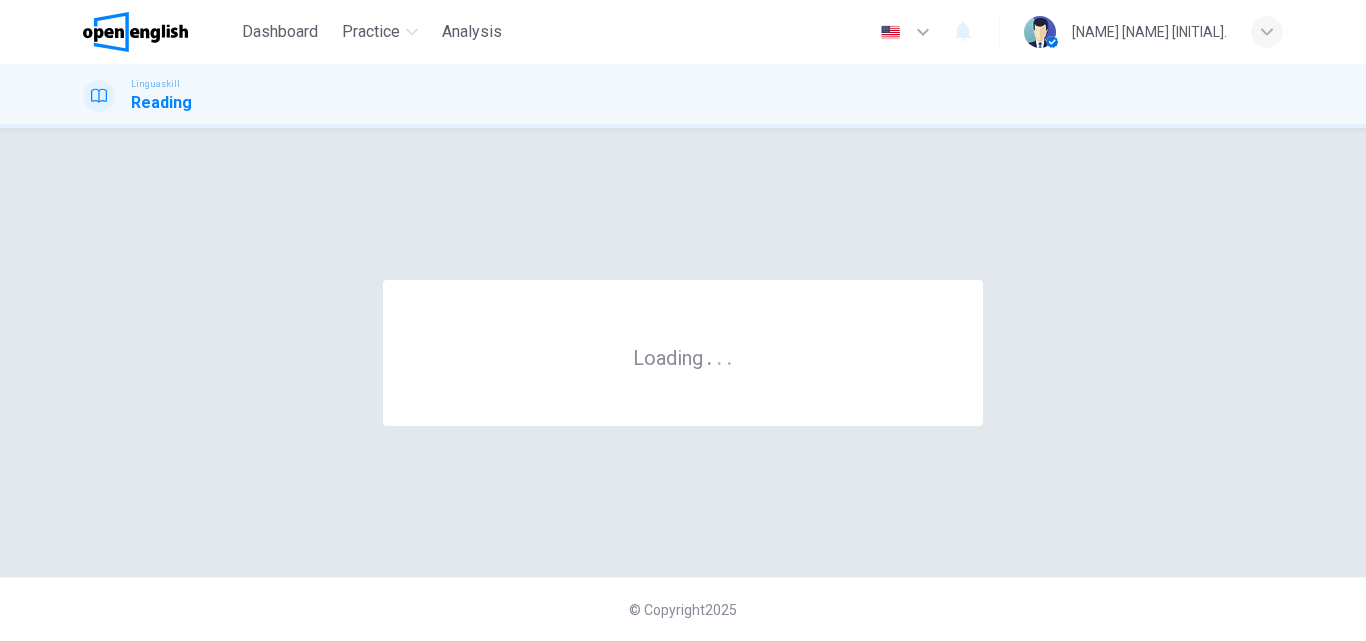 scroll, scrollTop: 0, scrollLeft: 0, axis: both 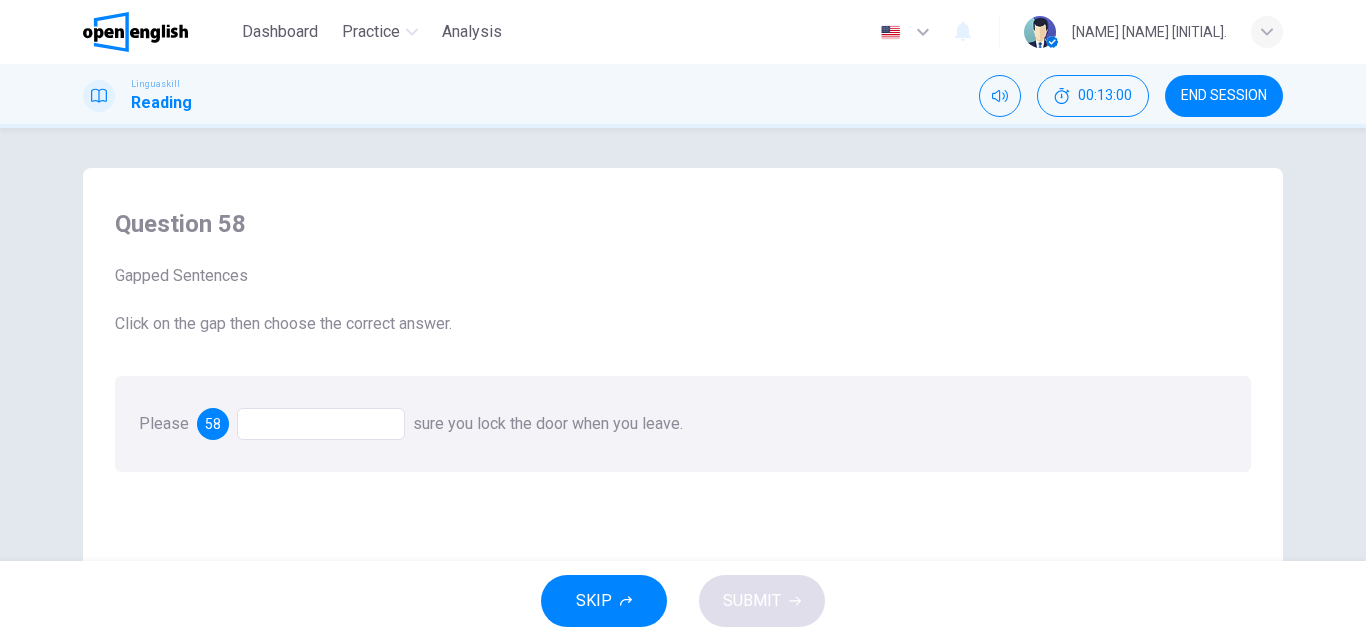 click on "sure you lock the door when you leave." at bounding box center [548, 423] 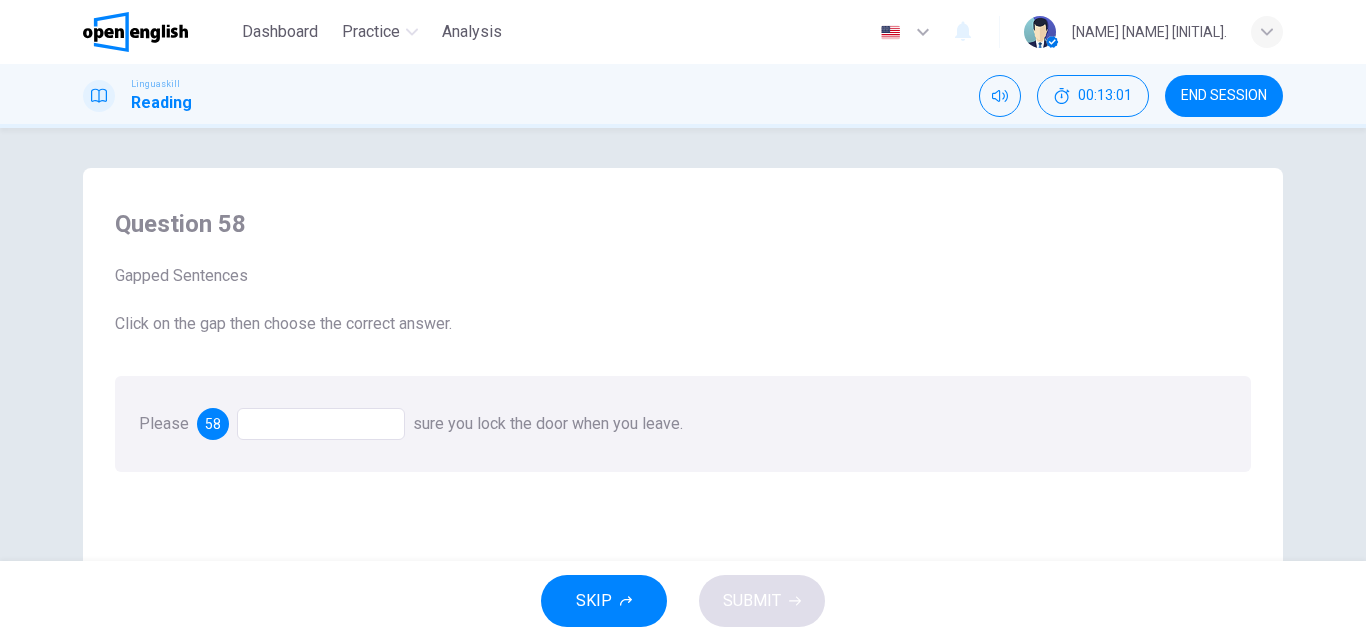 click on "sure you lock the door when you leave." at bounding box center (548, 423) 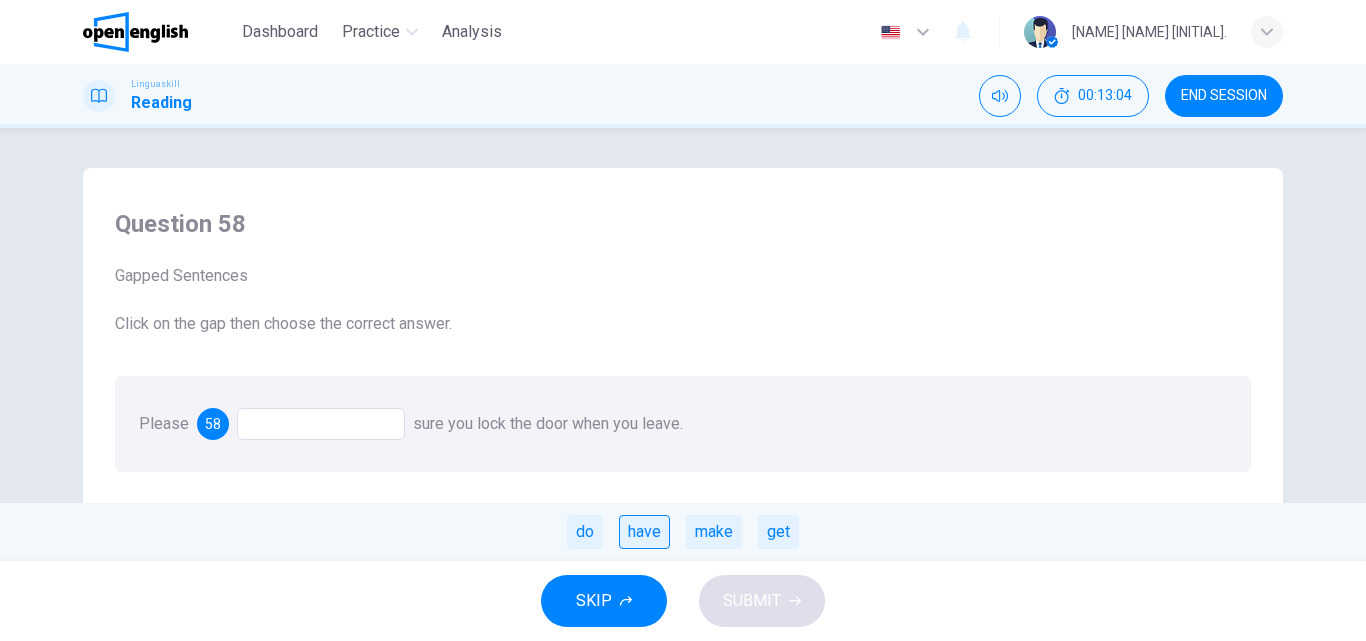 click on "have" at bounding box center (644, 532) 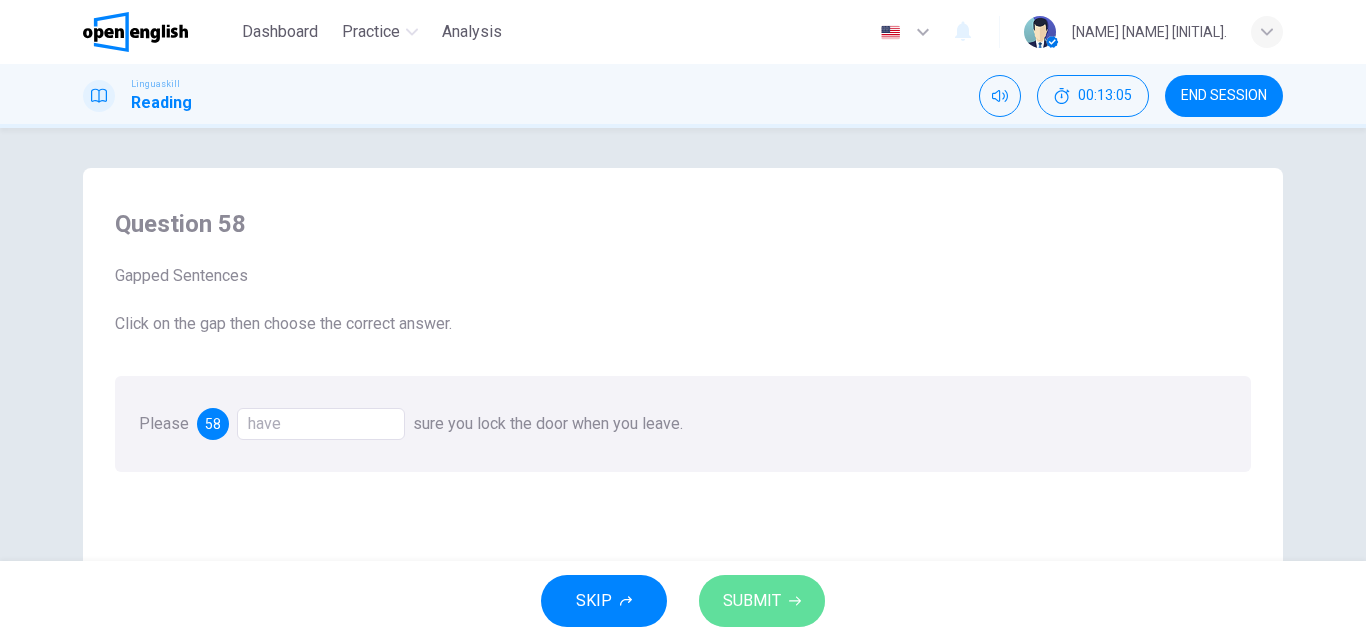 click on "SUBMIT" at bounding box center [762, 601] 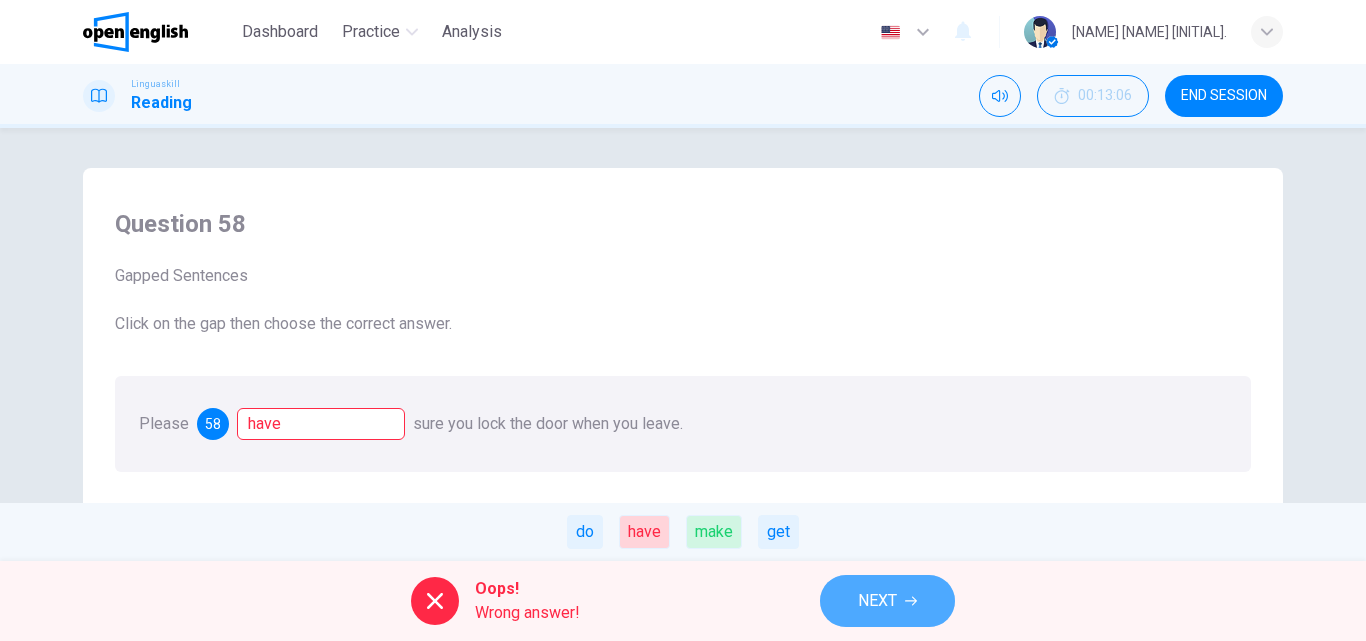 click on "NEXT" at bounding box center [887, 601] 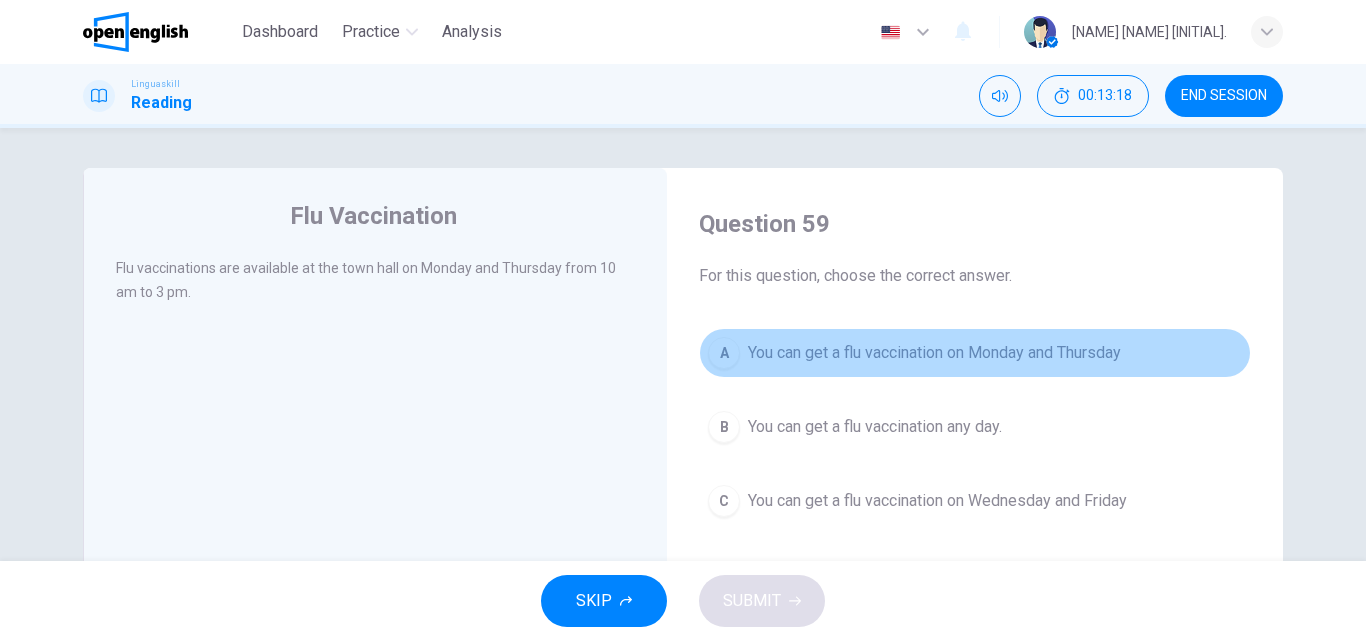 click on "You can get a flu vaccination on Monday and Thursday" at bounding box center [934, 353] 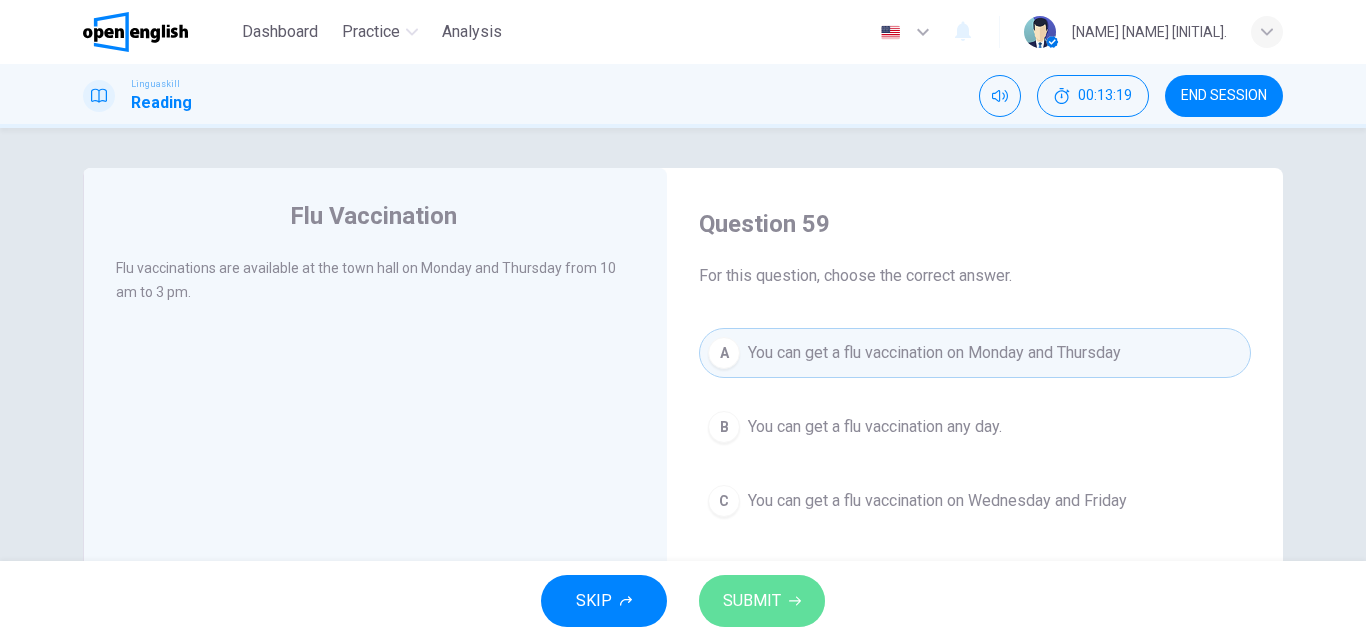 click on "SUBMIT" at bounding box center (752, 601) 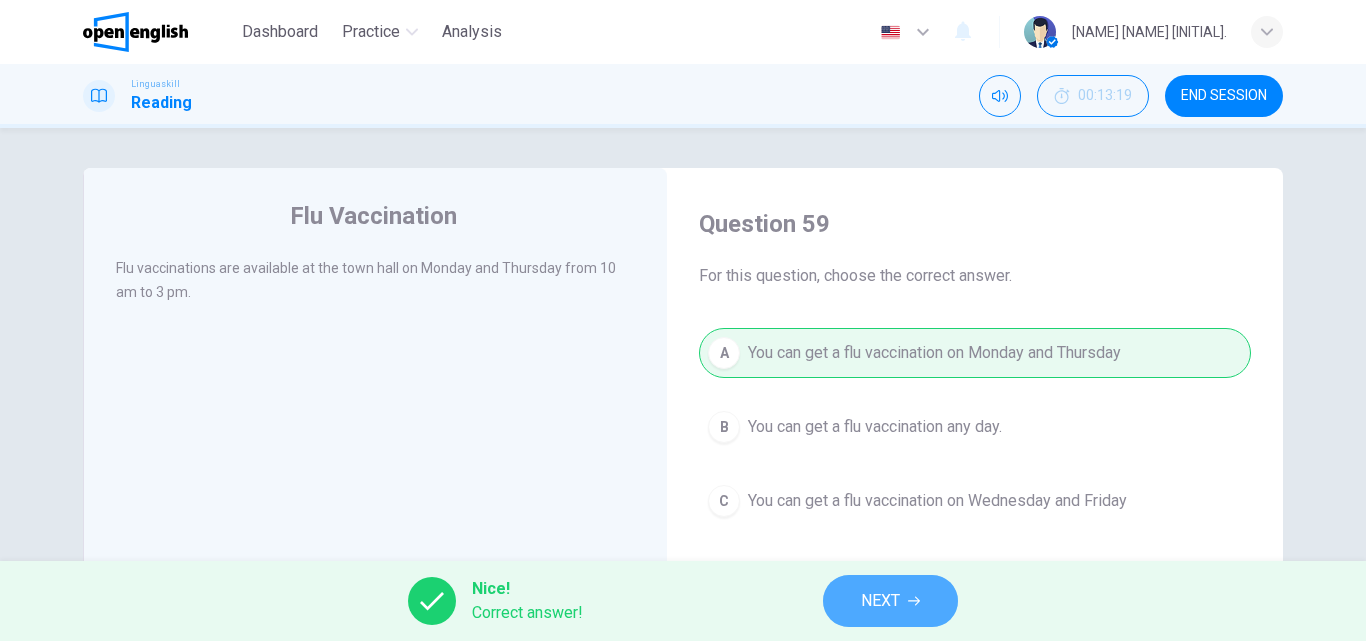 click on "NEXT" at bounding box center (890, 601) 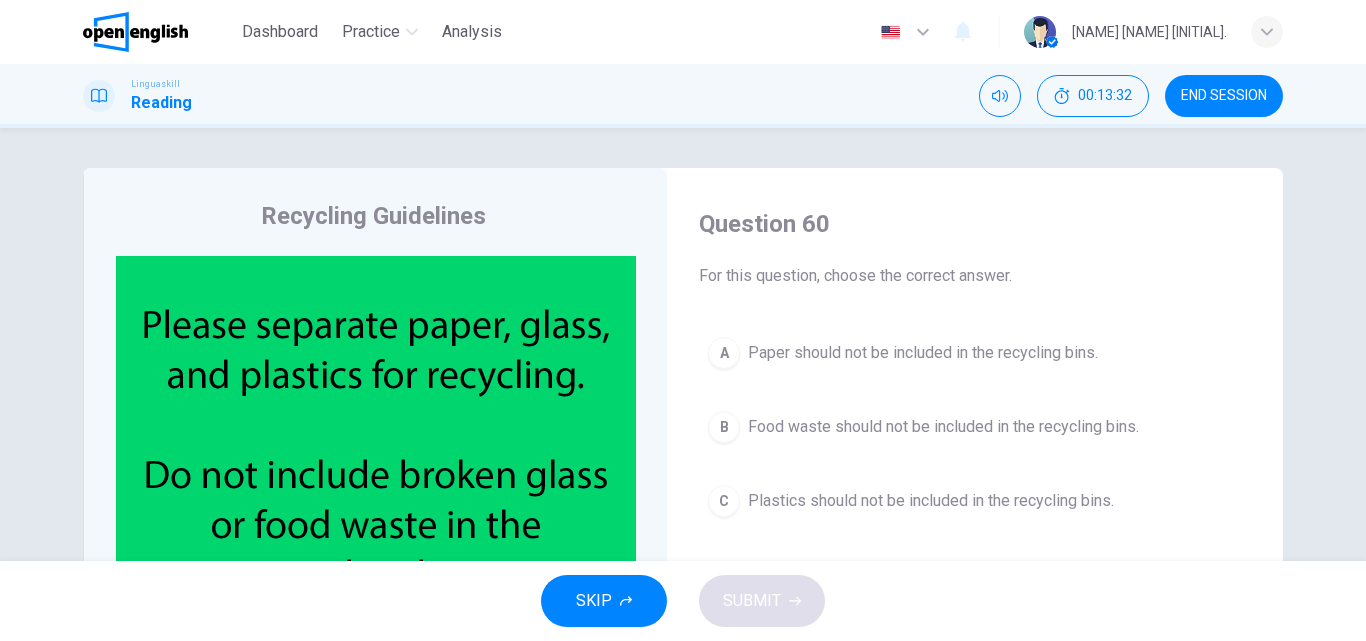 scroll, scrollTop: 2, scrollLeft: 0, axis: vertical 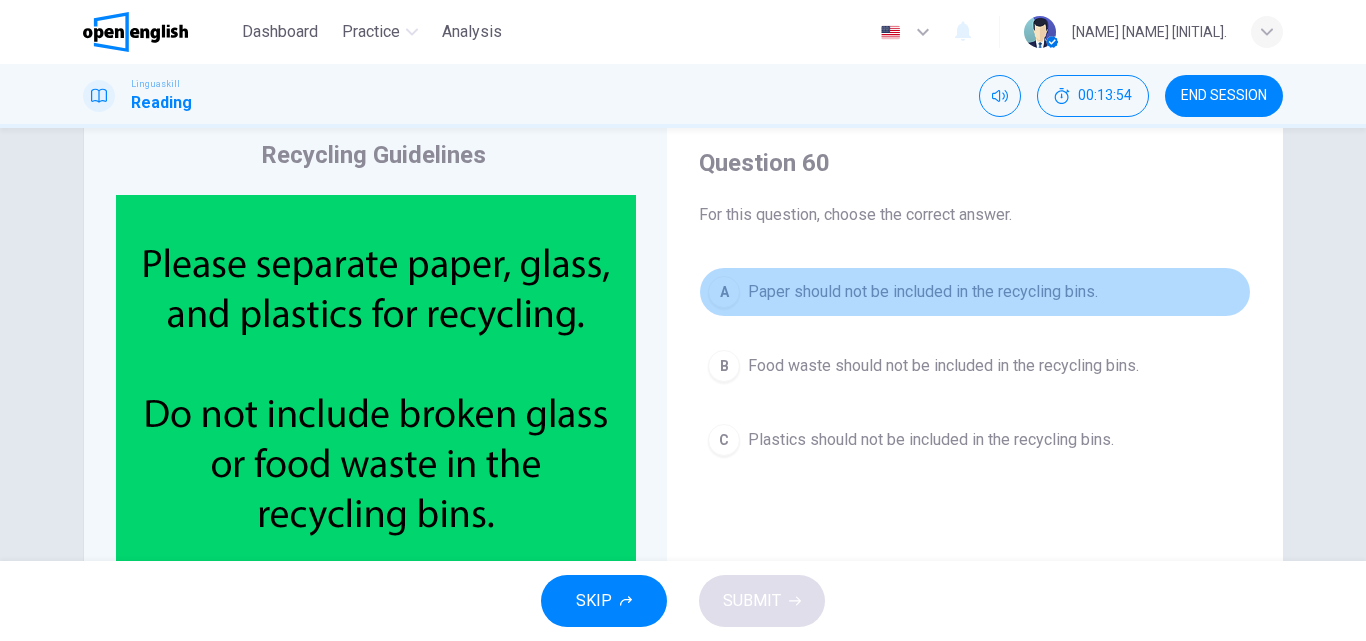 click on "Paper should not be included in the recycling bins." at bounding box center (923, 292) 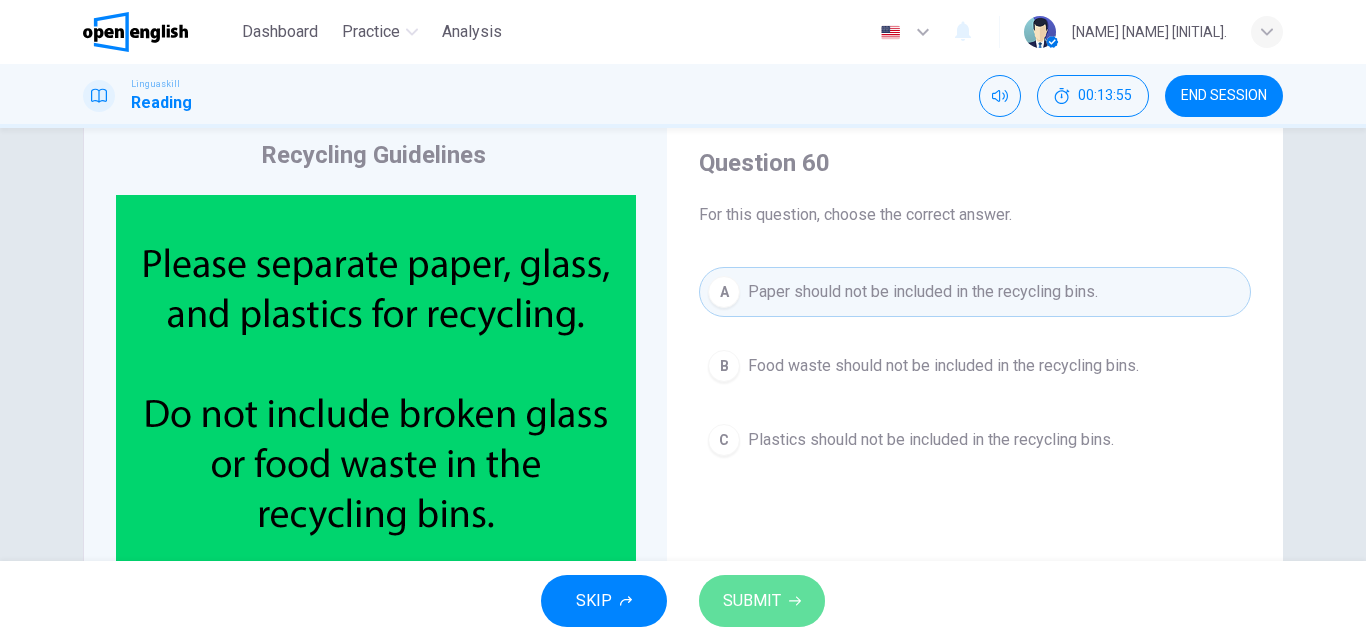 click on "SUBMIT" at bounding box center (752, 601) 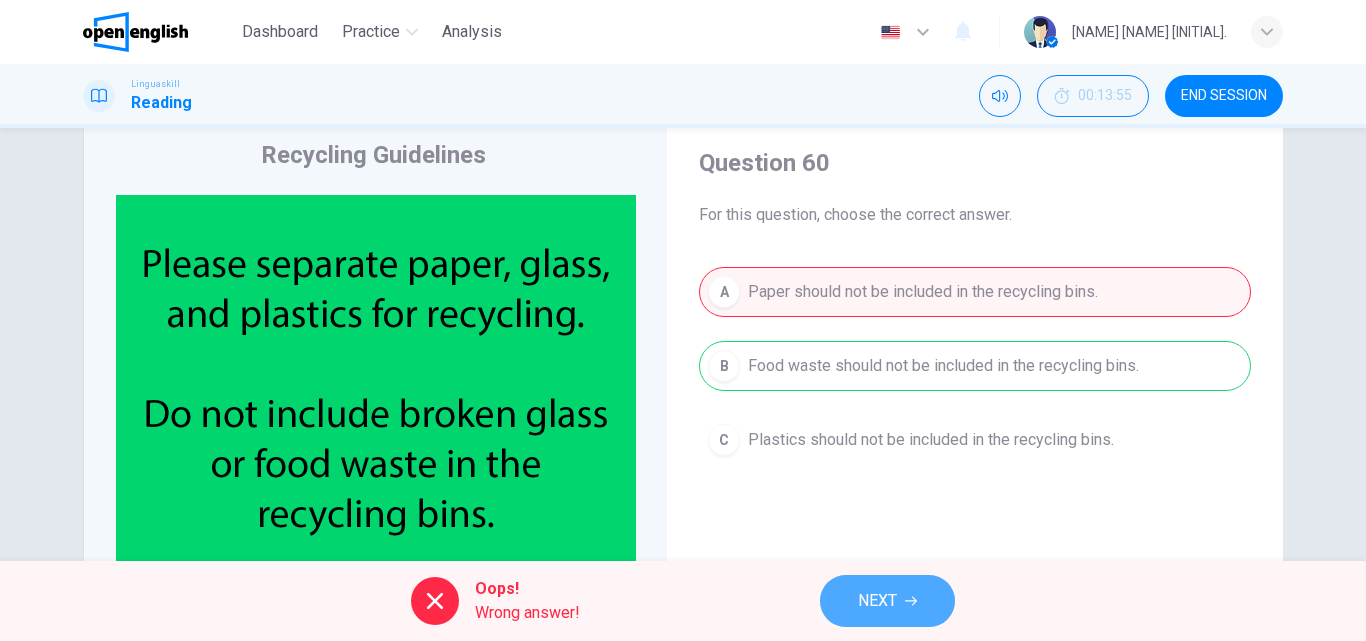 click on "NEXT" at bounding box center [887, 601] 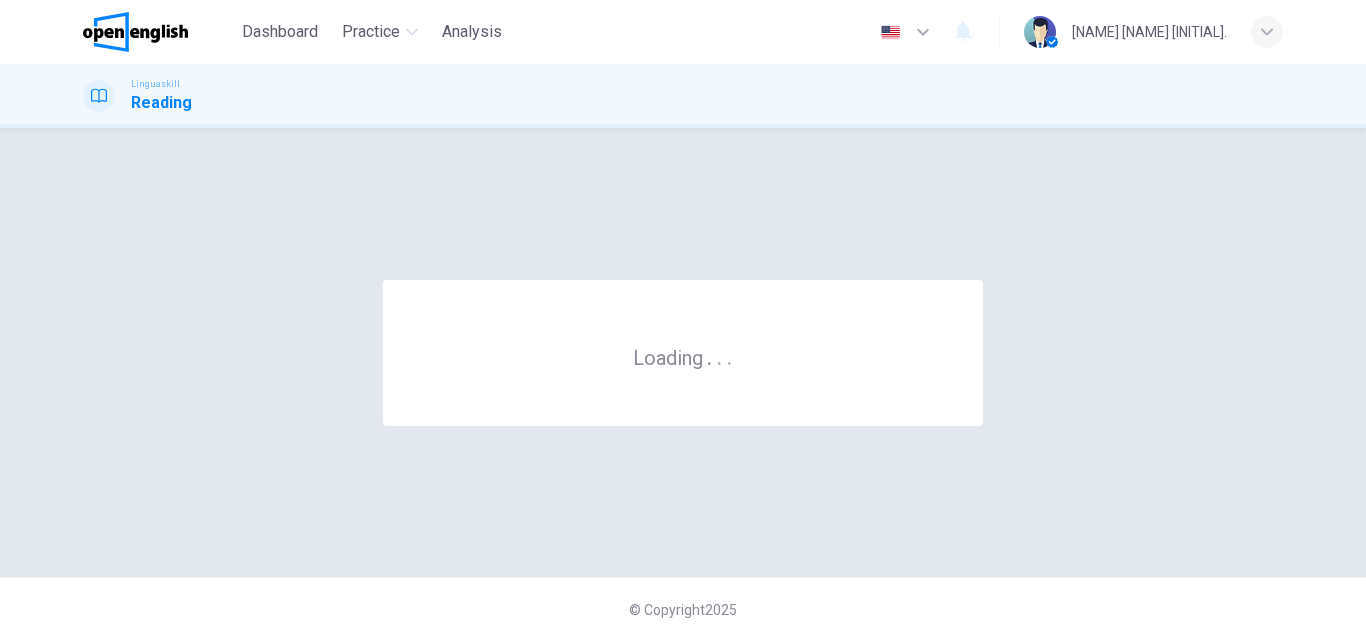 scroll, scrollTop: 0, scrollLeft: 0, axis: both 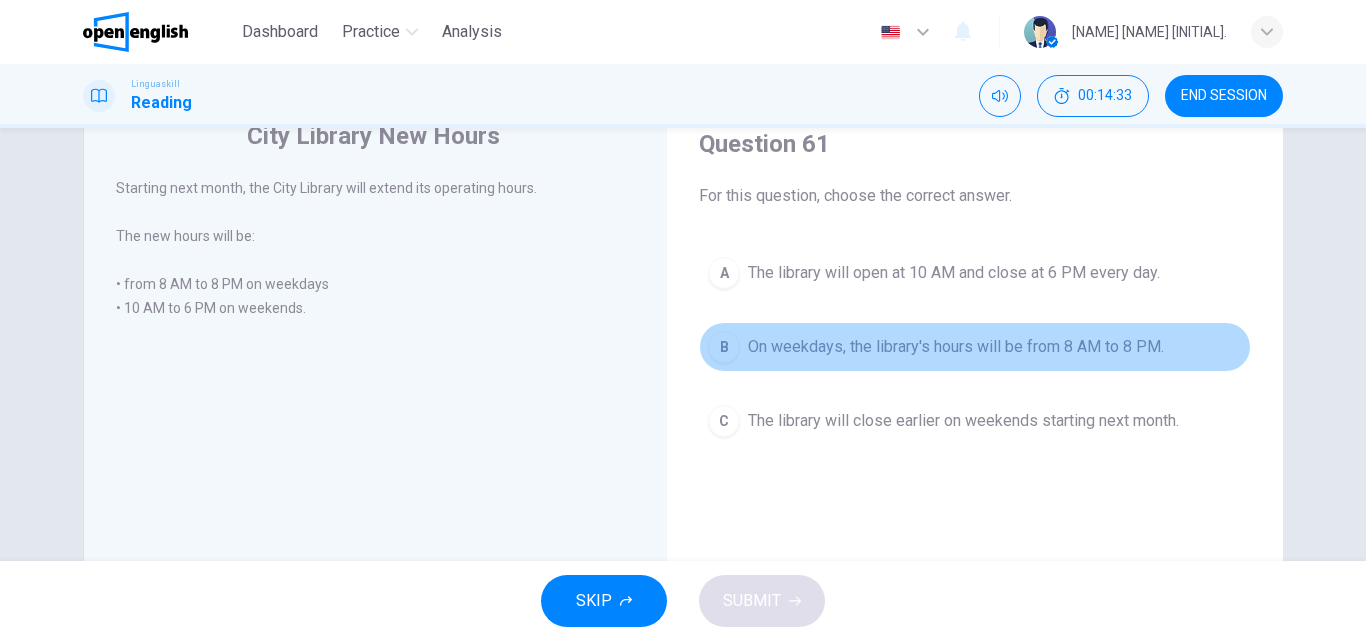 click on "On weekdays, the library's hours will be from 8 AM to 8 PM." at bounding box center [956, 347] 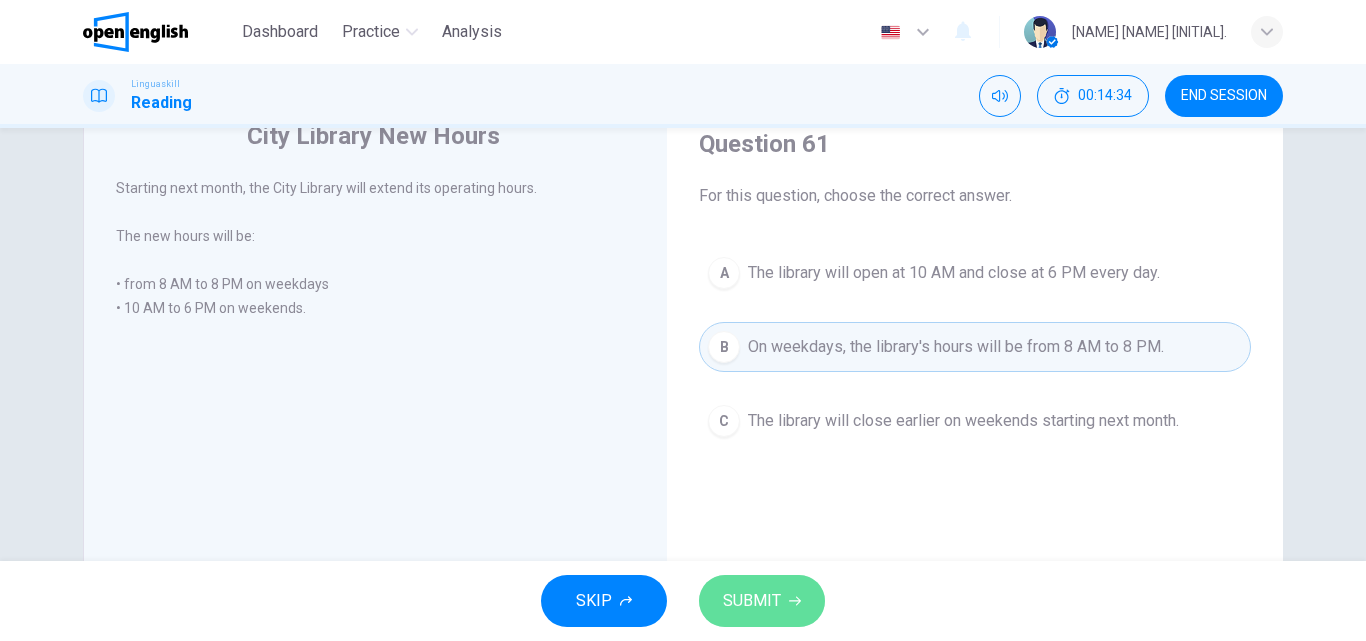 click on "SUBMIT" at bounding box center [762, 601] 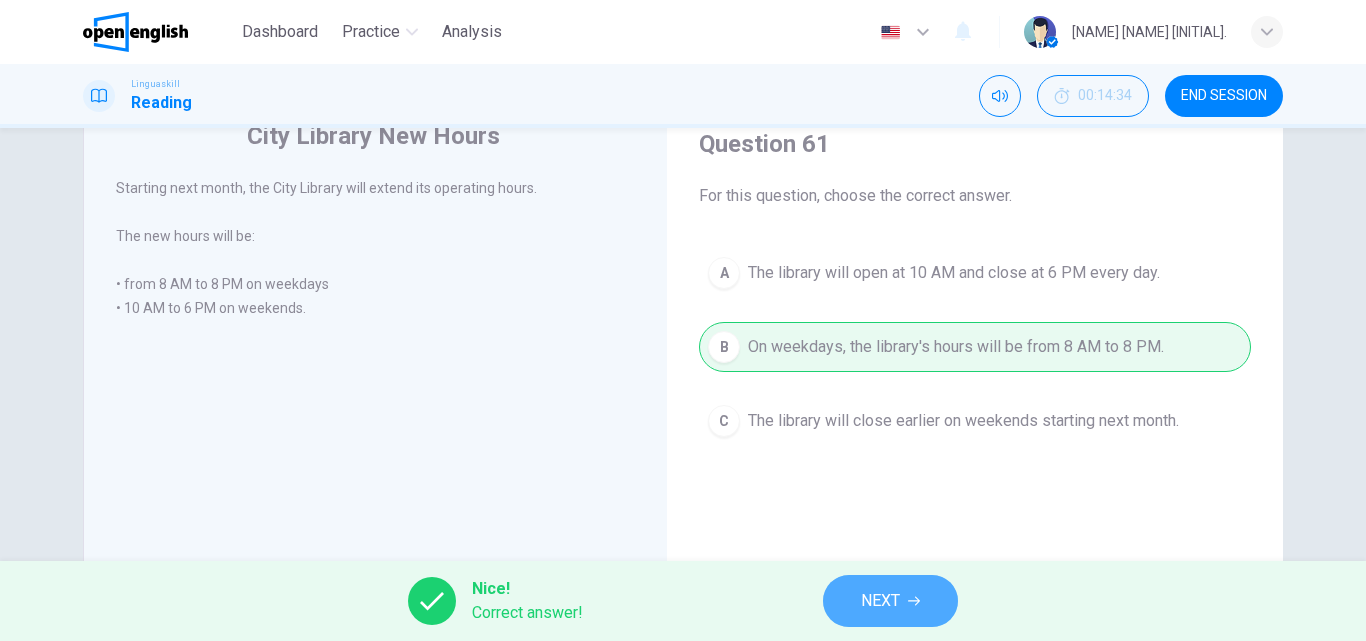 click on "NEXT" at bounding box center (890, 601) 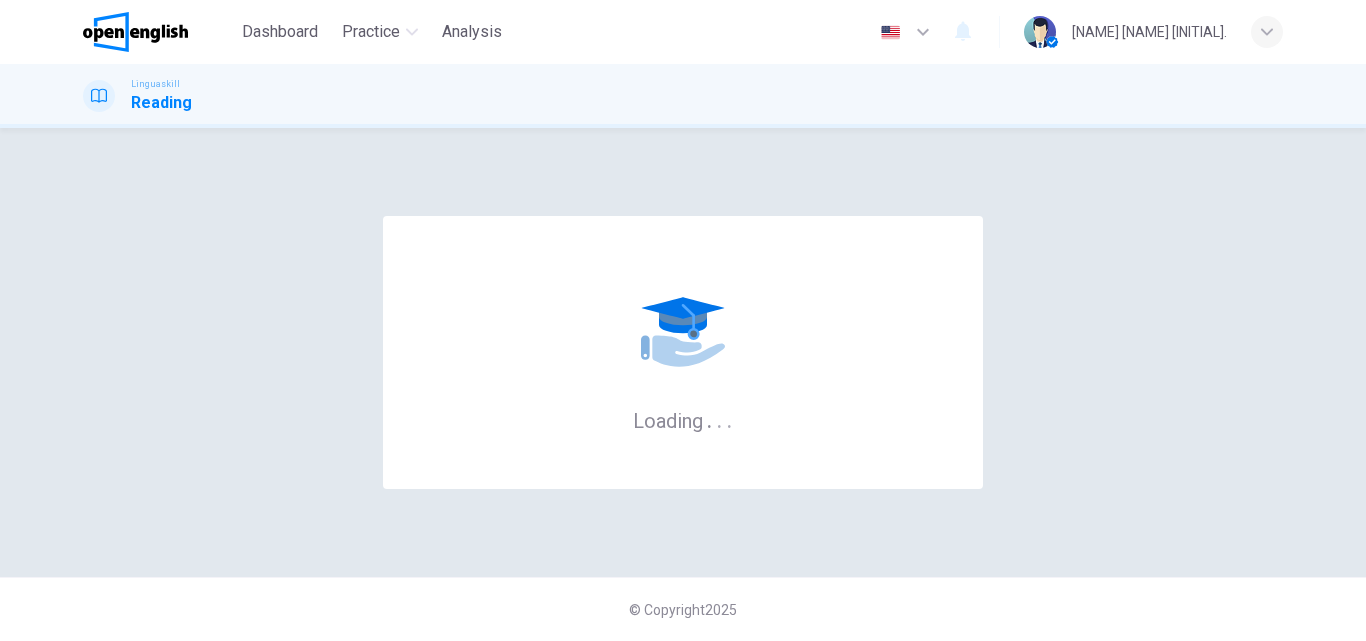 scroll, scrollTop: 0, scrollLeft: 0, axis: both 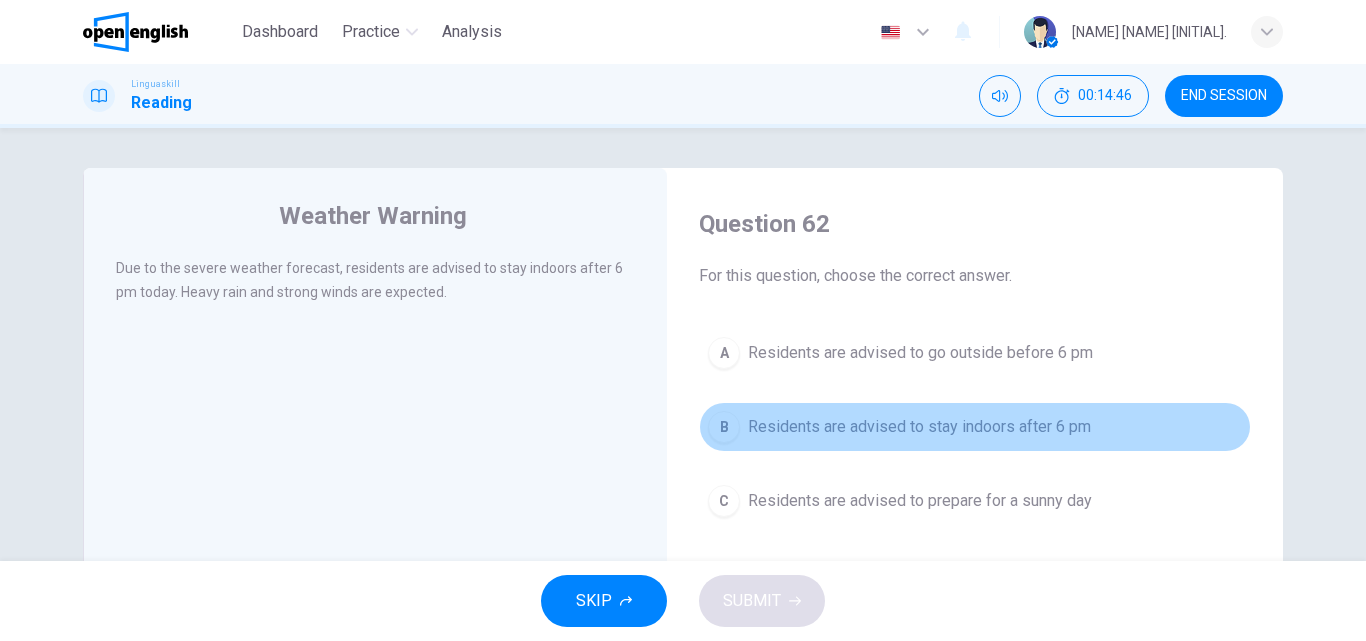 click on "B Residents are advised to stay indoors after 6 pm" at bounding box center [975, 427] 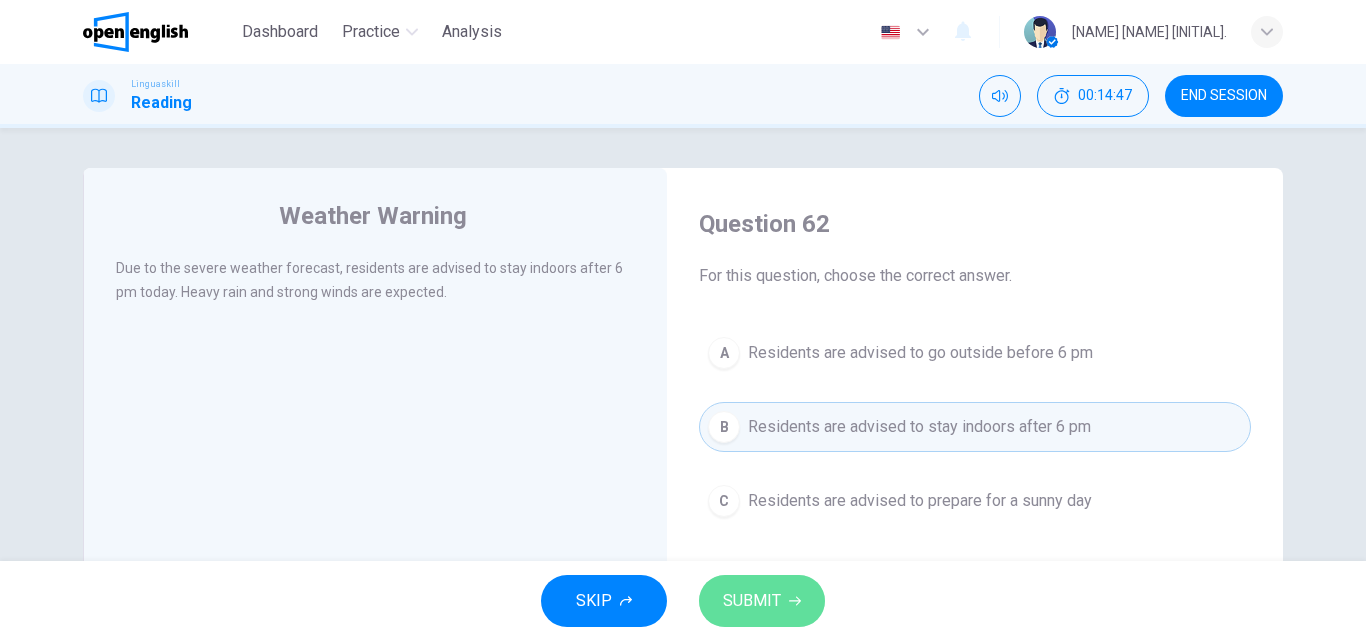 click on "SUBMIT" at bounding box center [752, 601] 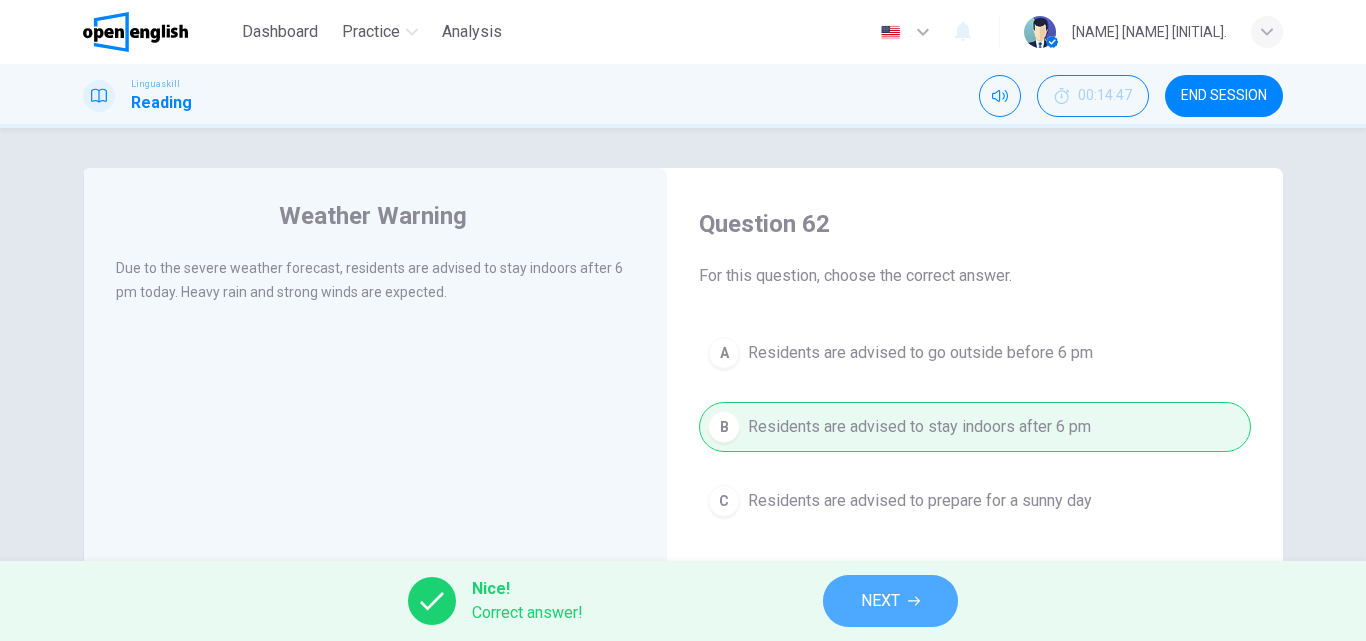click on "NEXT" at bounding box center (890, 601) 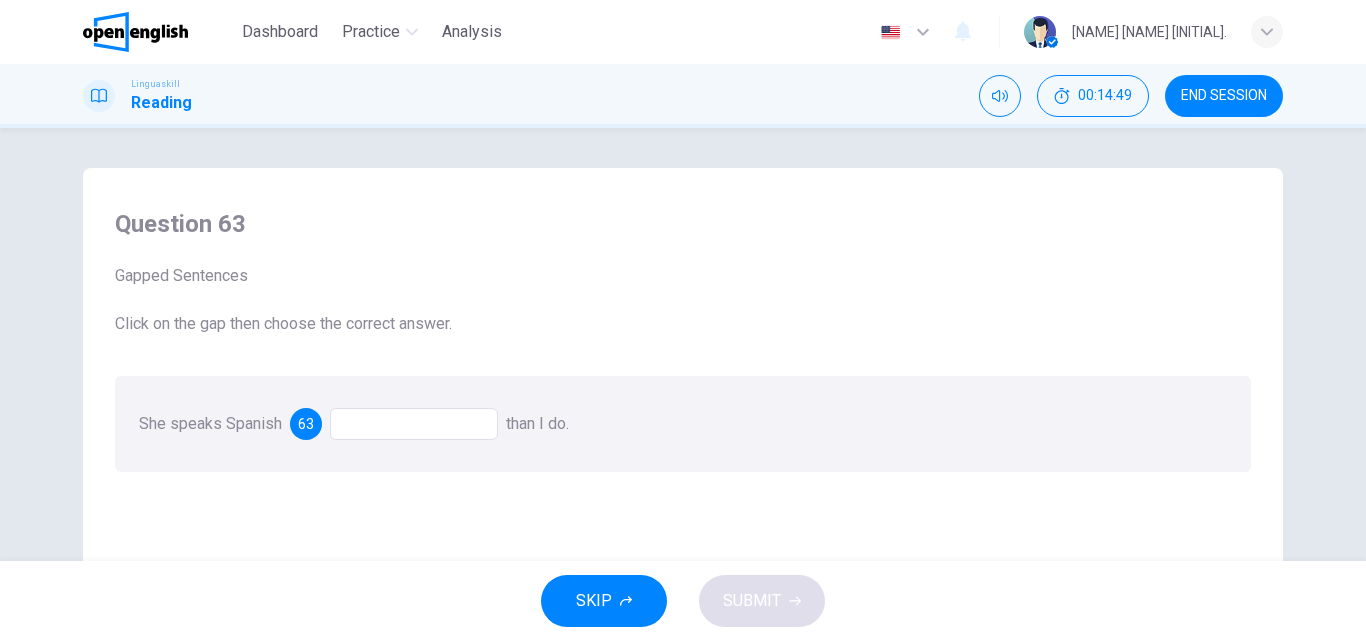 click at bounding box center [414, 424] 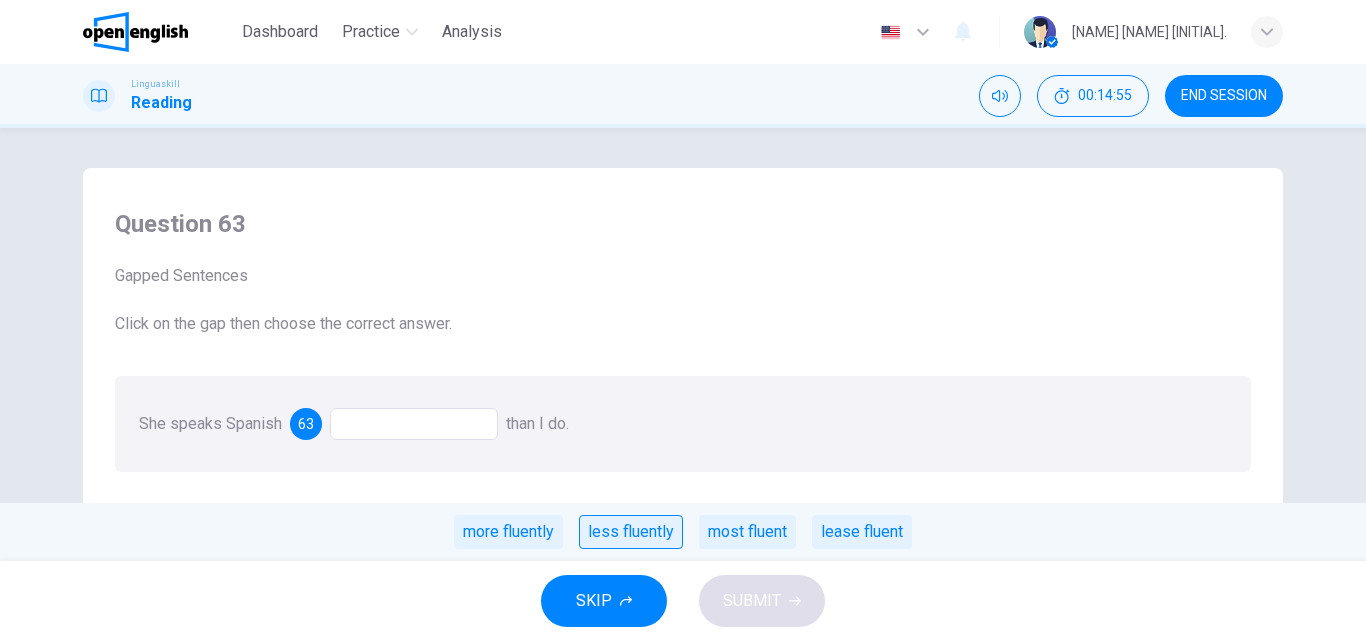 click on "less fluently" at bounding box center [631, 532] 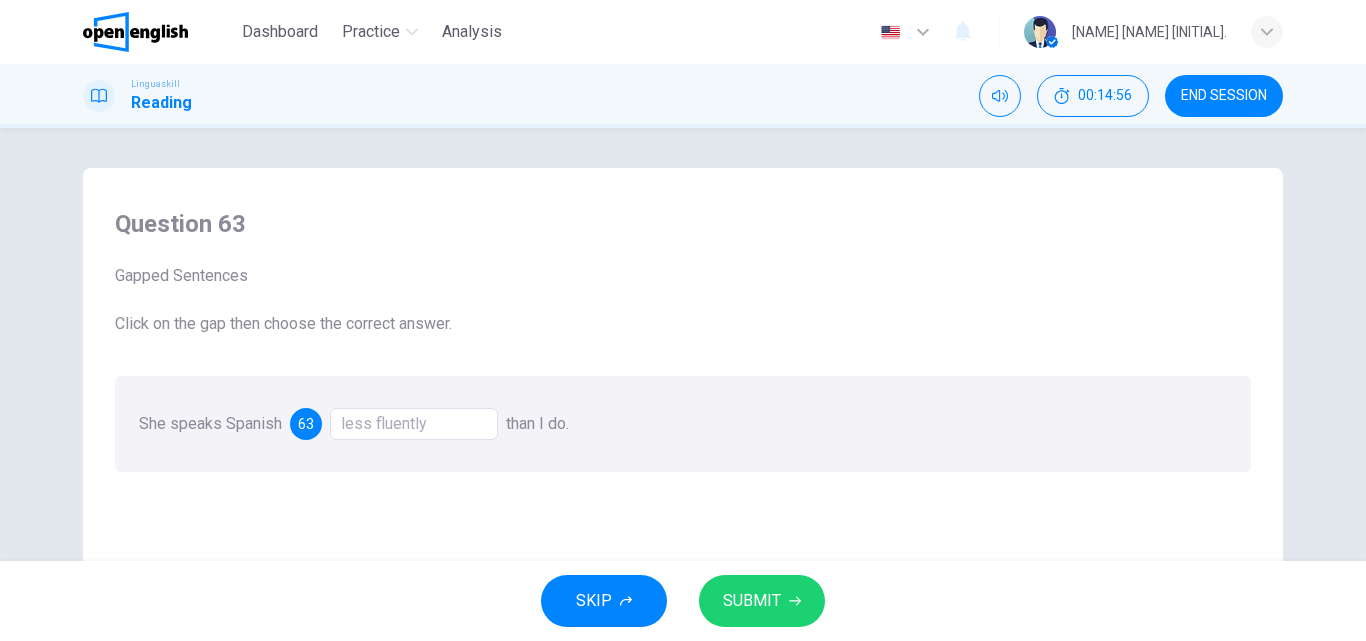 click on "SUBMIT" at bounding box center [752, 601] 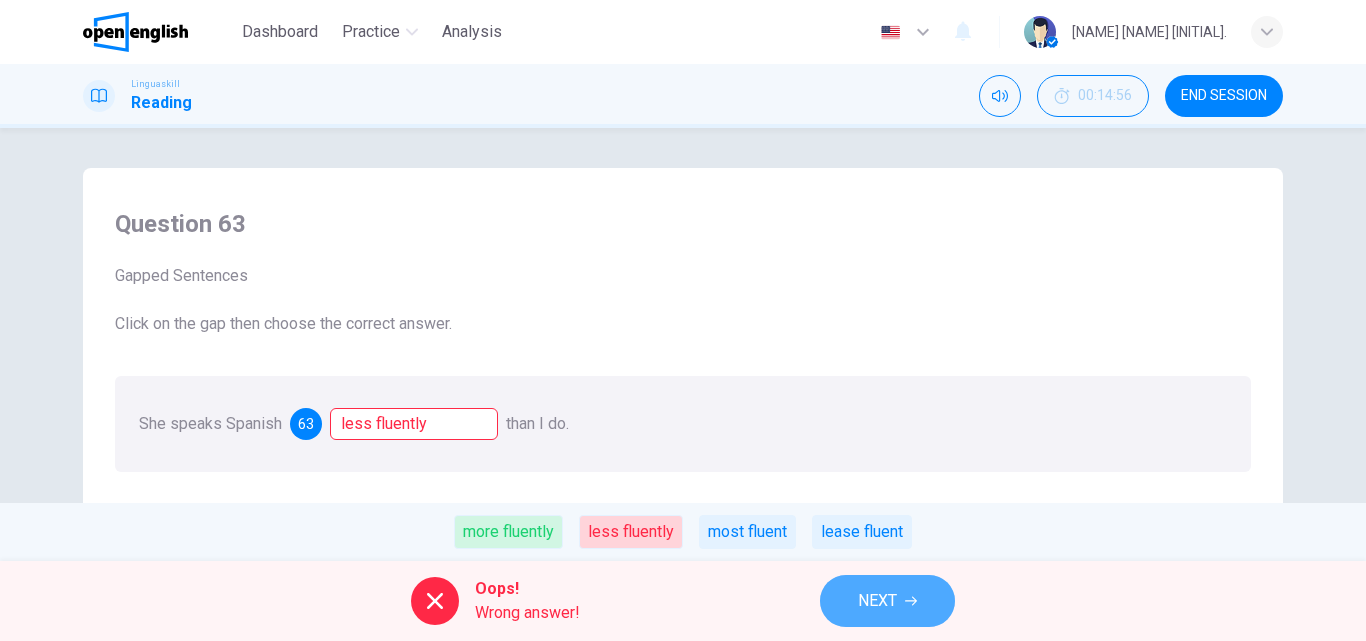 click on "NEXT" at bounding box center (877, 601) 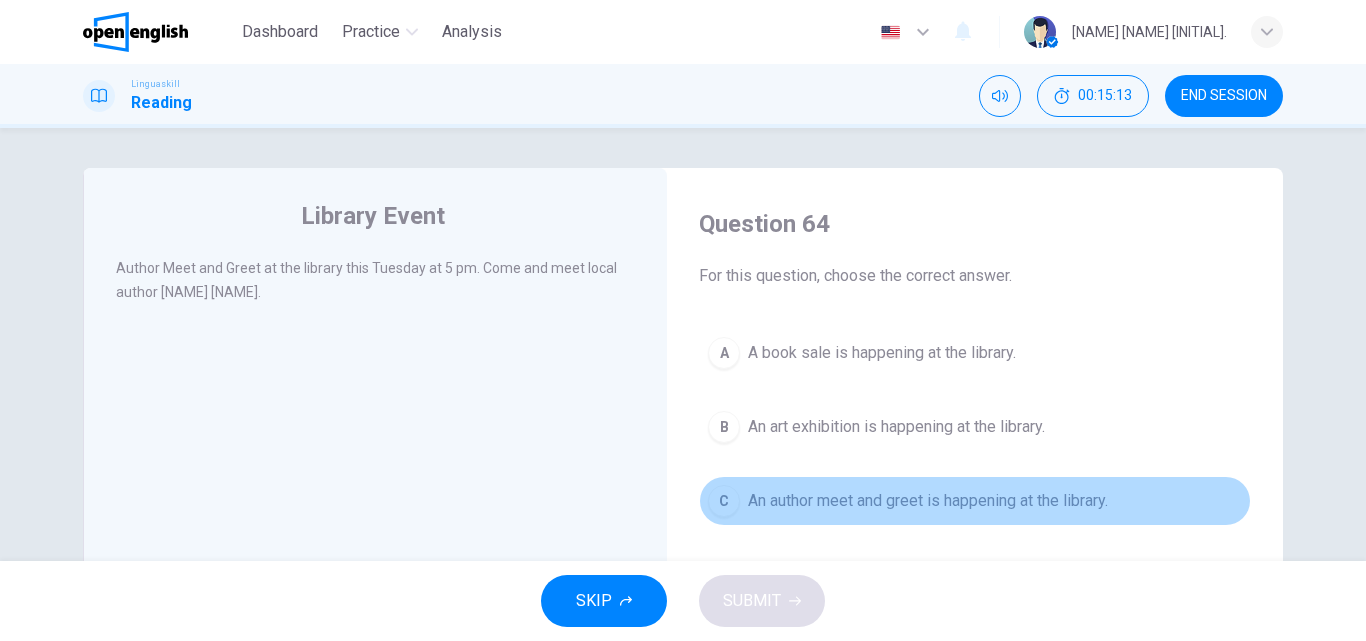 click on "An author meet and greet is happening at the library." at bounding box center [928, 501] 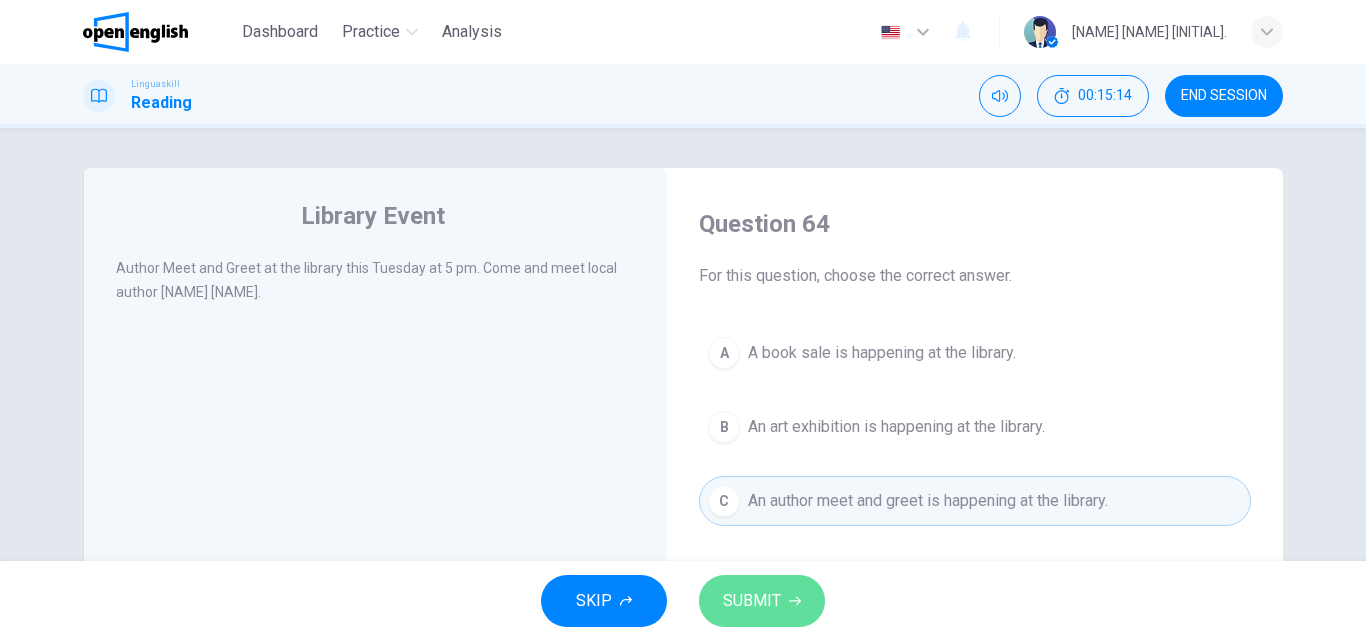click on "SUBMIT" at bounding box center [752, 601] 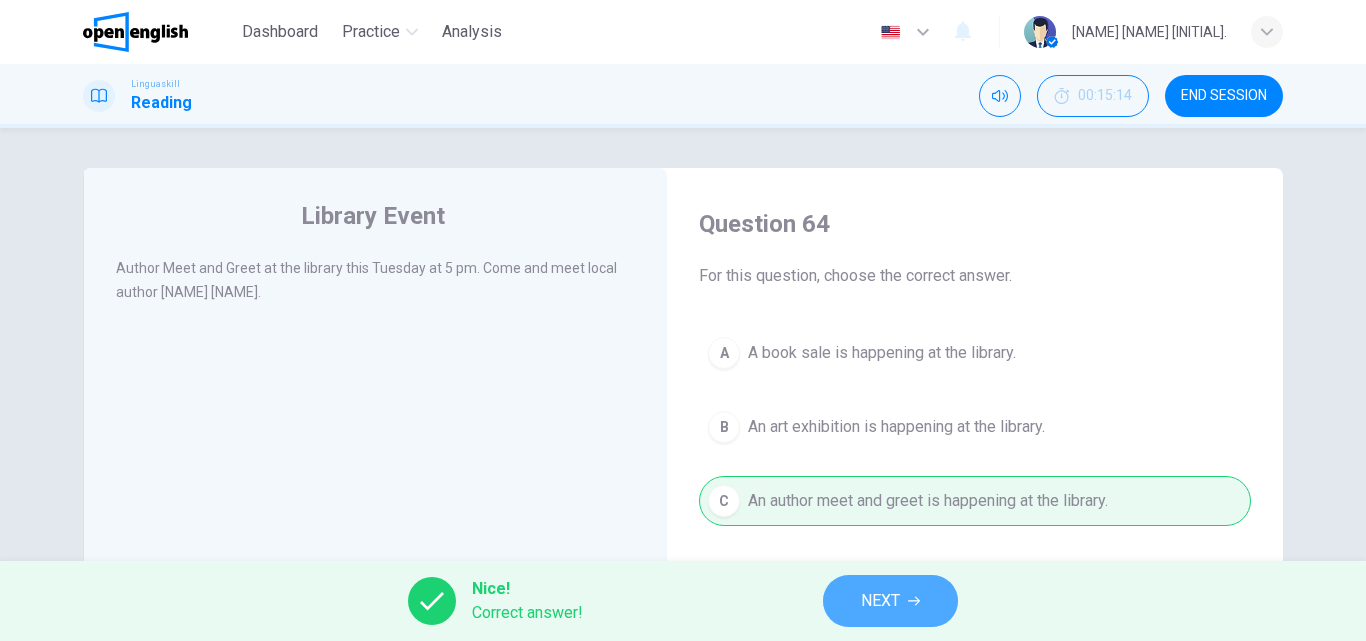 click on "NEXT" at bounding box center (880, 601) 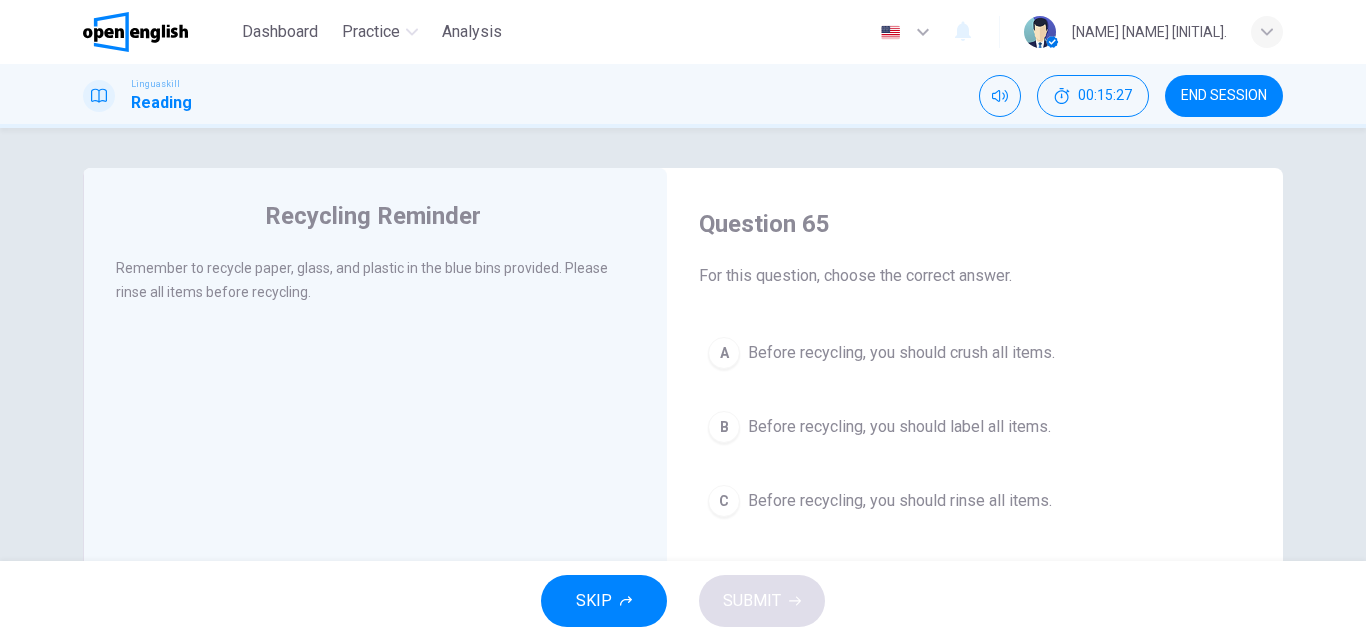 drag, startPoint x: 947, startPoint y: 525, endPoint x: 957, endPoint y: 507, distance: 20.59126 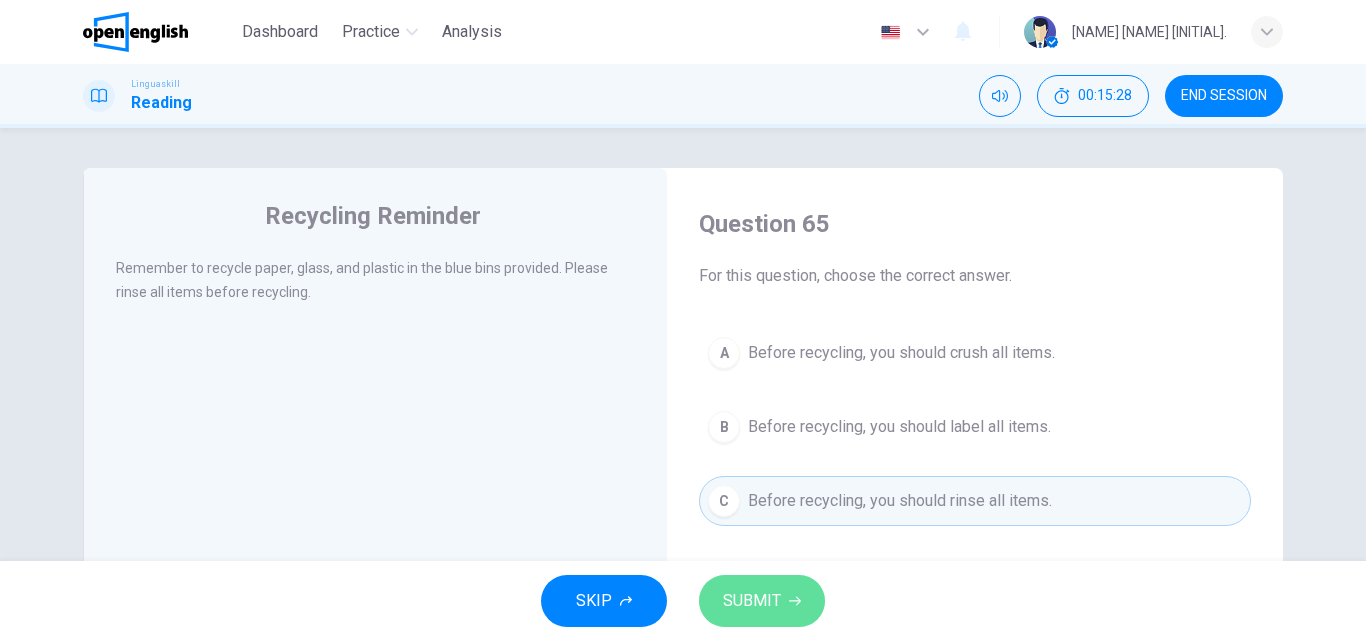 click on "SUBMIT" at bounding box center [762, 601] 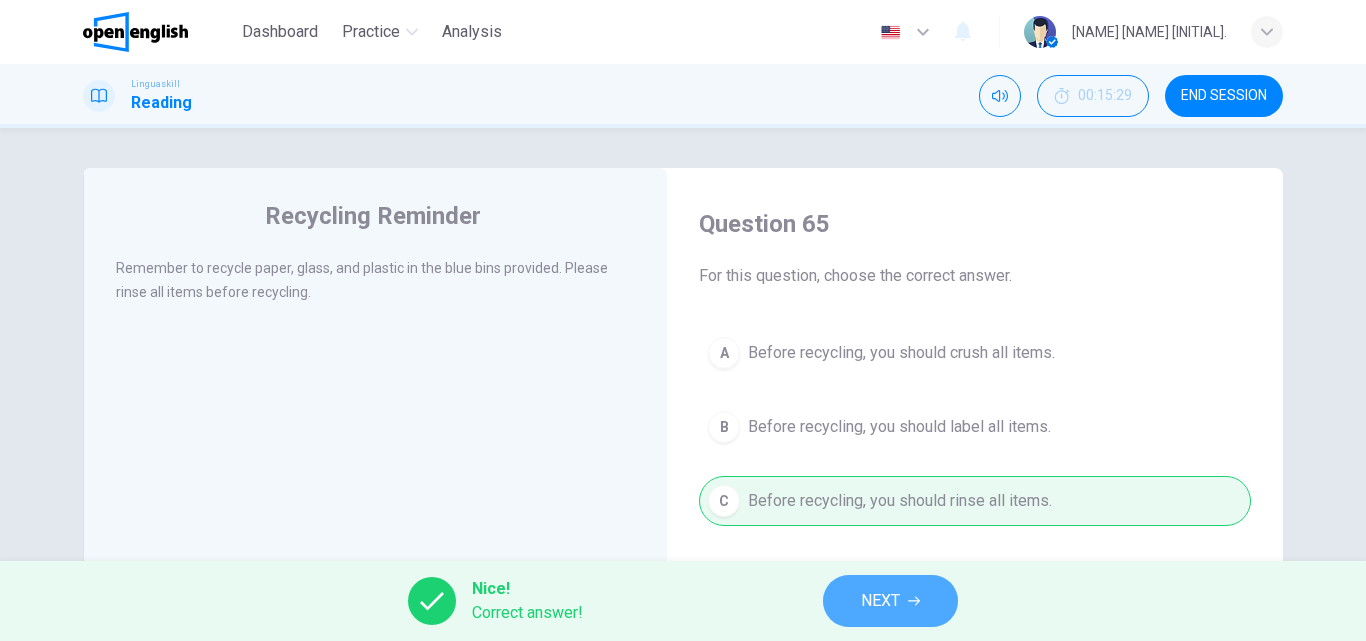 click on "NEXT" at bounding box center (880, 601) 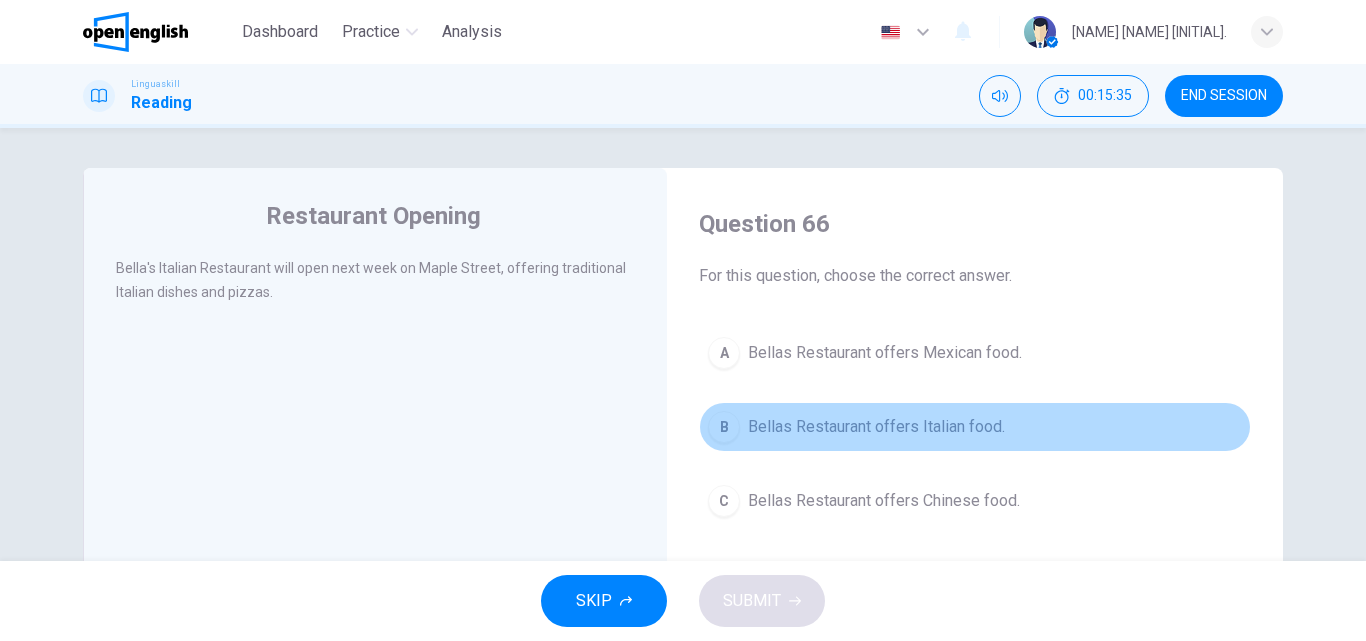 click on "Bellas Restaurant offers Italian food." at bounding box center [876, 427] 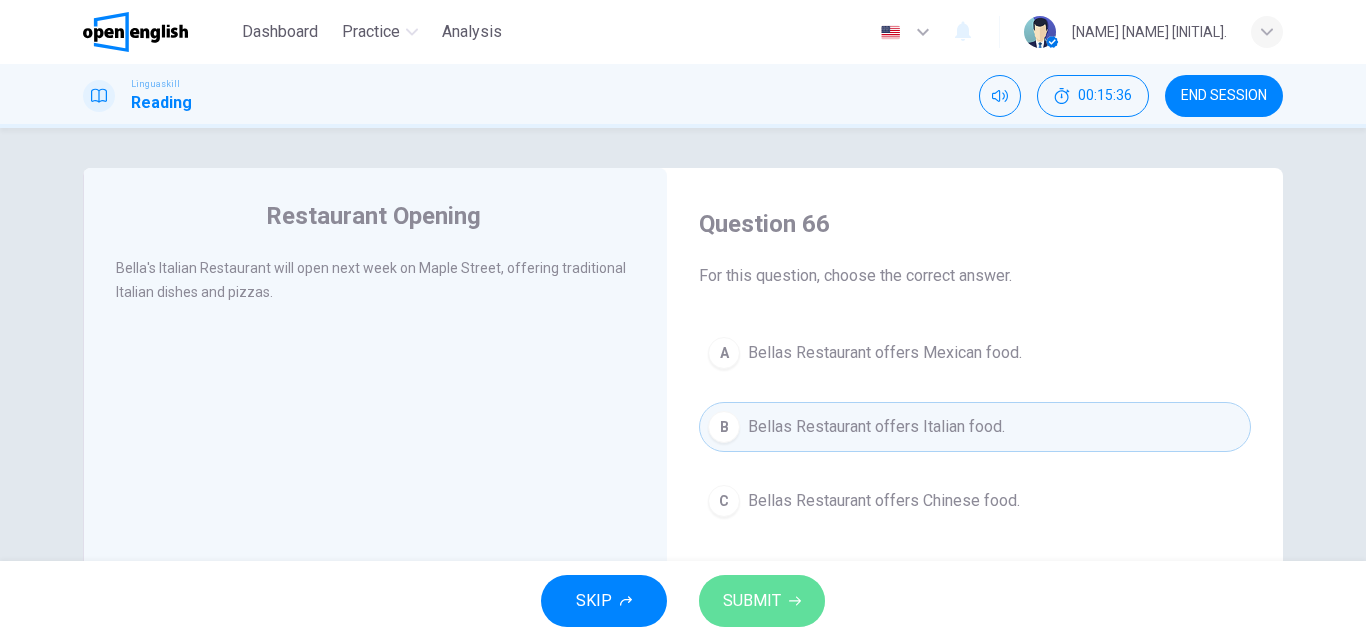 click on "SUBMIT" at bounding box center (752, 601) 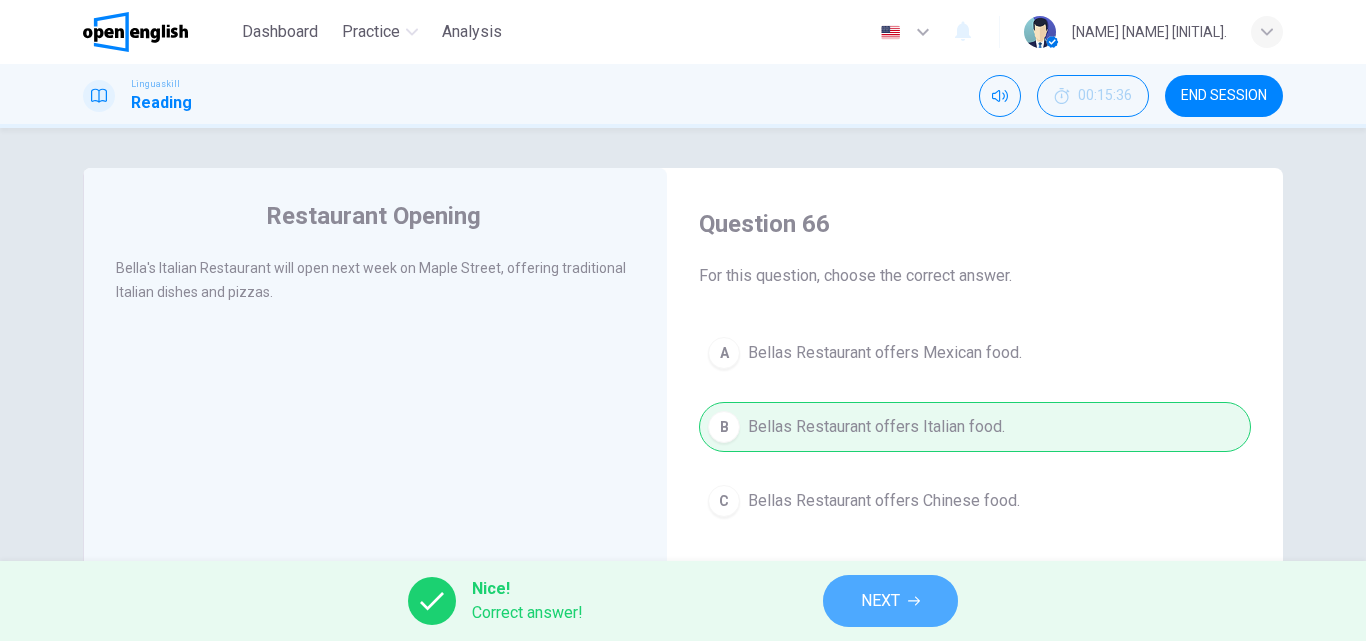click on "NEXT" at bounding box center [890, 601] 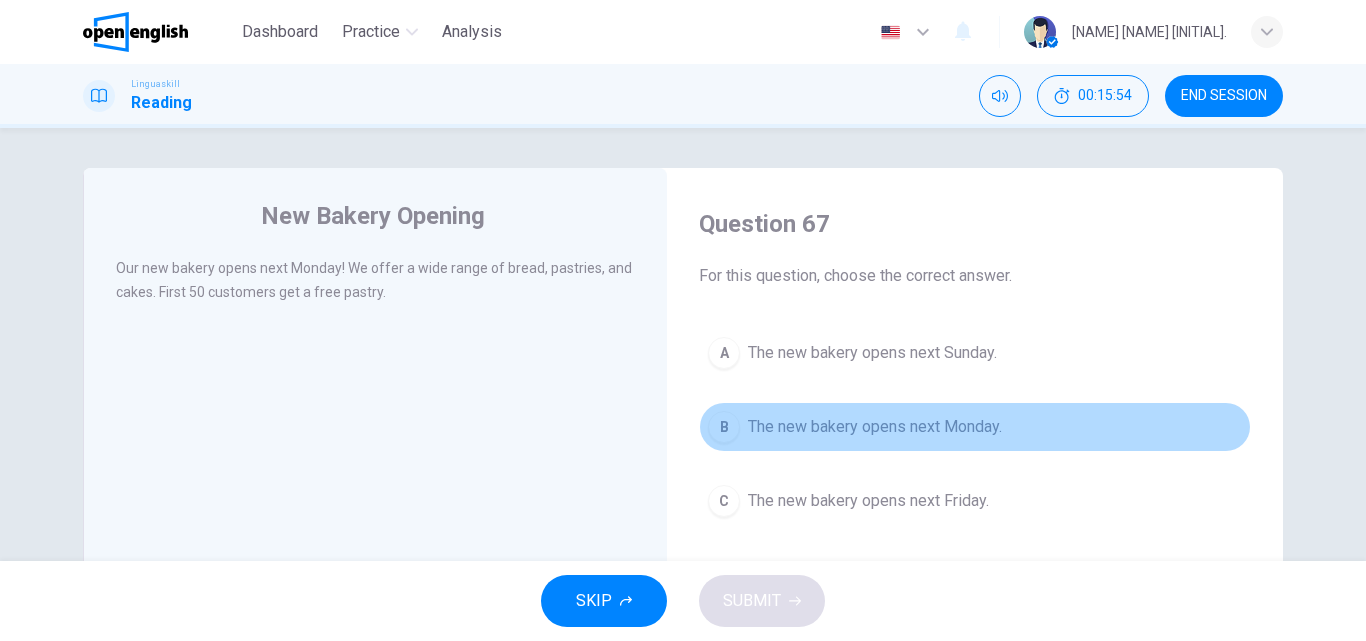 click on "The new bakery opens next Monday." at bounding box center (875, 427) 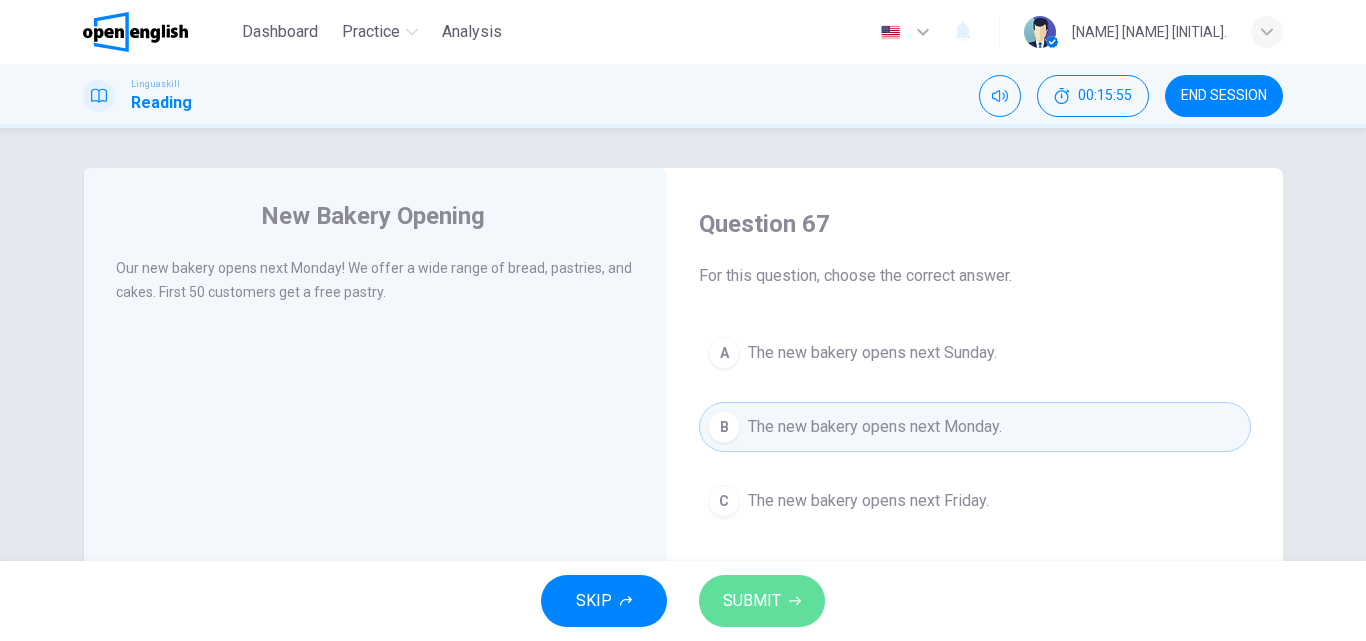 click on "SUBMIT" at bounding box center (762, 601) 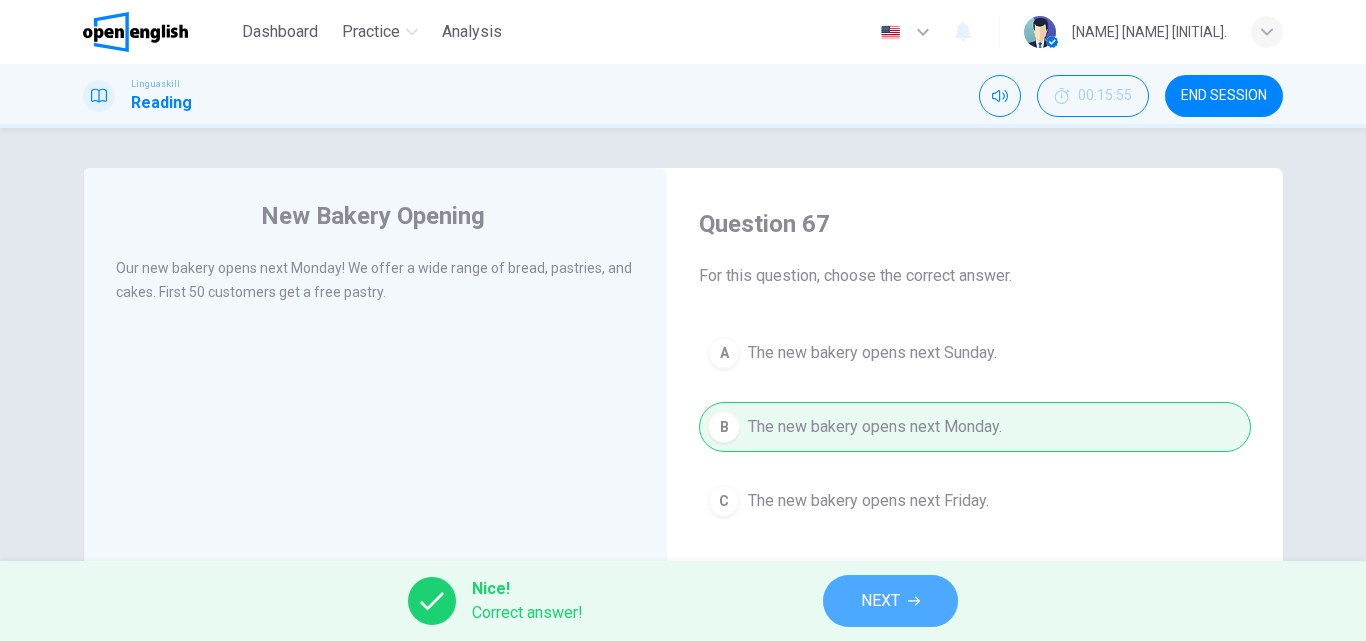 click on "NEXT" at bounding box center (890, 601) 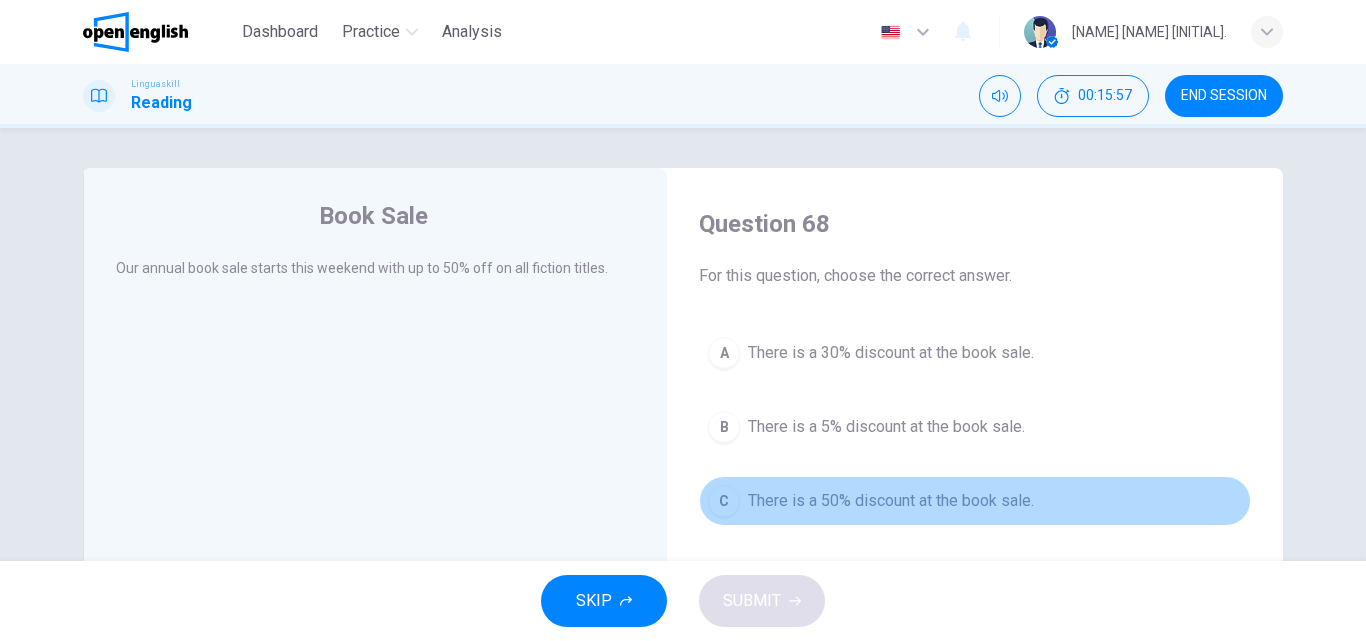 click on "There is a 50% discount at the book sale." at bounding box center [891, 501] 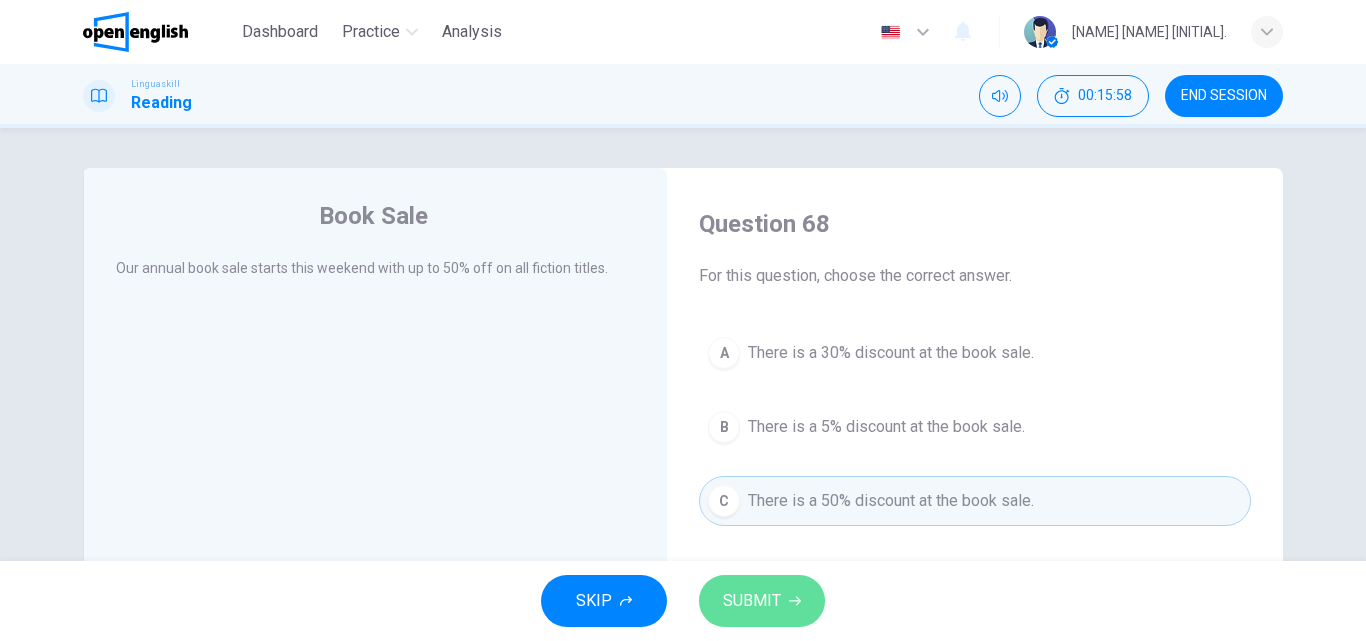 click on "SUBMIT" at bounding box center (752, 601) 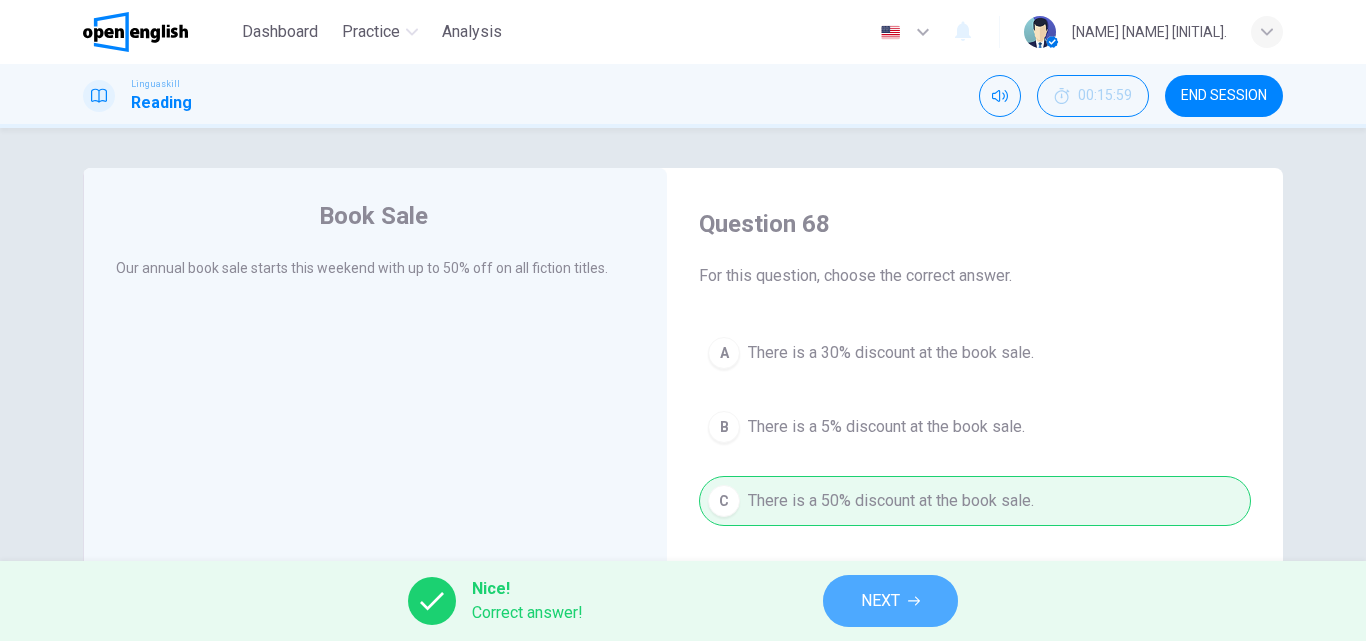 click on "NEXT" at bounding box center [890, 601] 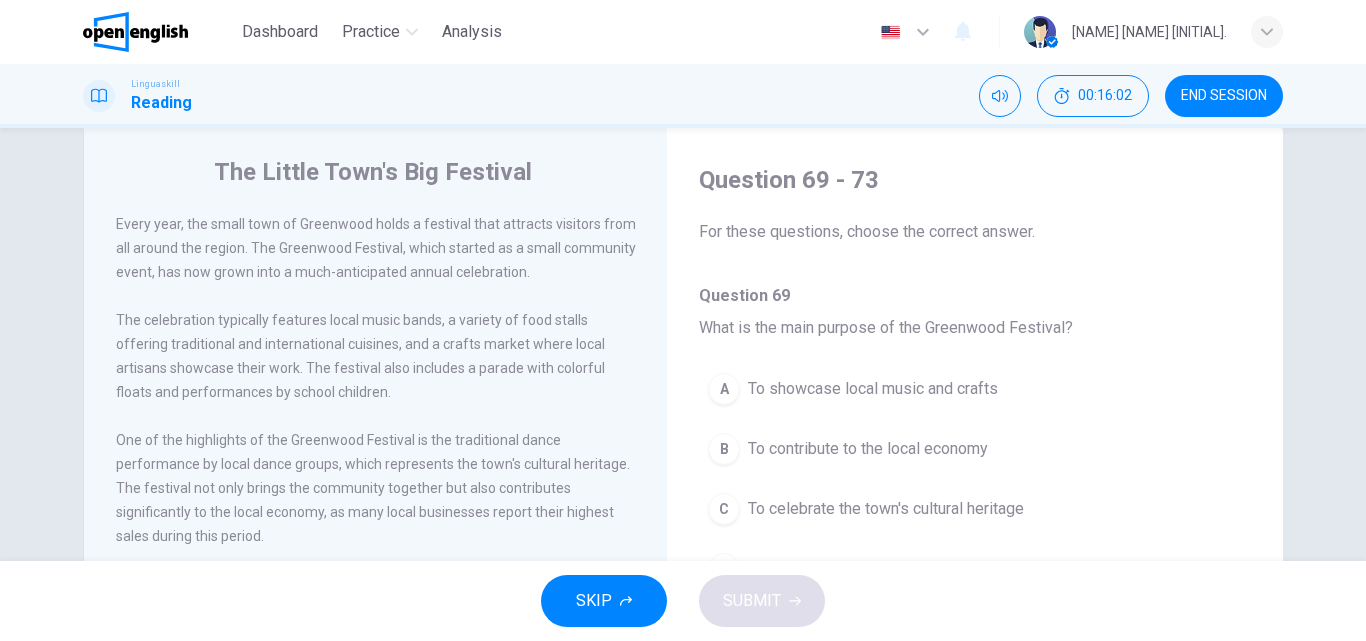 scroll, scrollTop: 48, scrollLeft: 0, axis: vertical 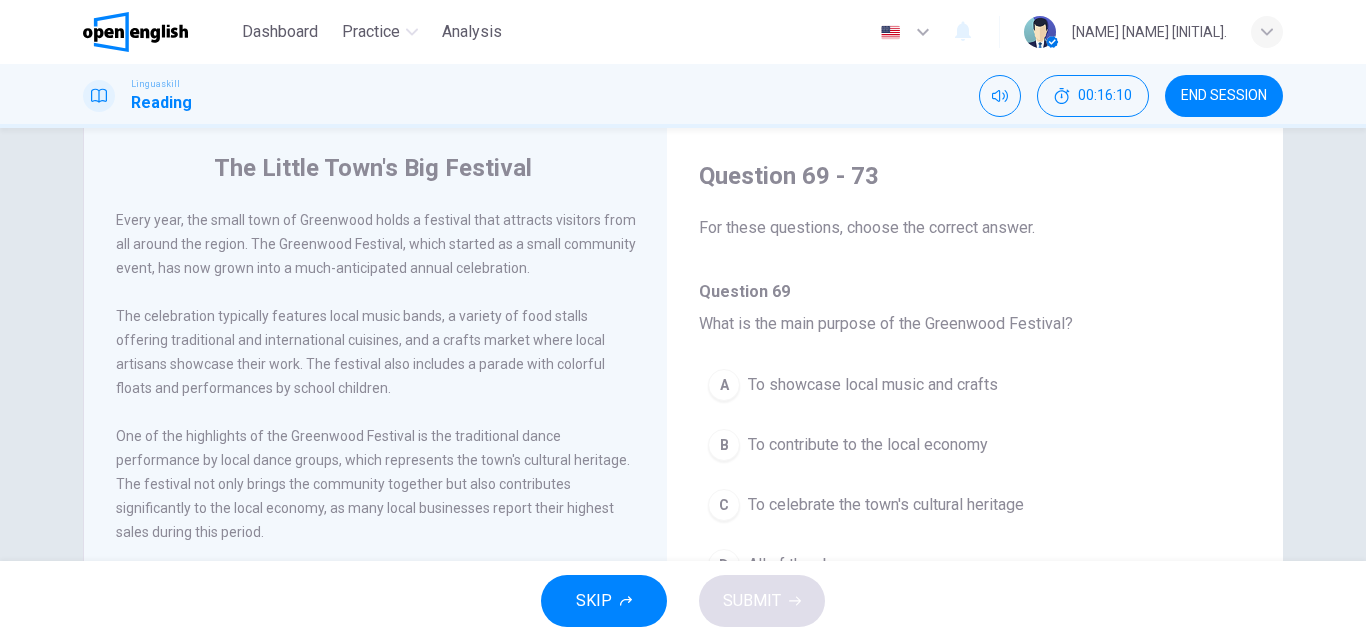 drag, startPoint x: 1237, startPoint y: 265, endPoint x: 1245, endPoint y: 291, distance: 27.202942 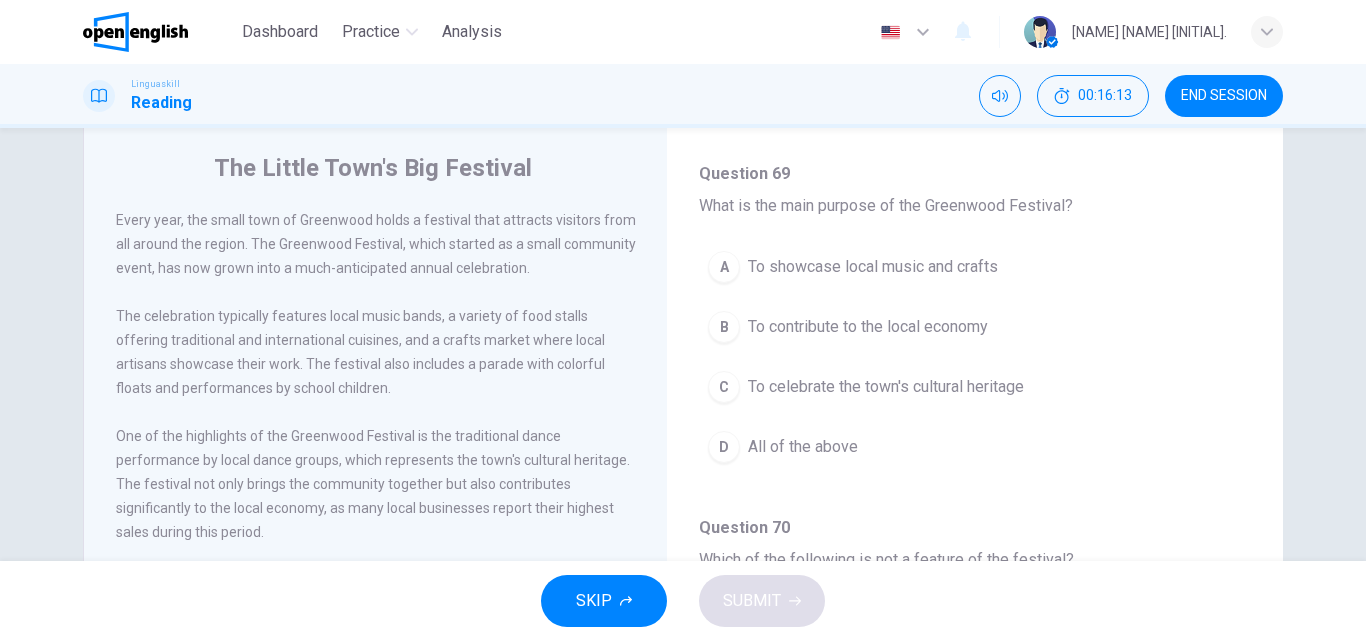 scroll, scrollTop: 136, scrollLeft: 0, axis: vertical 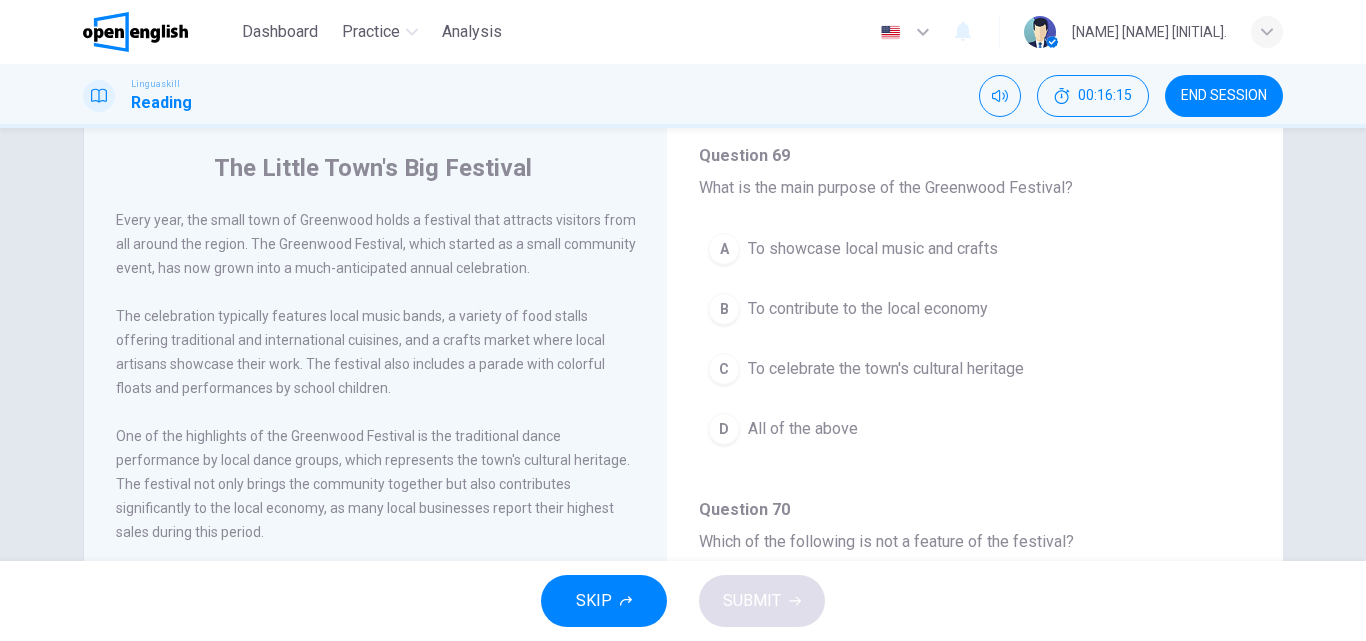 click on "A To showcase local music and crafts B To contribute to the local economy C To celebrate the town's cultural heritage
D All of the above" at bounding box center (975, 349) 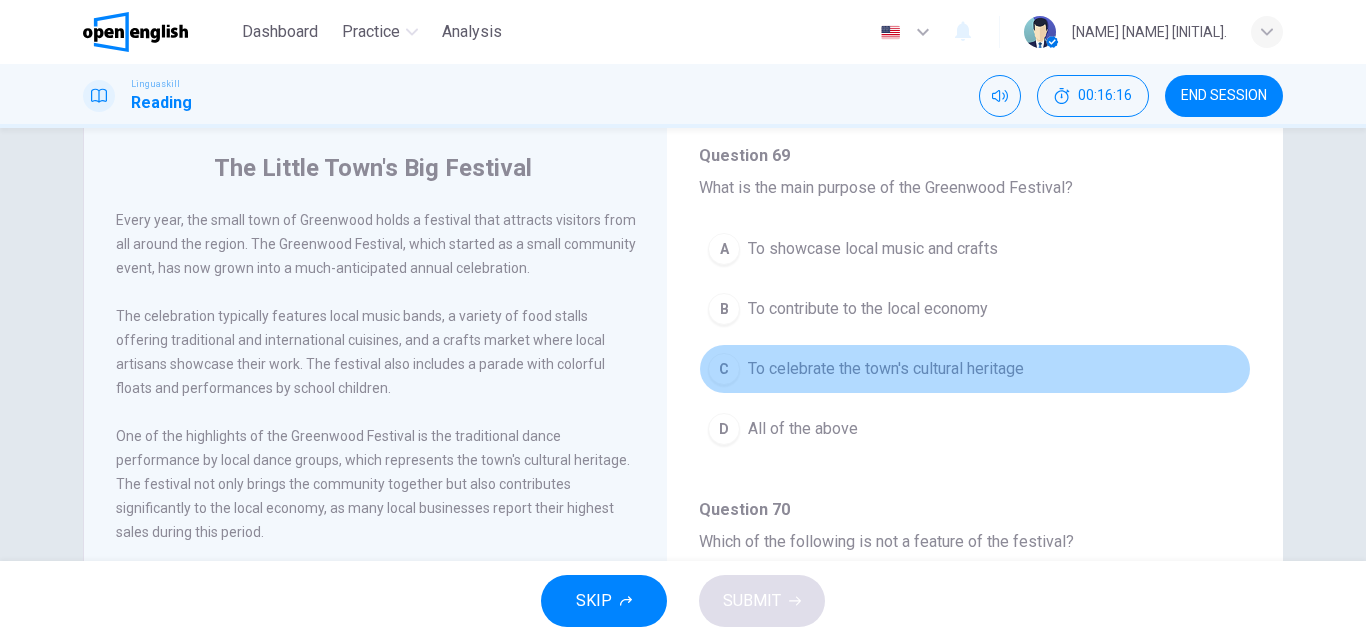 click on "To celebrate the town's cultural heritage" at bounding box center (886, 369) 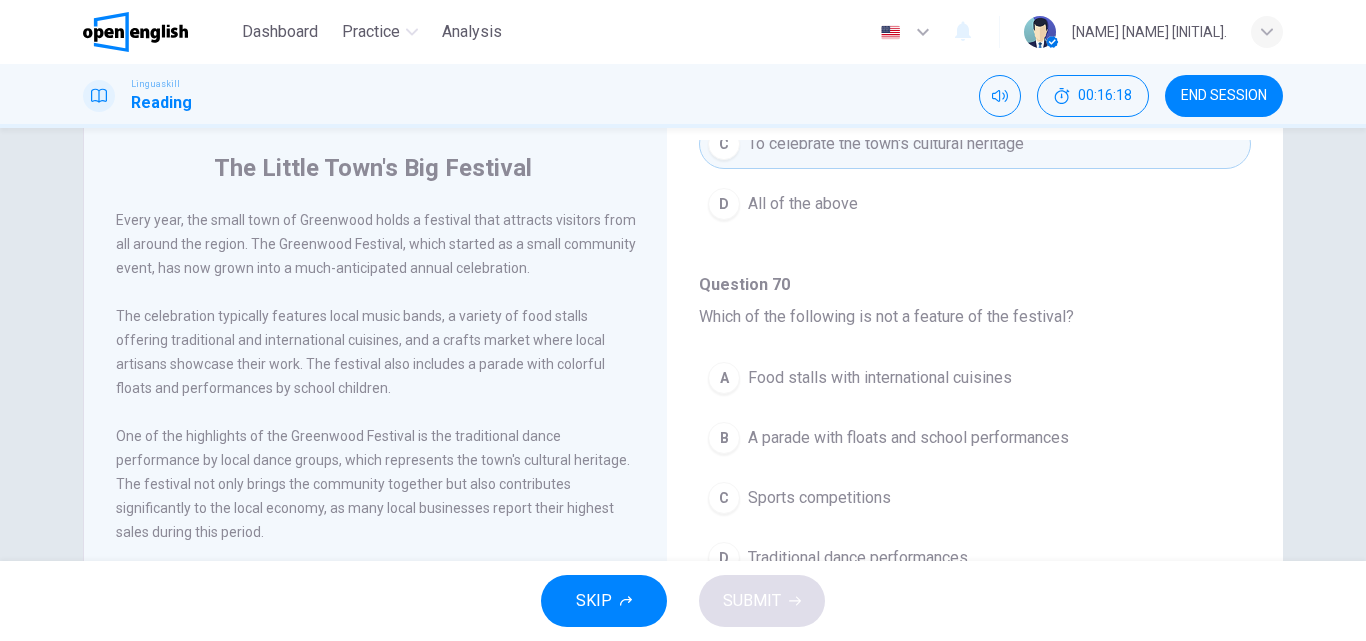 scroll, scrollTop: 370, scrollLeft: 0, axis: vertical 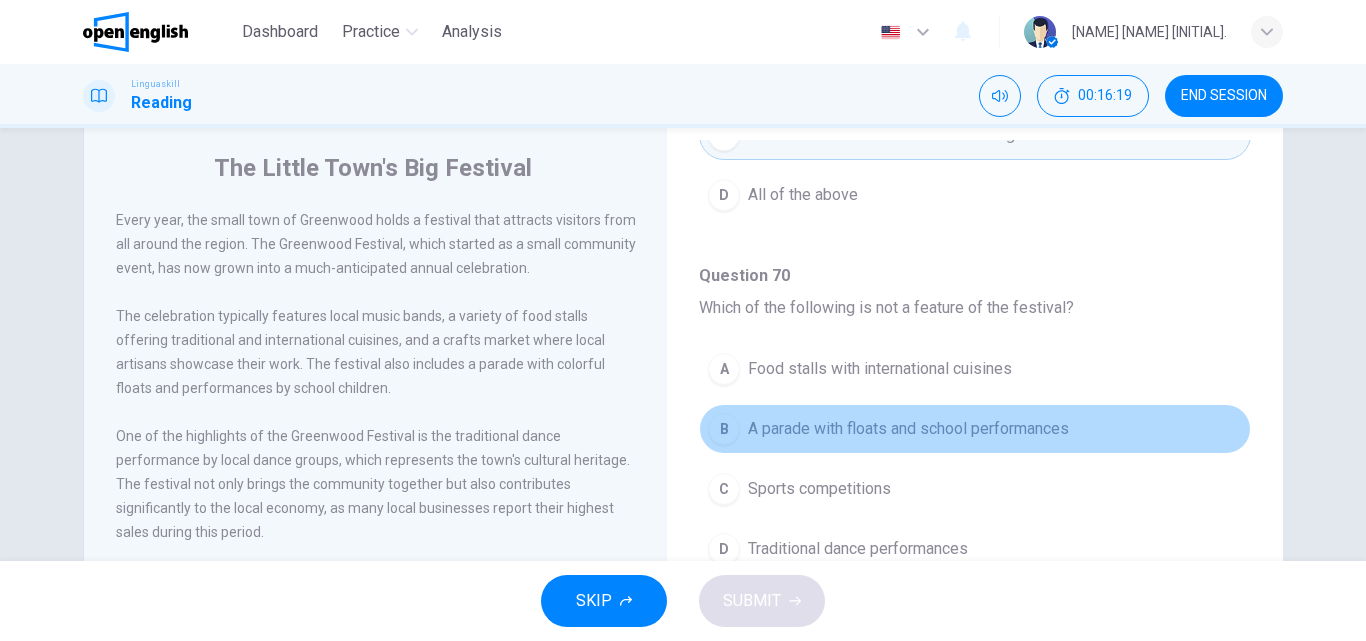 click on "B A parade with floats and school performances" at bounding box center (975, 429) 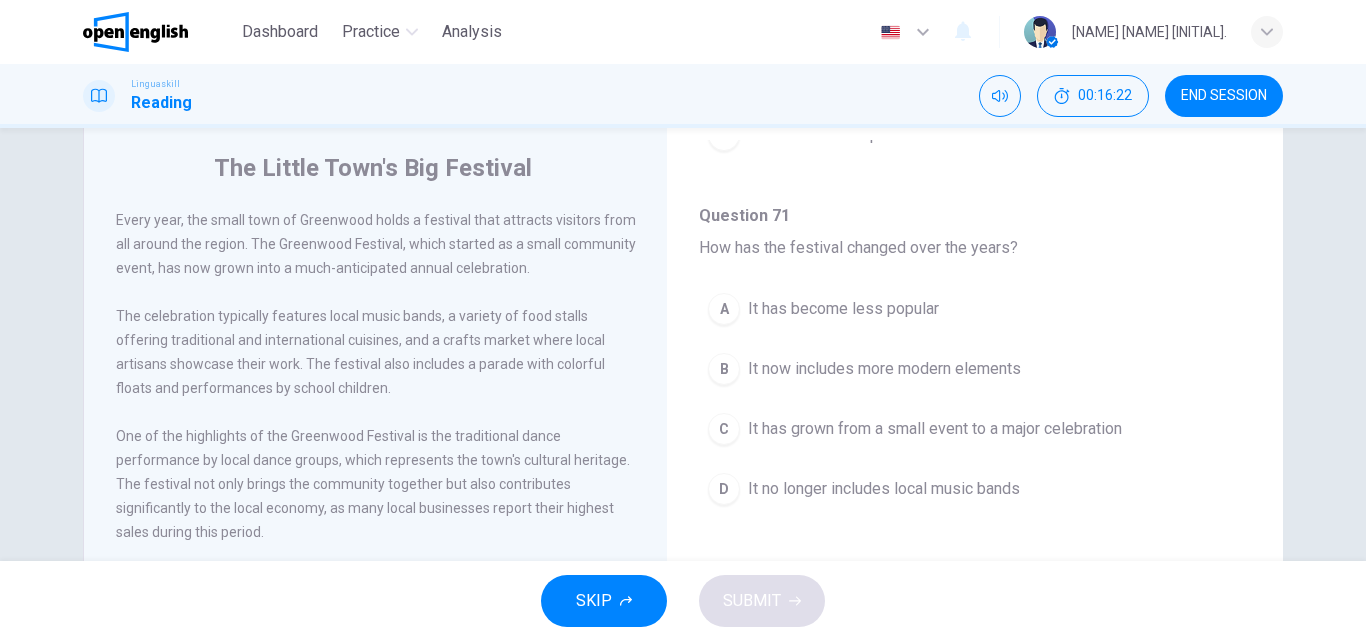 scroll, scrollTop: 793, scrollLeft: 0, axis: vertical 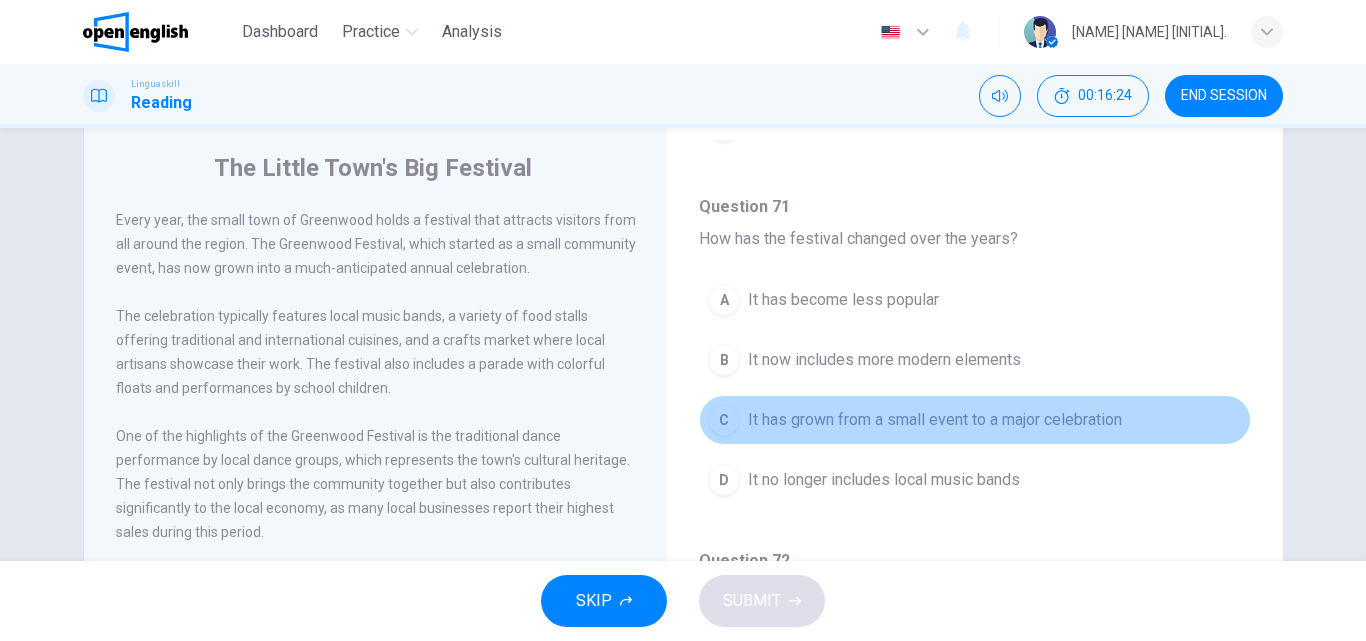 click on "It has grown from a small event to a major celebration" at bounding box center (935, 420) 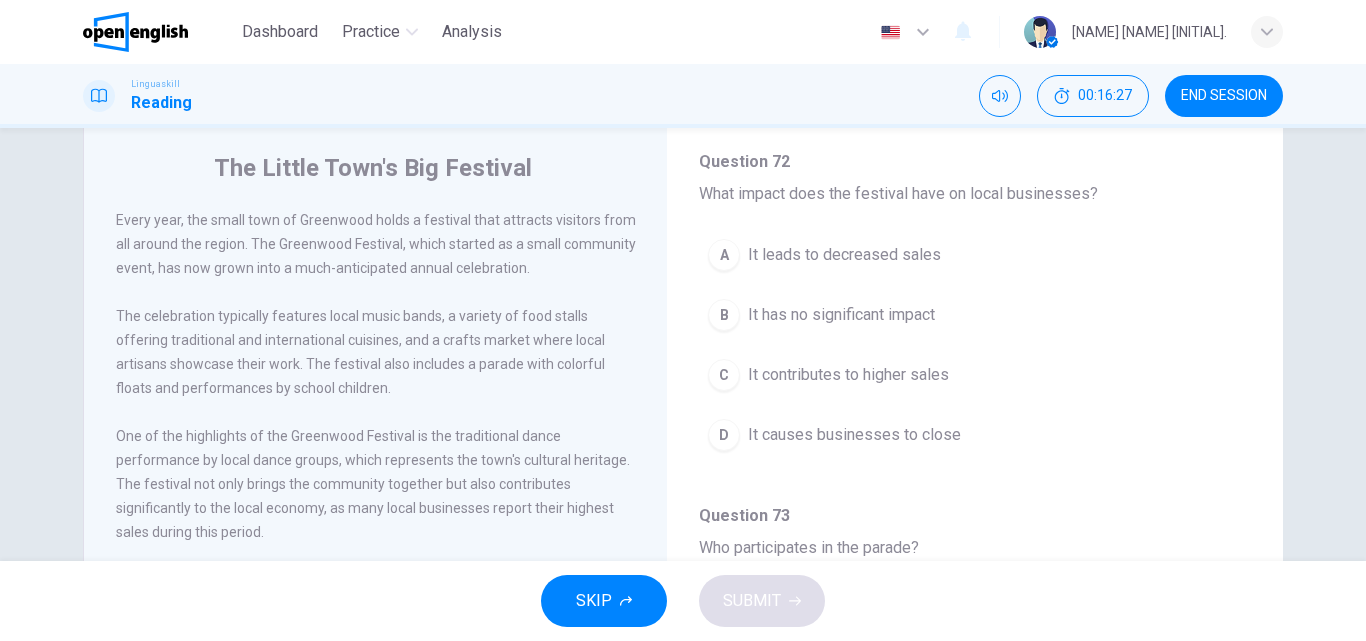 scroll, scrollTop: 1189, scrollLeft: 0, axis: vertical 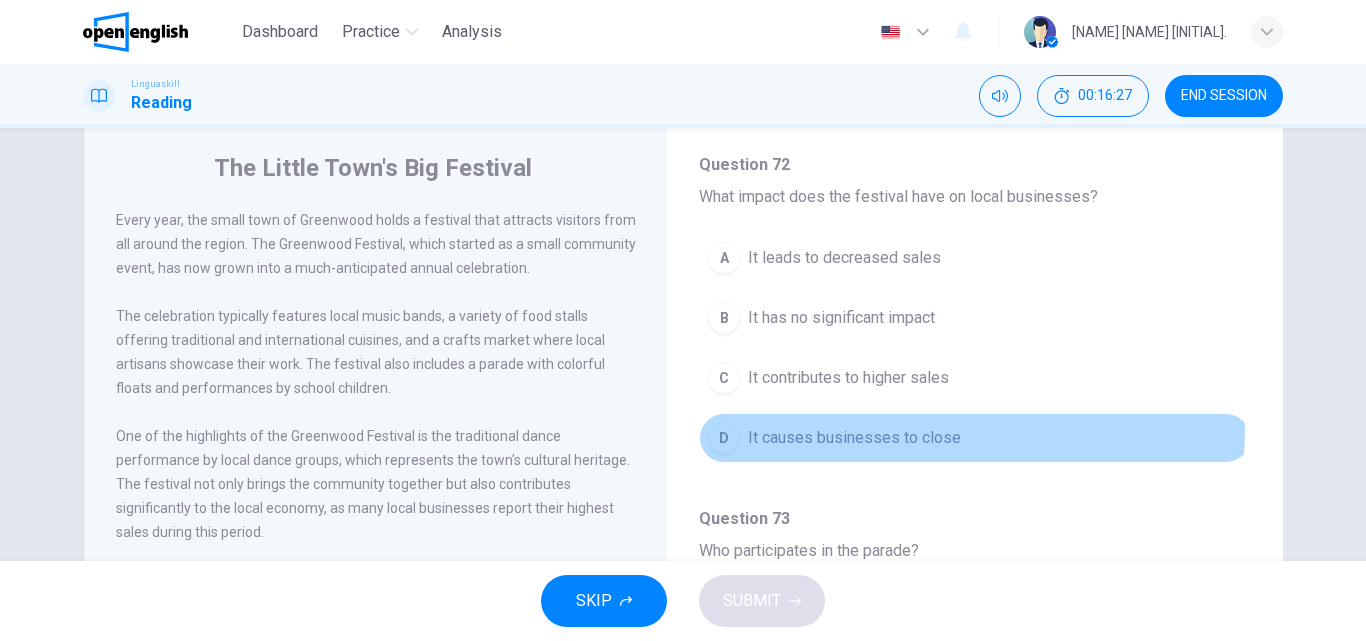click on "D It causes businesses to close" at bounding box center [975, 438] 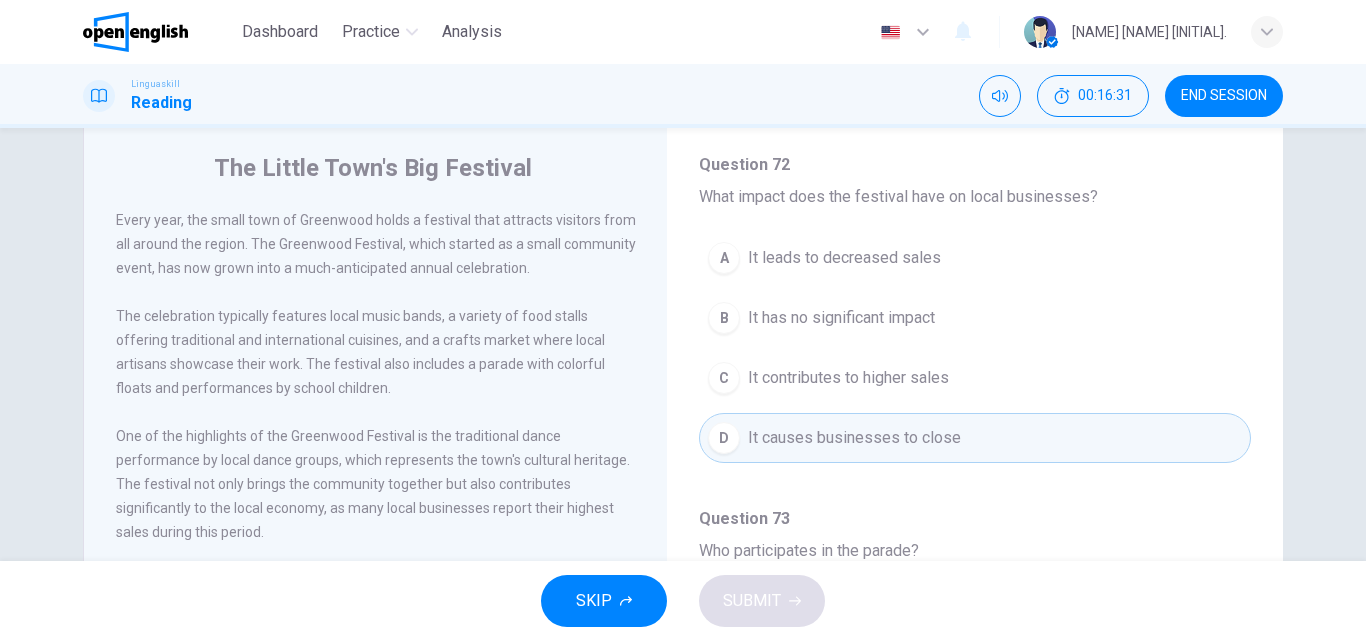 scroll, scrollTop: 1251, scrollLeft: 0, axis: vertical 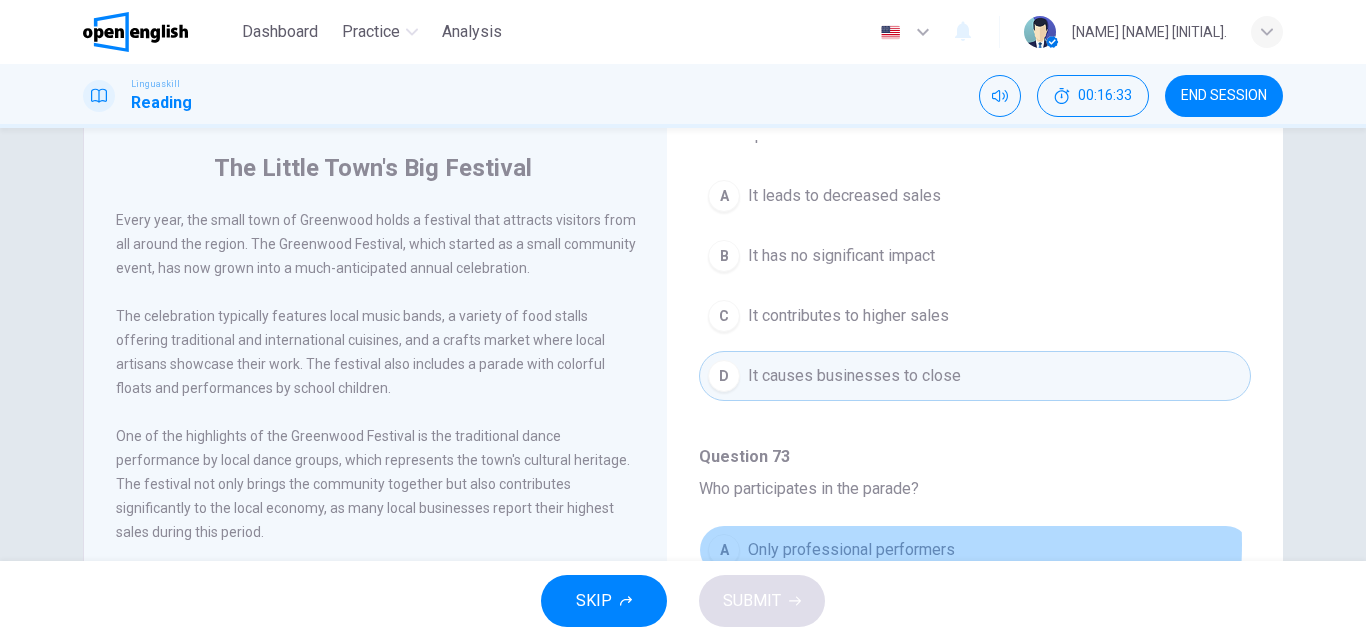 click on "Only professional performers" at bounding box center (851, 550) 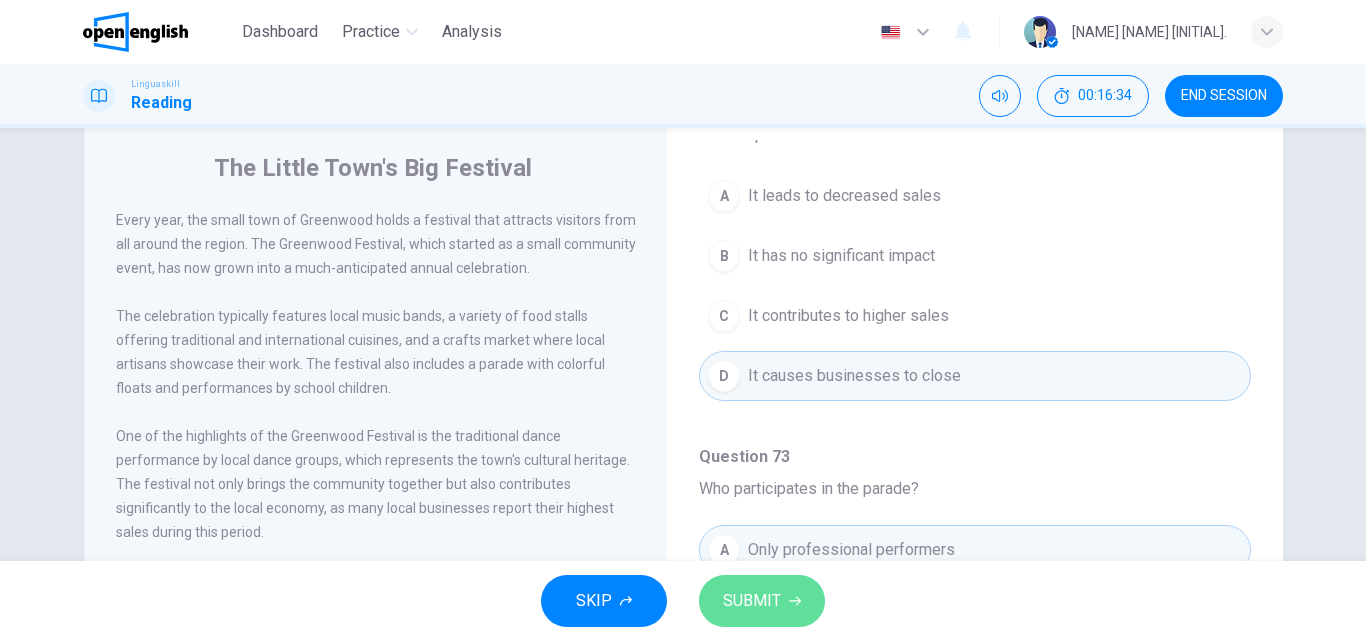 click on "SUBMIT" at bounding box center (752, 601) 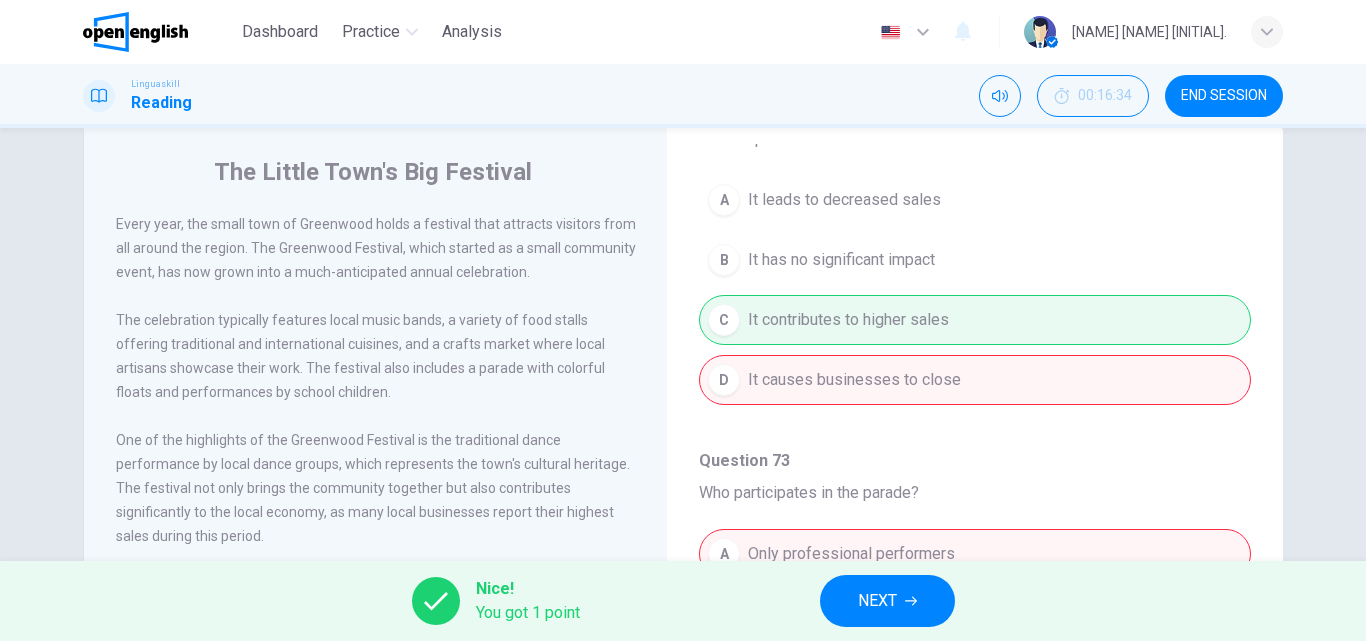 scroll, scrollTop: 0, scrollLeft: 0, axis: both 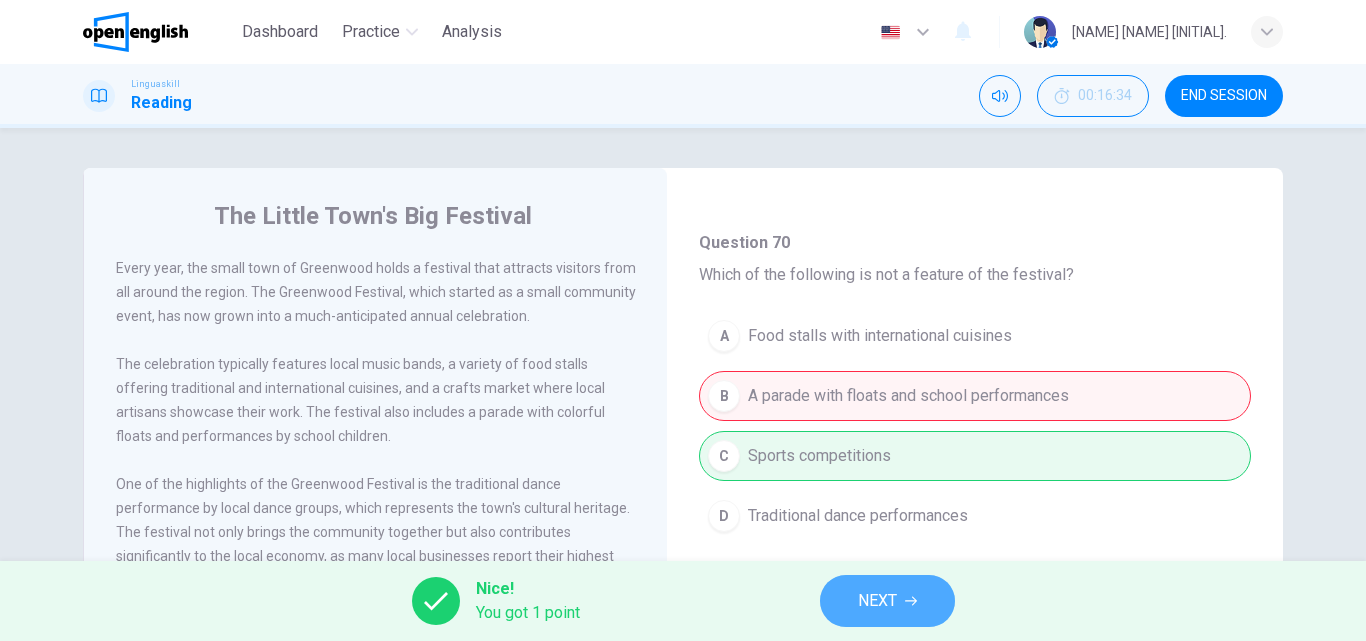 click on "NEXT" at bounding box center [887, 601] 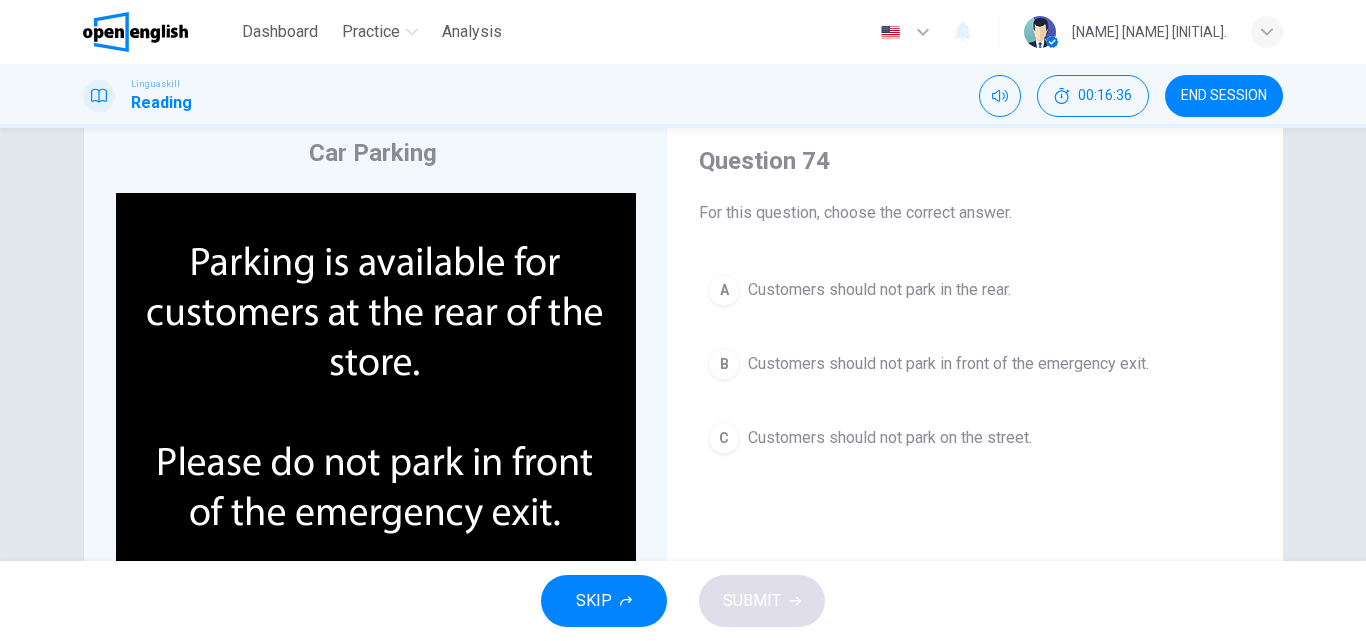 scroll, scrollTop: 68, scrollLeft: 0, axis: vertical 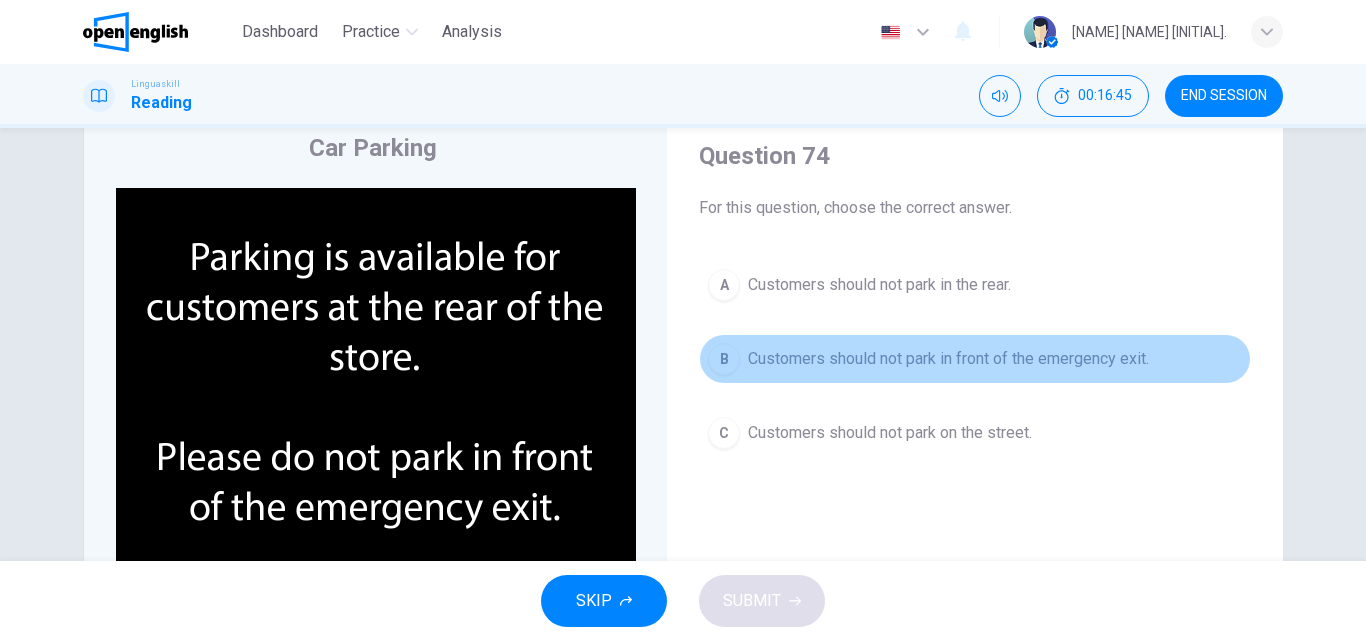 click on "Customers should not park in front of the emergency exit." at bounding box center (948, 359) 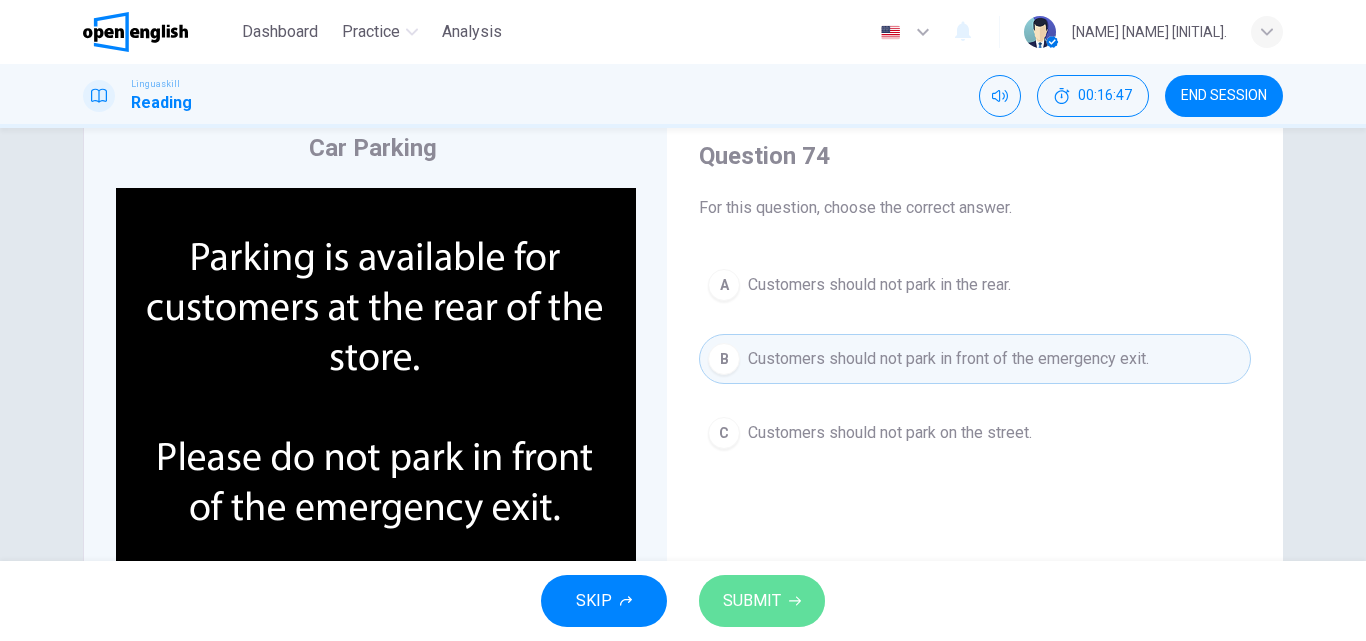 click on "SUBMIT" at bounding box center [752, 601] 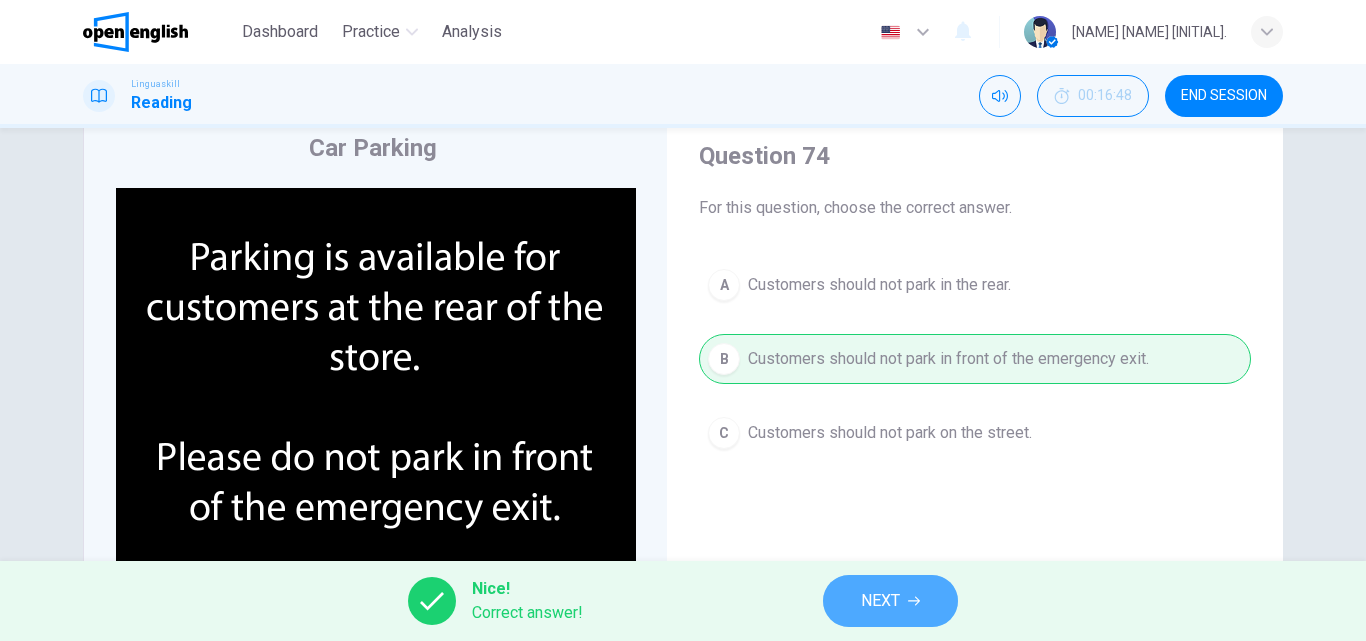click on "NEXT" at bounding box center [880, 601] 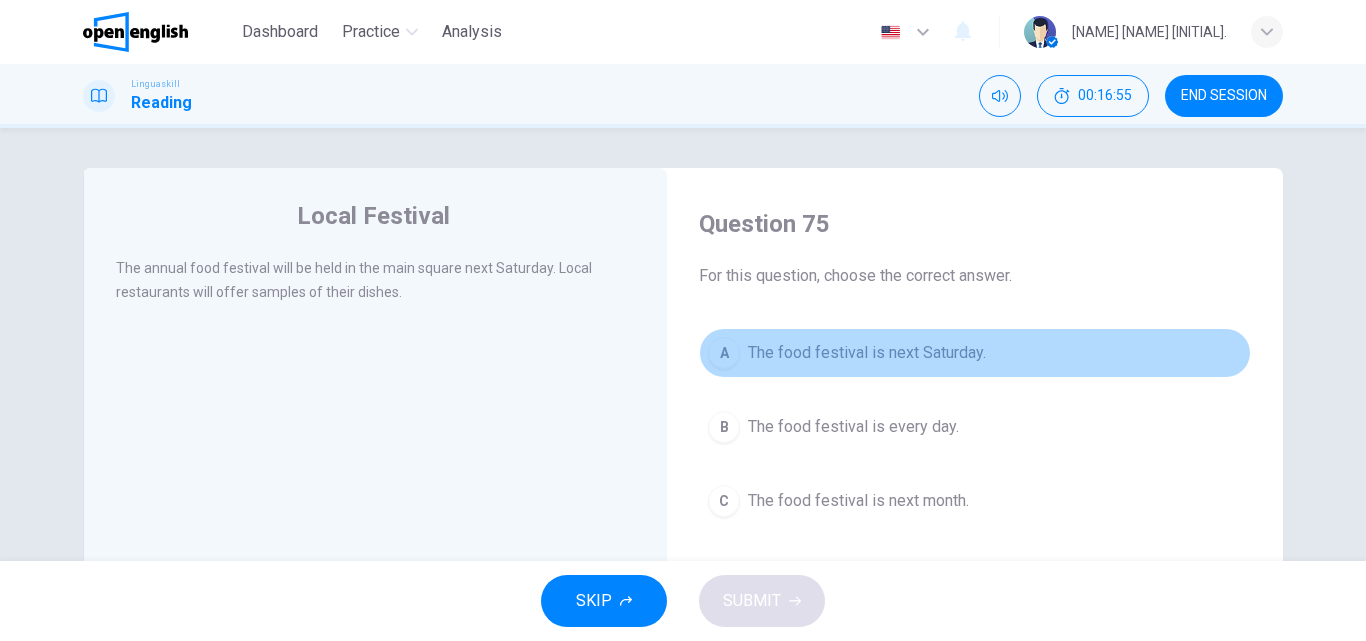 click on "The food festival is next Saturday." at bounding box center [867, 353] 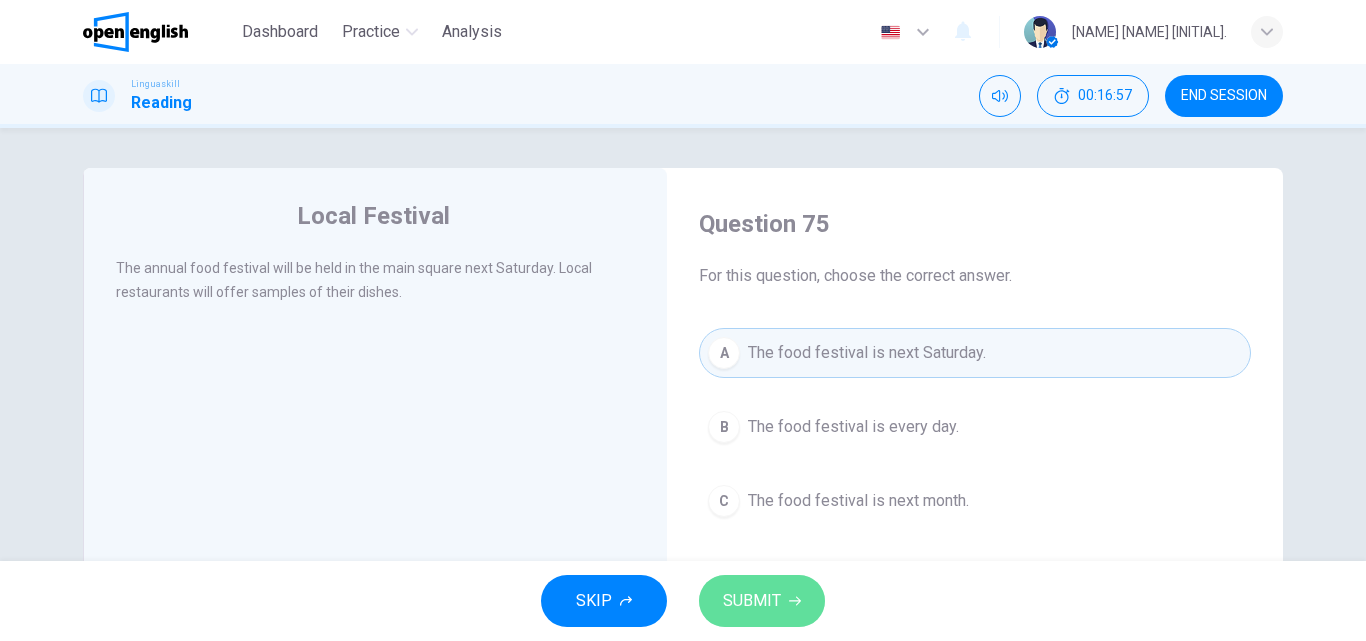 click on "SUBMIT" at bounding box center (752, 601) 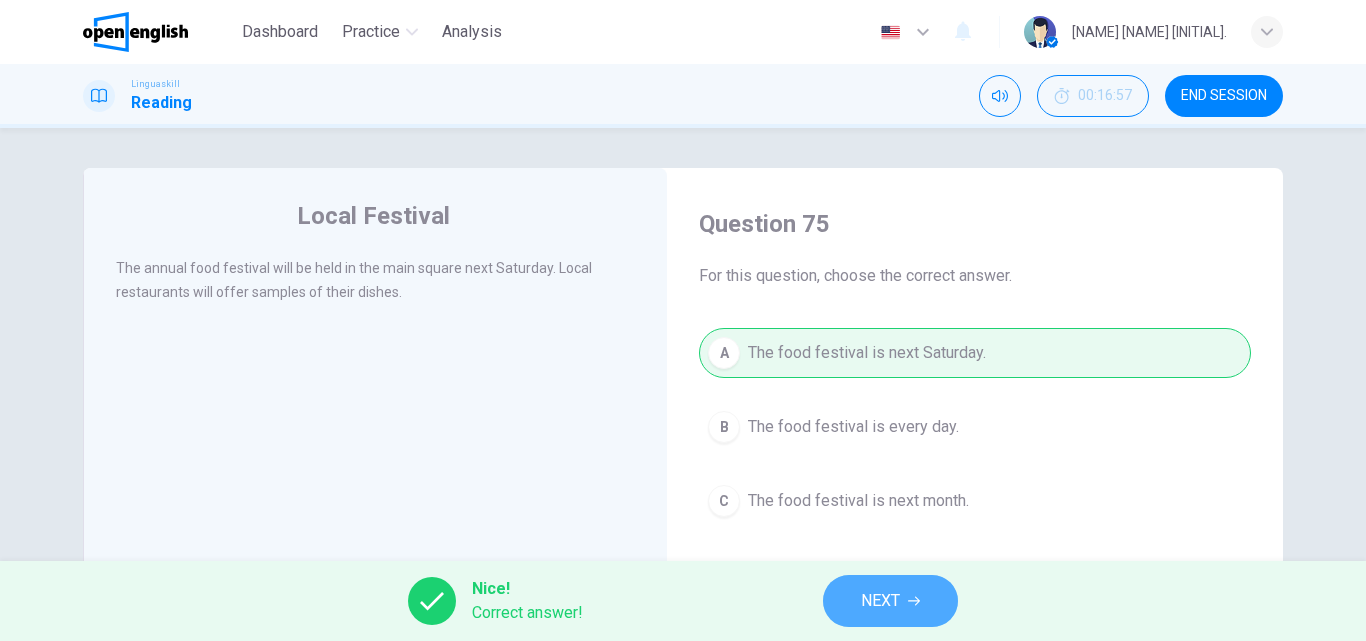 click on "NEXT" at bounding box center [890, 601] 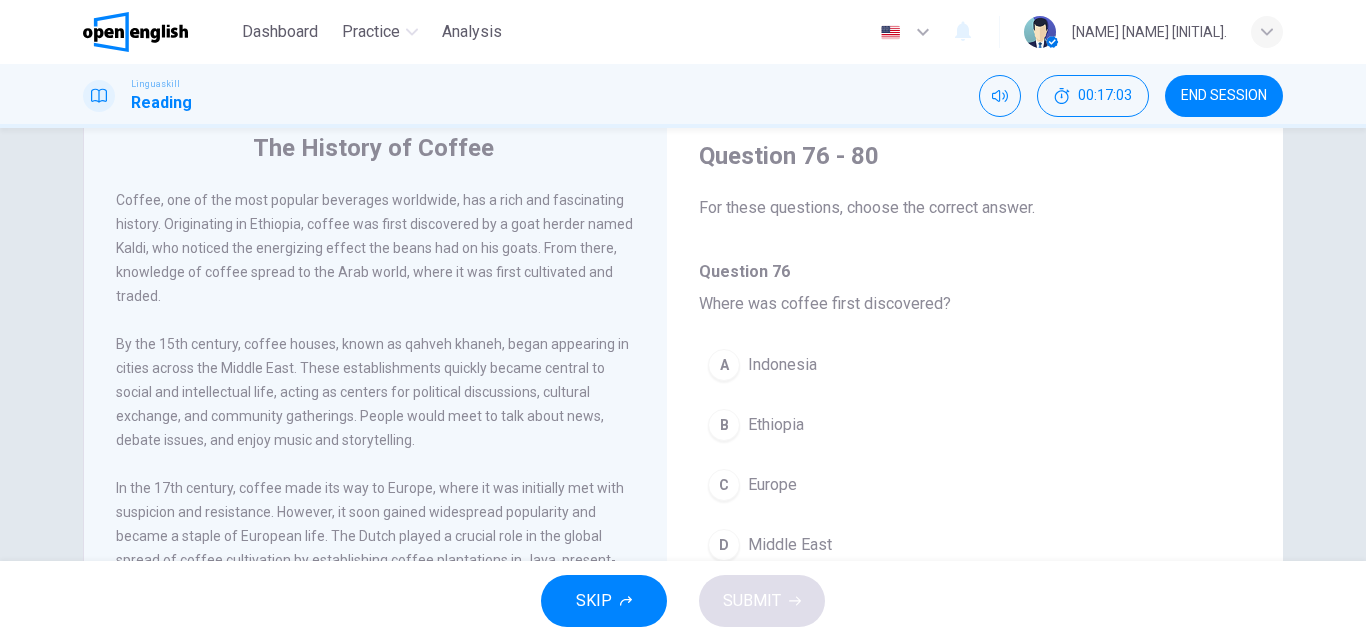 scroll, scrollTop: 70, scrollLeft: 0, axis: vertical 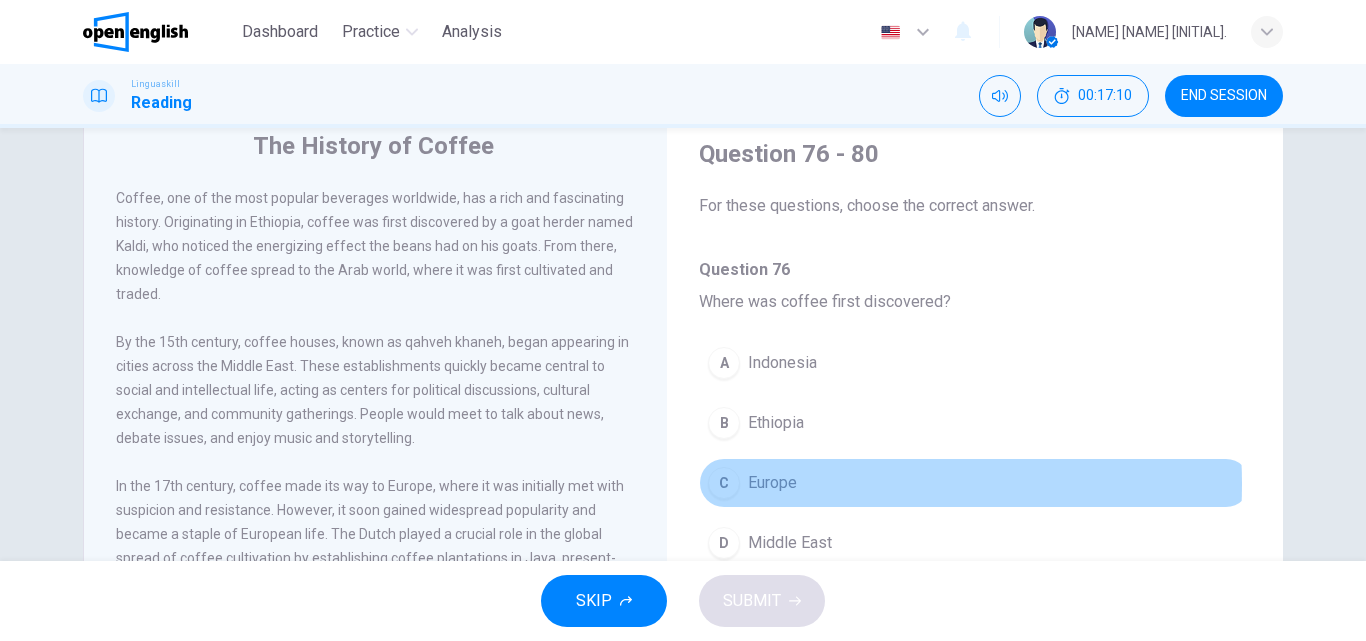 click on "Europe" at bounding box center [772, 483] 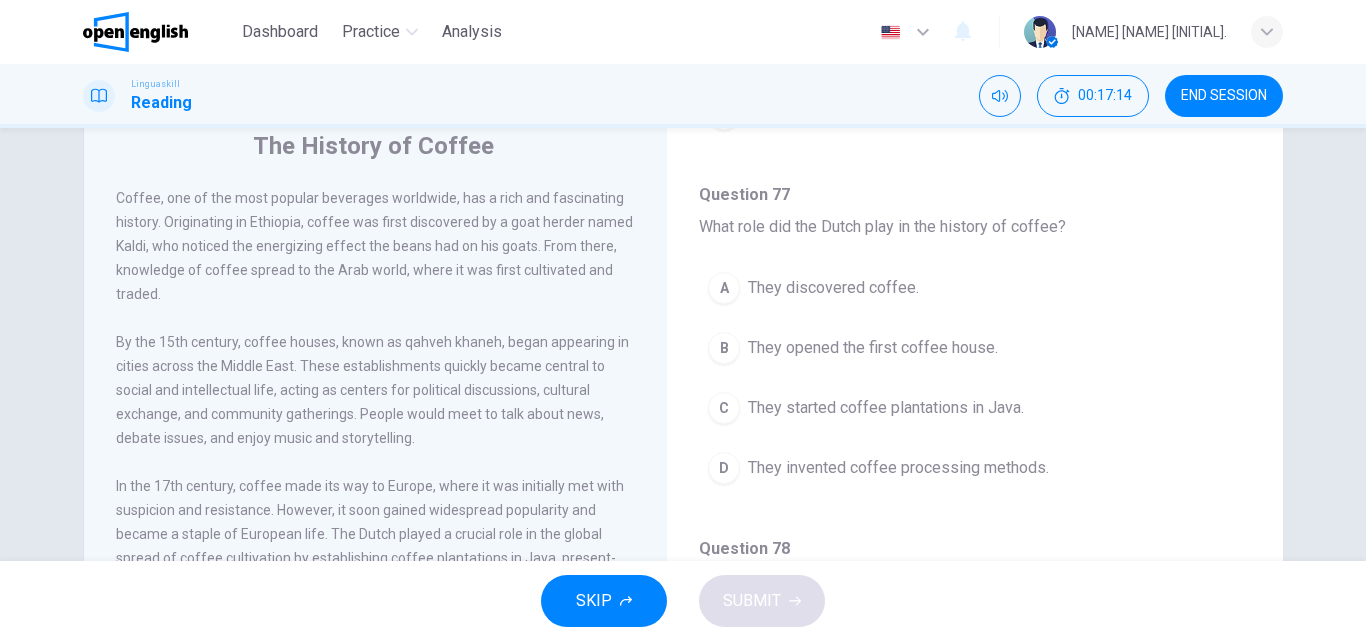 scroll, scrollTop: 458, scrollLeft: 0, axis: vertical 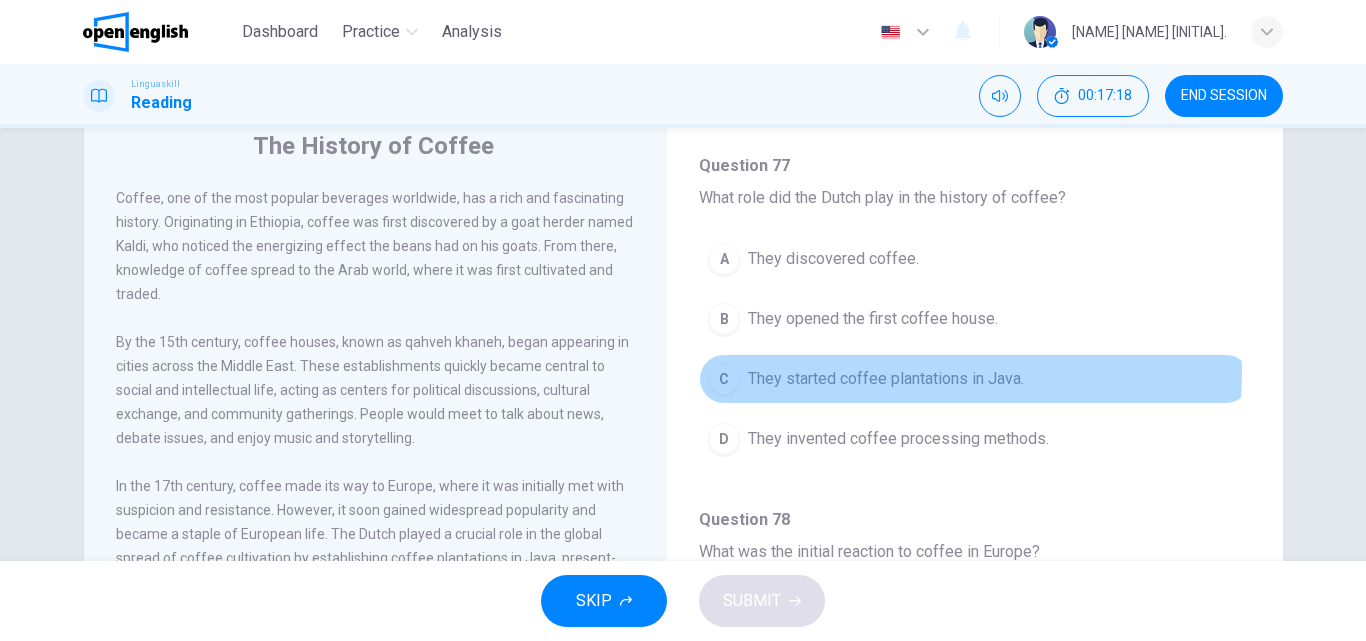 click on "They started coffee plantations in Java." at bounding box center (886, 379) 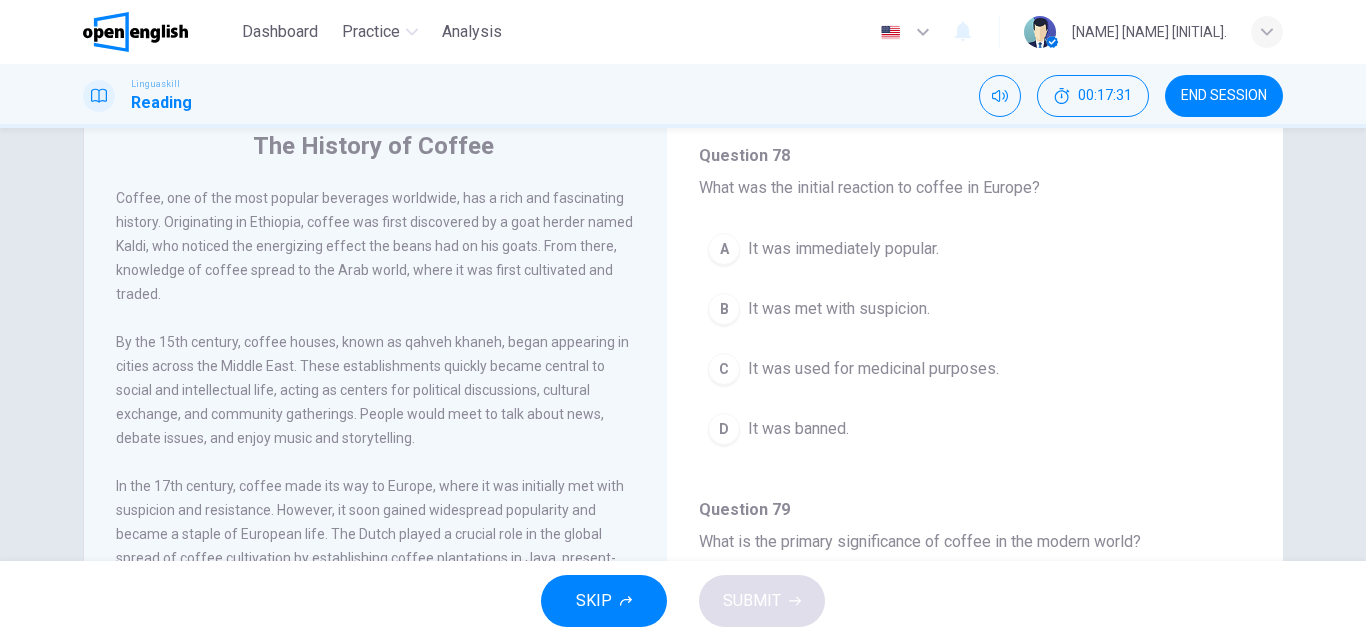 scroll, scrollTop: 825, scrollLeft: 0, axis: vertical 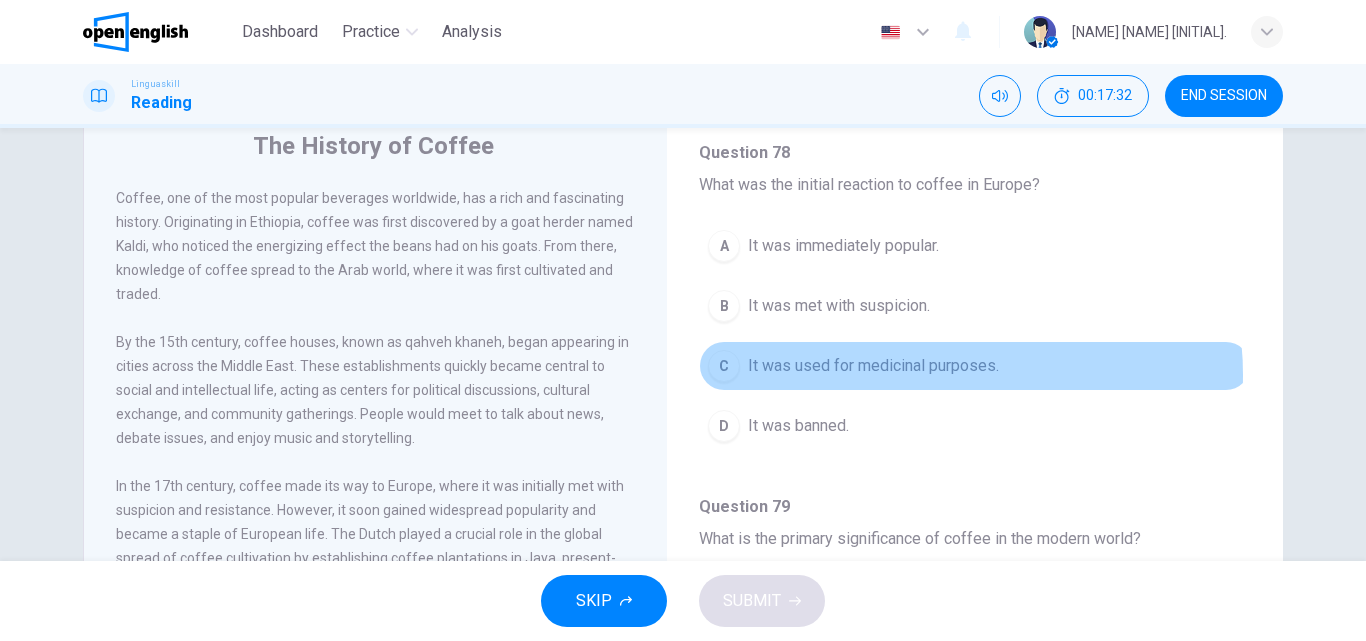click on "It was used for medicinal purposes." at bounding box center (873, 366) 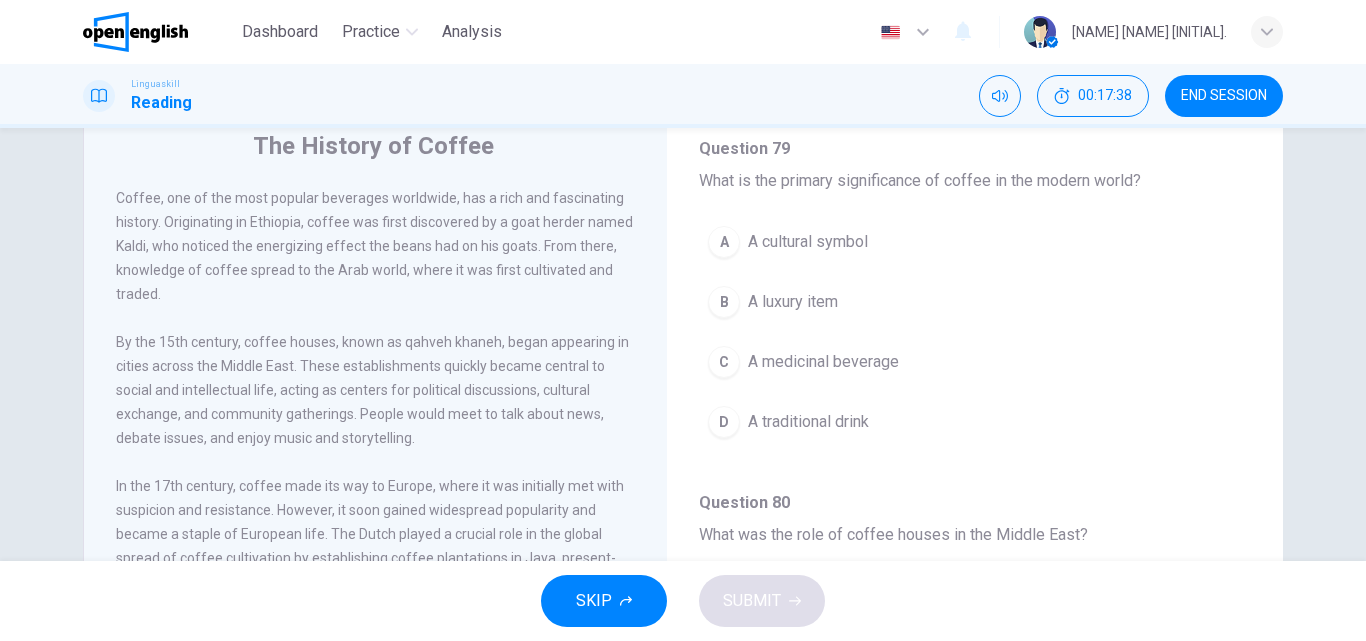 scroll, scrollTop: 1201, scrollLeft: 0, axis: vertical 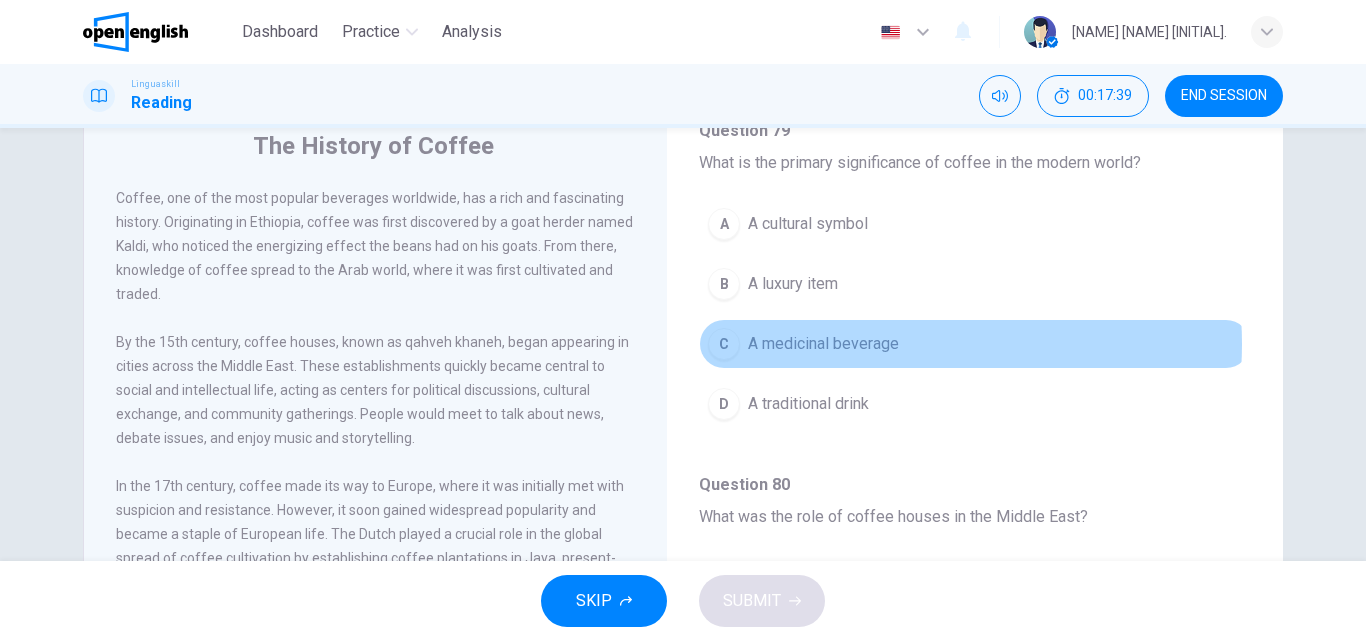 click on "A medicinal beverage" at bounding box center (823, 344) 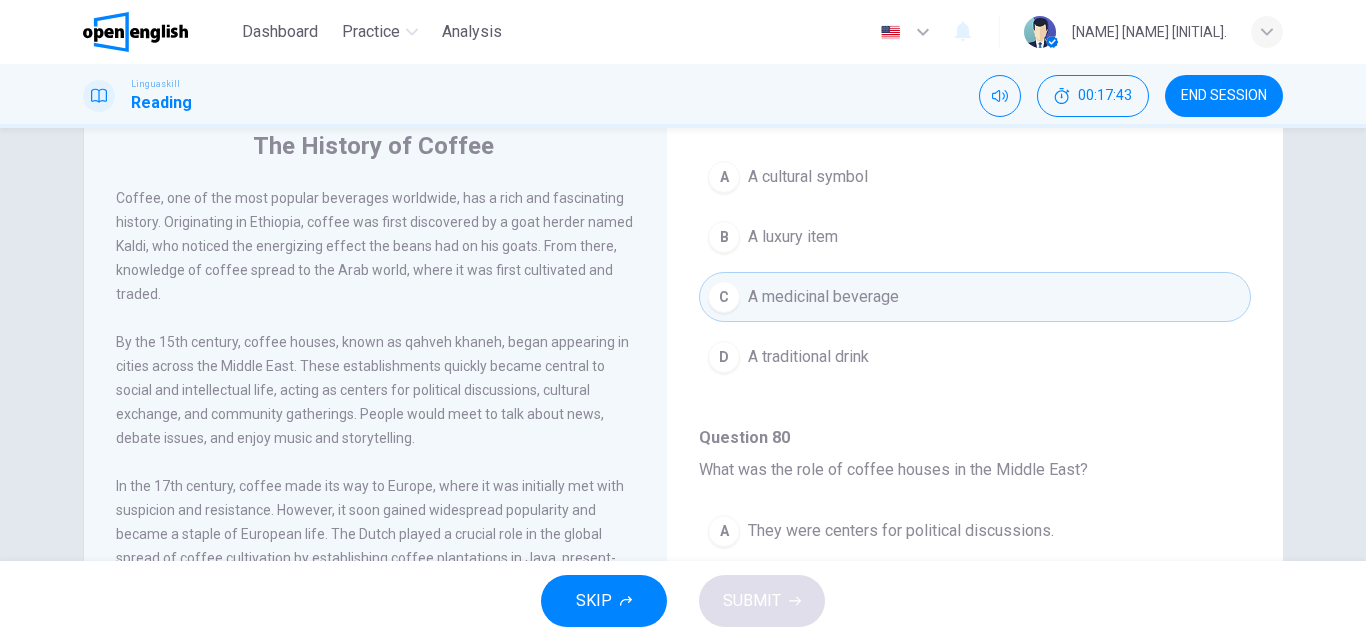 scroll, scrollTop: 1251, scrollLeft: 0, axis: vertical 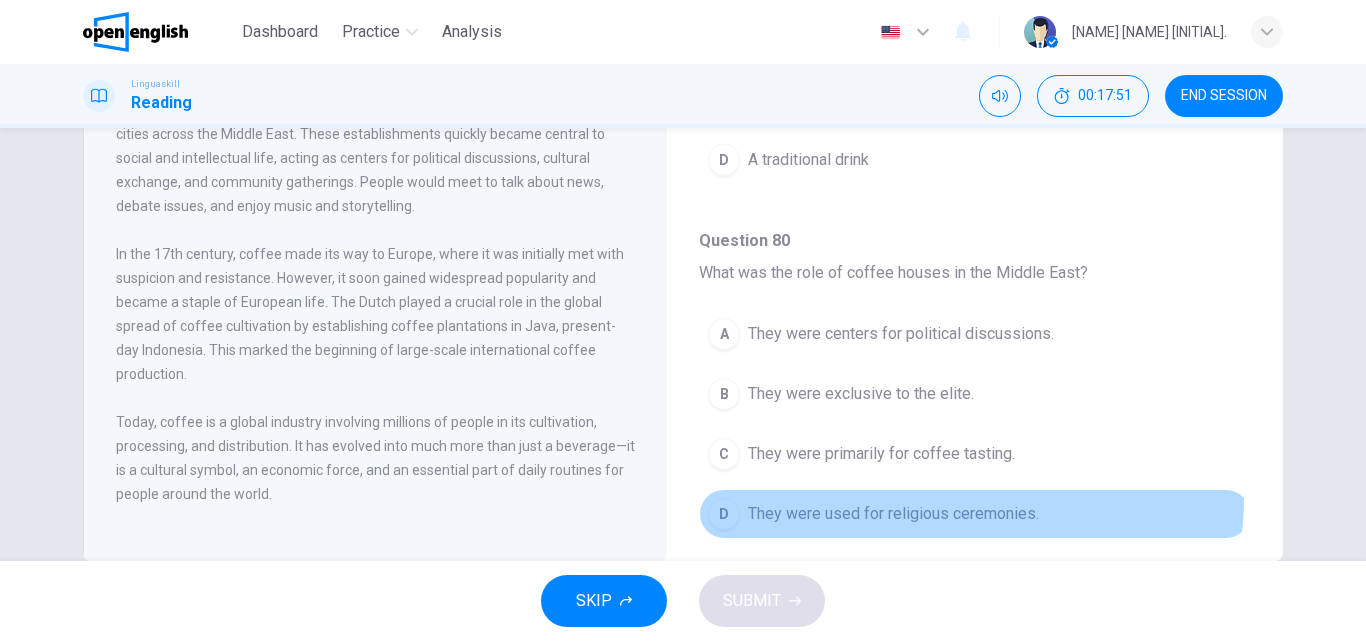 click on "D They were used for religious ceremonies." at bounding box center [975, 514] 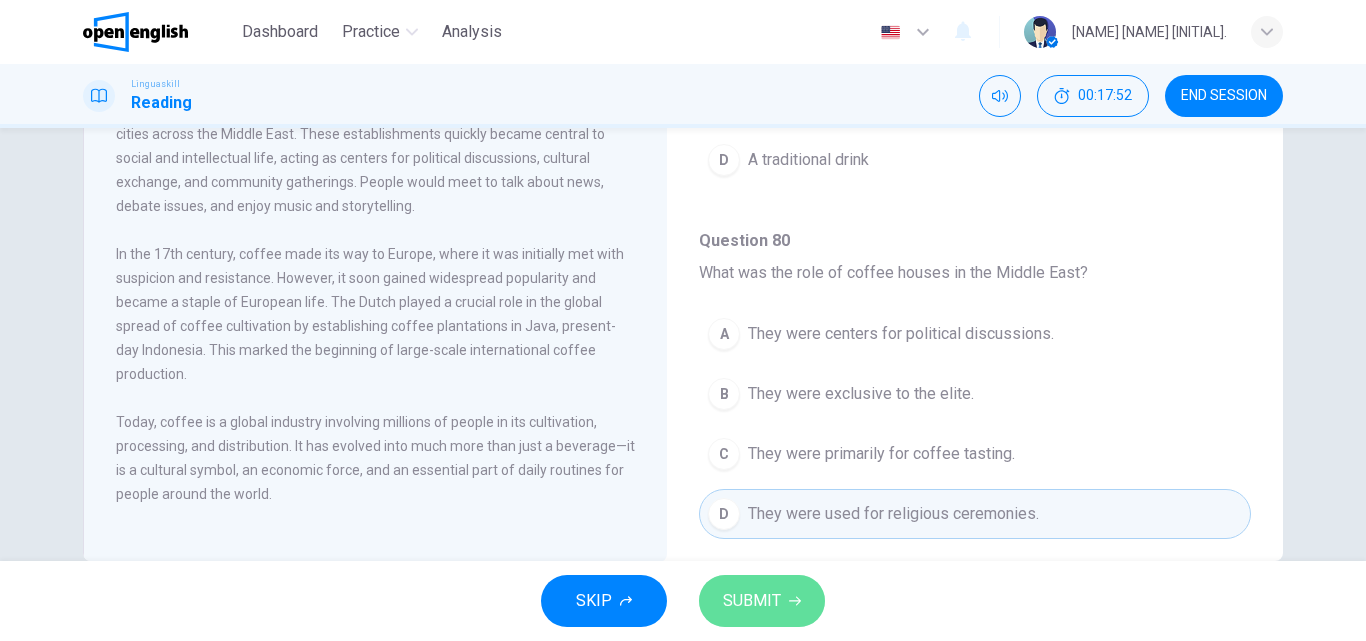 click on "SUBMIT" at bounding box center (752, 601) 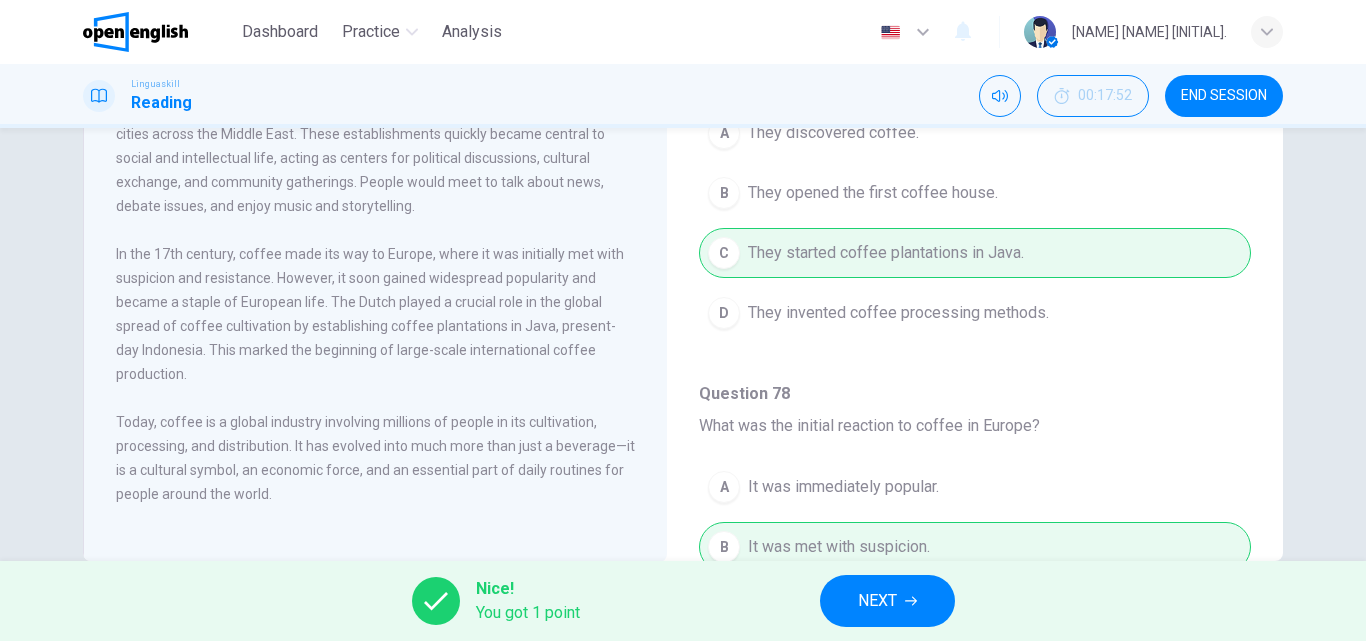 scroll, scrollTop: 0, scrollLeft: 0, axis: both 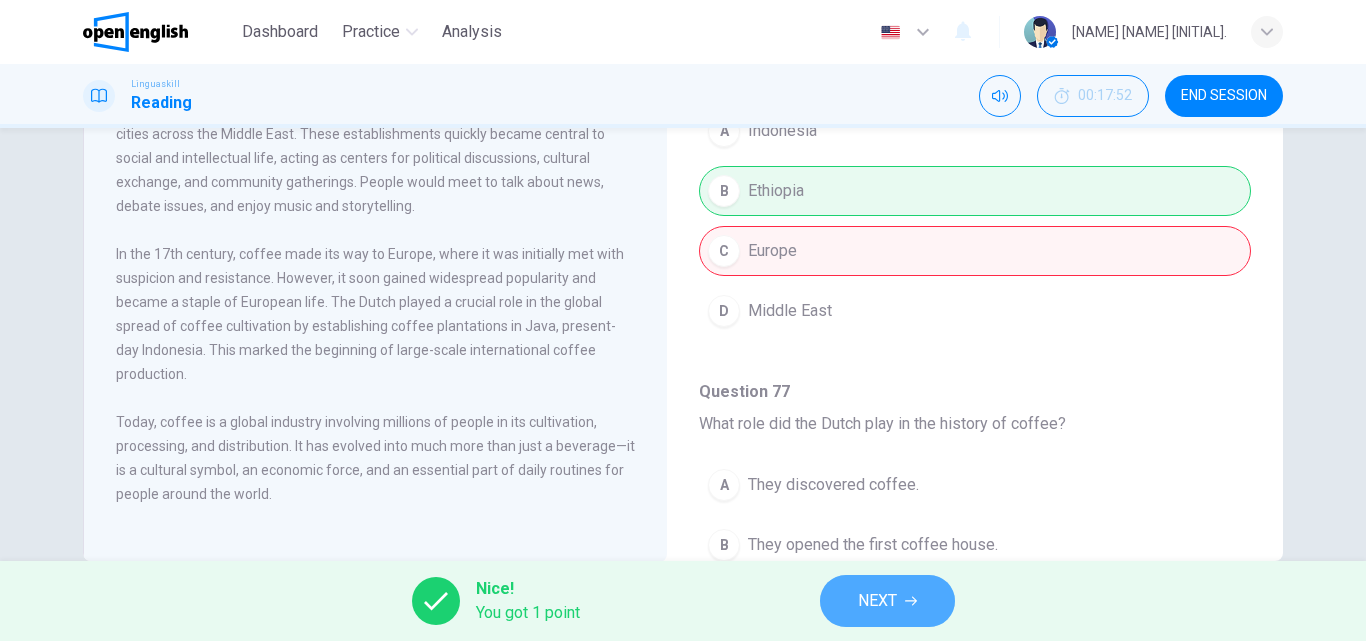 click on "NEXT" at bounding box center [877, 601] 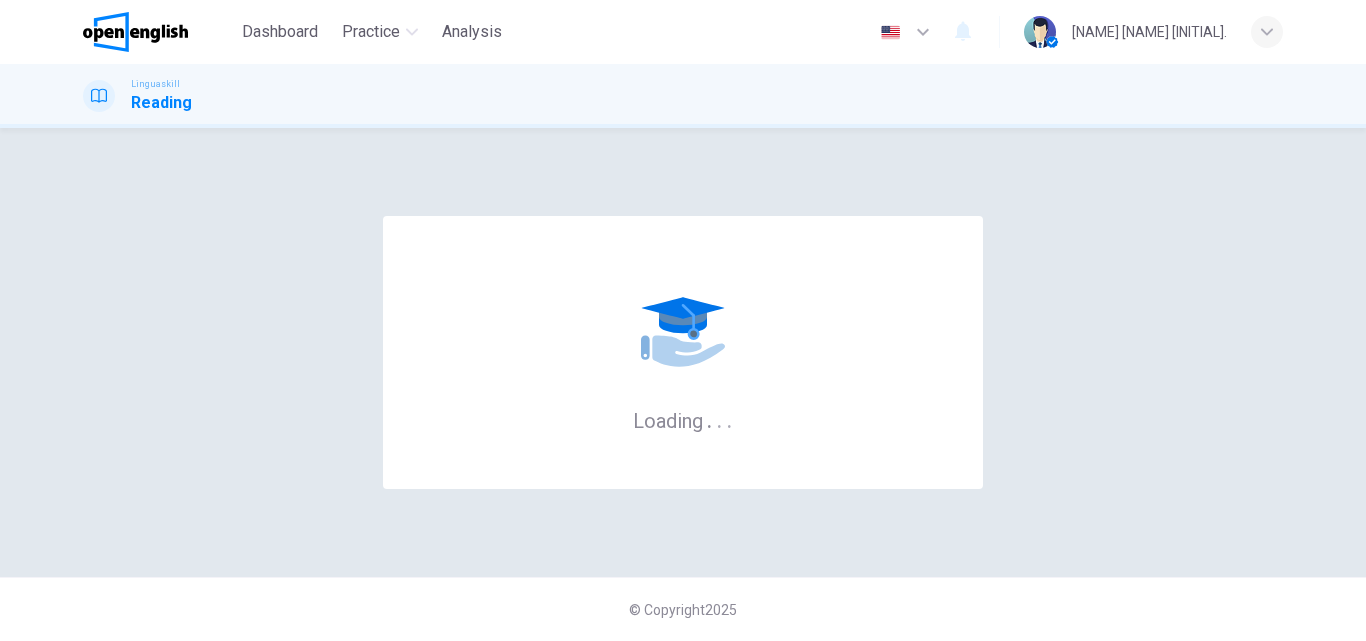 scroll, scrollTop: 0, scrollLeft: 0, axis: both 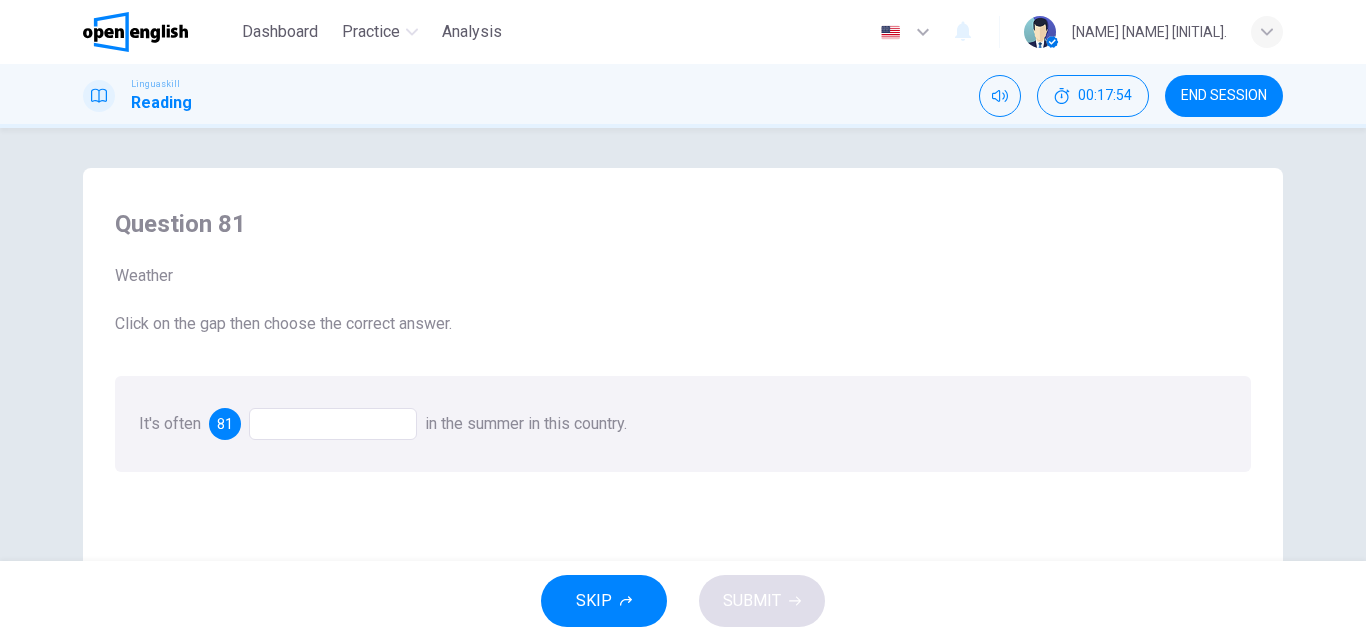 drag, startPoint x: 284, startPoint y: 402, endPoint x: 287, endPoint y: 416, distance: 14.3178215 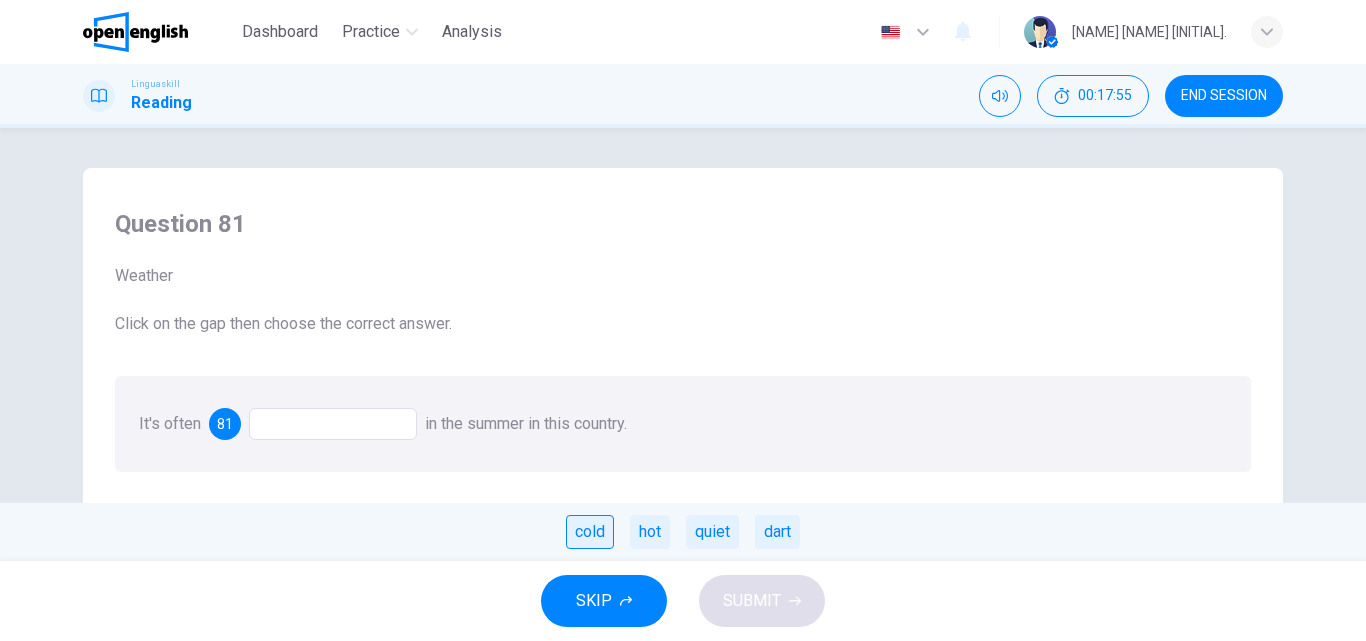 click on "cold" at bounding box center (590, 532) 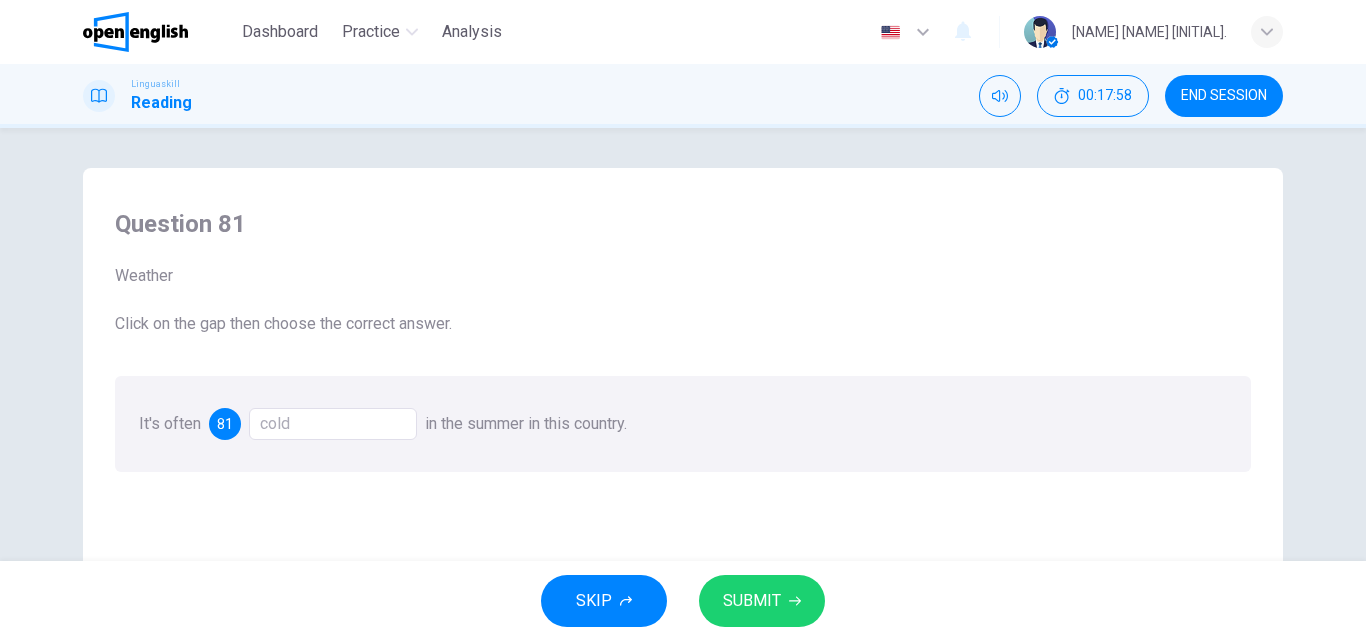 click on "cold" at bounding box center [333, 424] 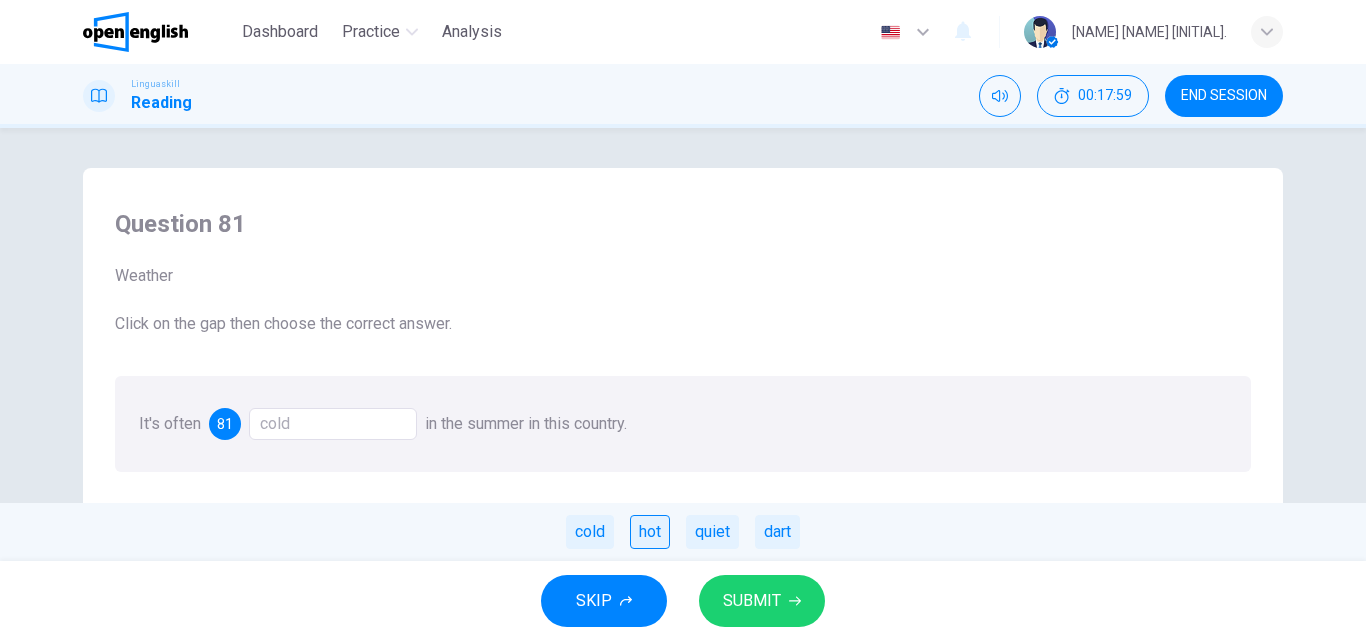 click on "hot" at bounding box center (650, 532) 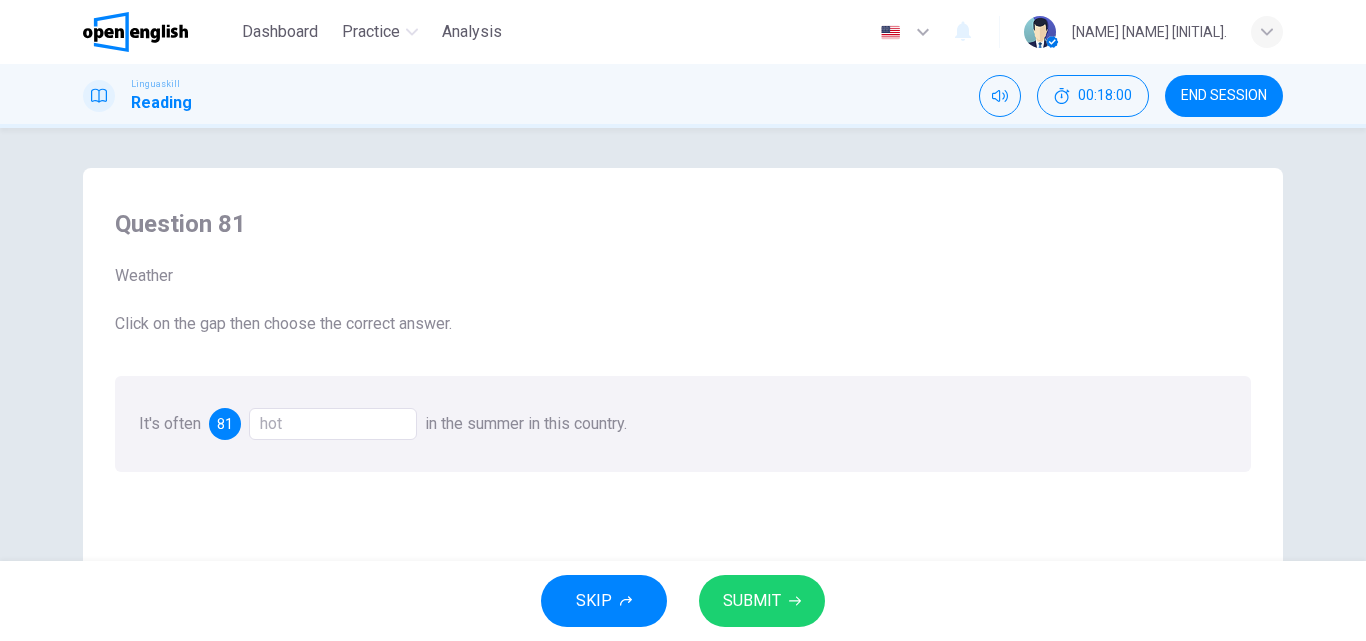click on "SUBMIT" at bounding box center [762, 601] 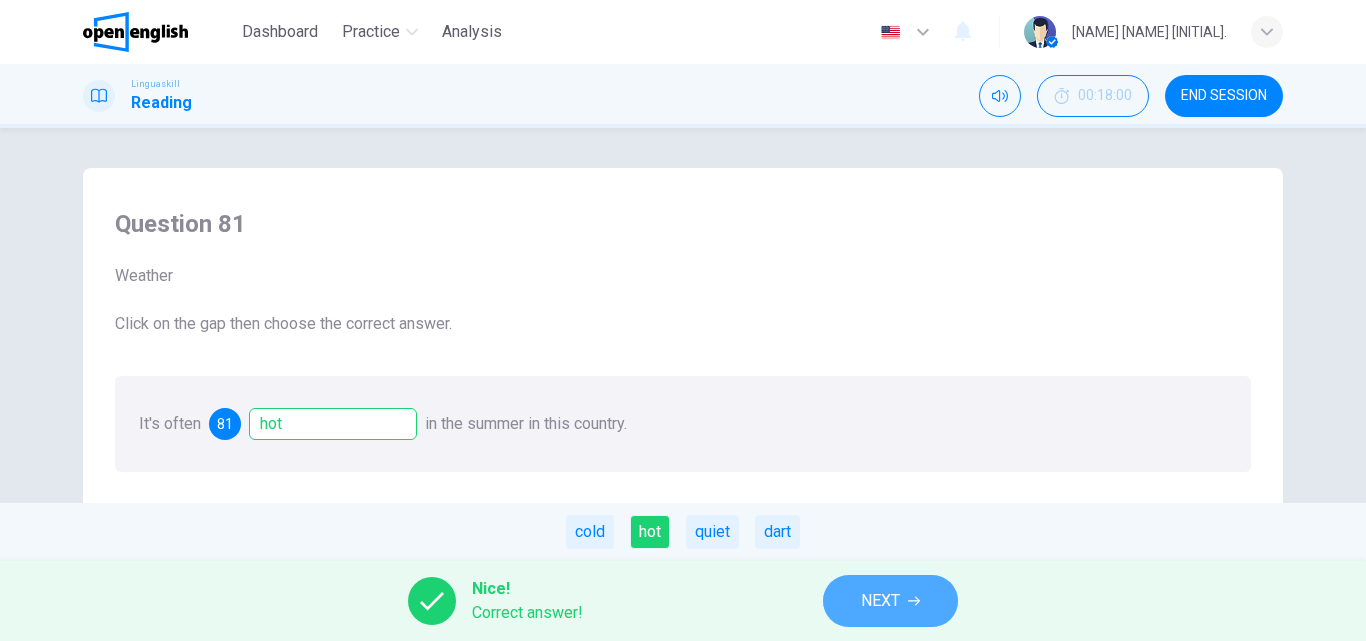 click on "NEXT" at bounding box center (890, 601) 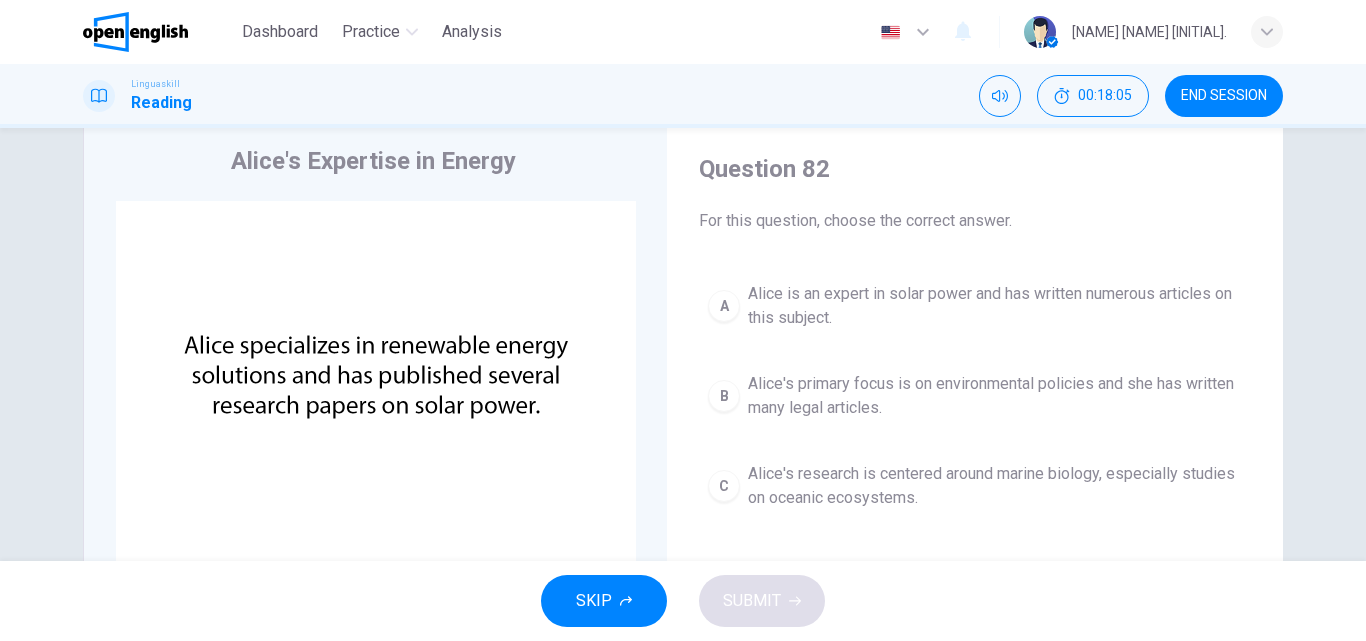 scroll, scrollTop: 67, scrollLeft: 0, axis: vertical 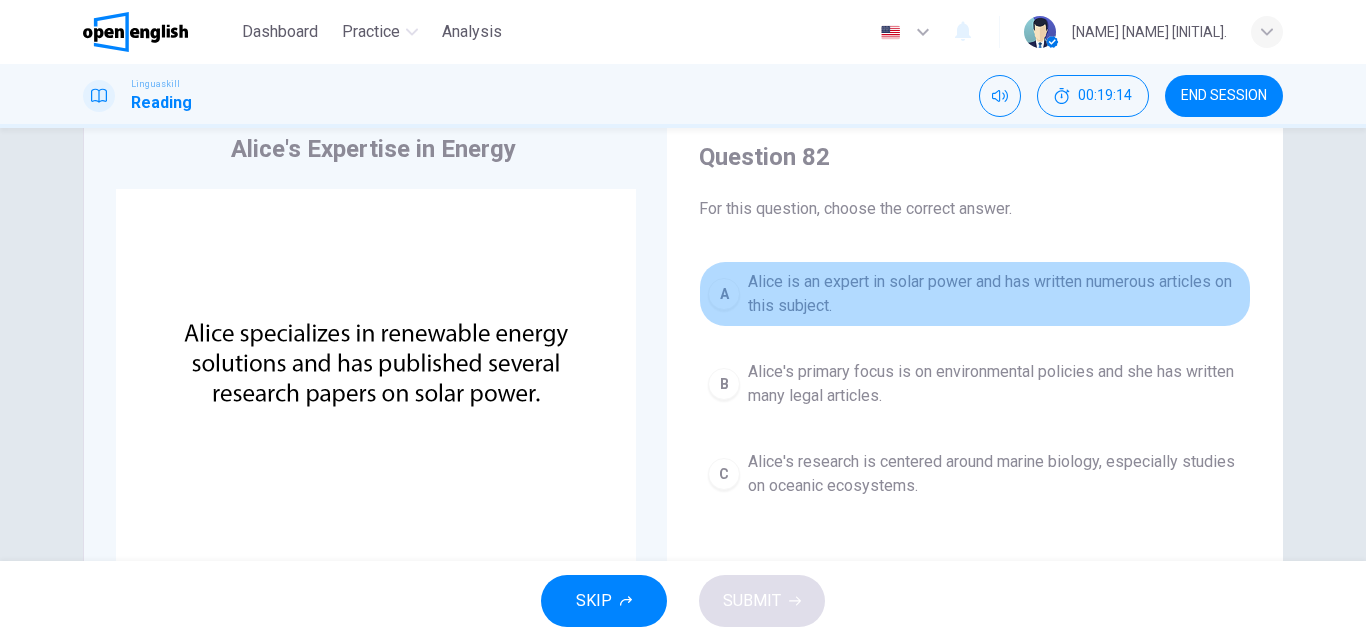 click on "Alice is an expert in solar power and has written numerous articles on this subject." at bounding box center (995, 294) 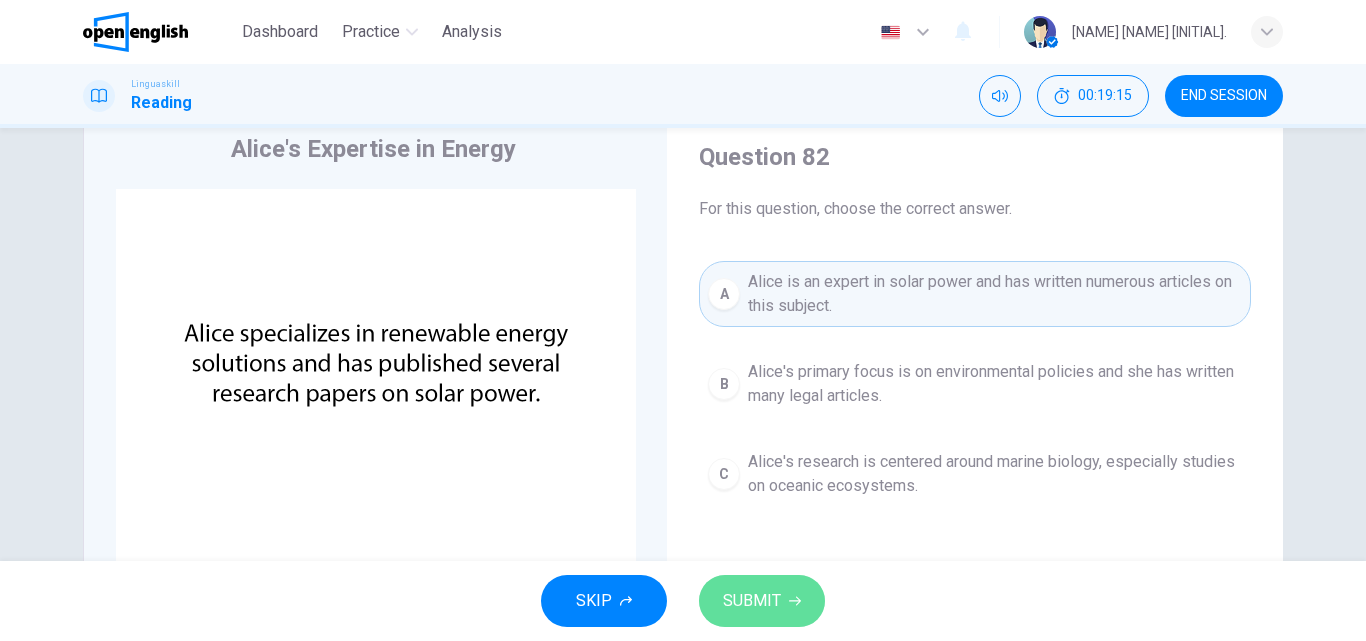 click on "SUBMIT" at bounding box center [762, 601] 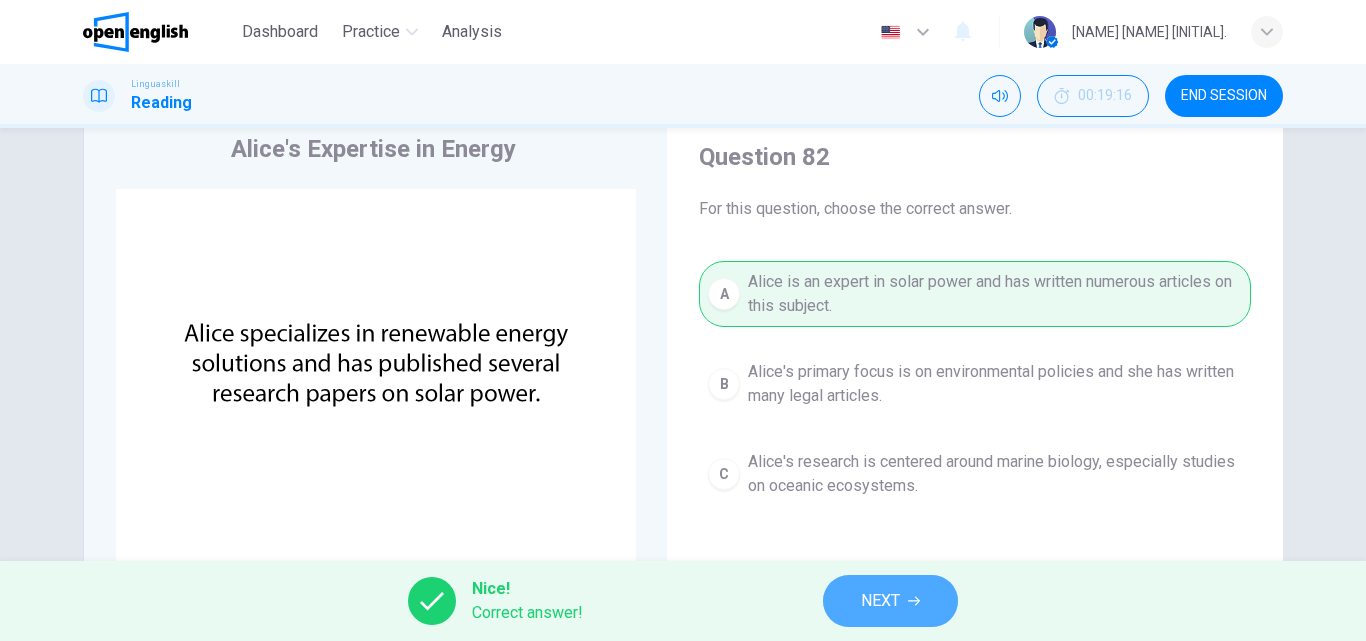click on "NEXT" at bounding box center [880, 601] 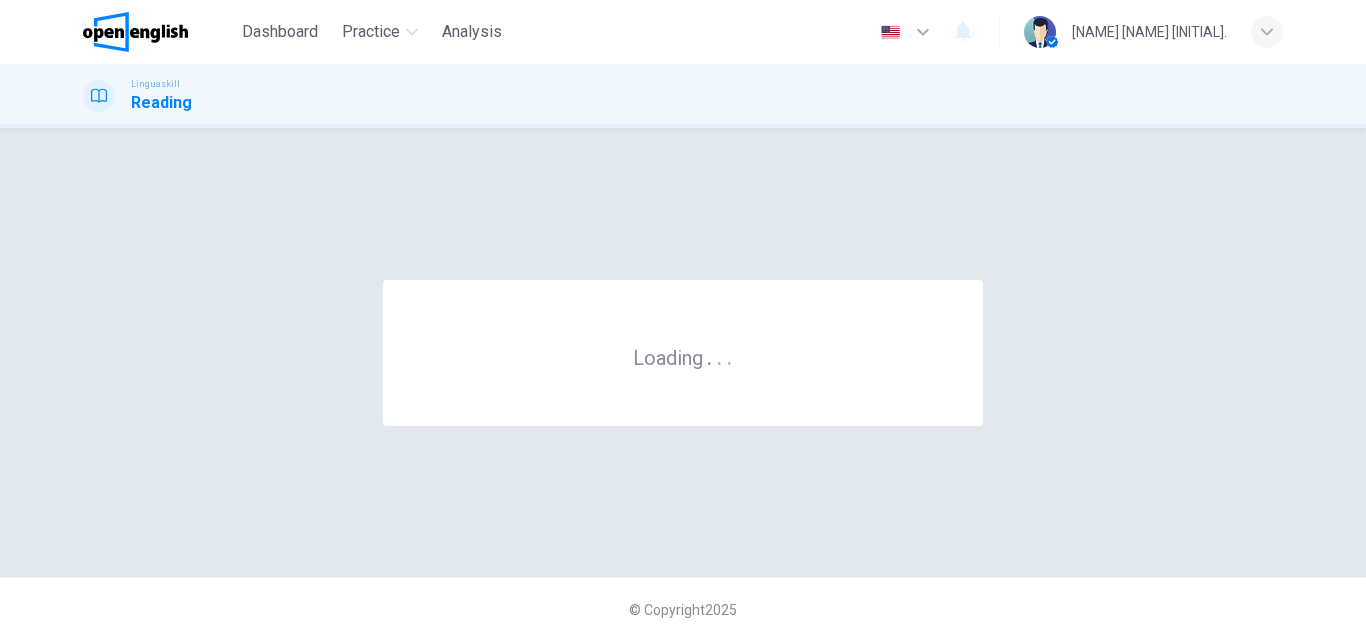 scroll, scrollTop: 0, scrollLeft: 0, axis: both 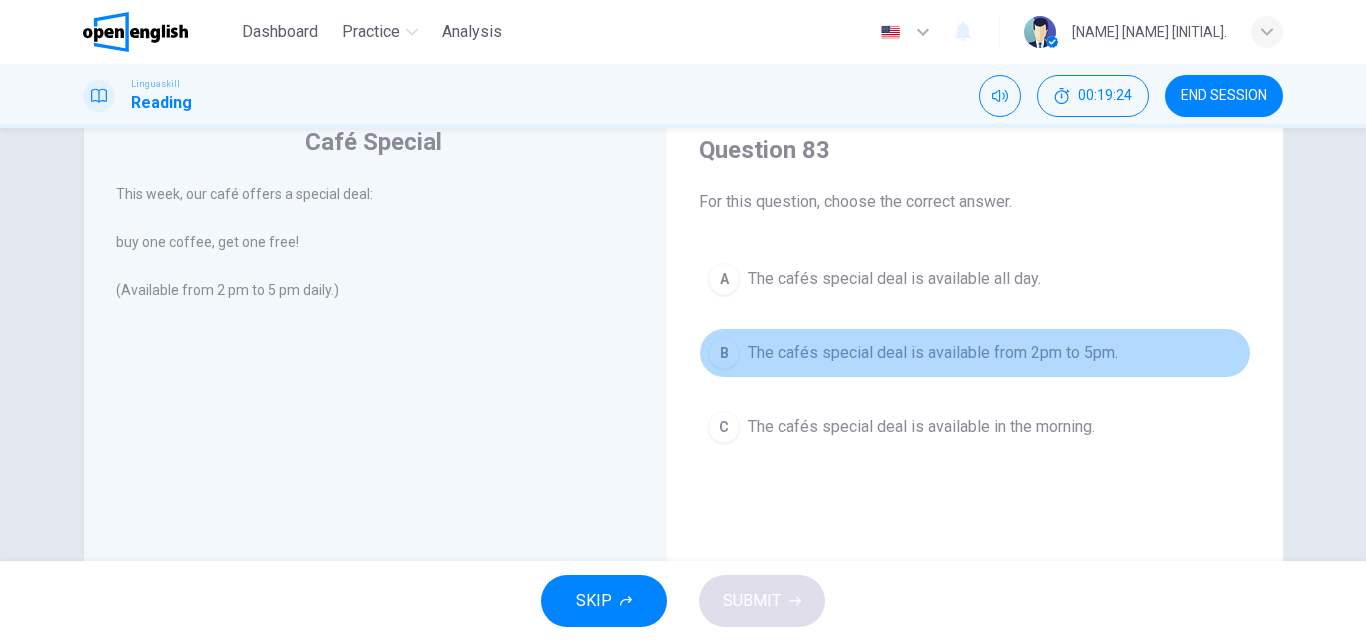 click on "The cafés special deal is available from 2pm to 5pm." at bounding box center (933, 353) 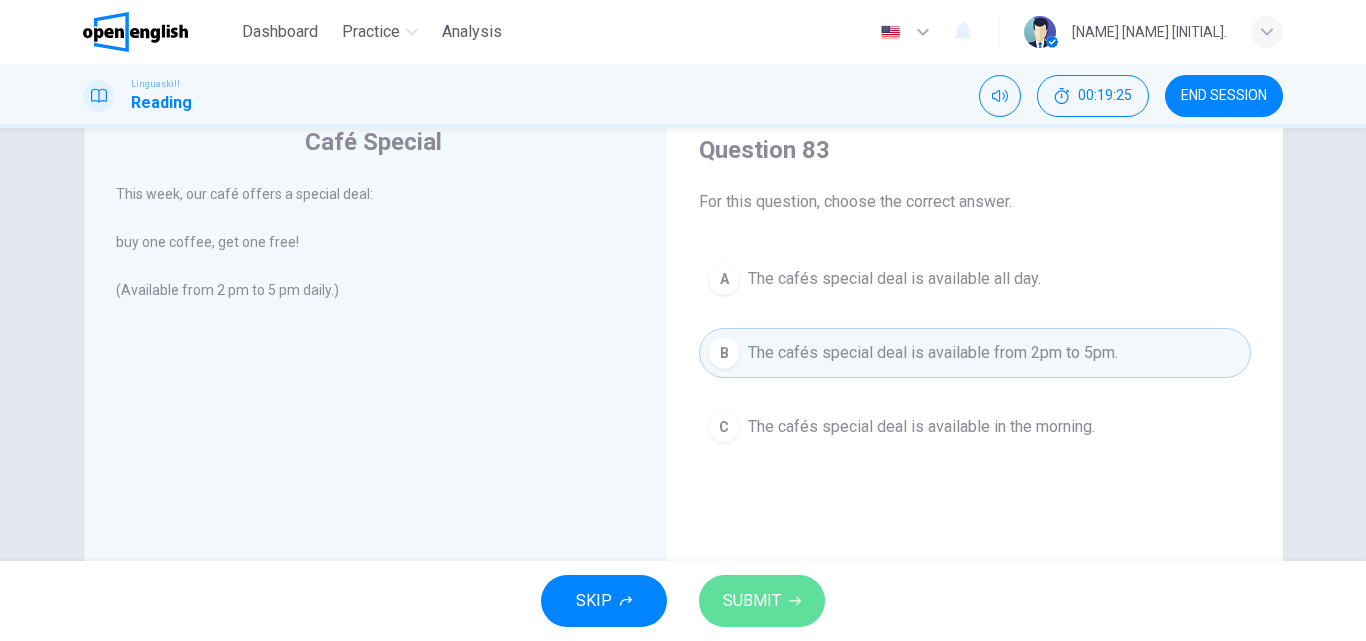 click 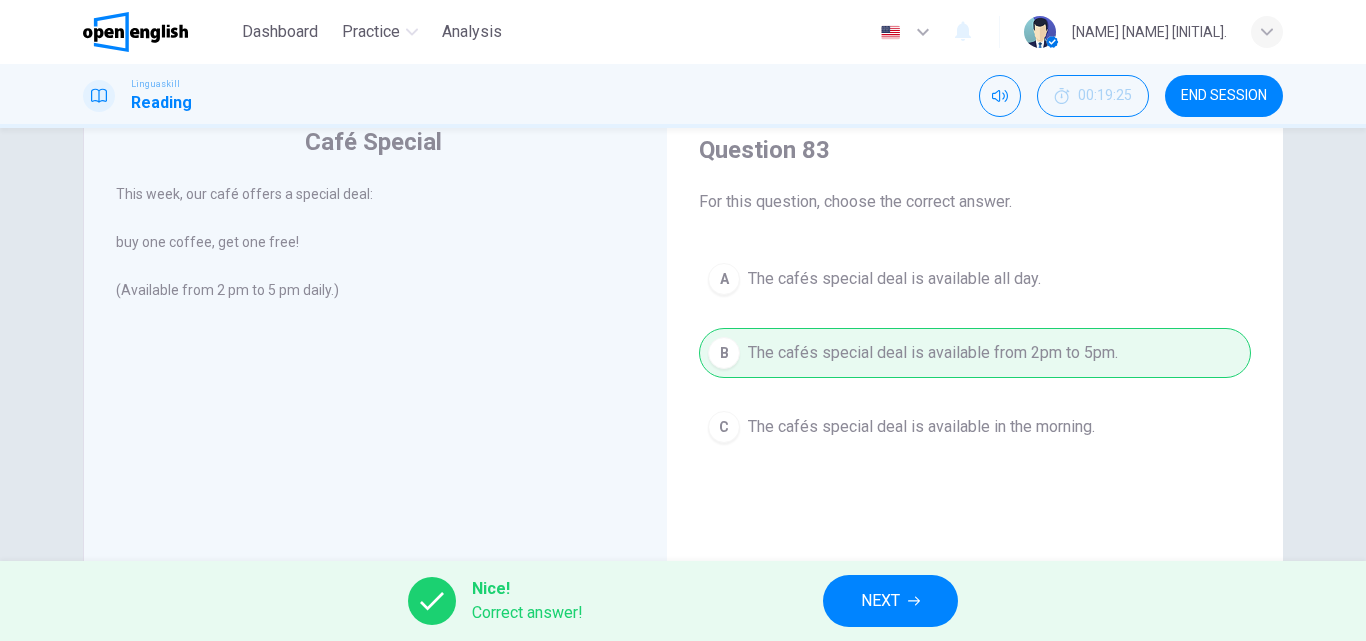click on "NEXT" at bounding box center (890, 601) 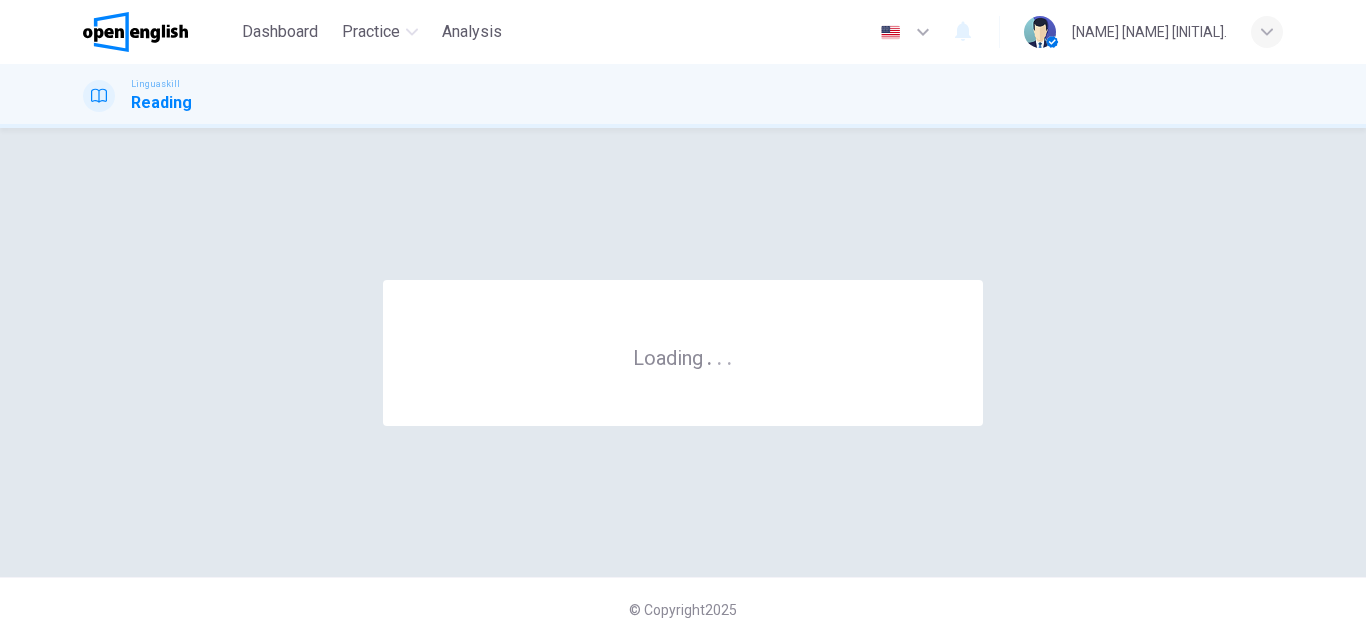 scroll, scrollTop: 0, scrollLeft: 0, axis: both 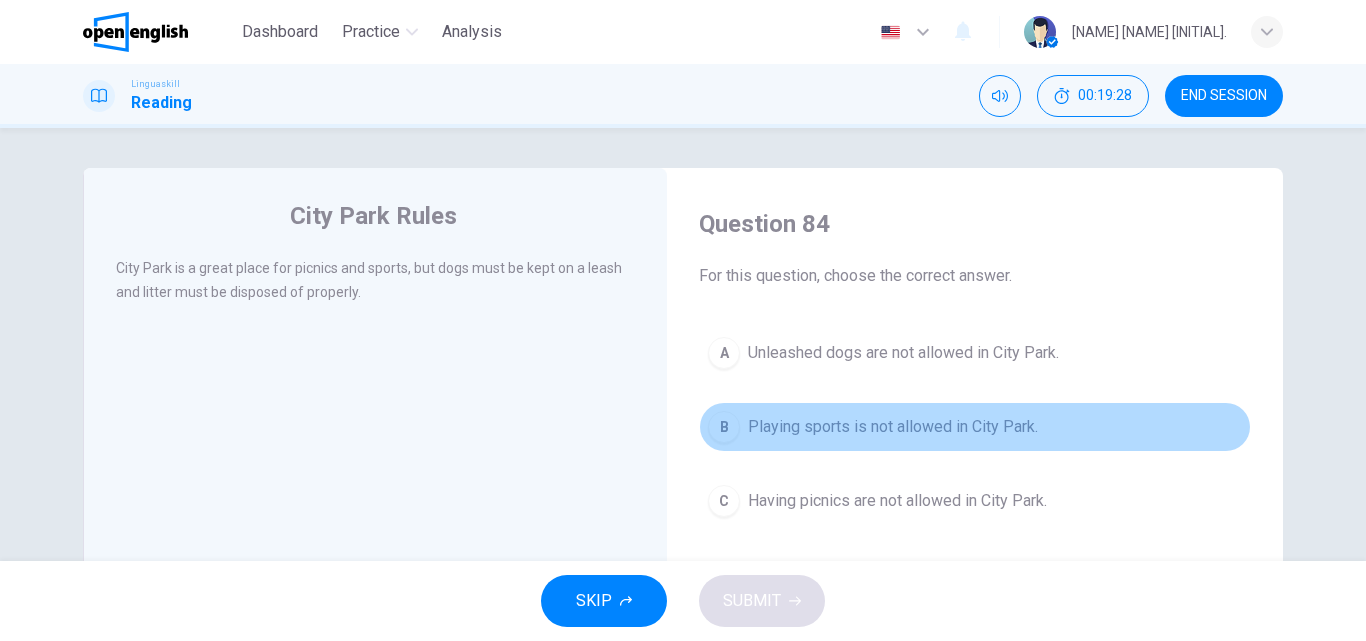 click on "B Playing sports is not allowed in City Park." at bounding box center [975, 427] 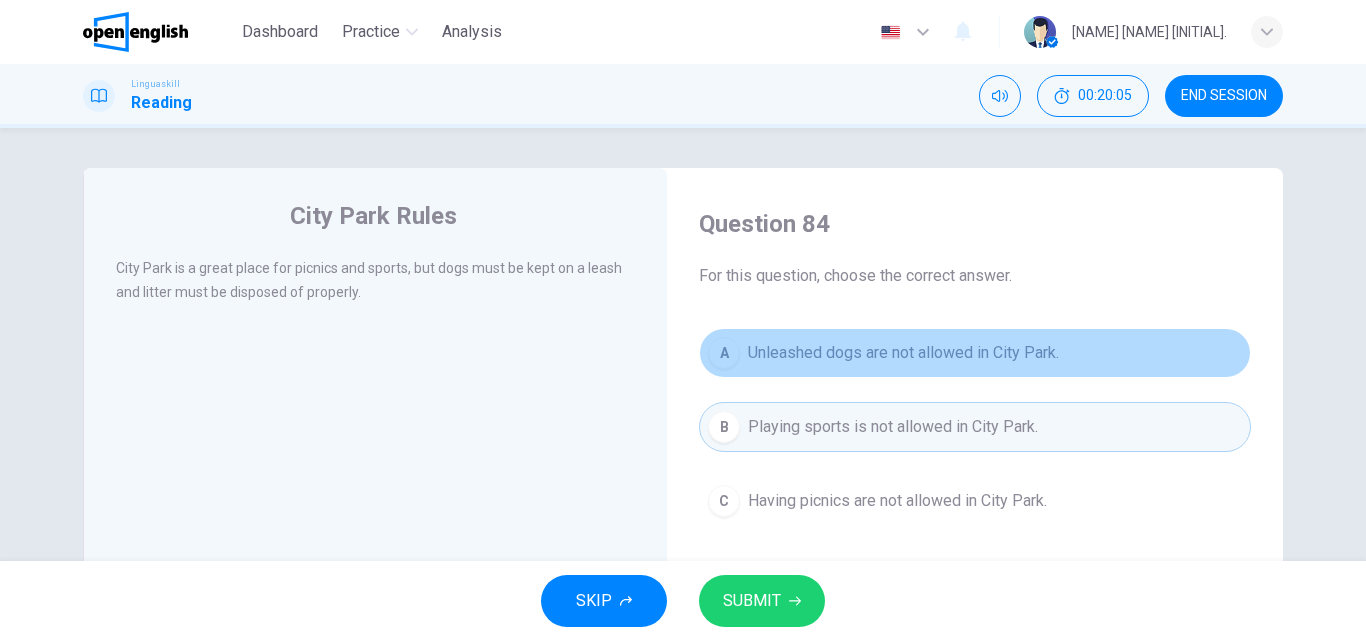 click on "Unleashed dogs are not allowed in City Park." at bounding box center (903, 353) 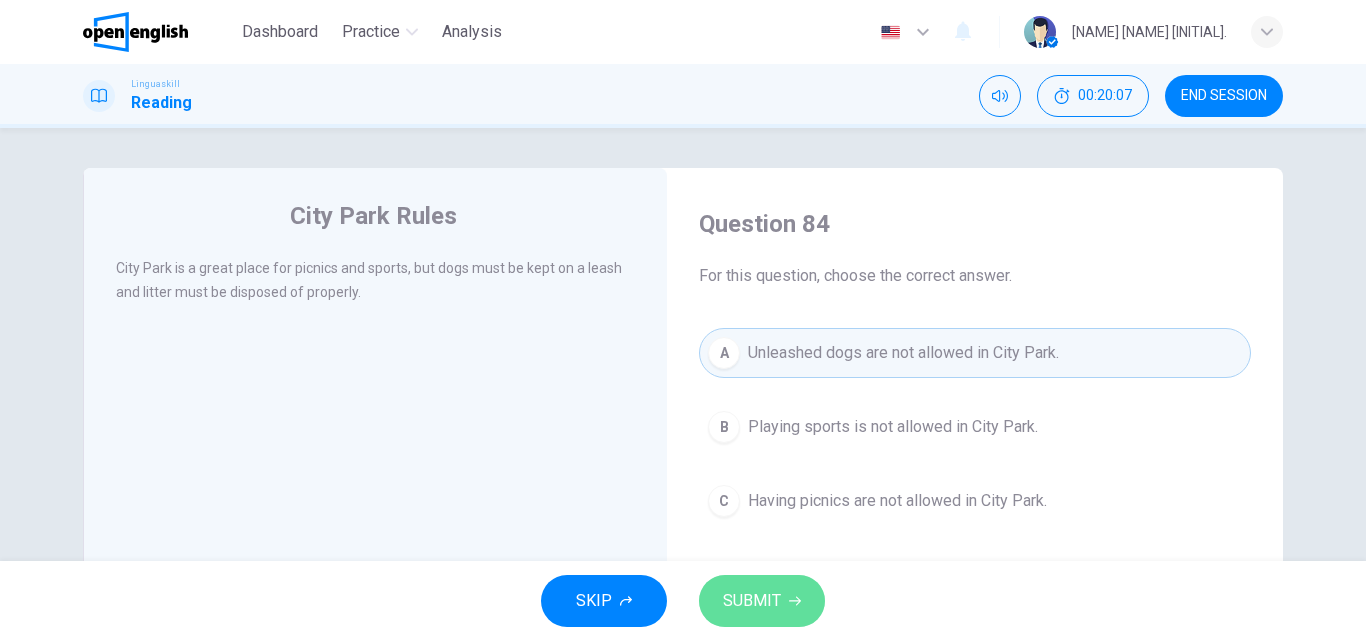 click on "SUBMIT" at bounding box center [762, 601] 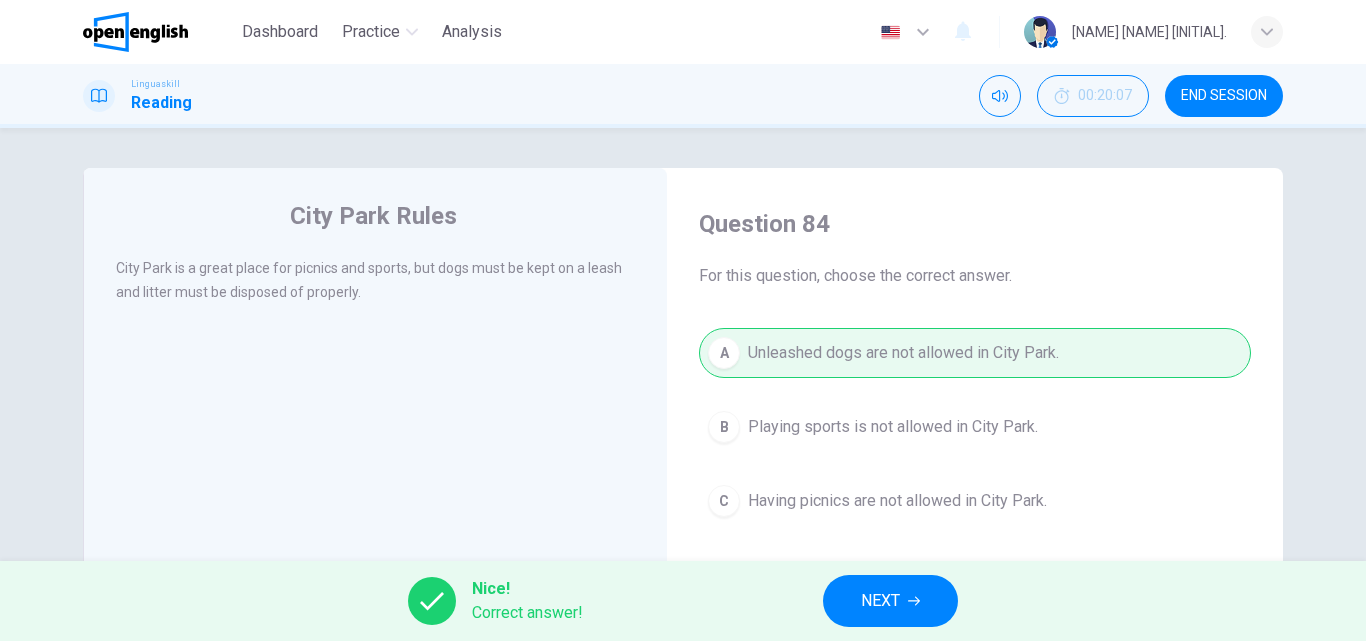 click on "NEXT" at bounding box center [890, 601] 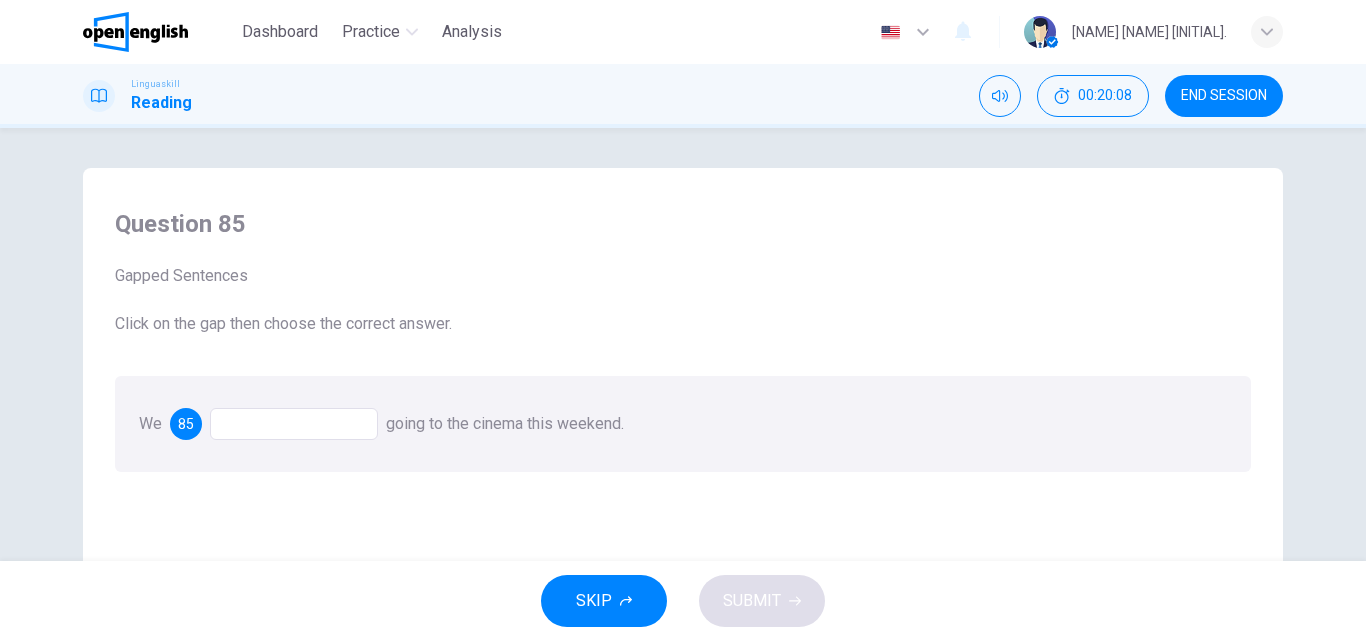 click at bounding box center (294, 424) 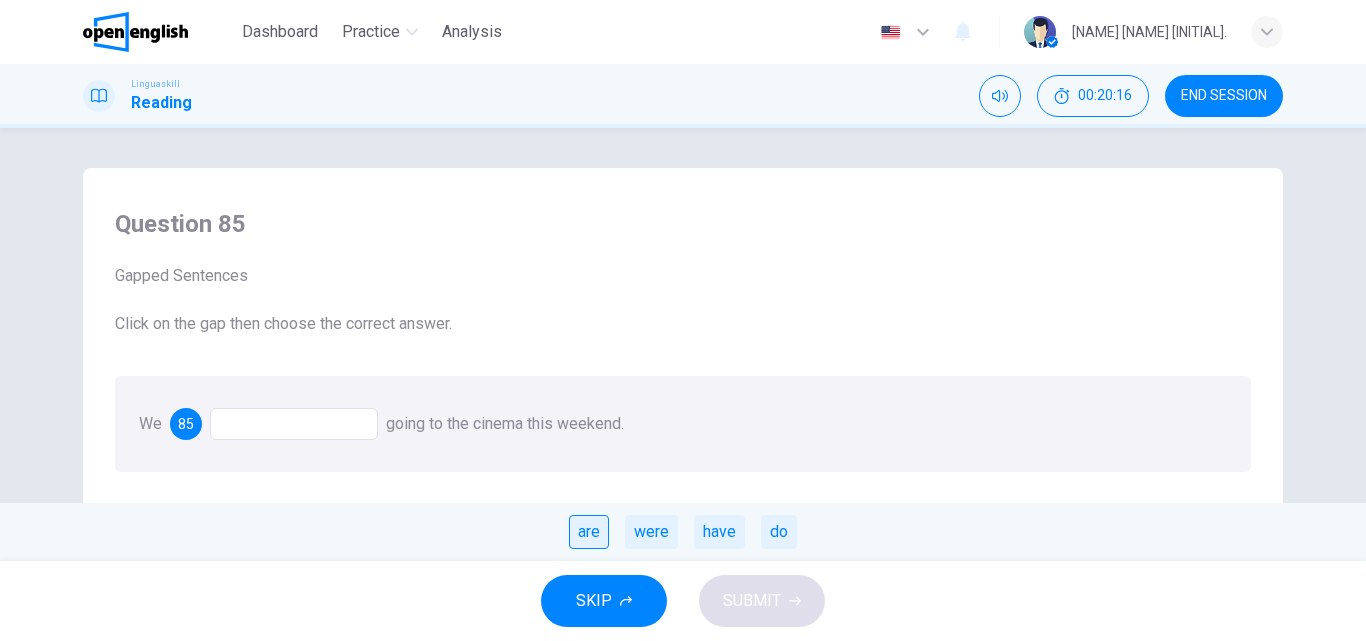 click on "are" at bounding box center (589, 532) 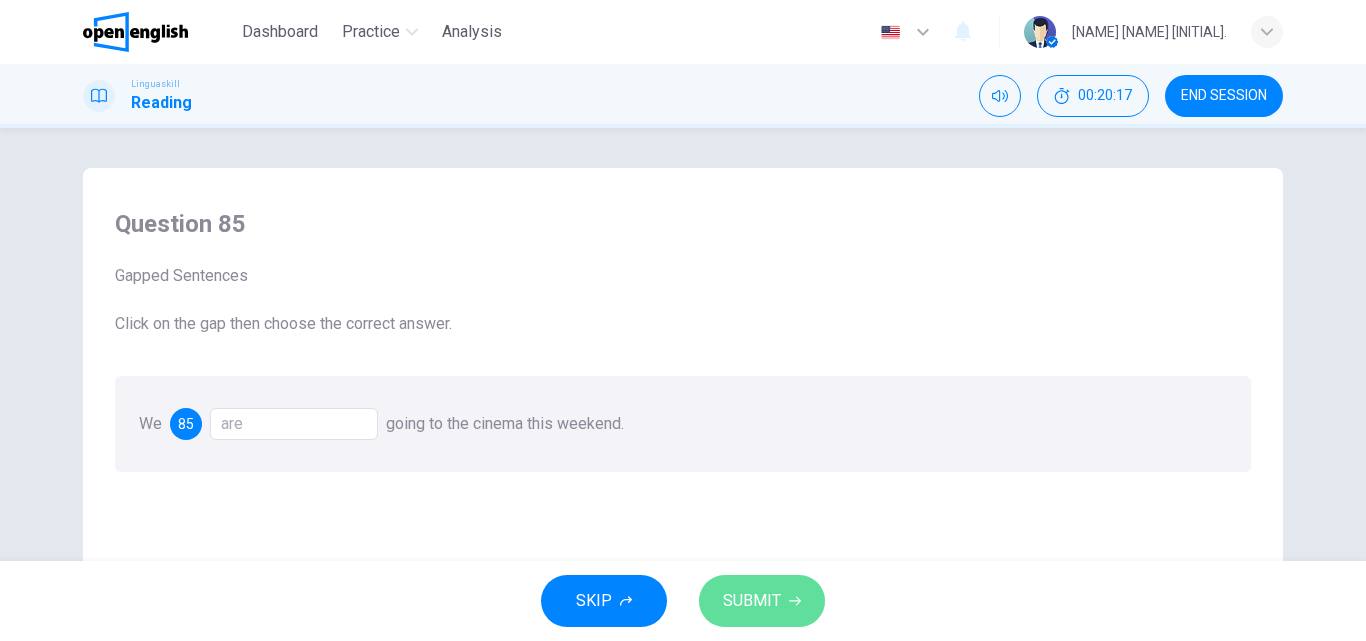 click on "SUBMIT" at bounding box center [752, 601] 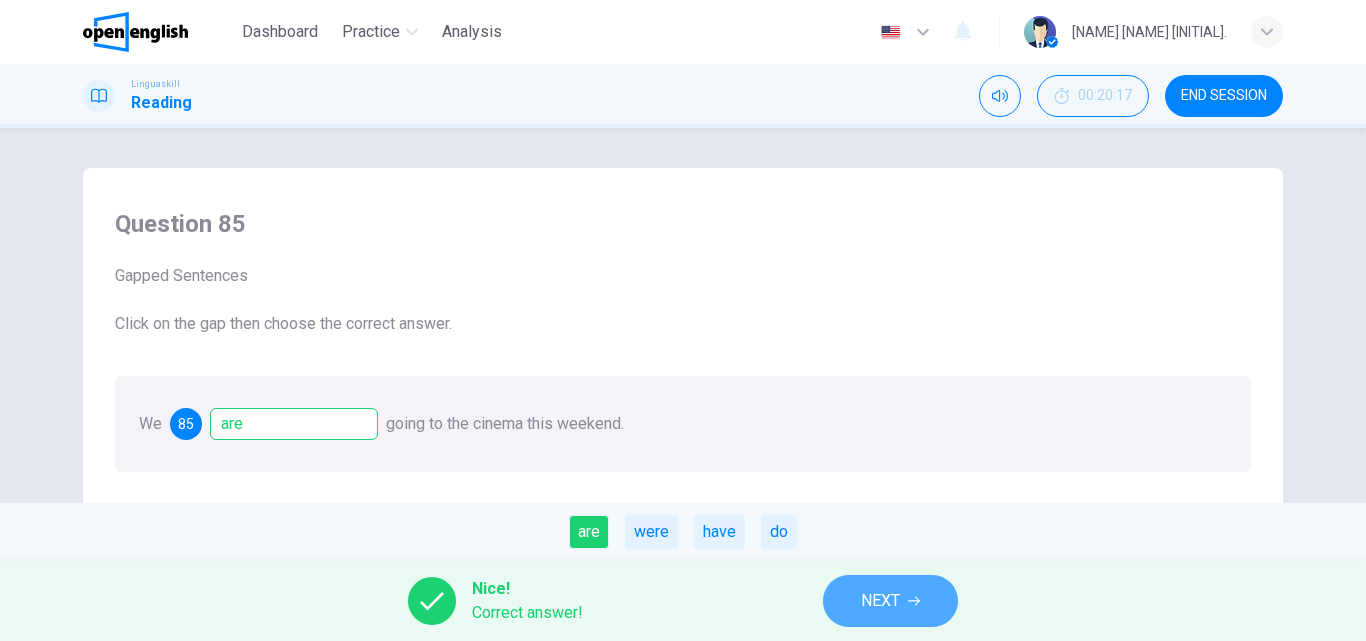 click on "NEXT" at bounding box center (880, 601) 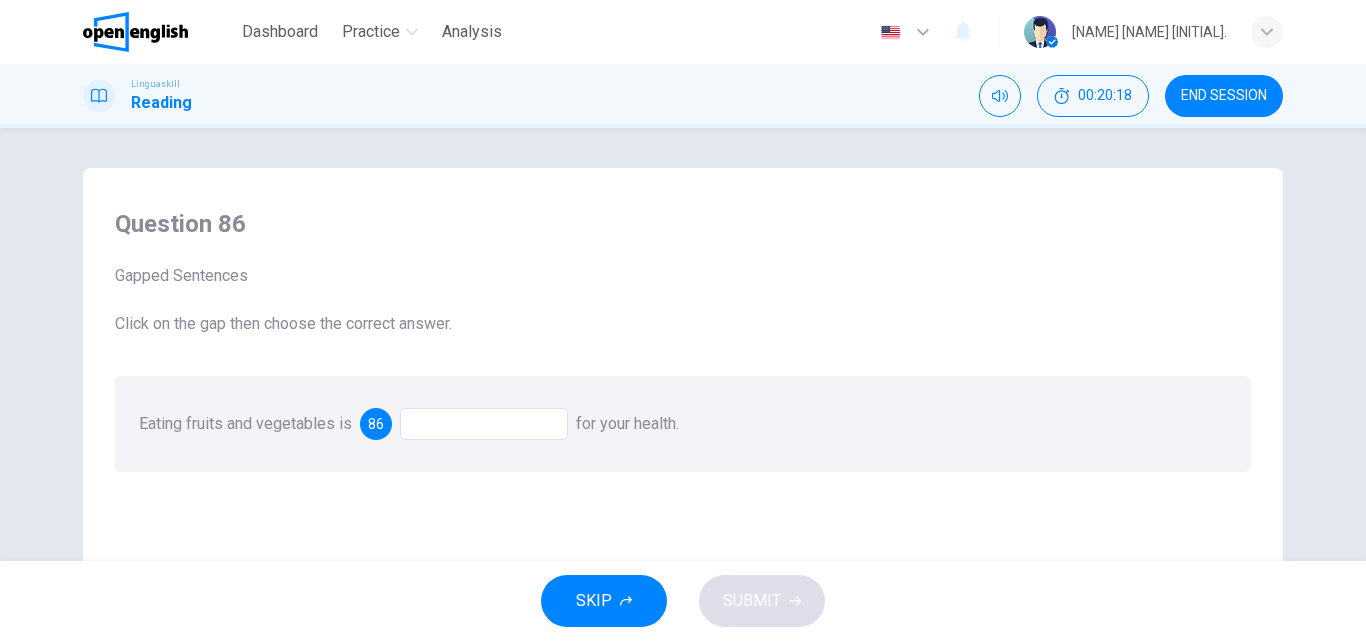 click at bounding box center (484, 424) 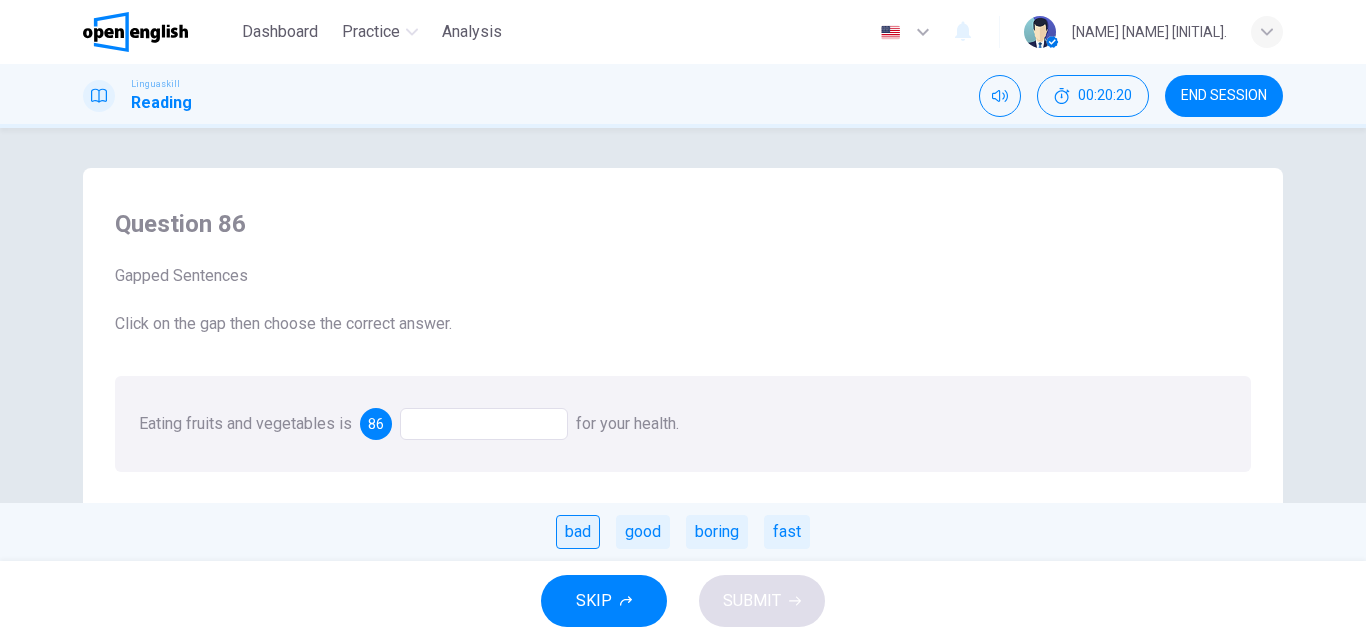 click on "bad" at bounding box center [578, 532] 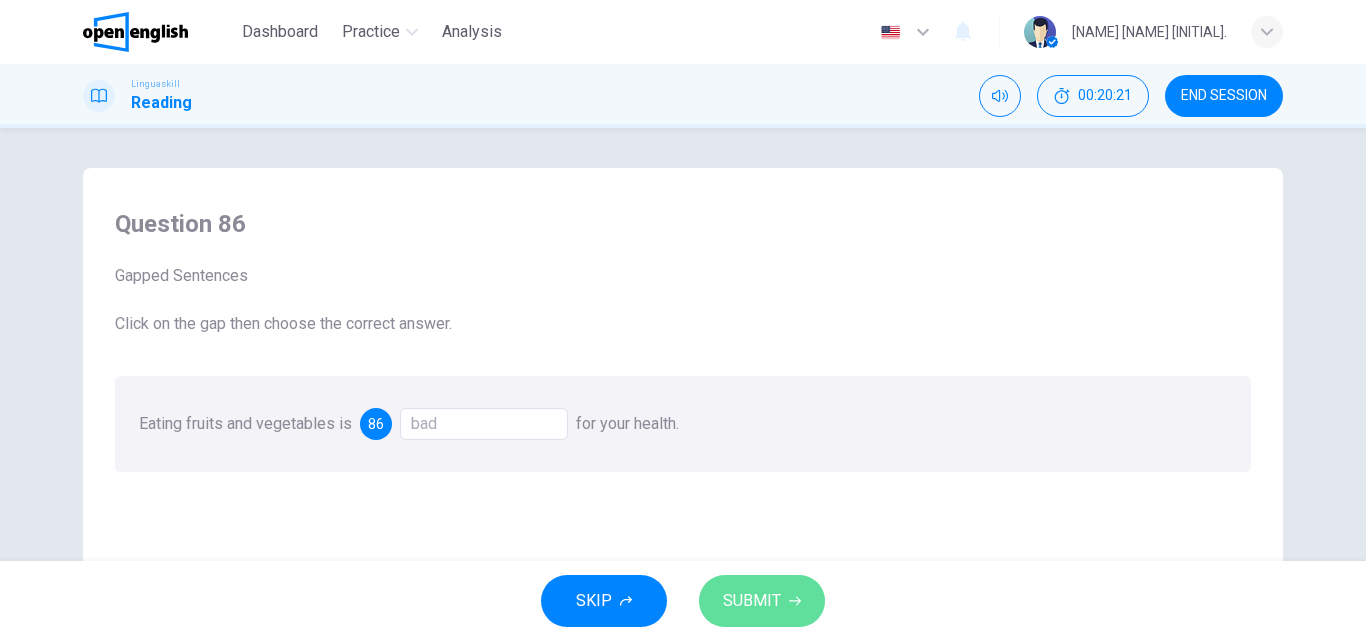 click on "SUBMIT" at bounding box center [752, 601] 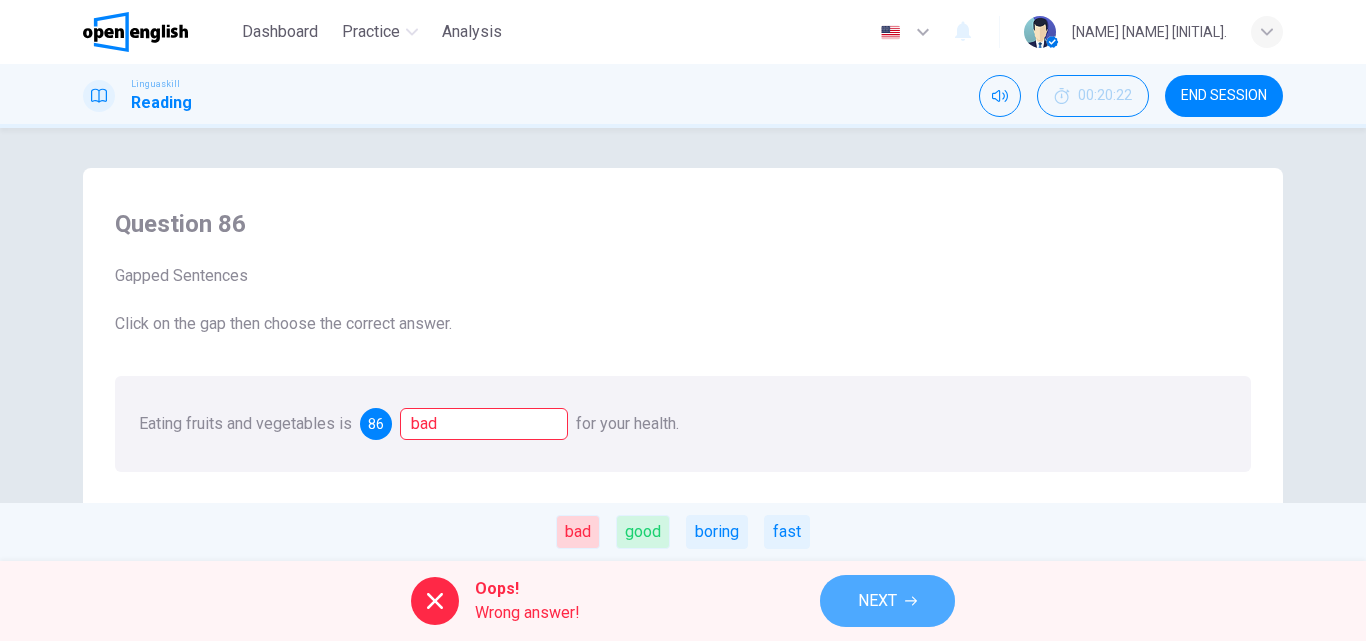 click on "NEXT" at bounding box center (877, 601) 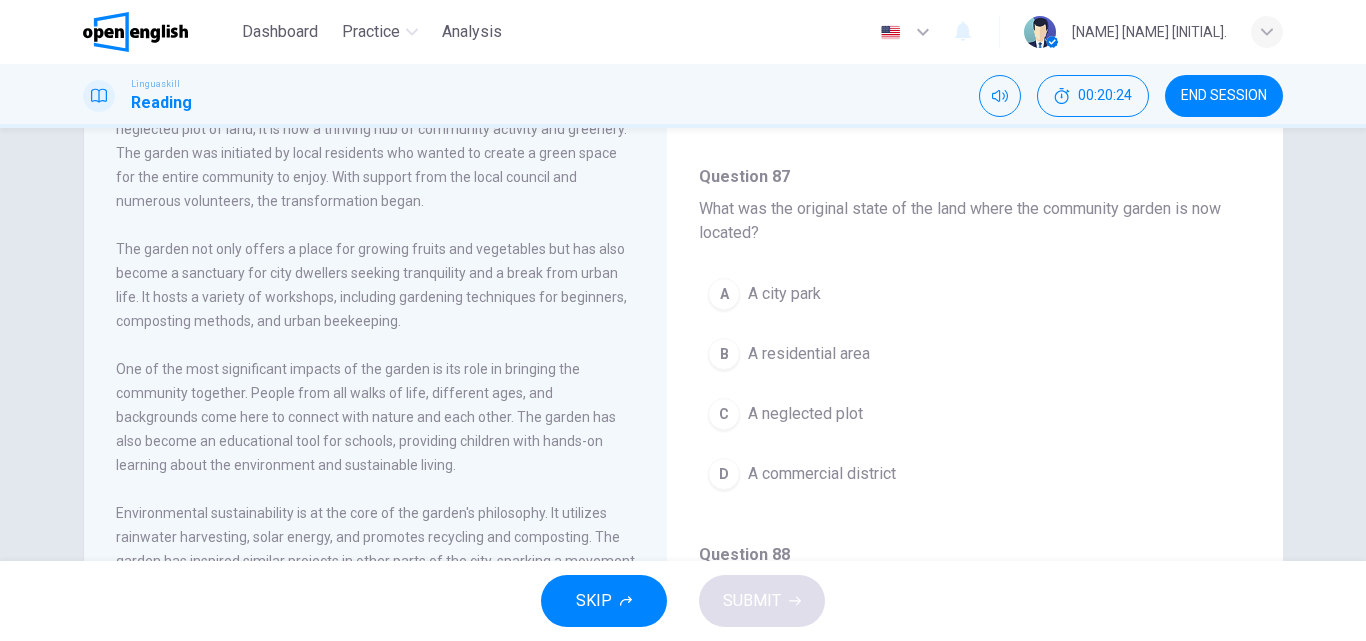 scroll, scrollTop: 162, scrollLeft: 0, axis: vertical 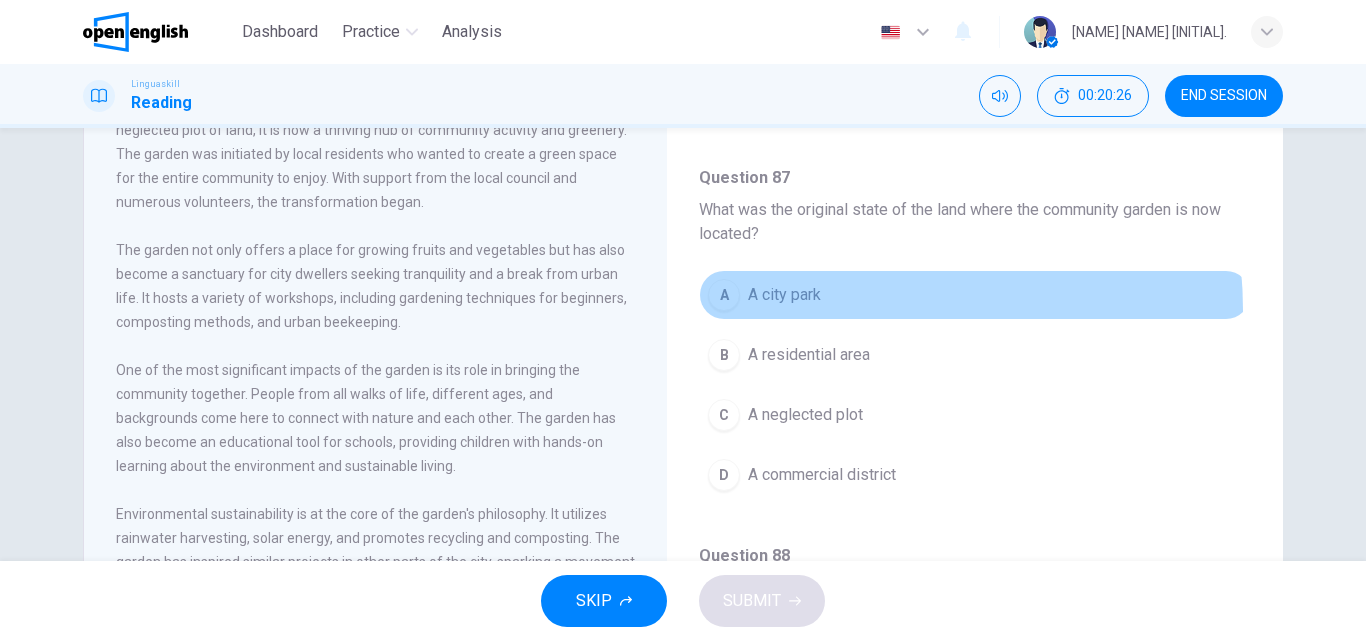 click on "A A city park" at bounding box center (975, 295) 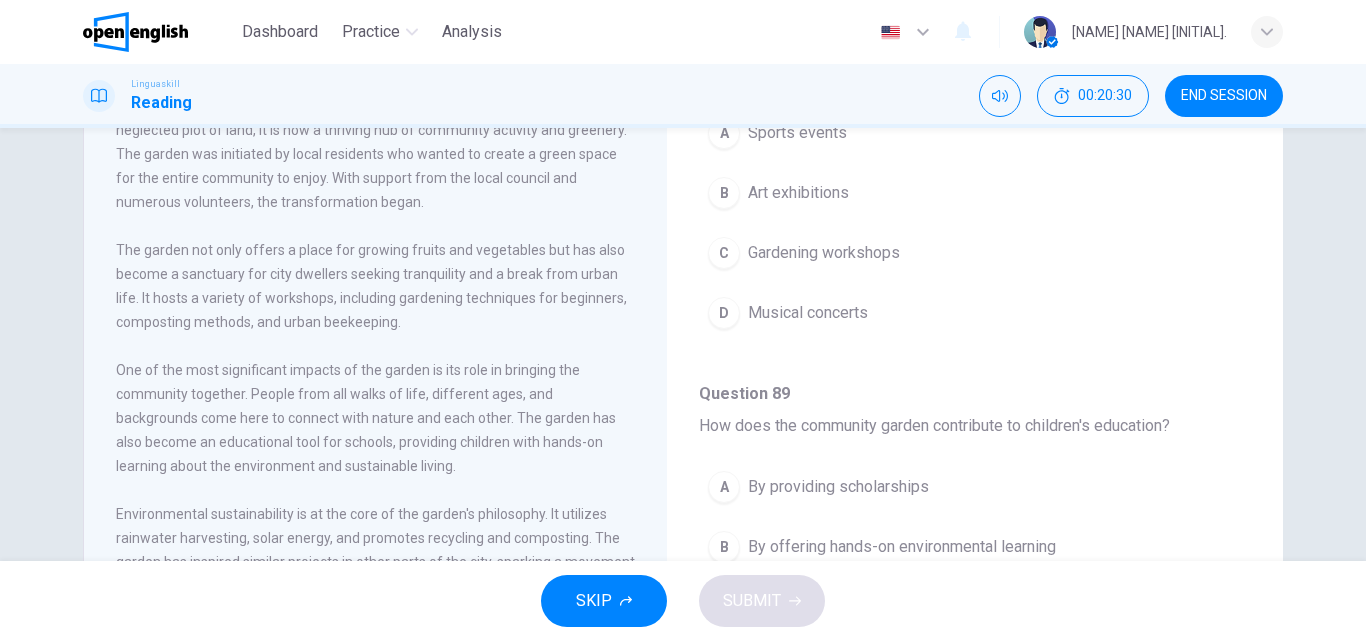 scroll, scrollTop: 486, scrollLeft: 0, axis: vertical 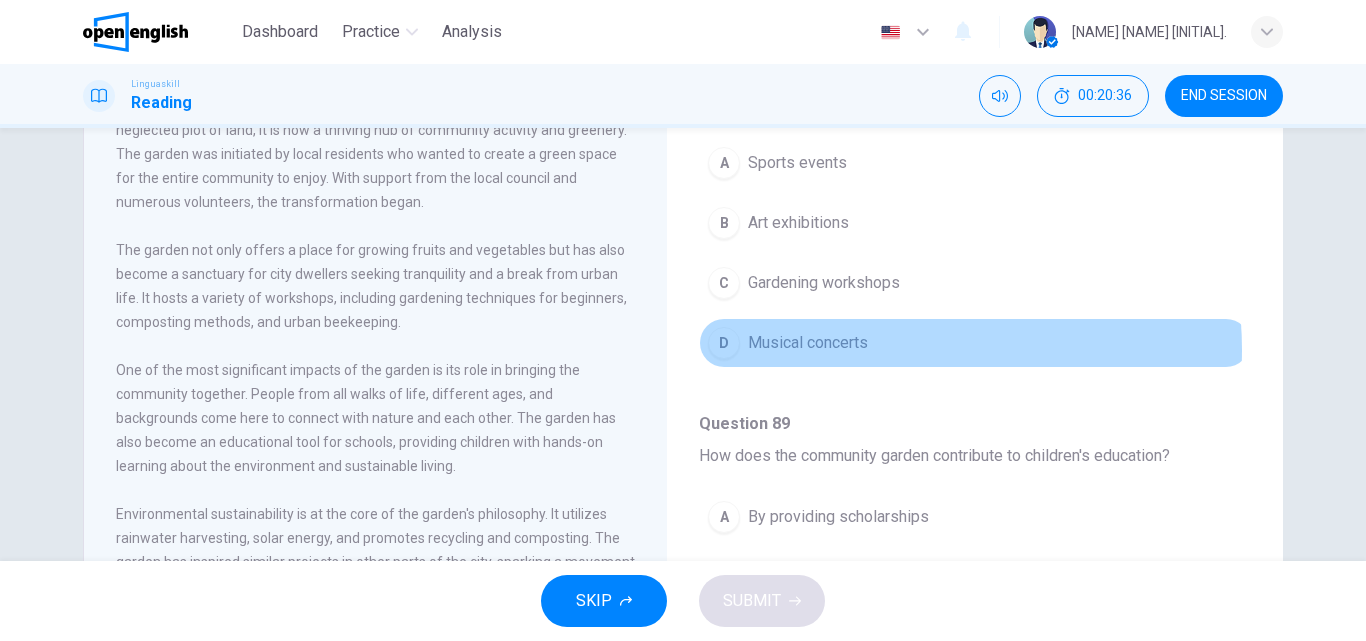 click on "Musical concerts" at bounding box center (808, 343) 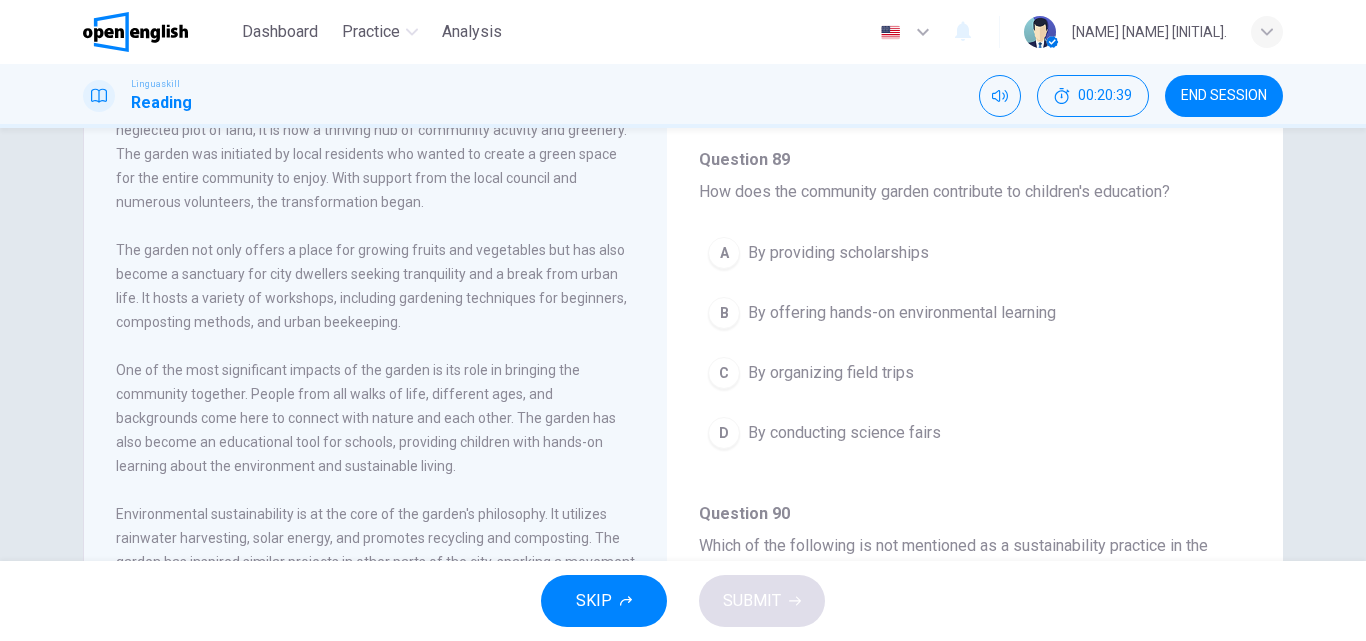 scroll, scrollTop: 753, scrollLeft: 0, axis: vertical 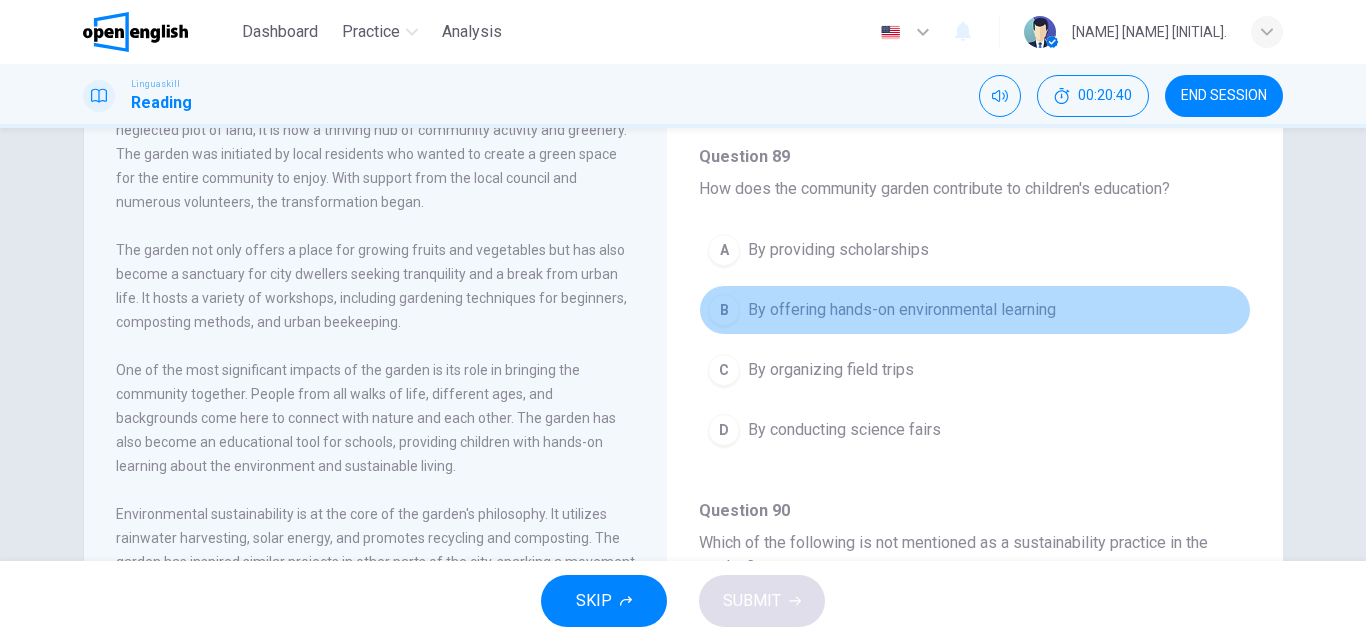 click on "B By offering hands-on environmental learning" at bounding box center (975, 310) 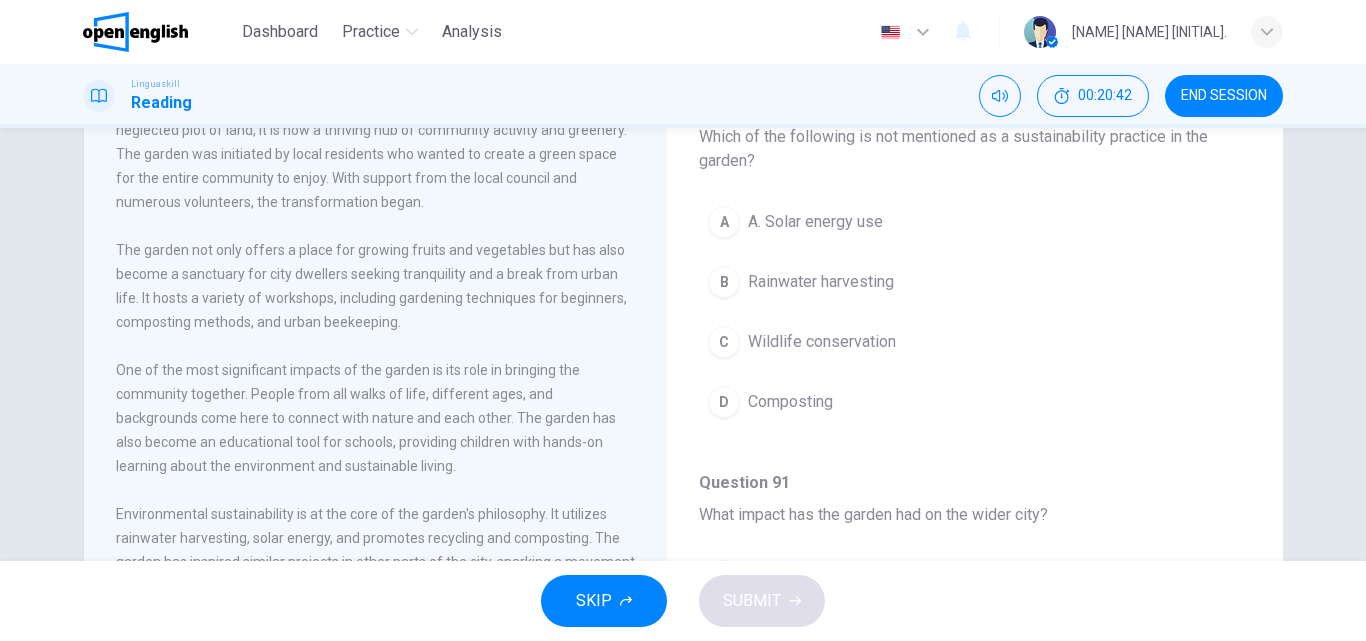 scroll, scrollTop: 1175, scrollLeft: 0, axis: vertical 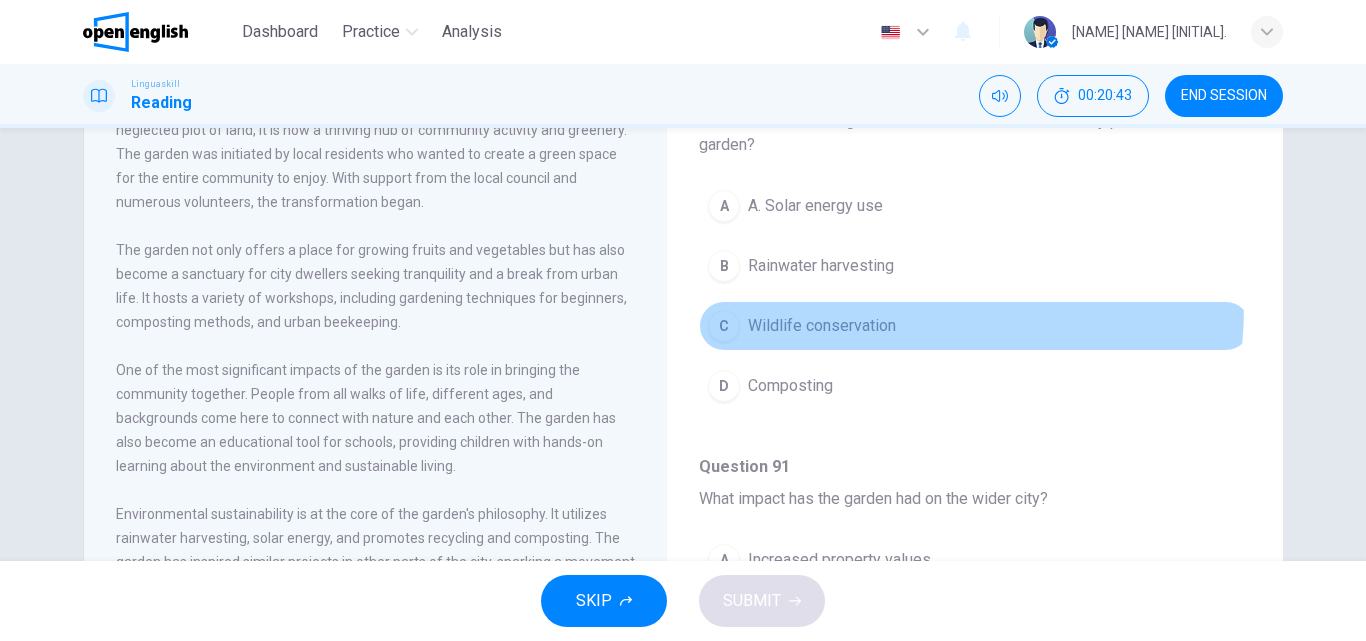 click on "C Wildlife conservation" at bounding box center [975, 326] 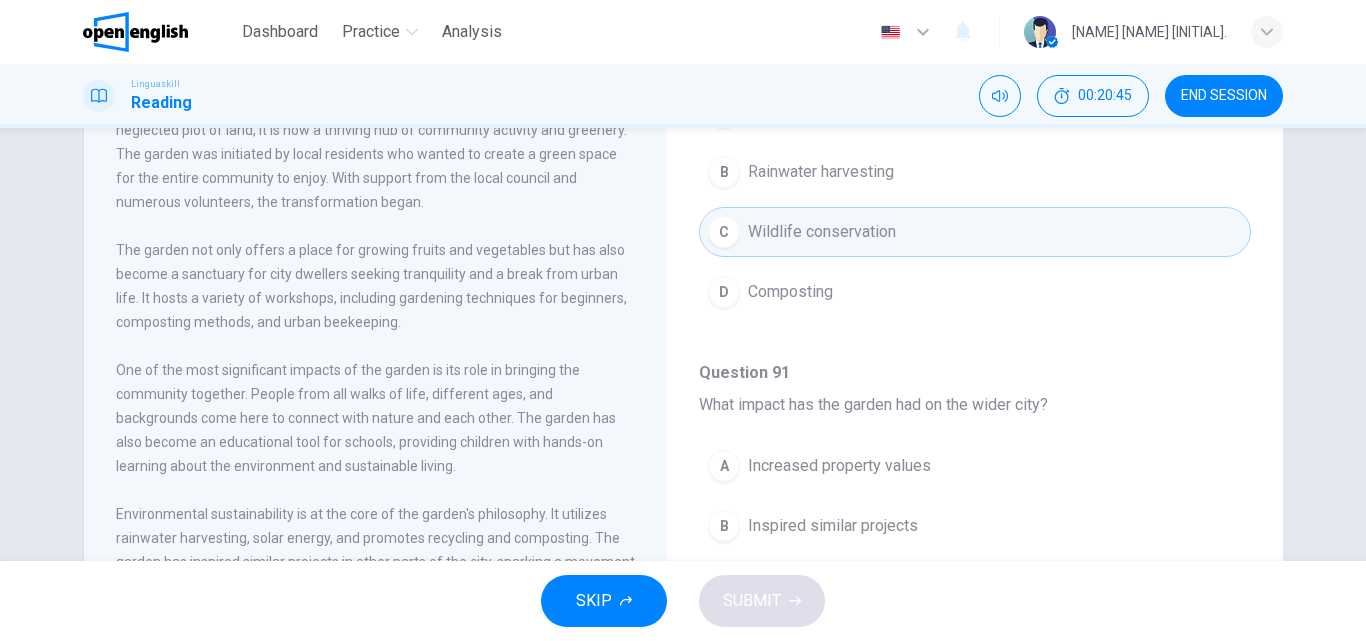 scroll, scrollTop: 1299, scrollLeft: 0, axis: vertical 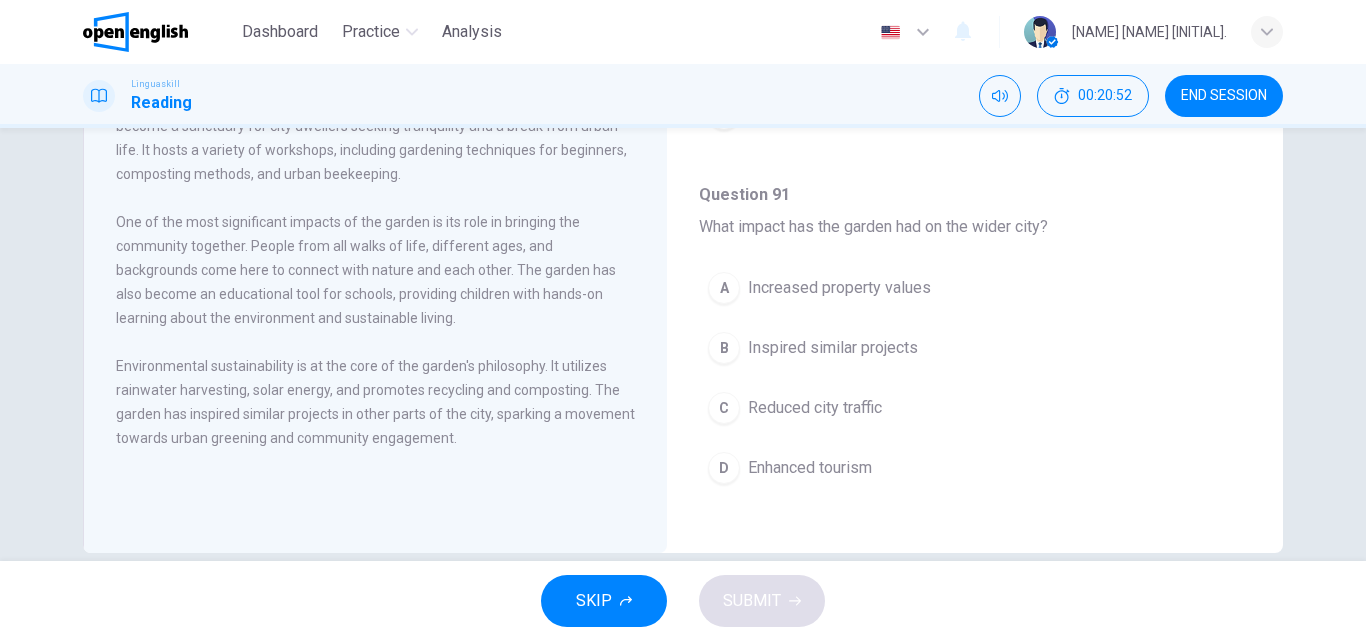 click on "A Increased property values B Inspired similar projects C Reduced city traffic D Enhanced tourism" at bounding box center (975, 388) 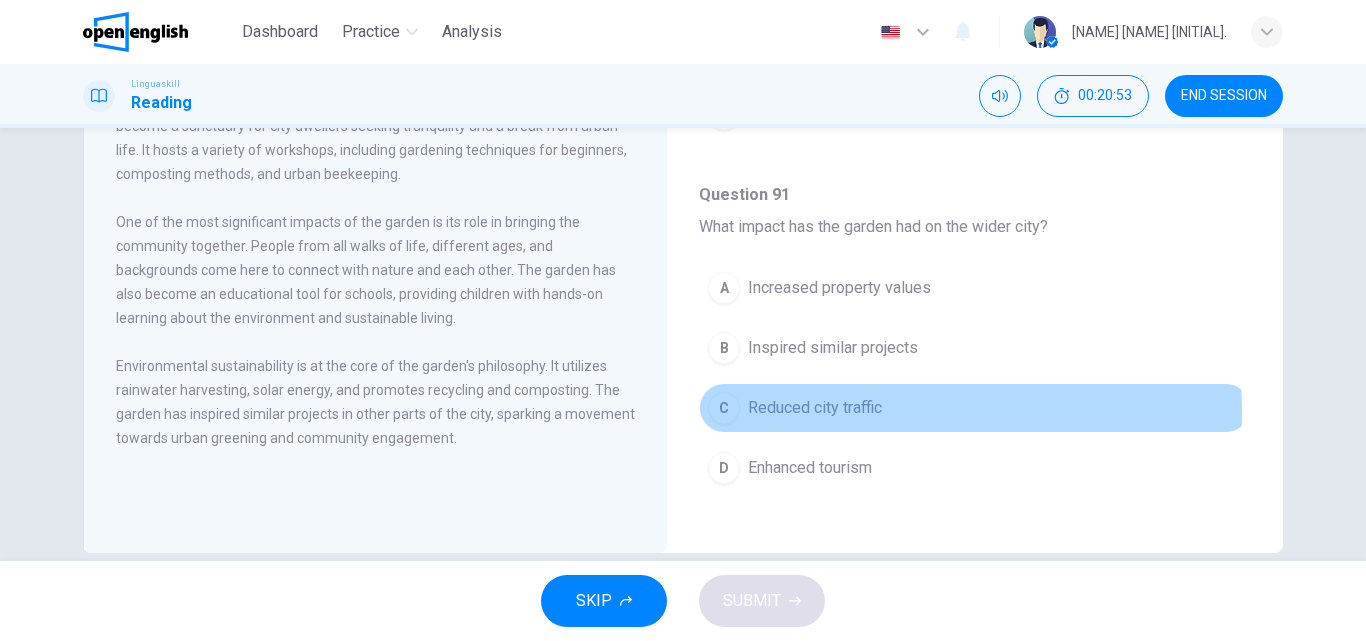 click on "Reduced city traffic" at bounding box center [815, 408] 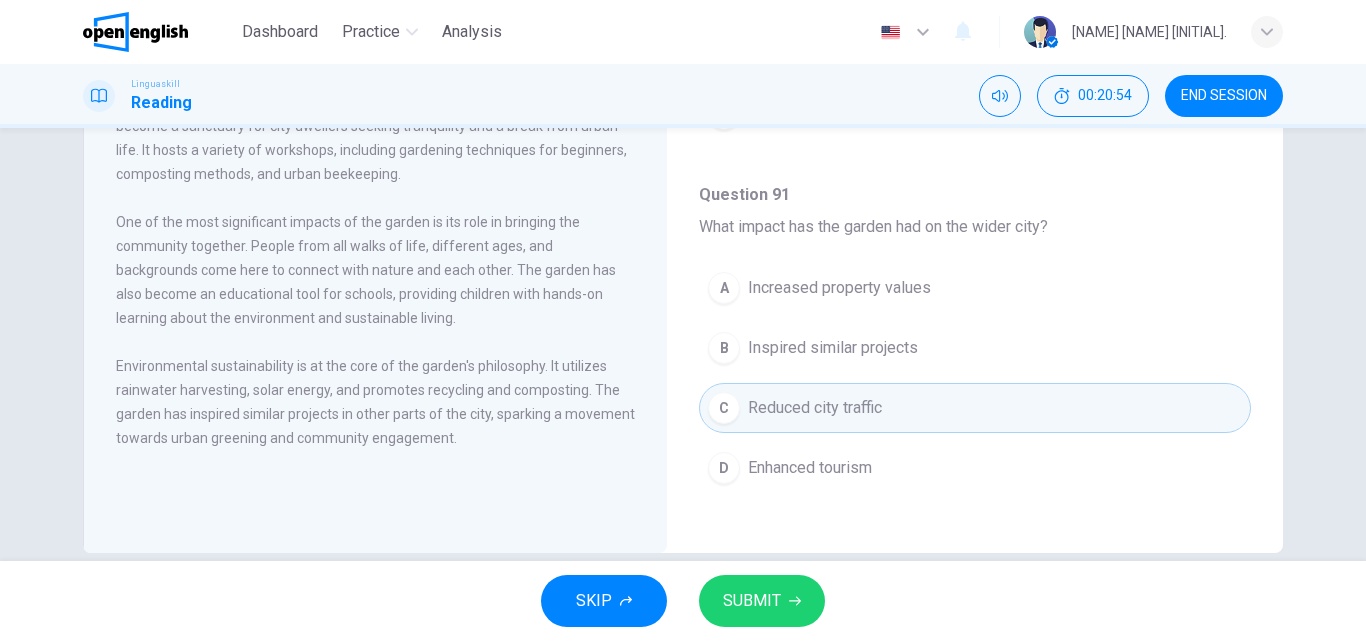 click on "SKIP SUBMIT" at bounding box center [683, 601] 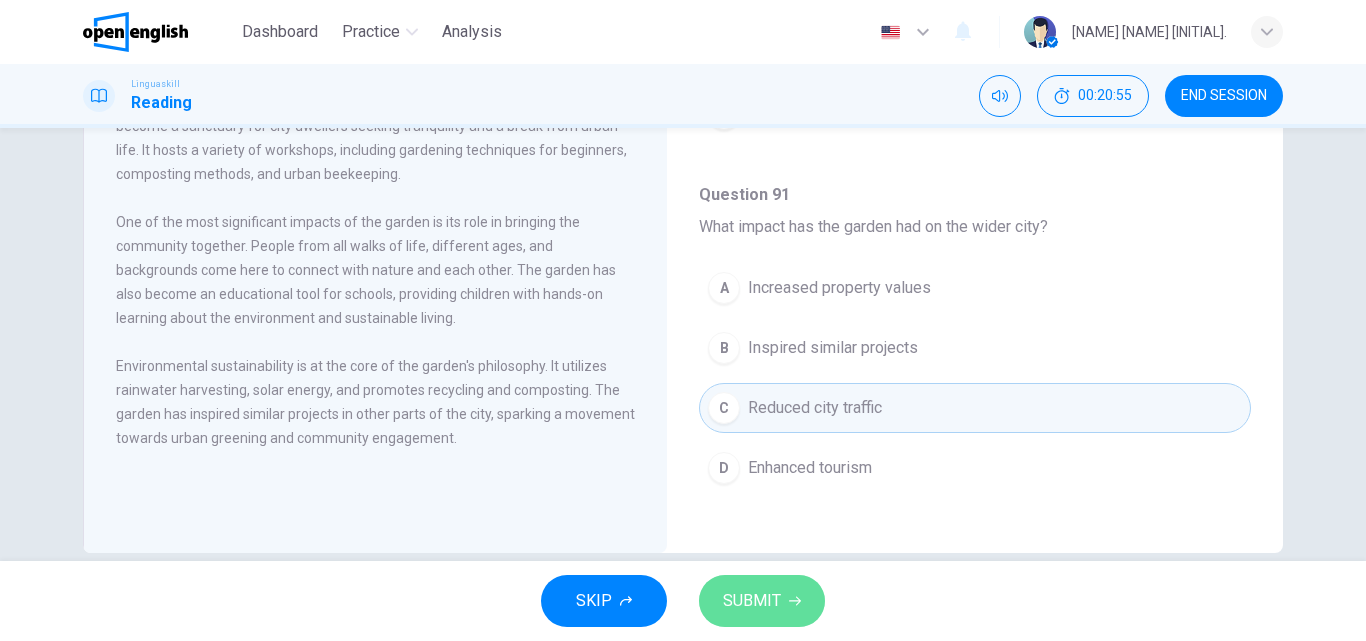 click on "SUBMIT" at bounding box center (762, 601) 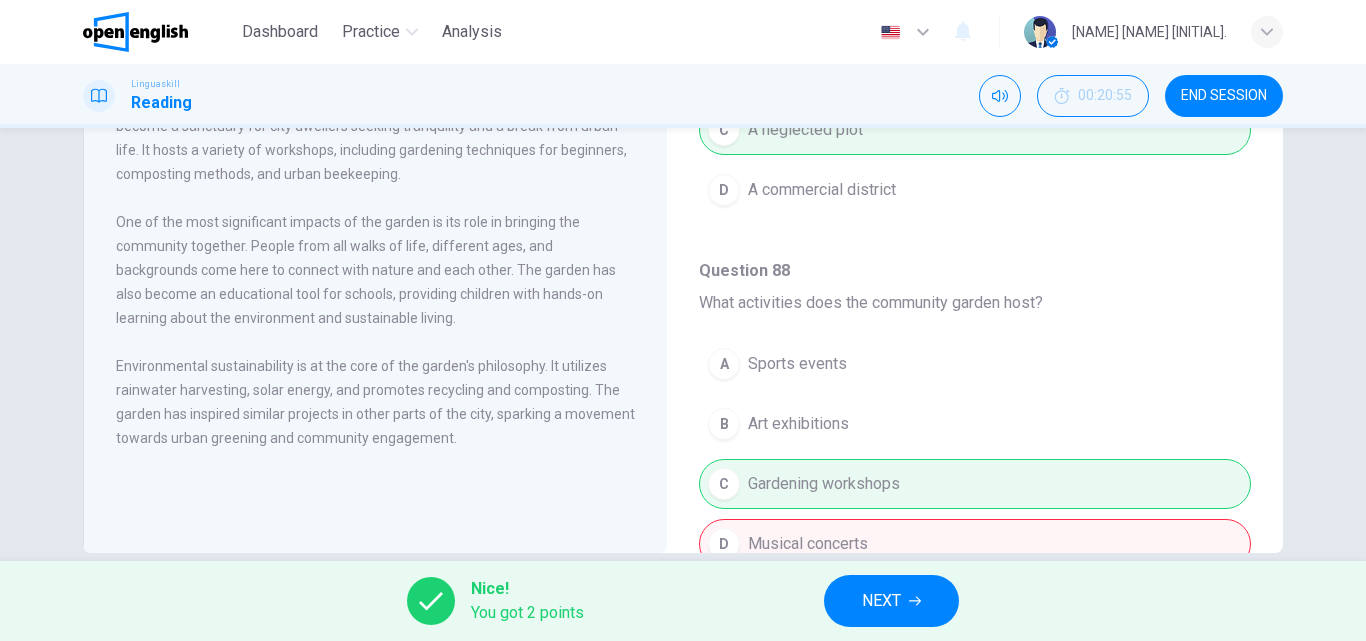 scroll, scrollTop: 0, scrollLeft: 0, axis: both 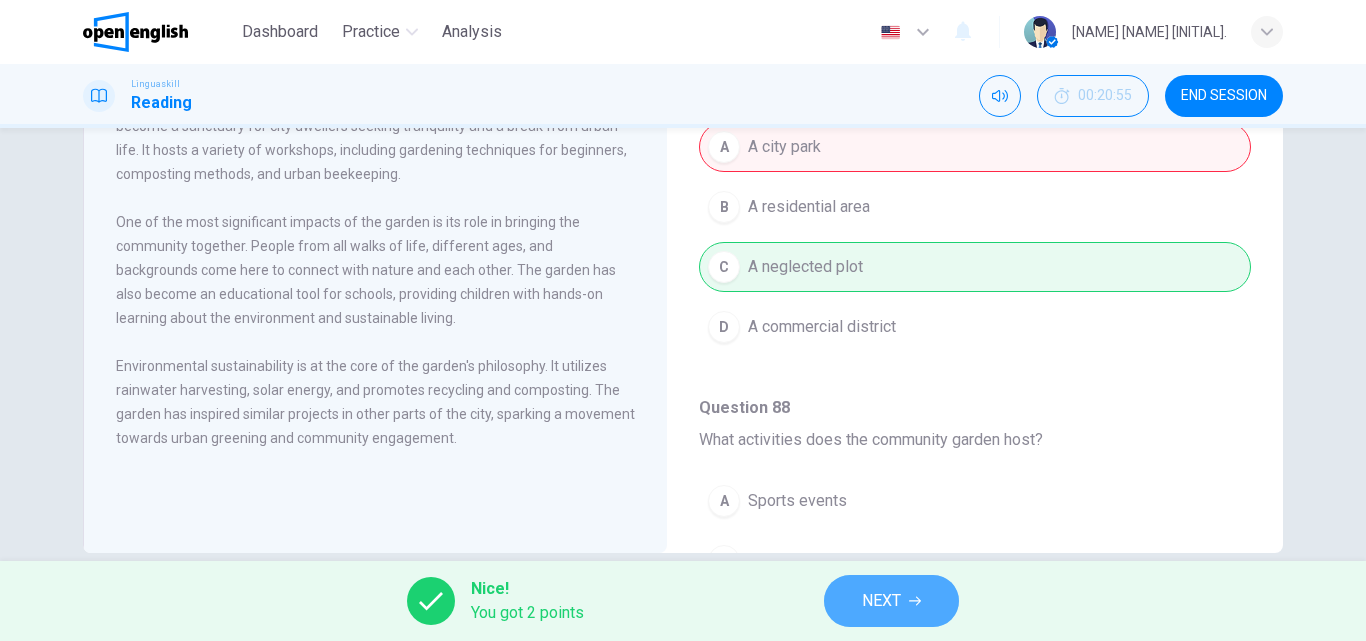 click on "NEXT" at bounding box center (881, 601) 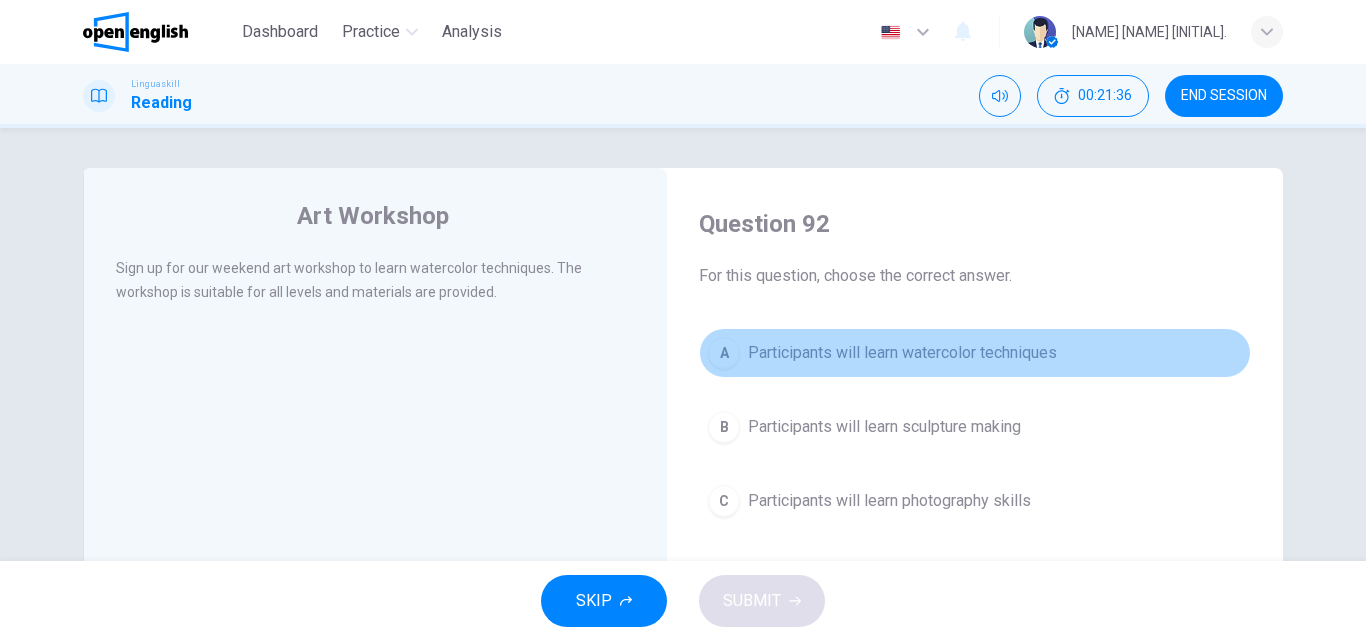 click on "Participants will learn watercolor techniques" at bounding box center [902, 353] 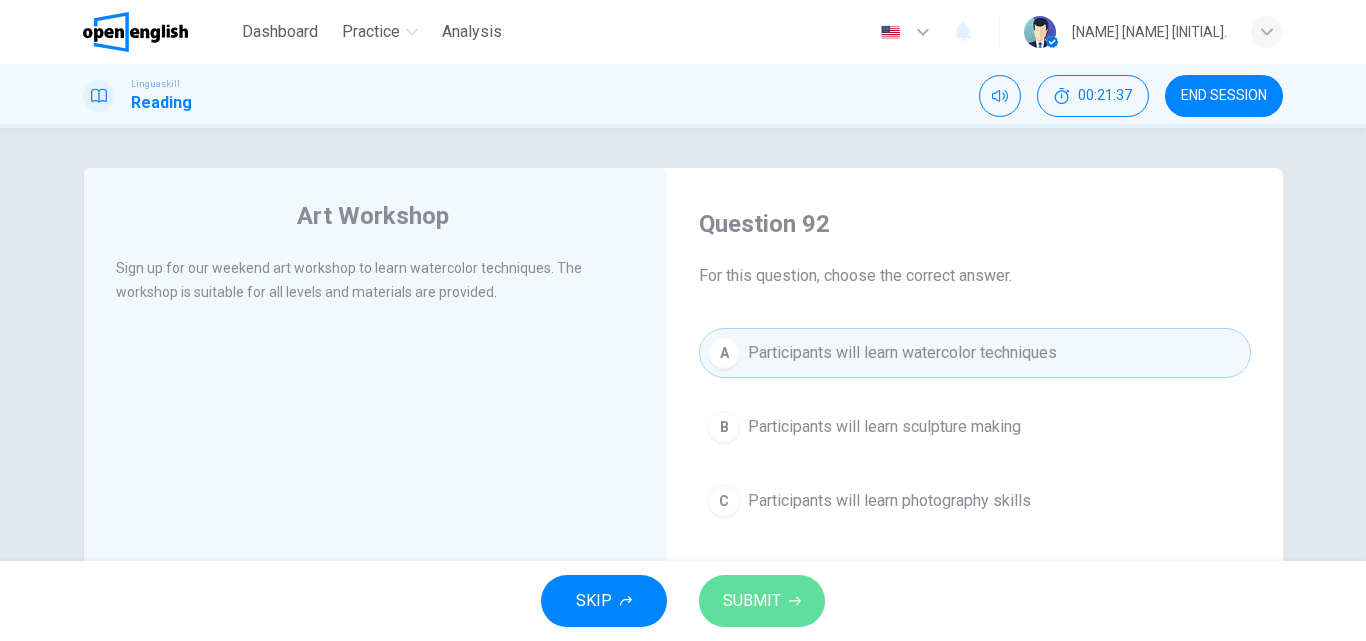 click on "SUBMIT" at bounding box center (762, 601) 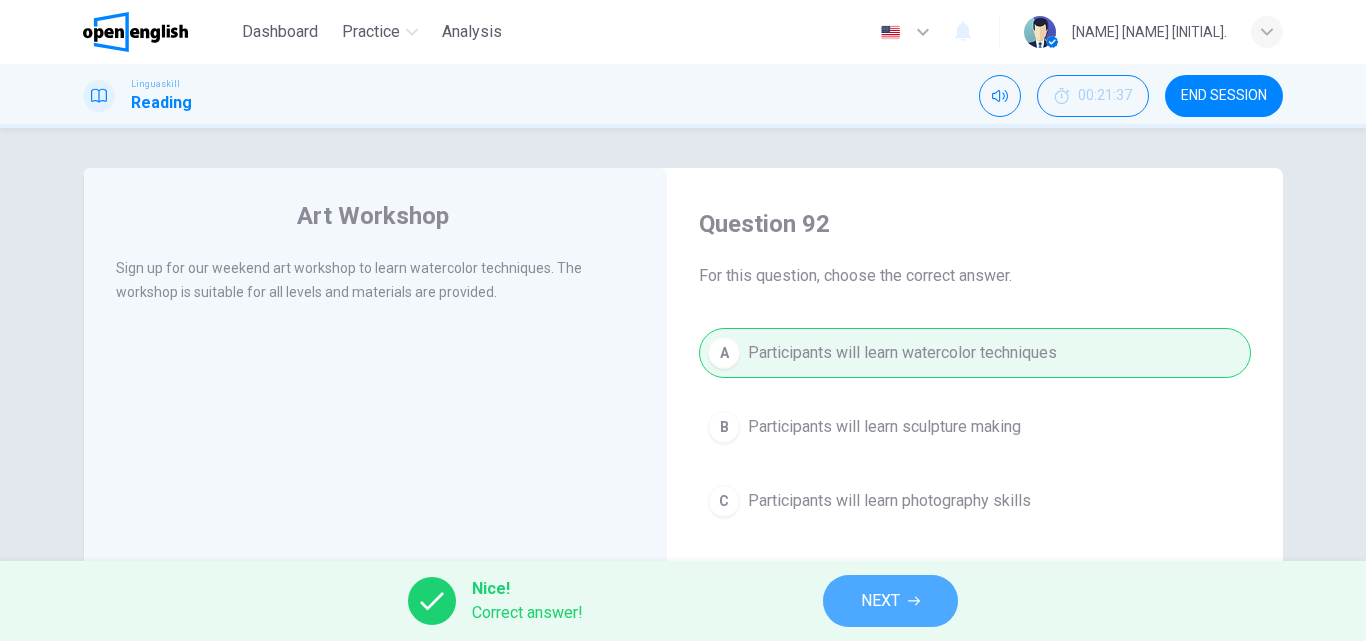 click on "NEXT" at bounding box center (890, 601) 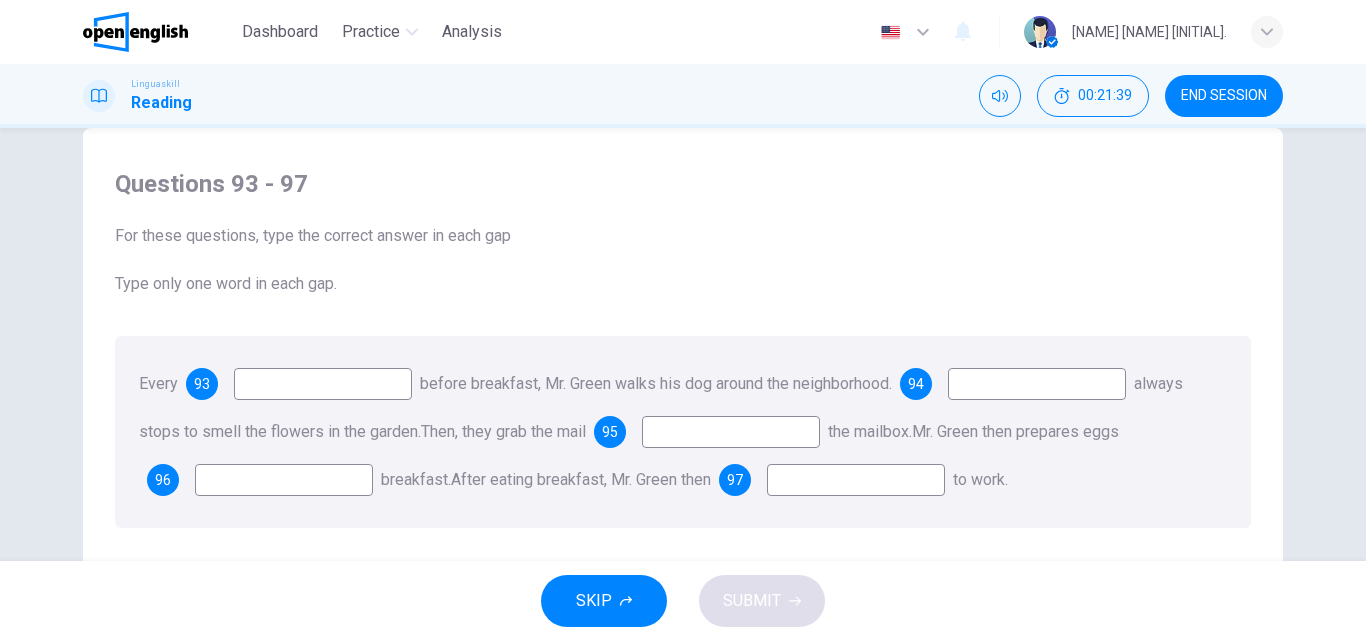 scroll, scrollTop: 42, scrollLeft: 0, axis: vertical 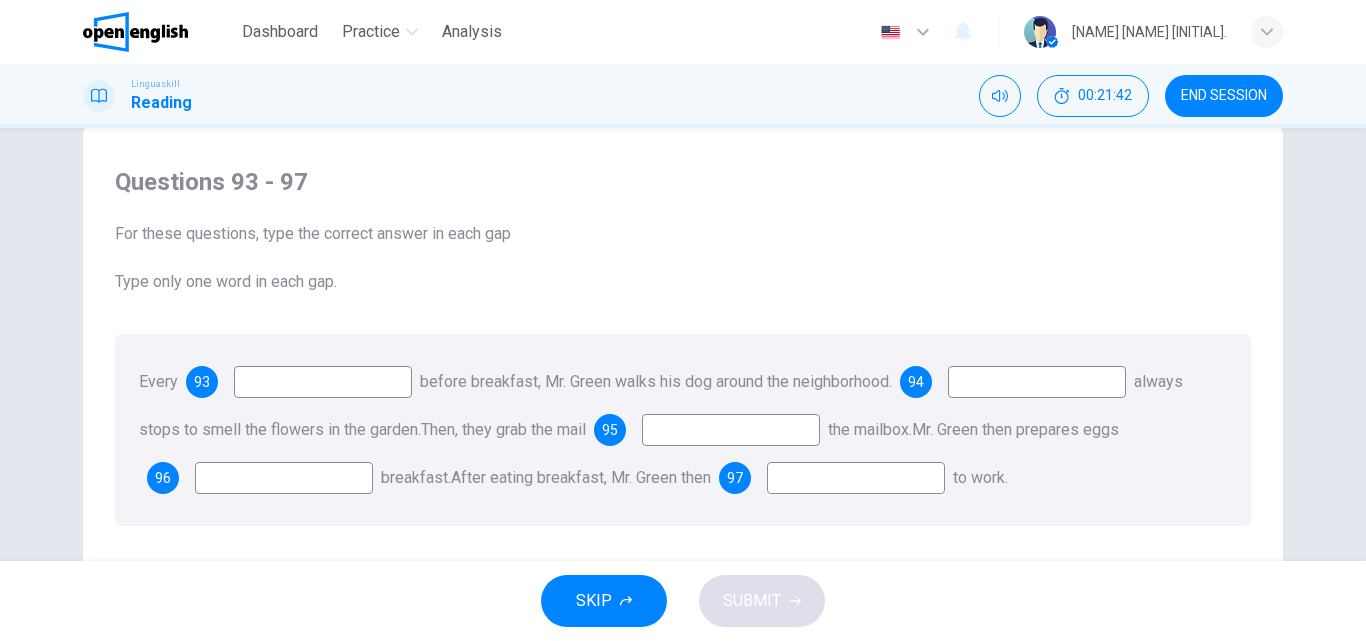 click at bounding box center (323, 382) 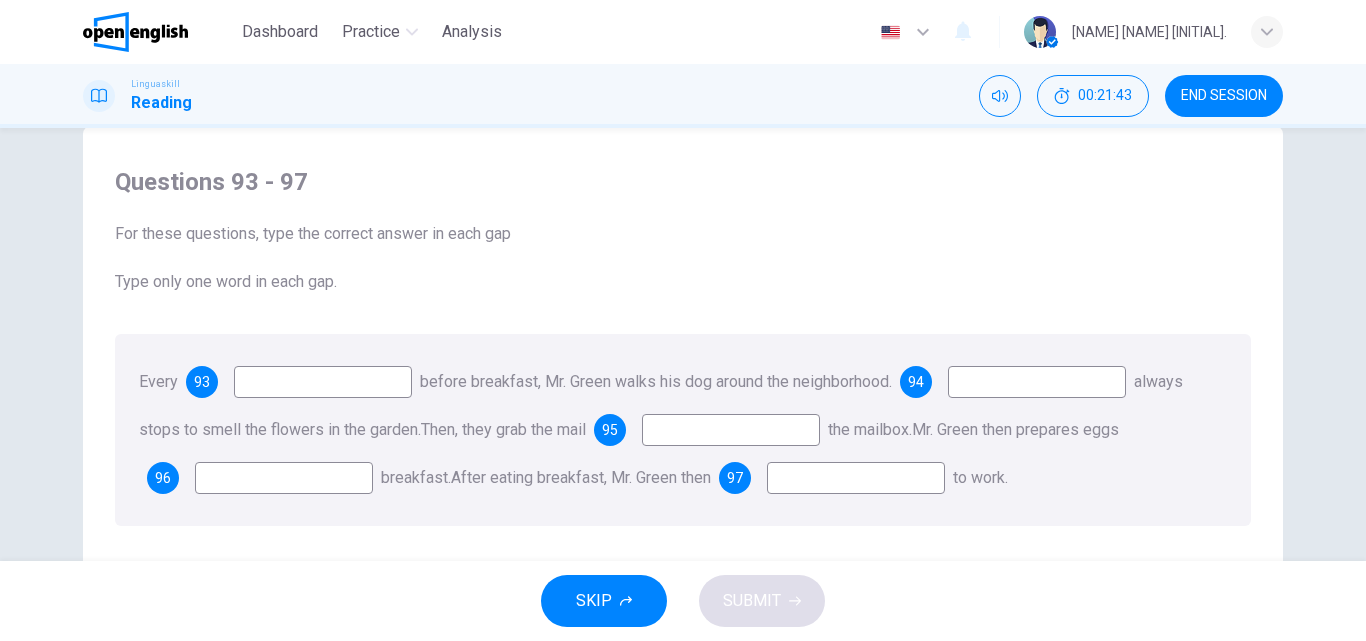 click at bounding box center [323, 382] 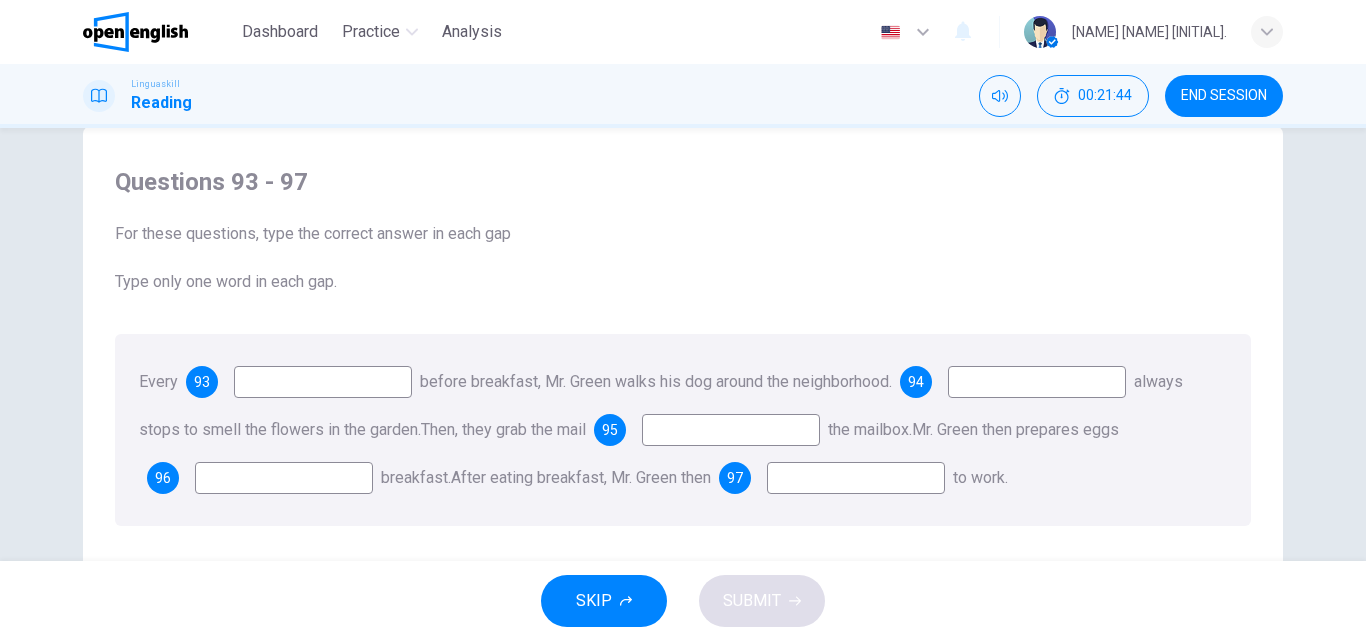 click at bounding box center [323, 382] 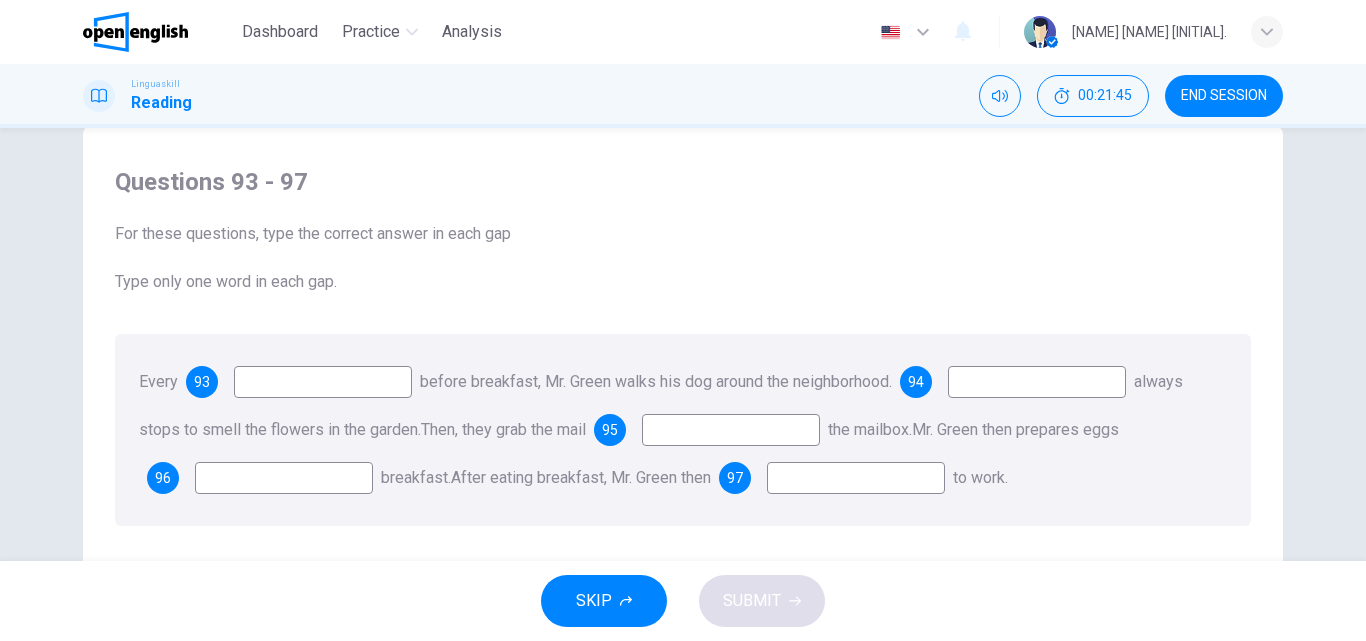 click at bounding box center [323, 382] 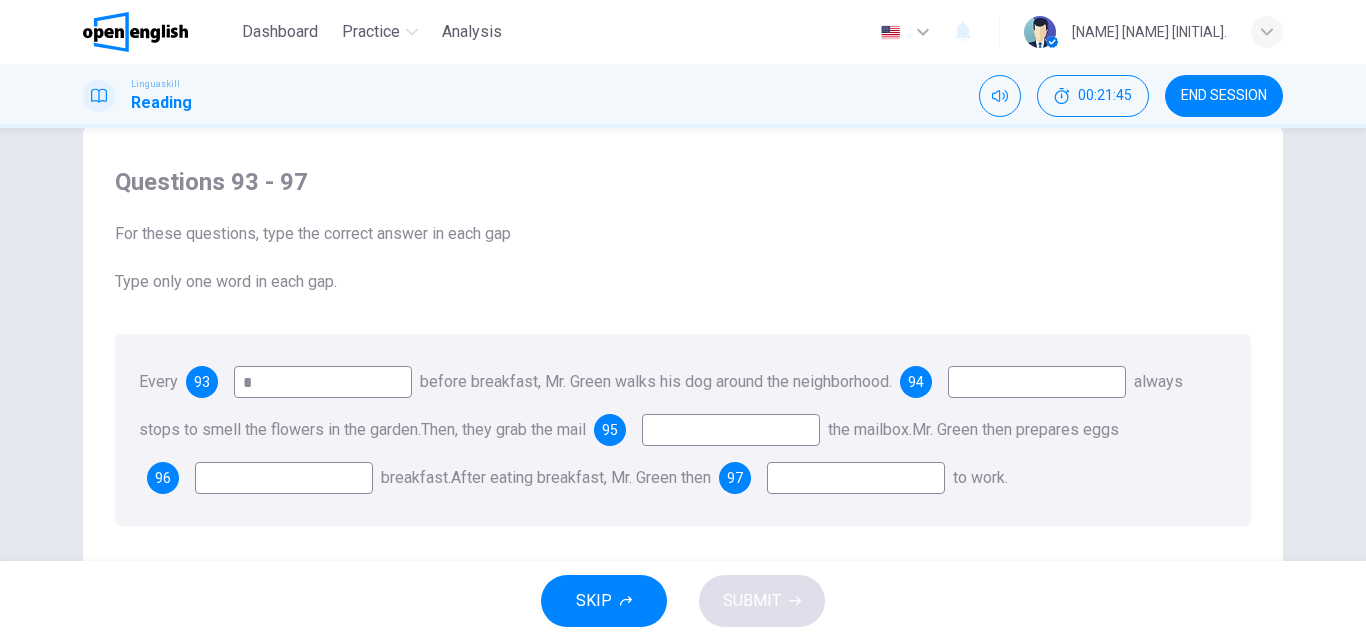 type on "*" 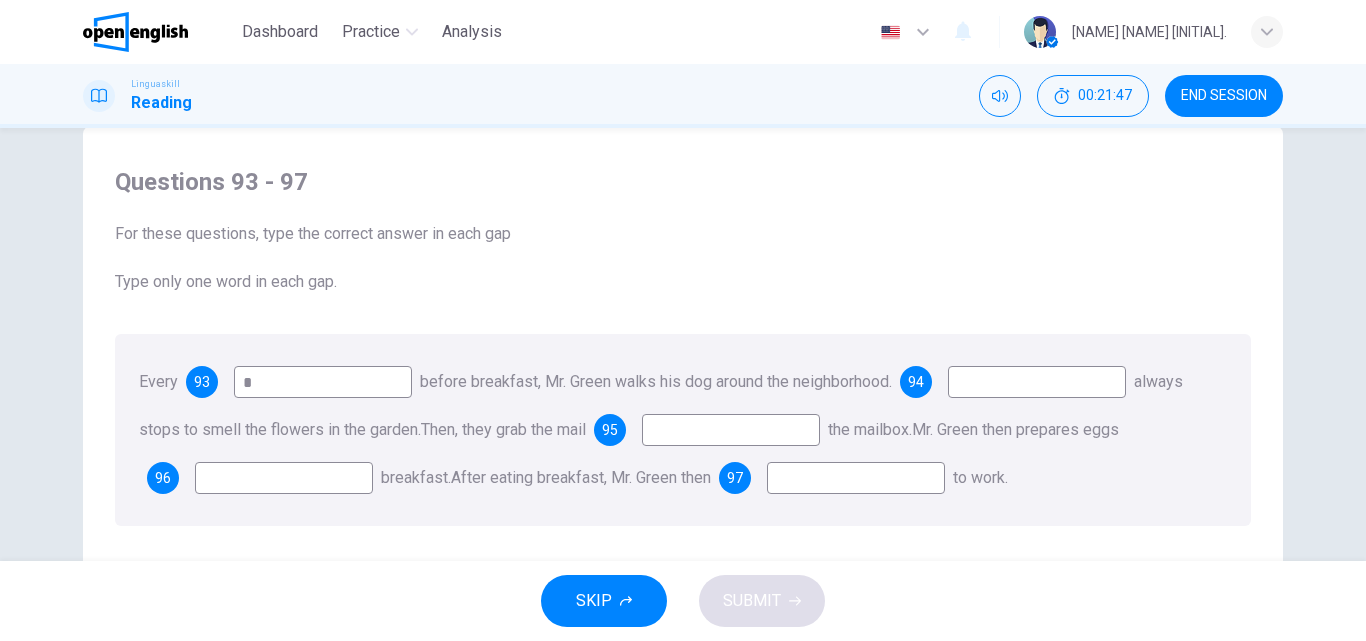 type 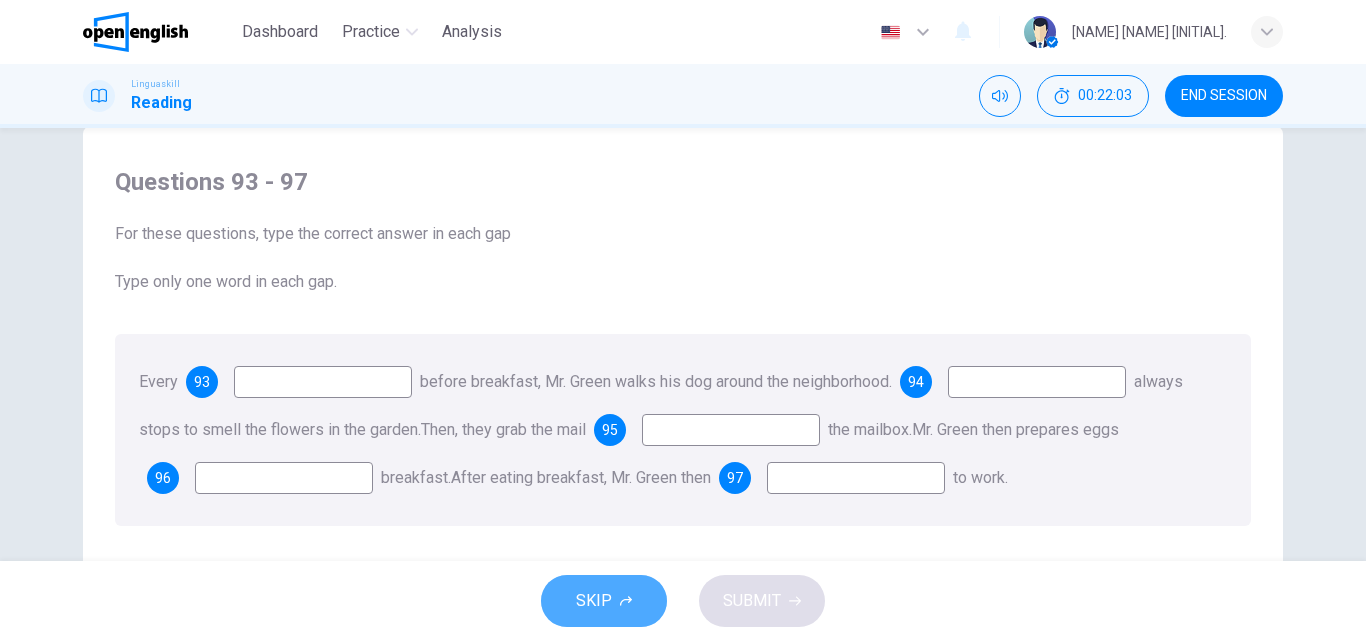 click on "SKIP" at bounding box center [594, 601] 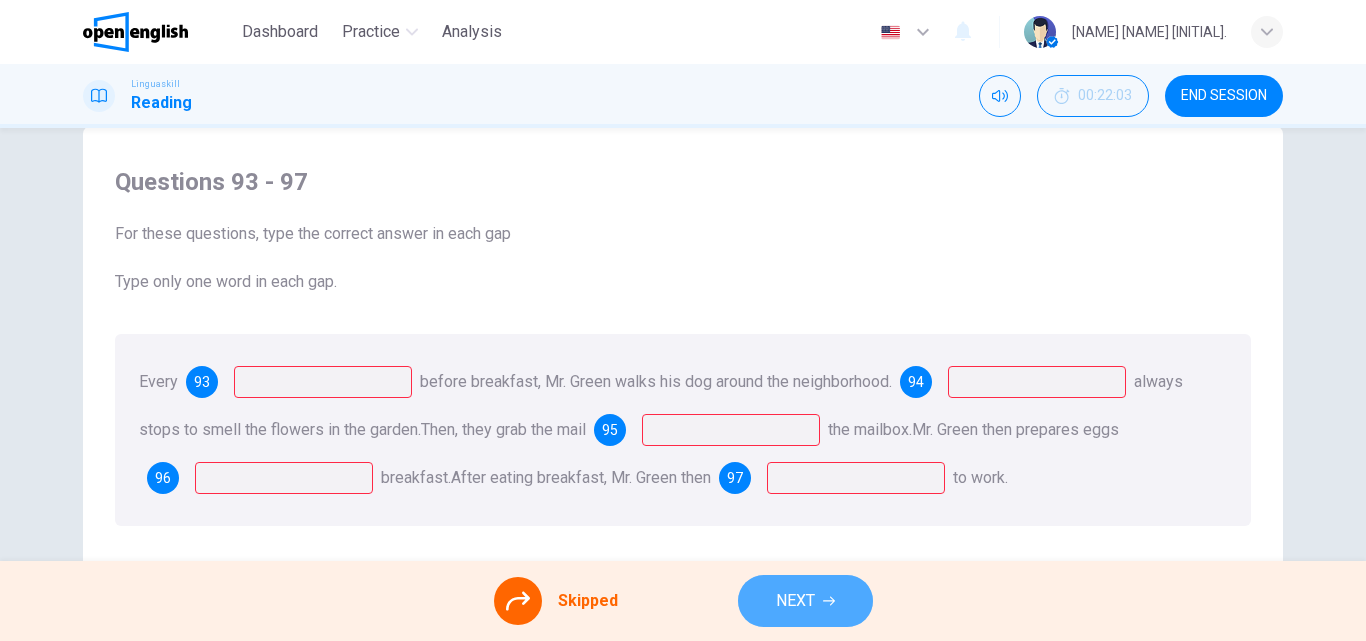 click on "NEXT" at bounding box center (795, 601) 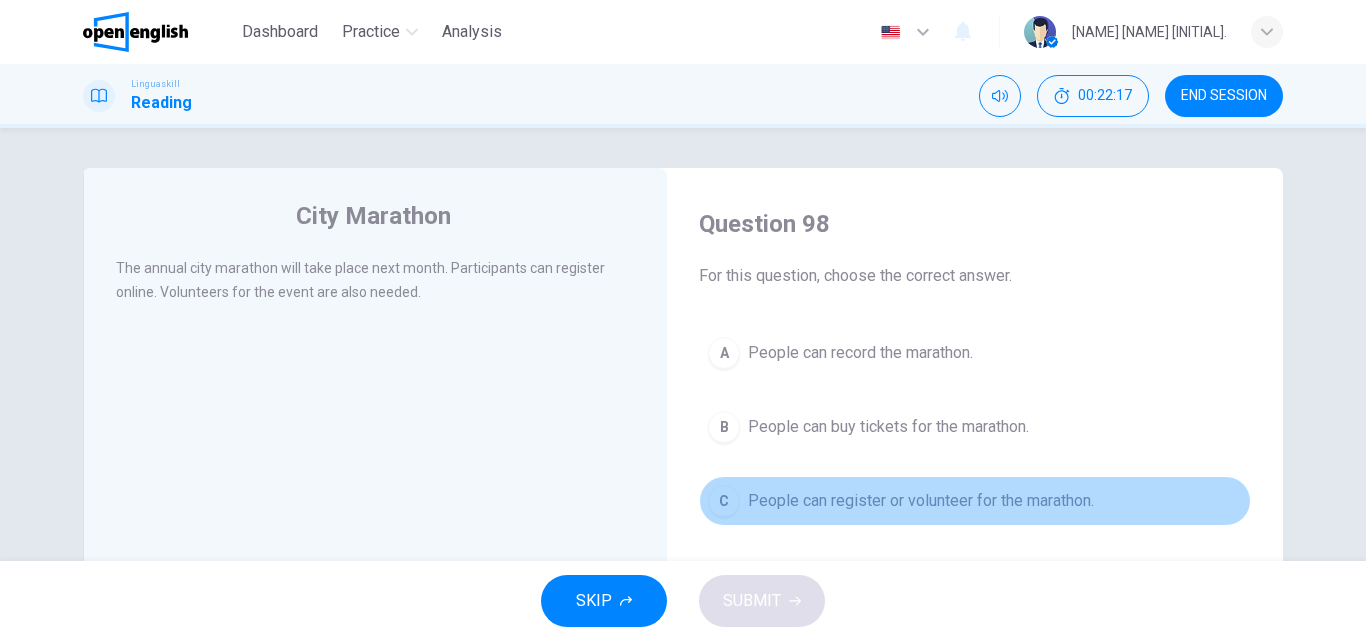 click on "C People can register or volunteer for the marathon." at bounding box center (975, 501) 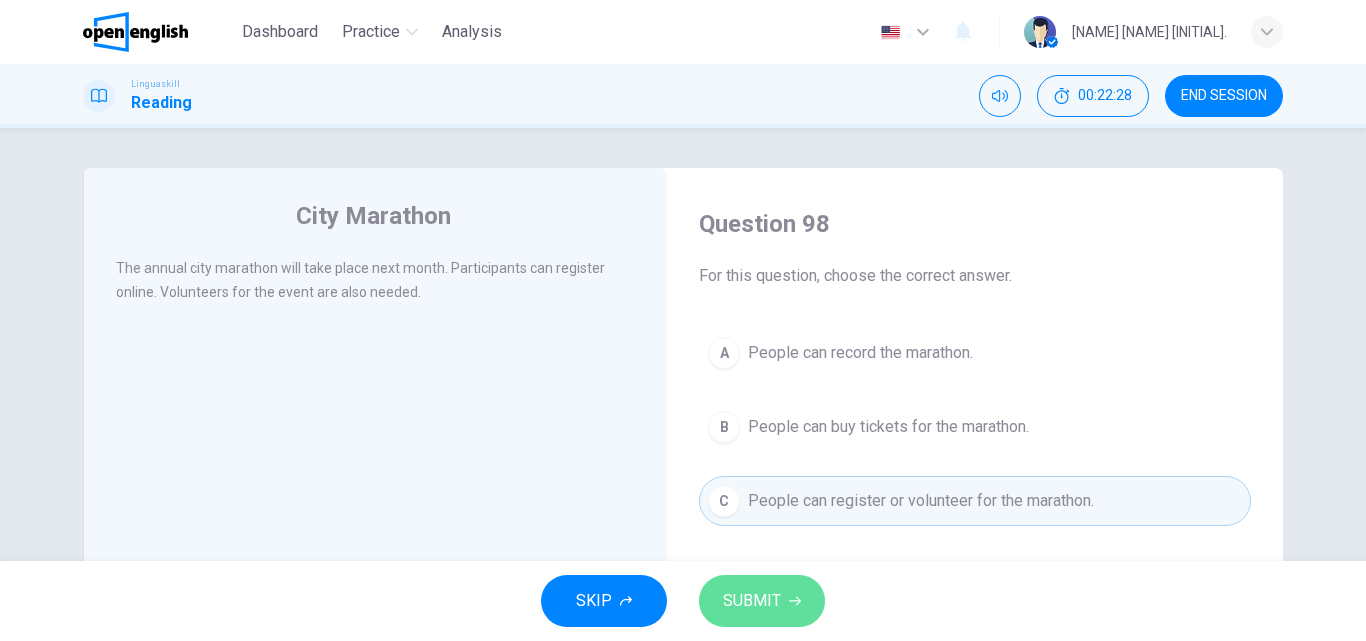 click on "SUBMIT" at bounding box center (752, 601) 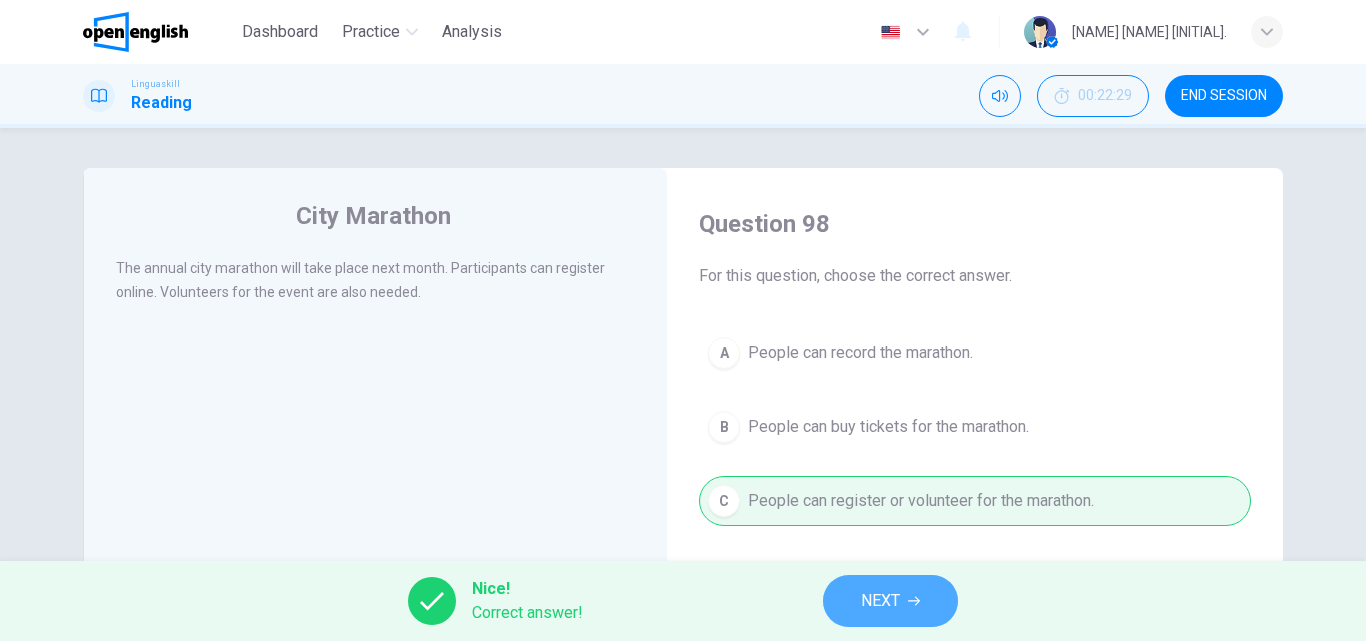 click on "NEXT" at bounding box center (880, 601) 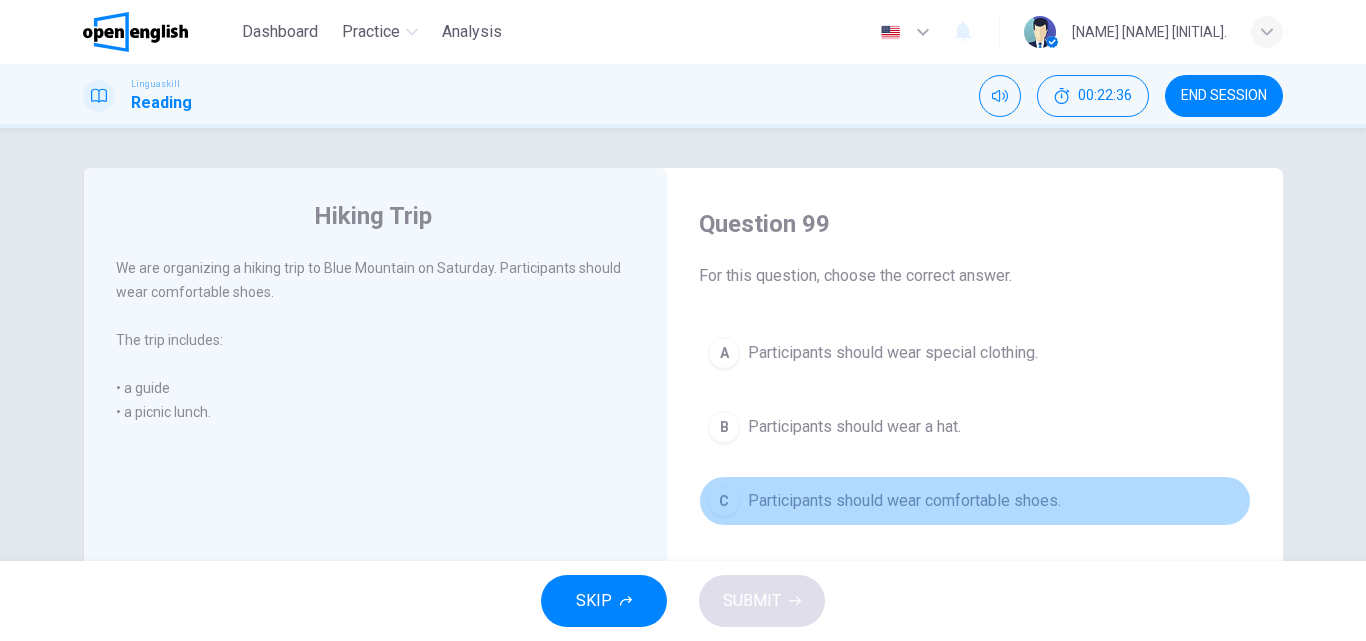 click on "Participants should wear comfortable shoes." at bounding box center [904, 501] 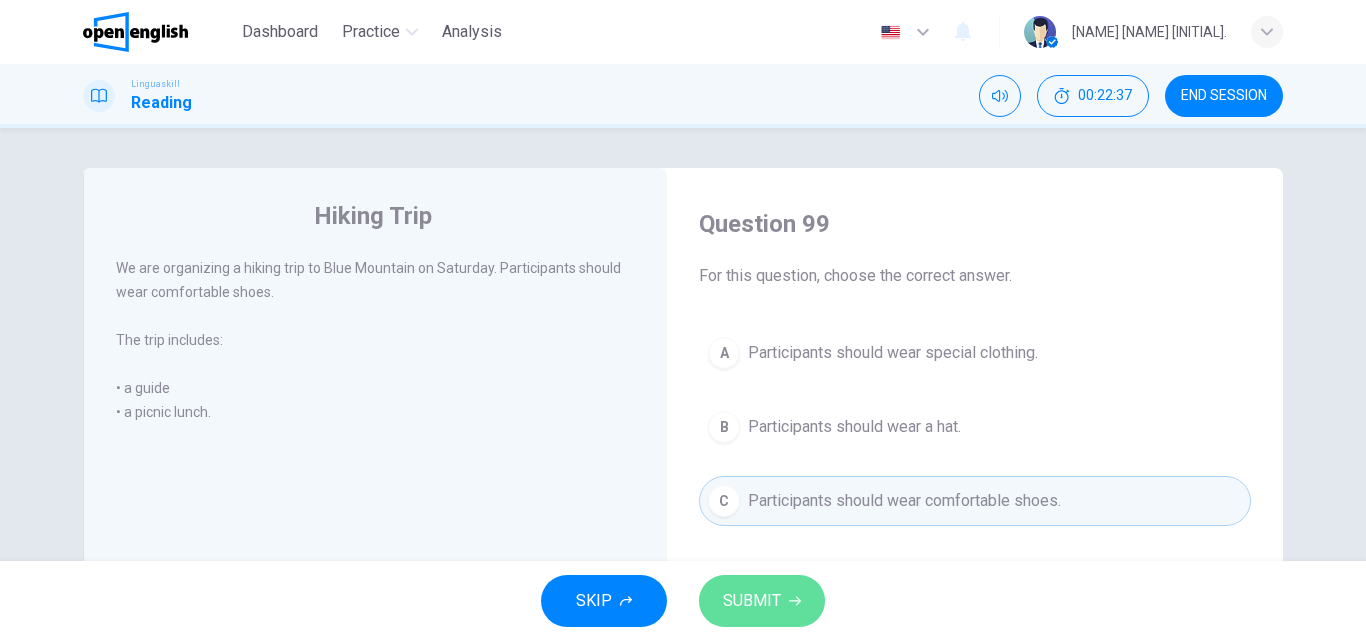 click on "SUBMIT" at bounding box center [762, 601] 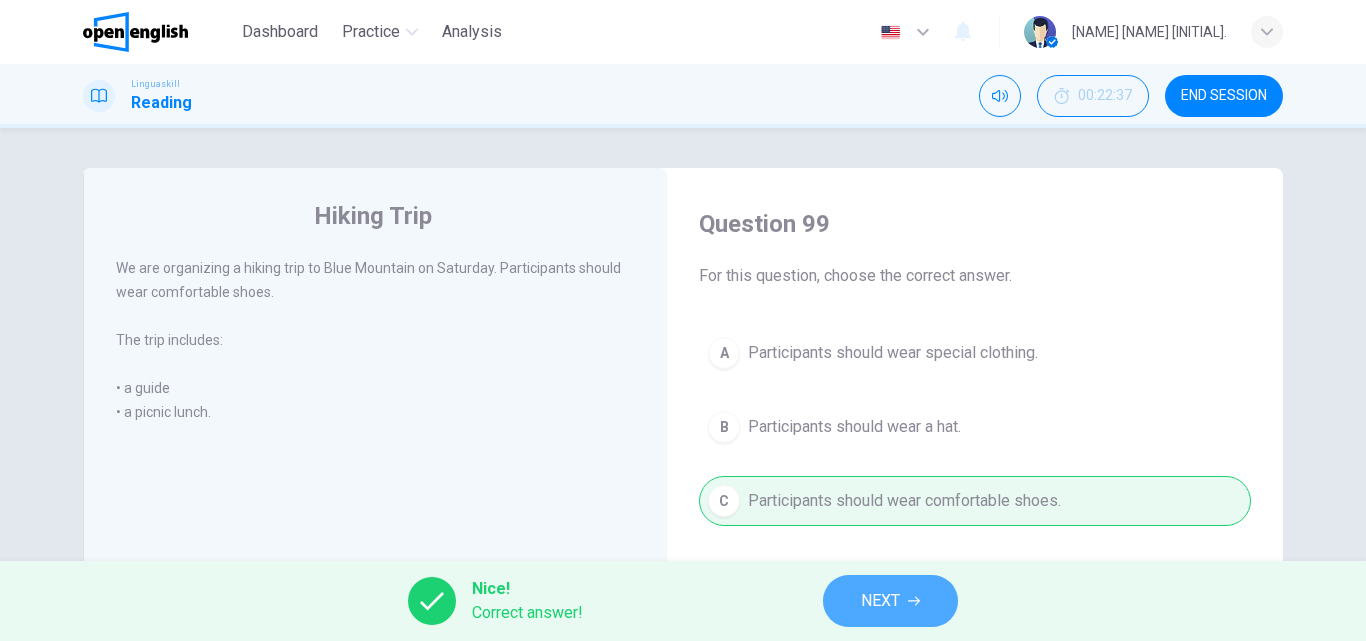 click on "NEXT" at bounding box center [880, 601] 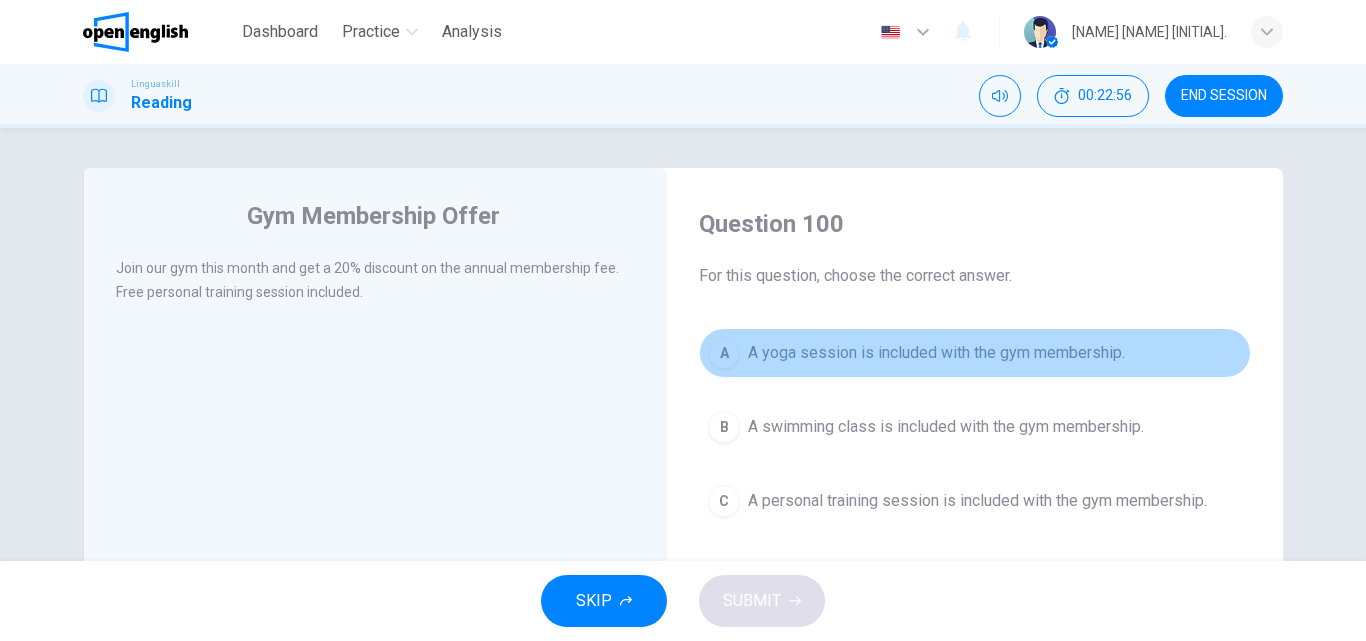 click on "A yoga session is included with the gym membership." at bounding box center [936, 353] 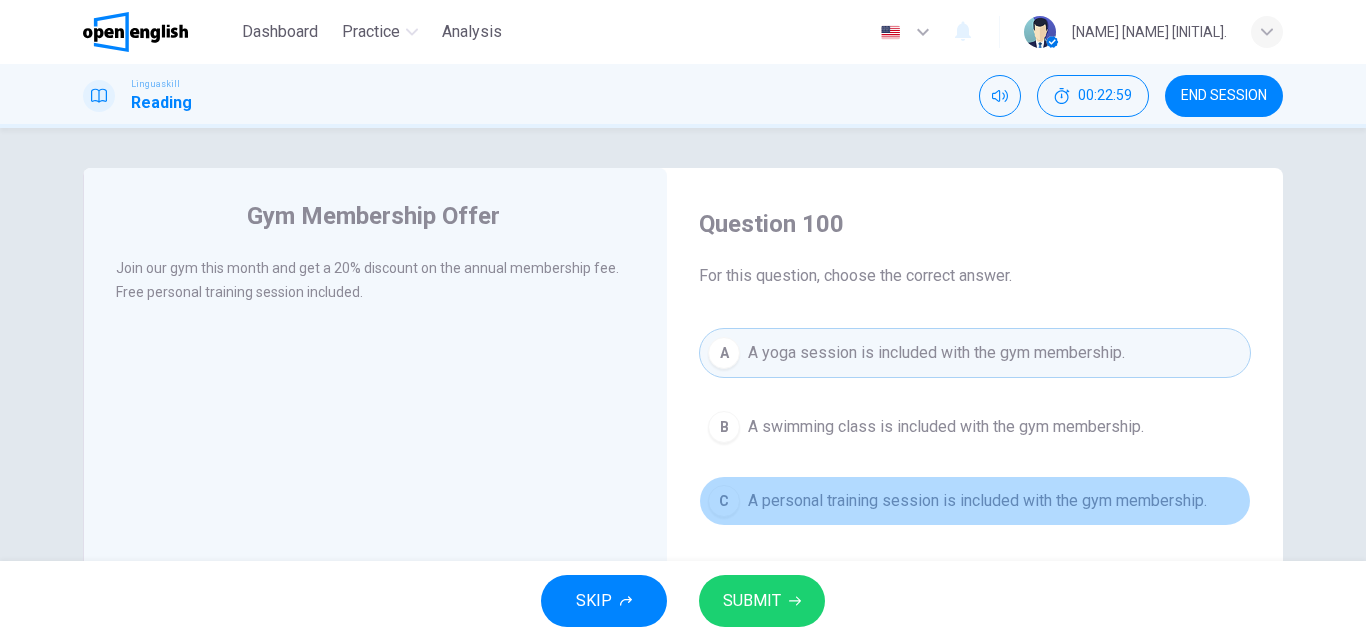 click on "A personal training session is included with the gym membership." at bounding box center (977, 501) 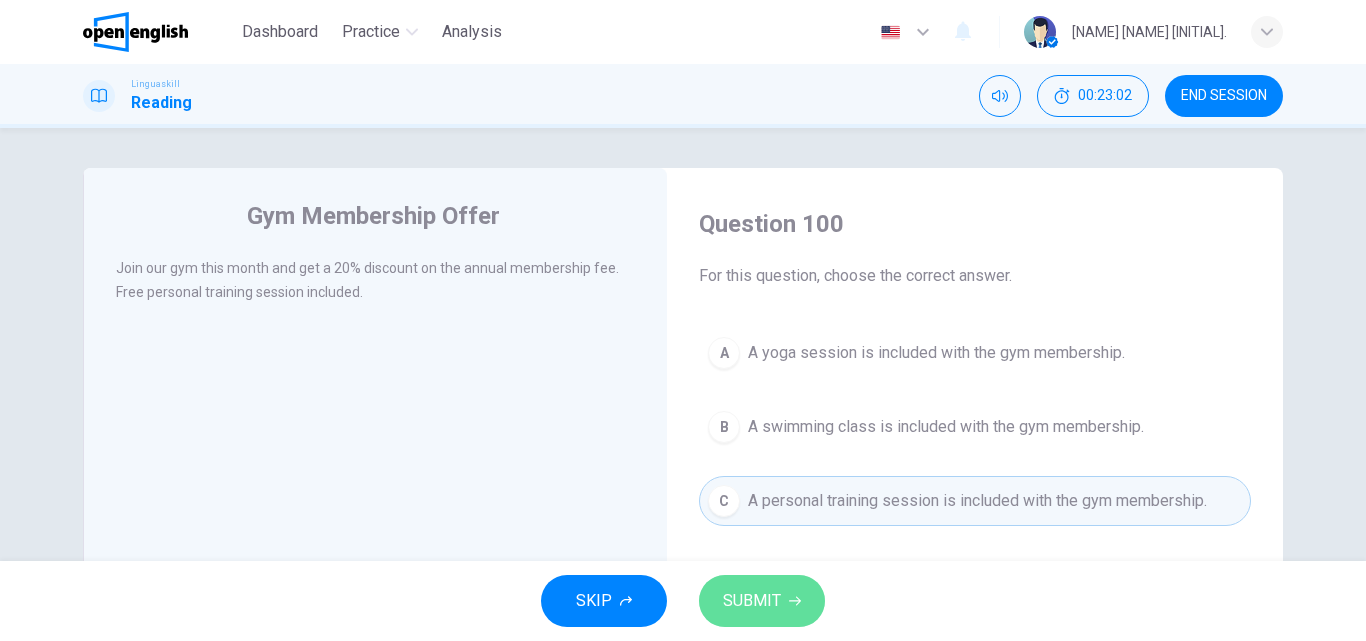 click on "SUBMIT" at bounding box center [762, 601] 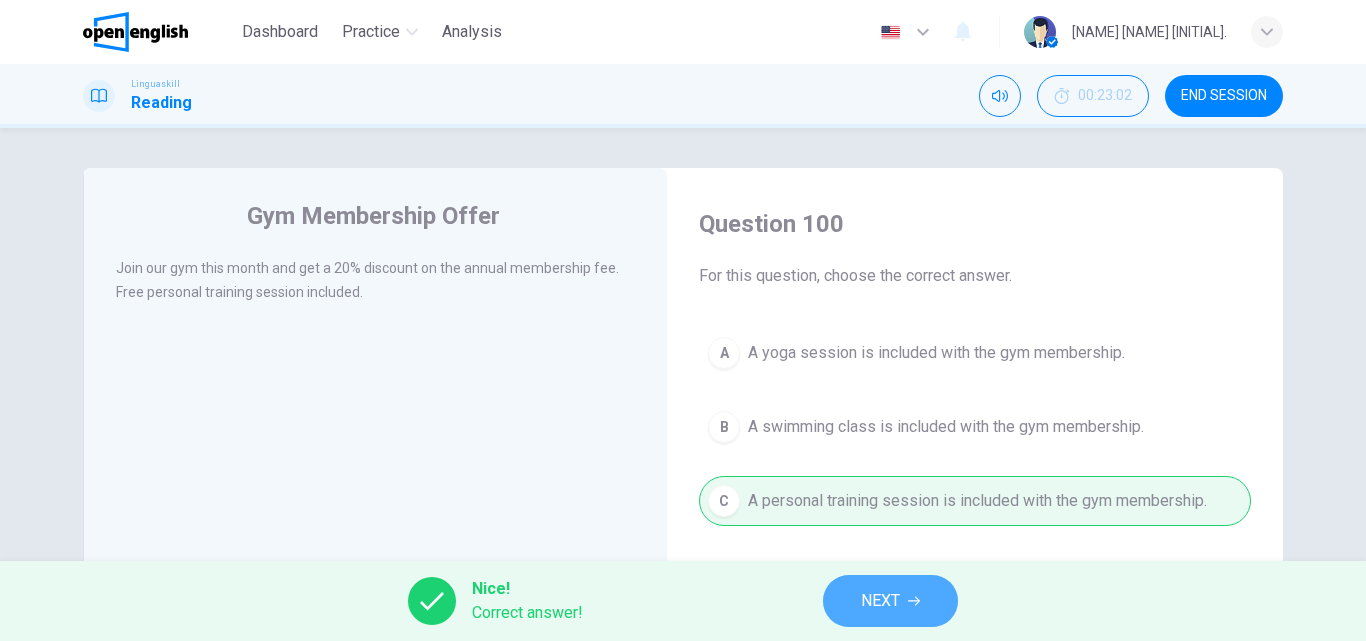 click on "NEXT" at bounding box center (880, 601) 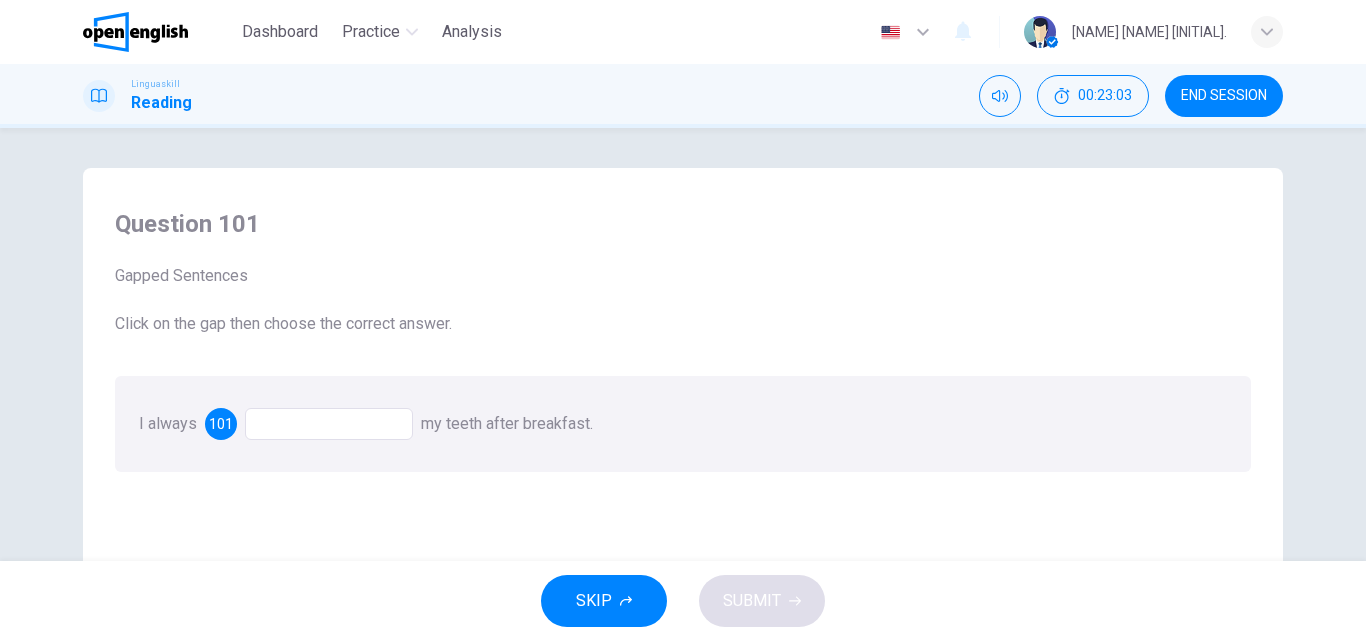 click at bounding box center [329, 424] 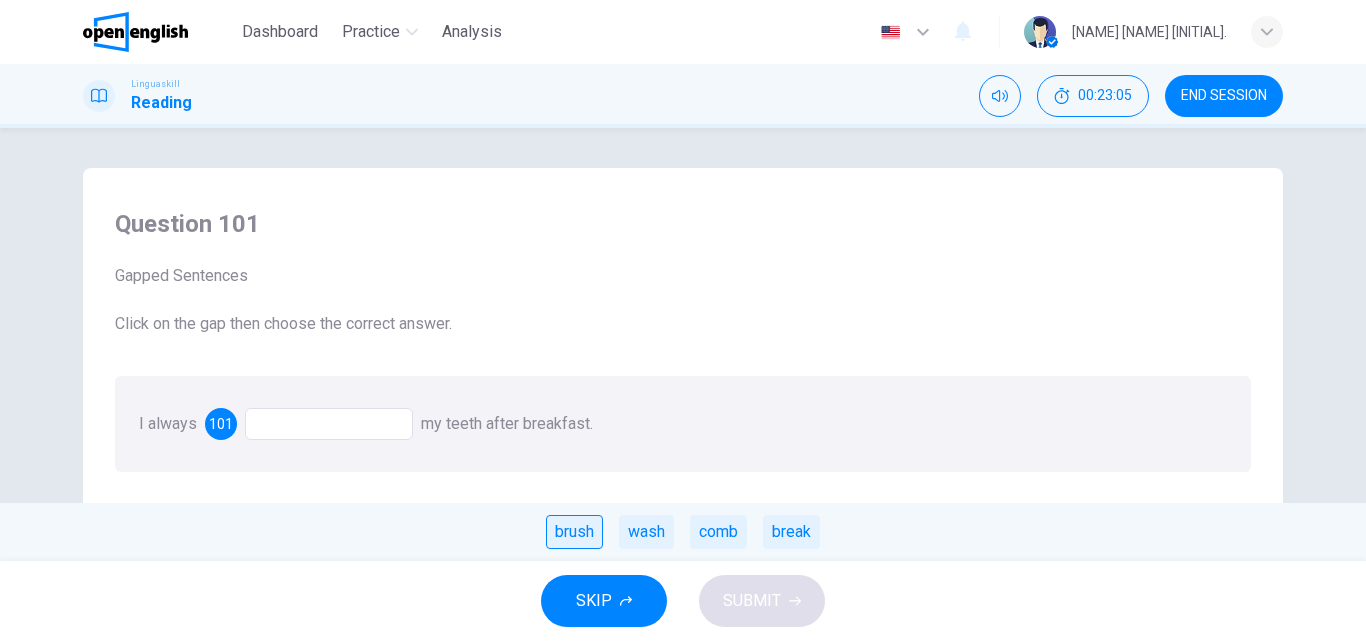 click on "brush" at bounding box center [574, 532] 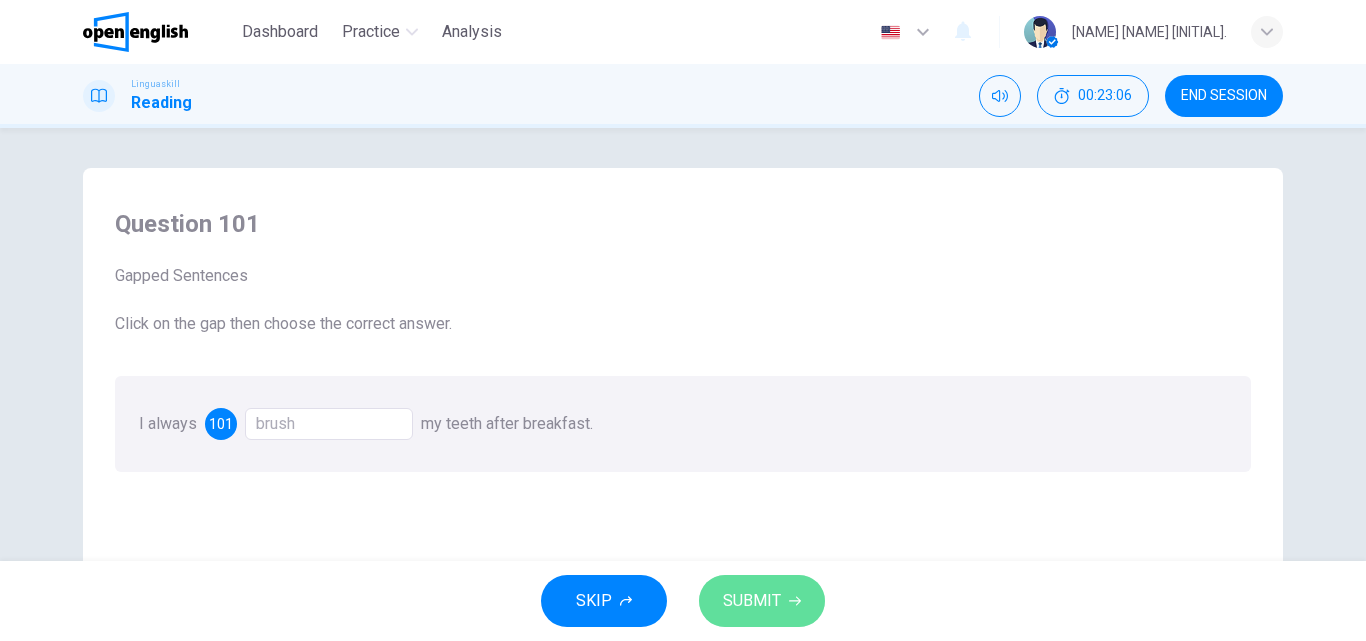 click on "SUBMIT" at bounding box center [762, 601] 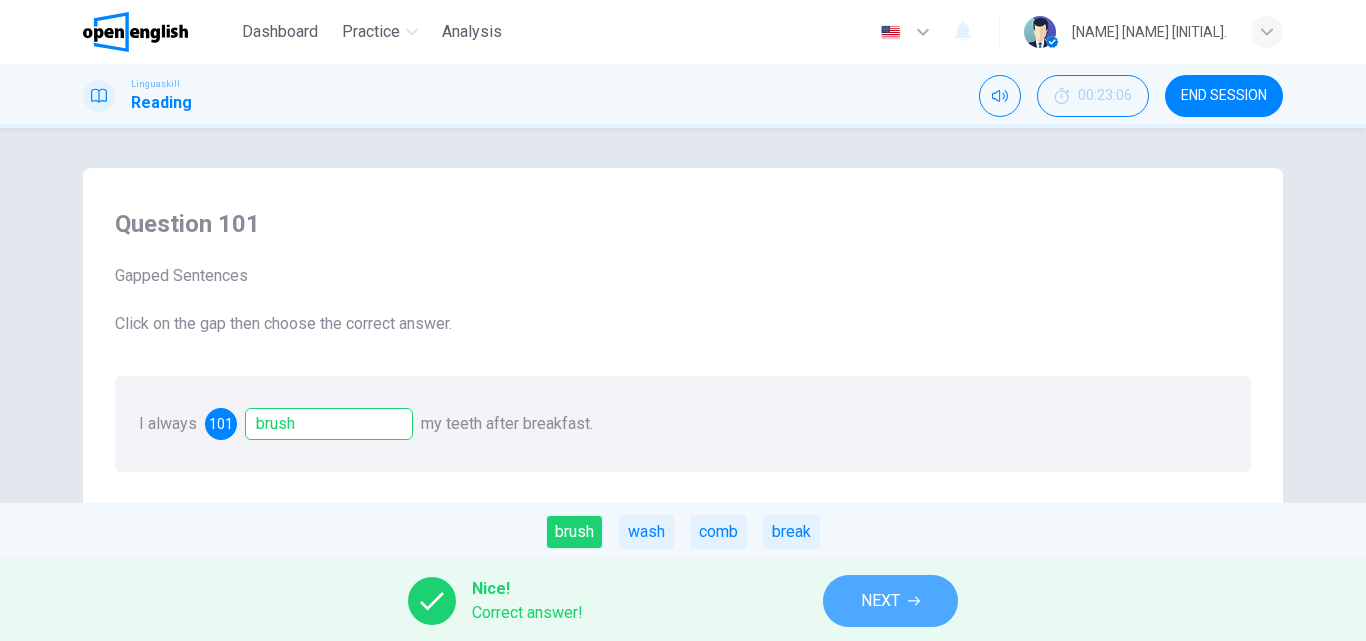 click on "NEXT" at bounding box center (880, 601) 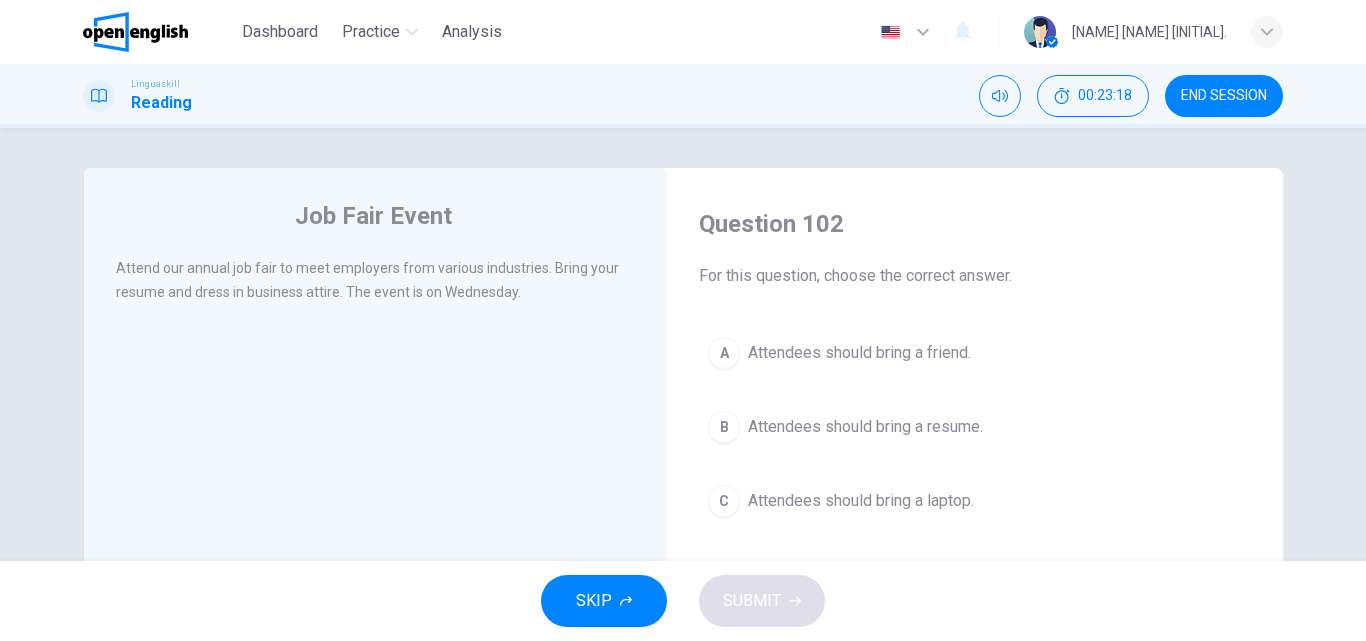 drag, startPoint x: 909, startPoint y: 497, endPoint x: 909, endPoint y: 427, distance: 70 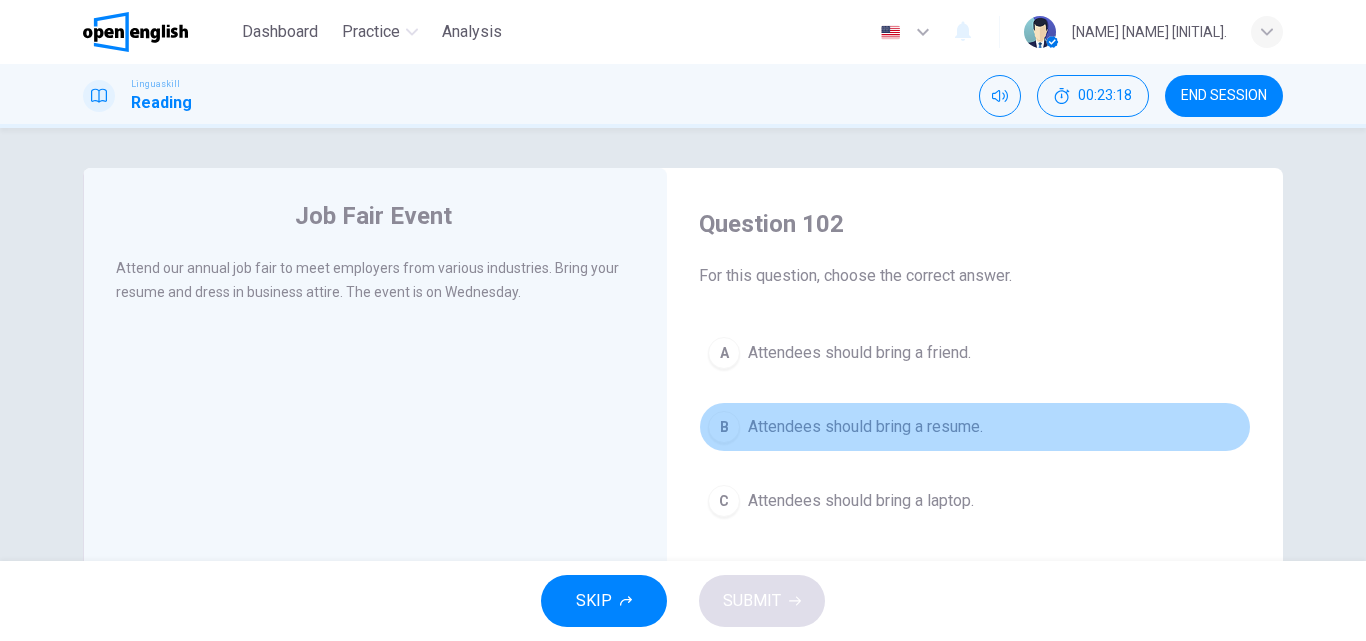 click on "Attendees should bring a resume." at bounding box center (865, 427) 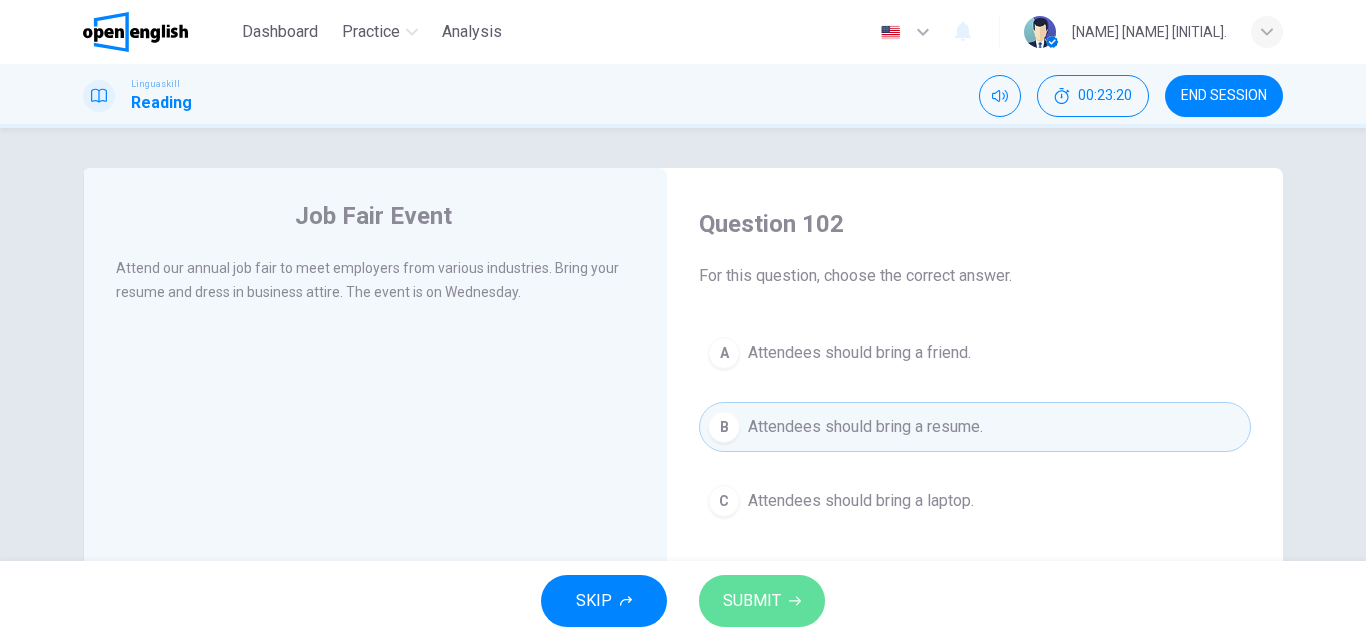 click on "SUBMIT" at bounding box center [762, 601] 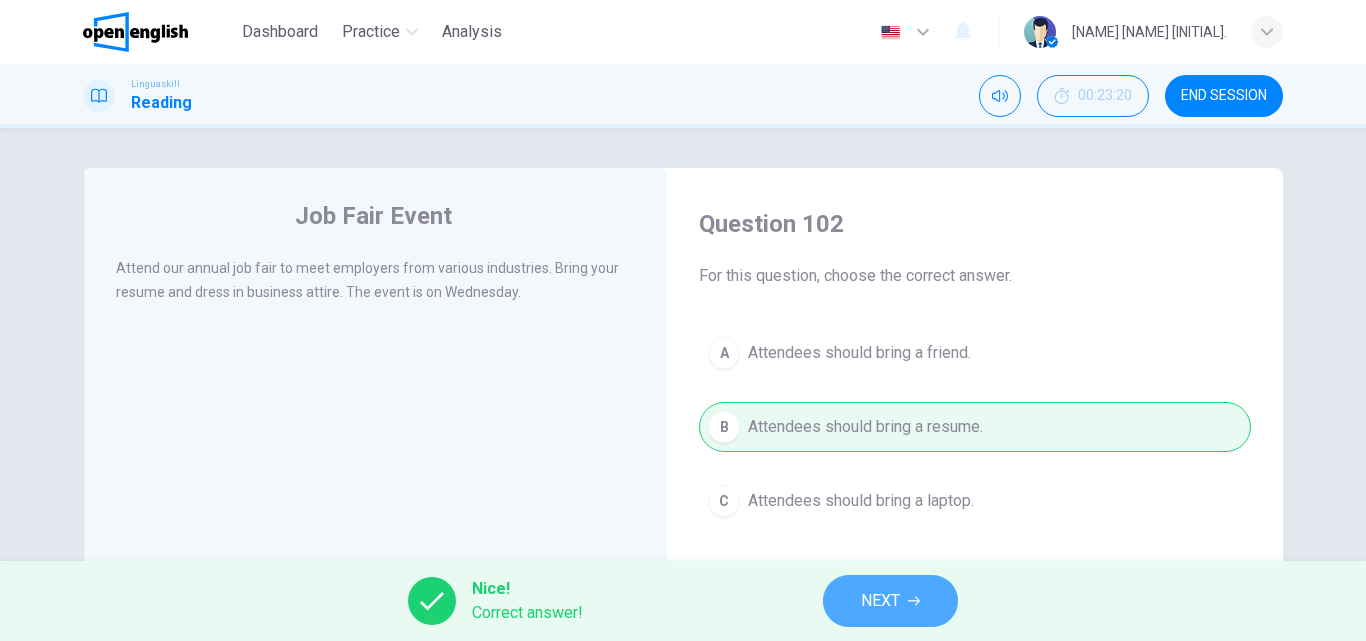 click on "NEXT" at bounding box center [890, 601] 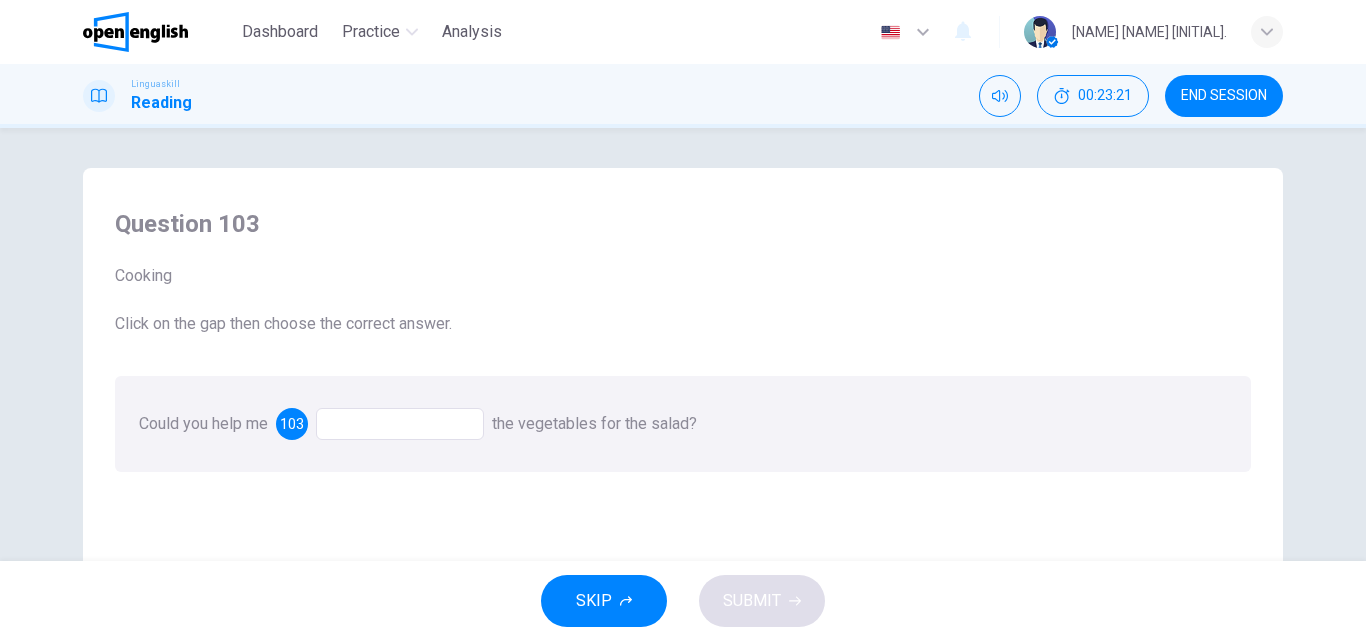 click at bounding box center (400, 424) 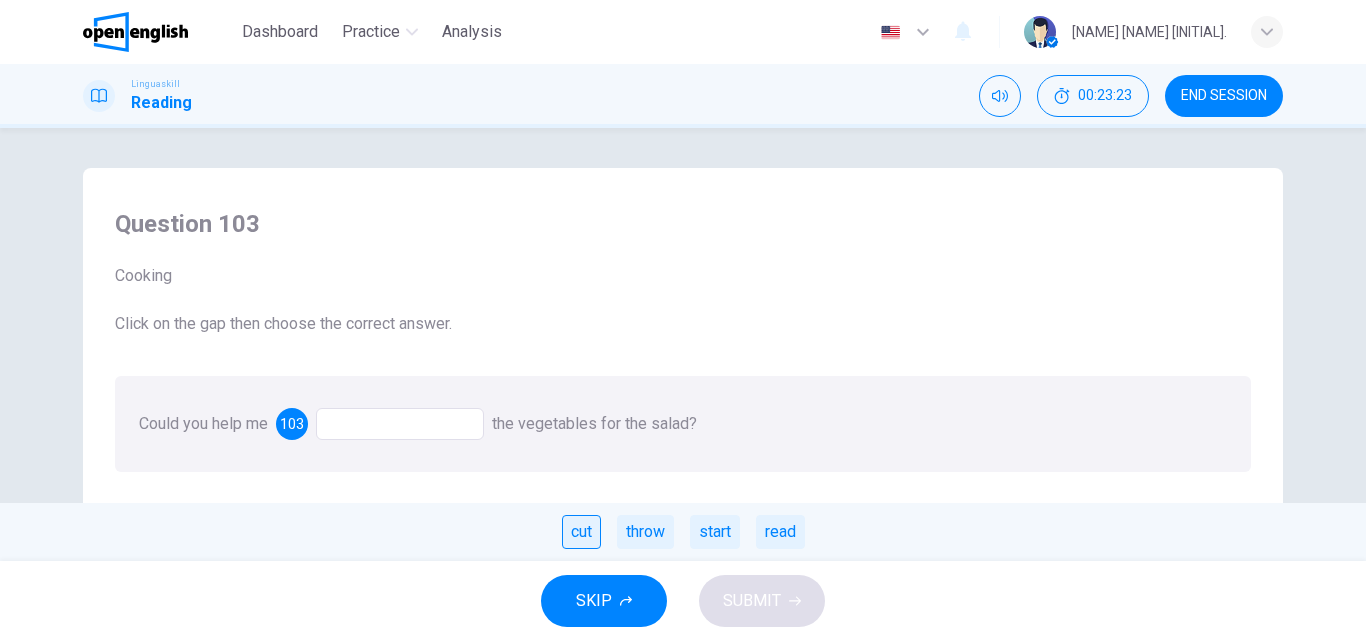 click on "cut" at bounding box center [581, 532] 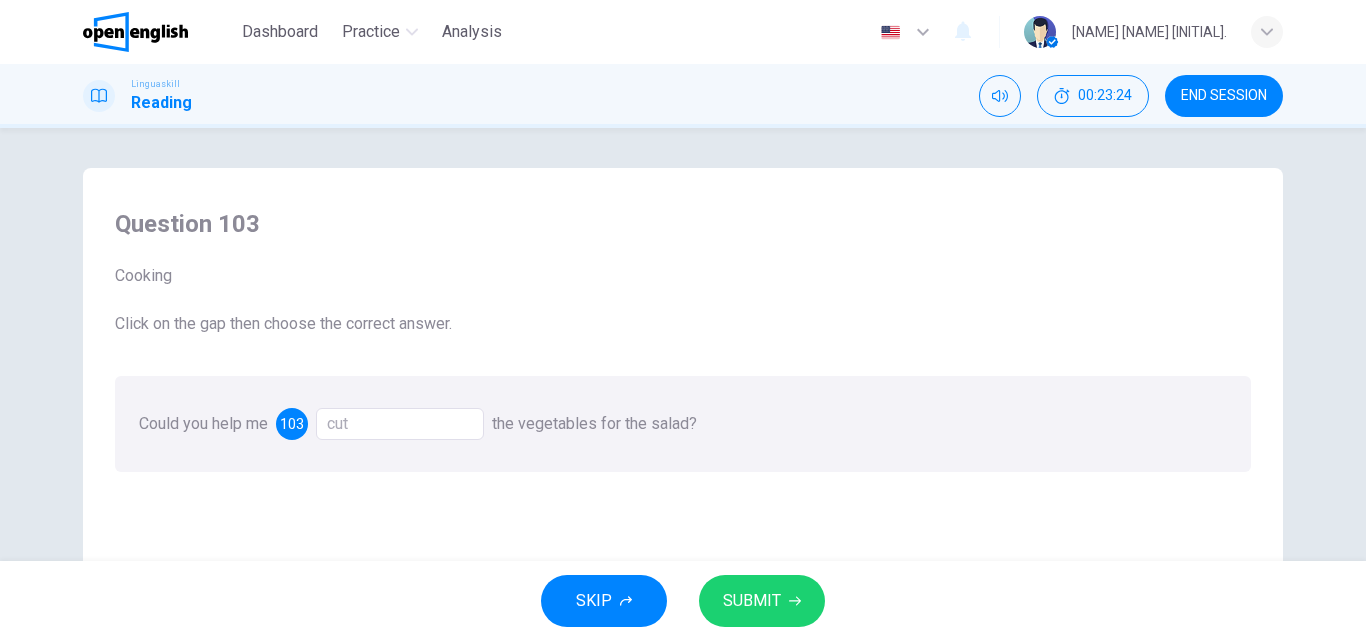 click on "Could you help me  103 cut  the vegetables for the salad?" at bounding box center (683, 424) 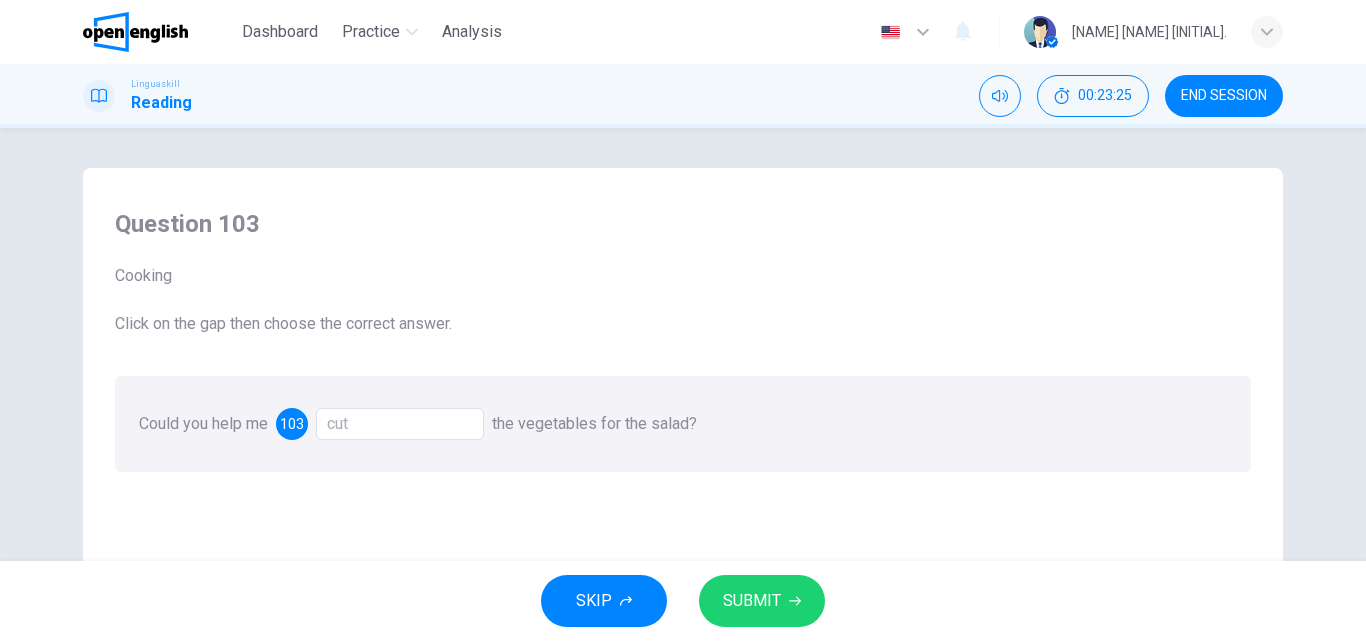 click on "cut" at bounding box center (400, 424) 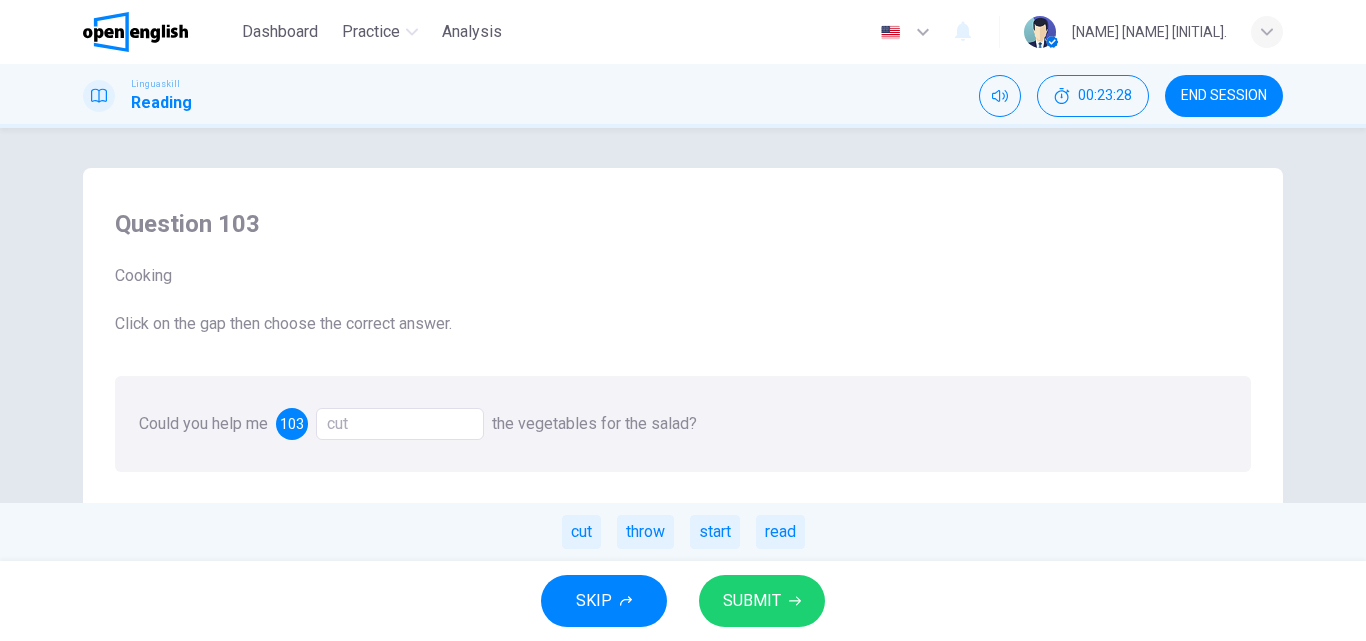 drag, startPoint x: 655, startPoint y: 546, endPoint x: 647, endPoint y: 520, distance: 27.202942 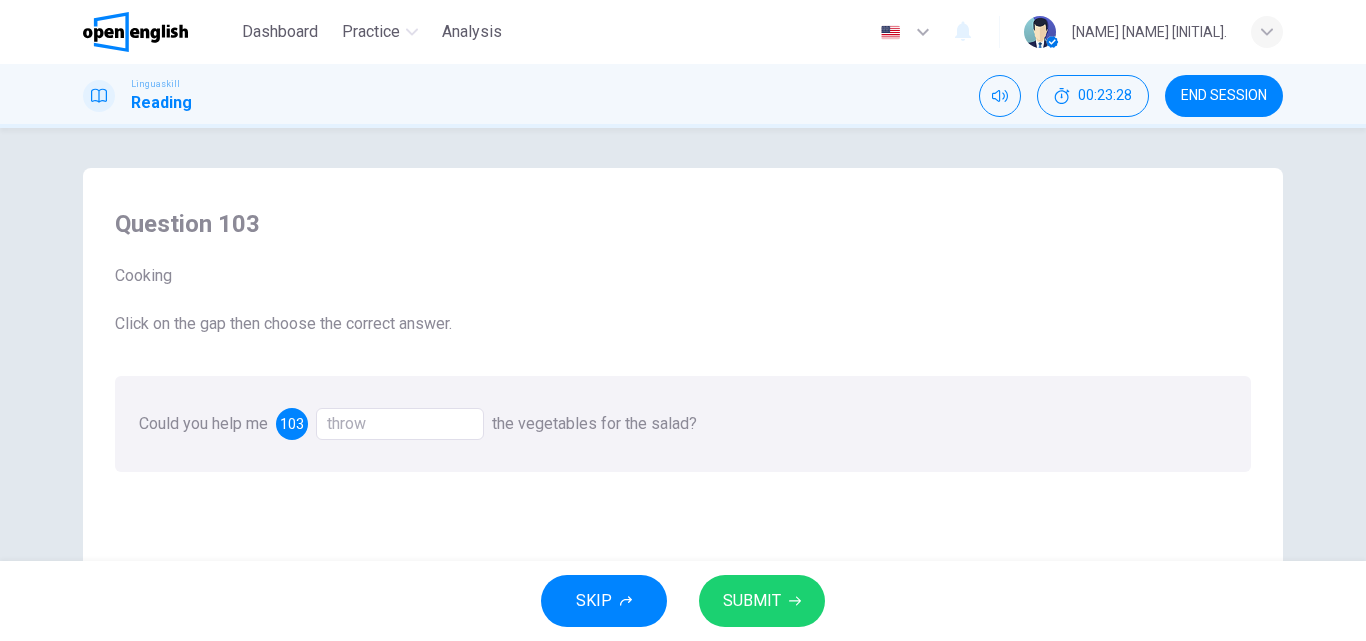 click on "Question 103 Cooking Click on the gap then choose the correct answer. Could you help me  103 throw  the vegetables for the salad?" at bounding box center [683, 525] 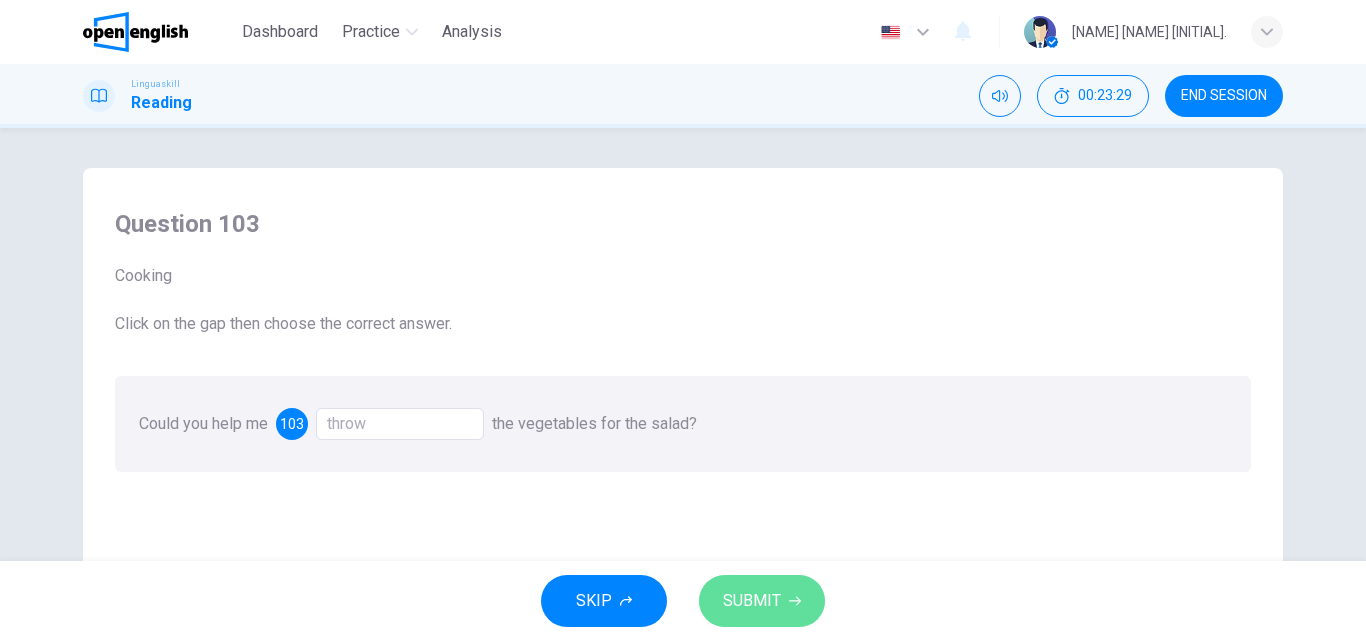 click on "SUBMIT" at bounding box center [752, 601] 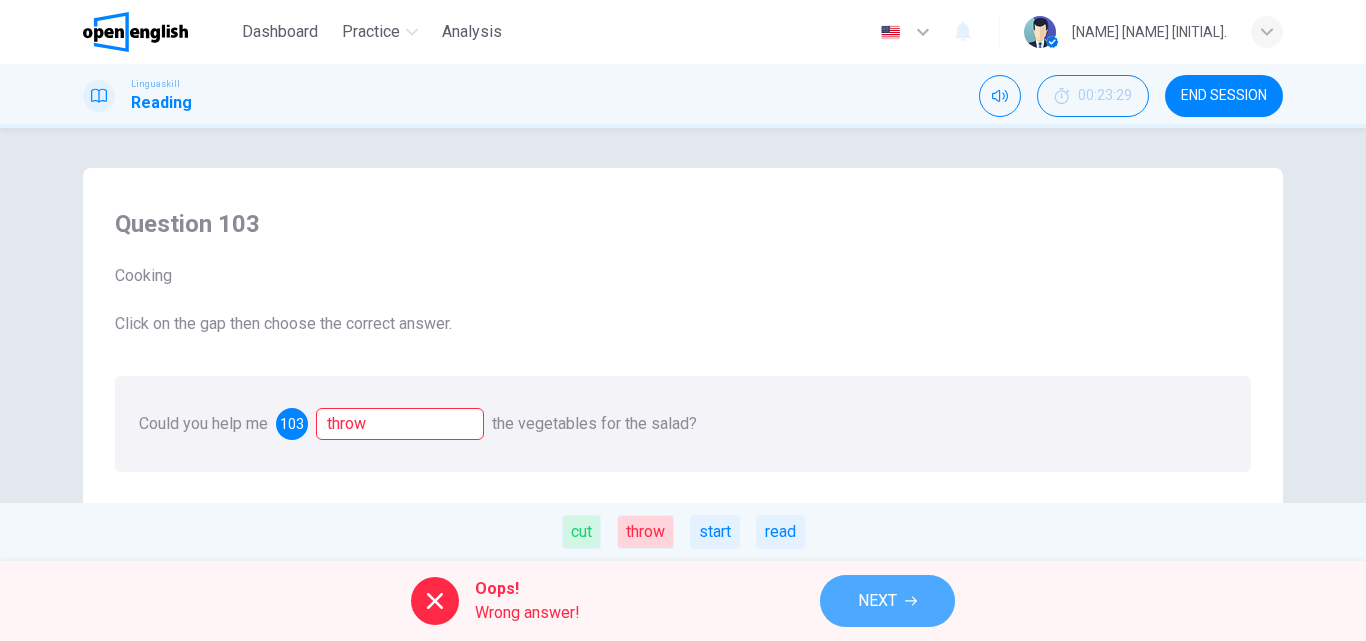 click on "NEXT" at bounding box center (877, 601) 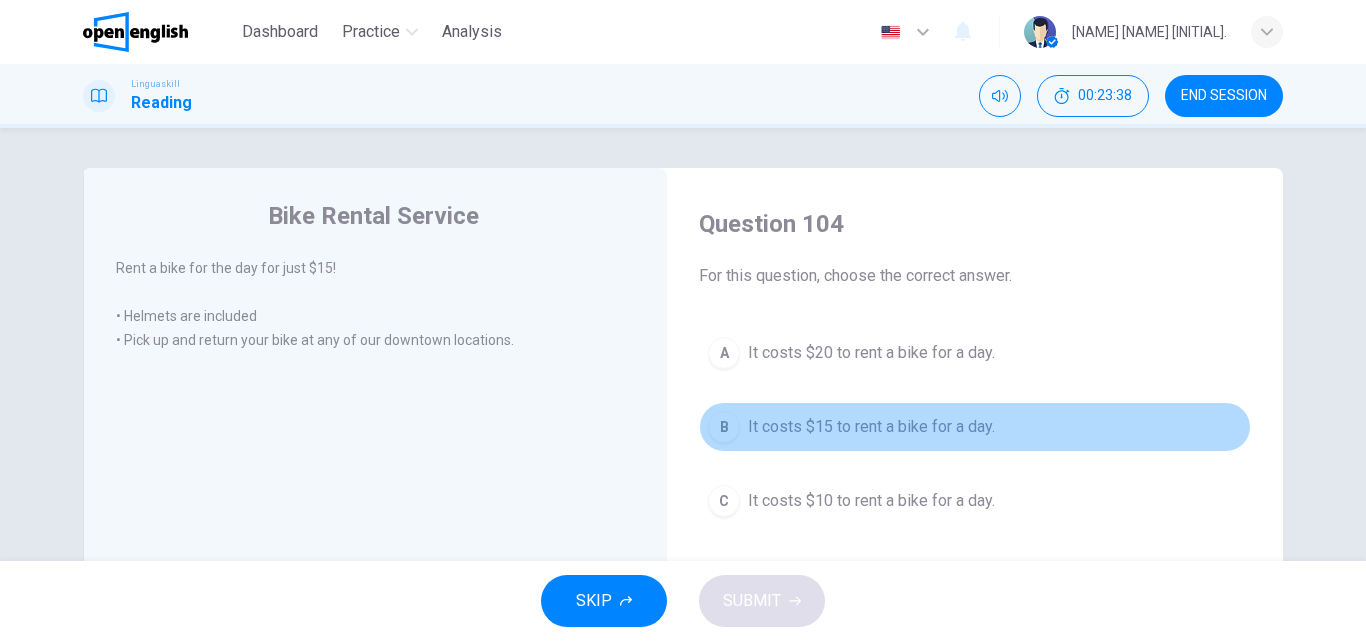 click on "B It costs $15 to rent a bike for a day." at bounding box center [975, 427] 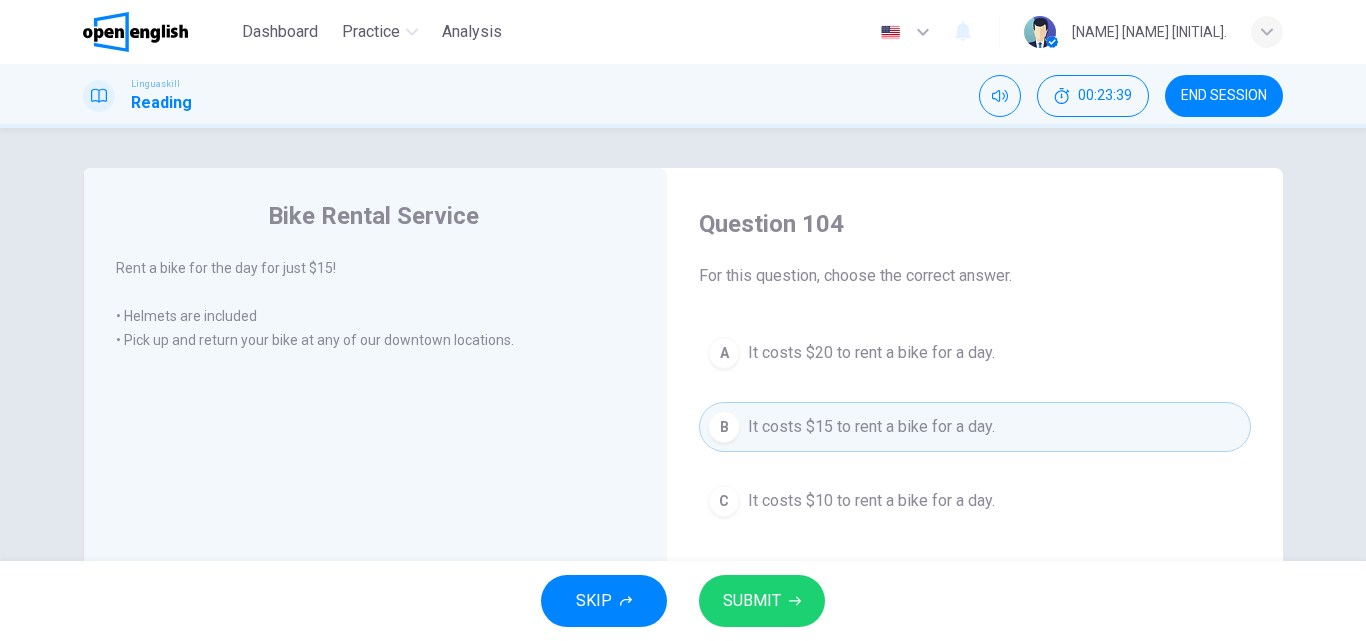 click on "SUBMIT" at bounding box center (752, 601) 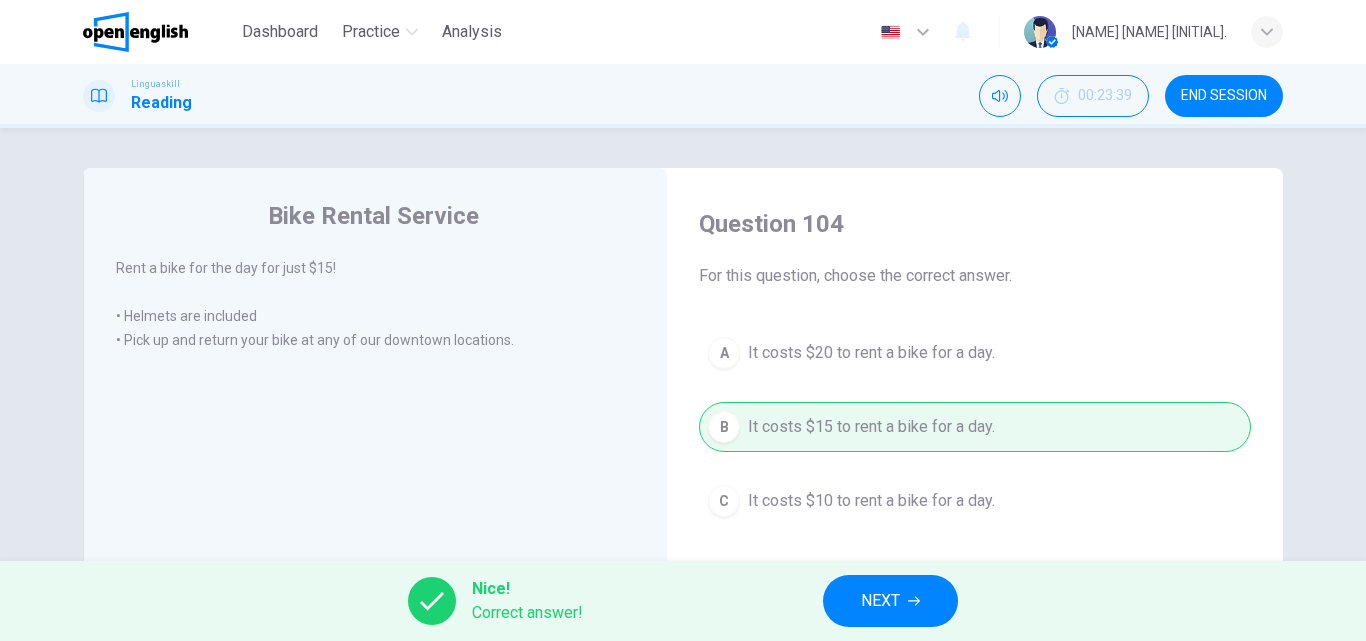 click on "Nice! Correct answer! NEXT" at bounding box center [683, 601] 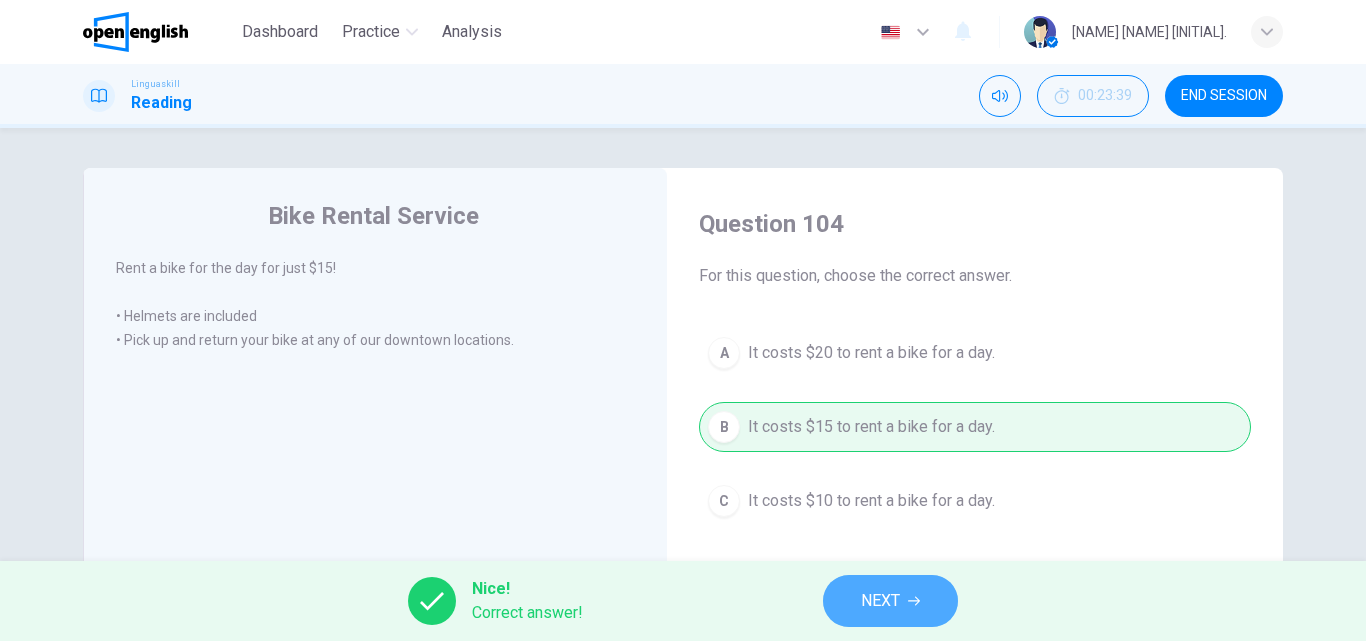 click on "NEXT" at bounding box center (890, 601) 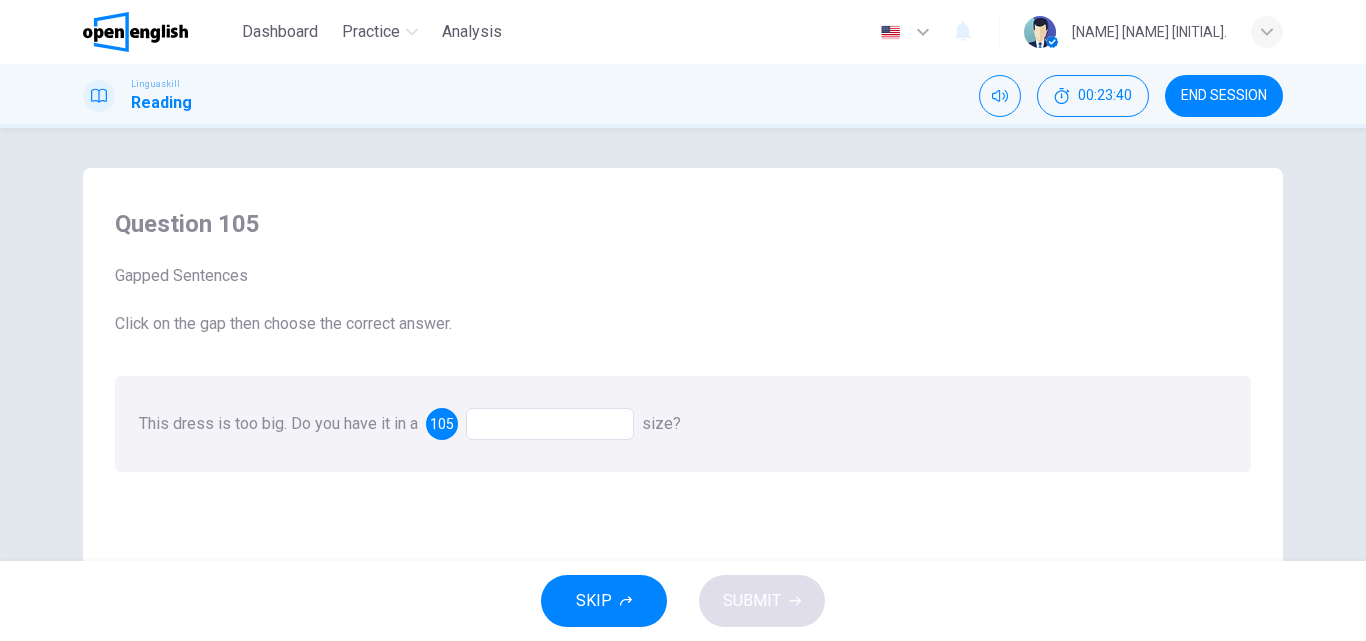 click at bounding box center (550, 424) 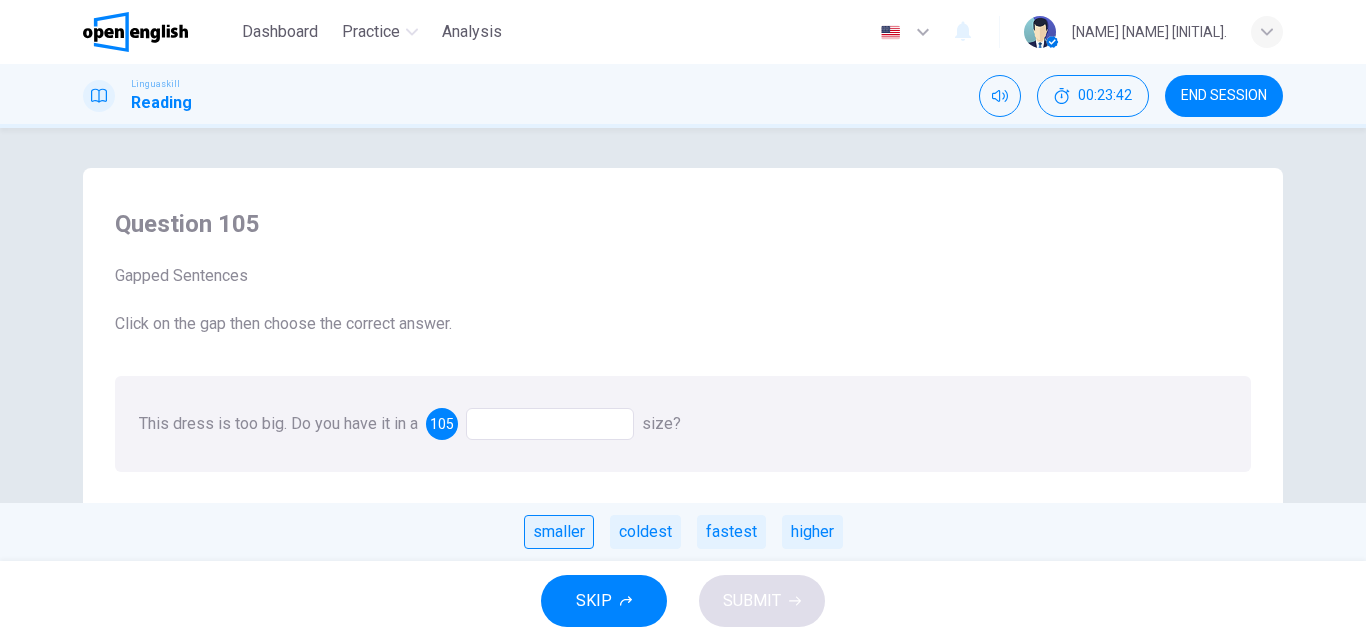 click on "smaller" at bounding box center [559, 532] 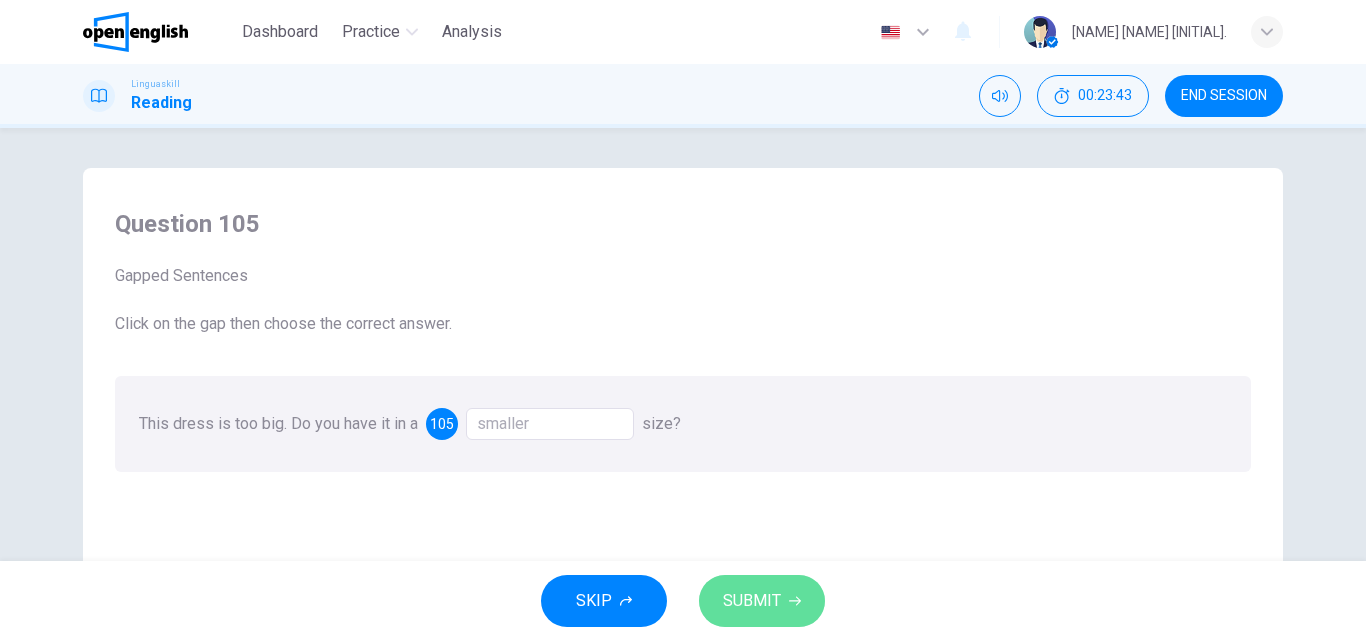 click on "SUBMIT" at bounding box center (752, 601) 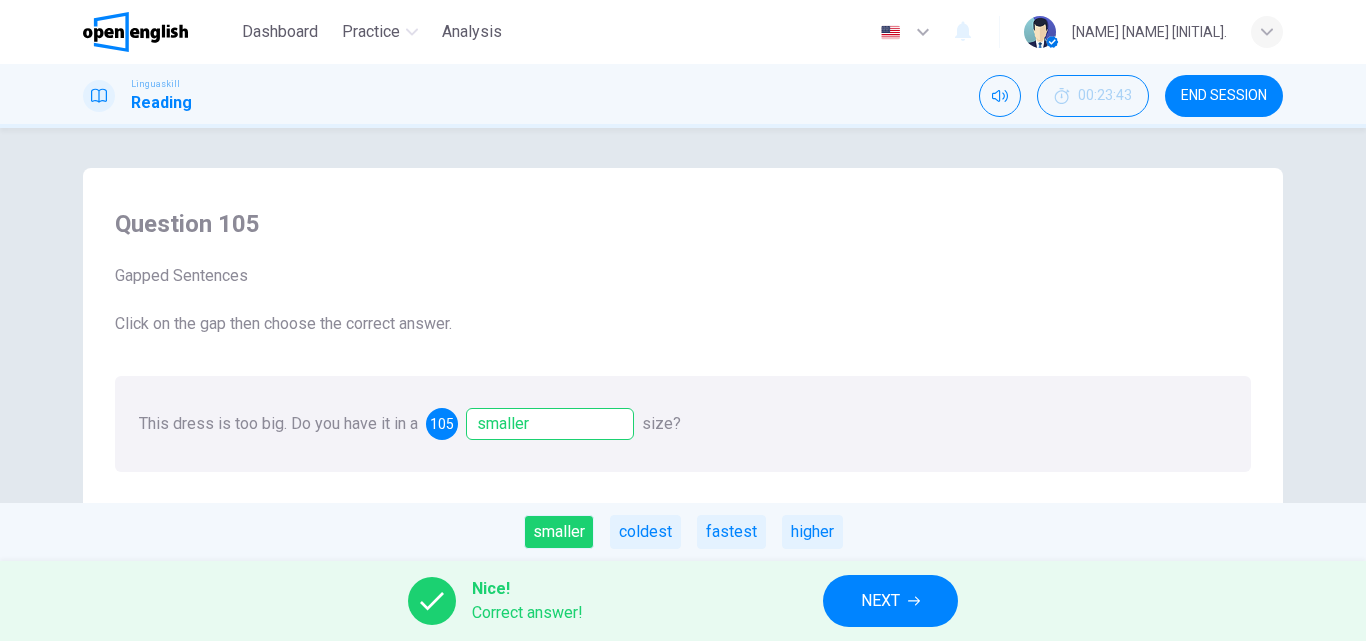 click on "NEXT" at bounding box center (890, 601) 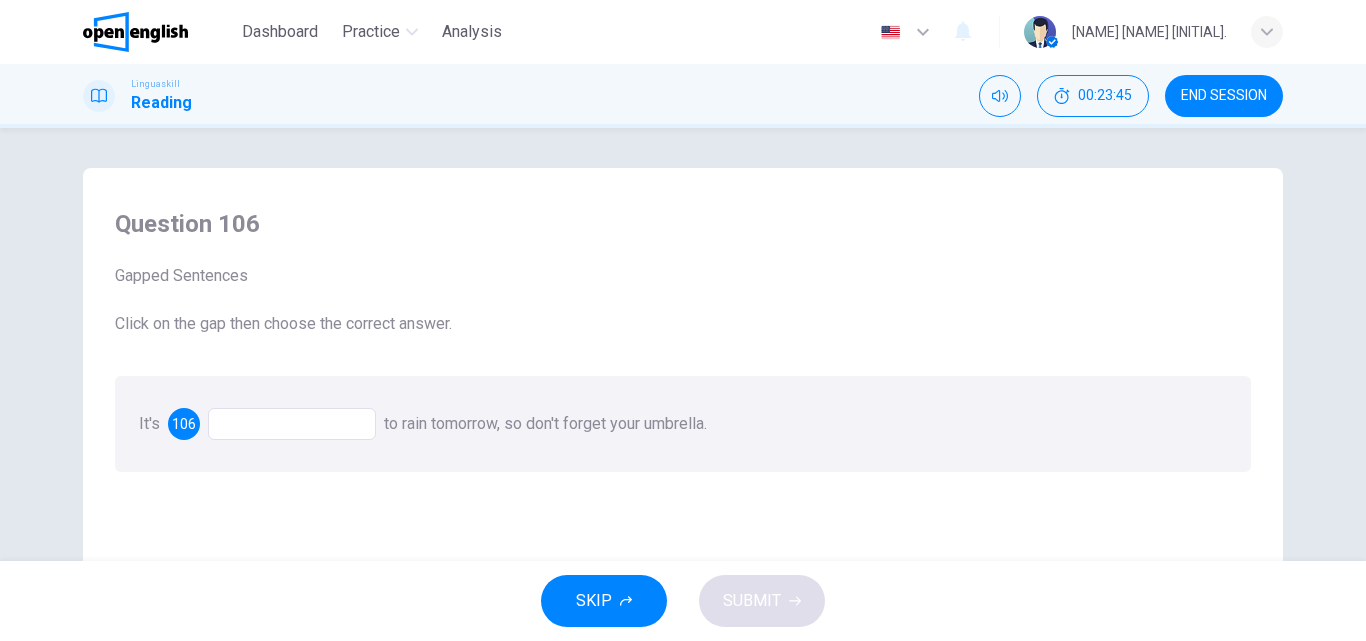 click at bounding box center (292, 424) 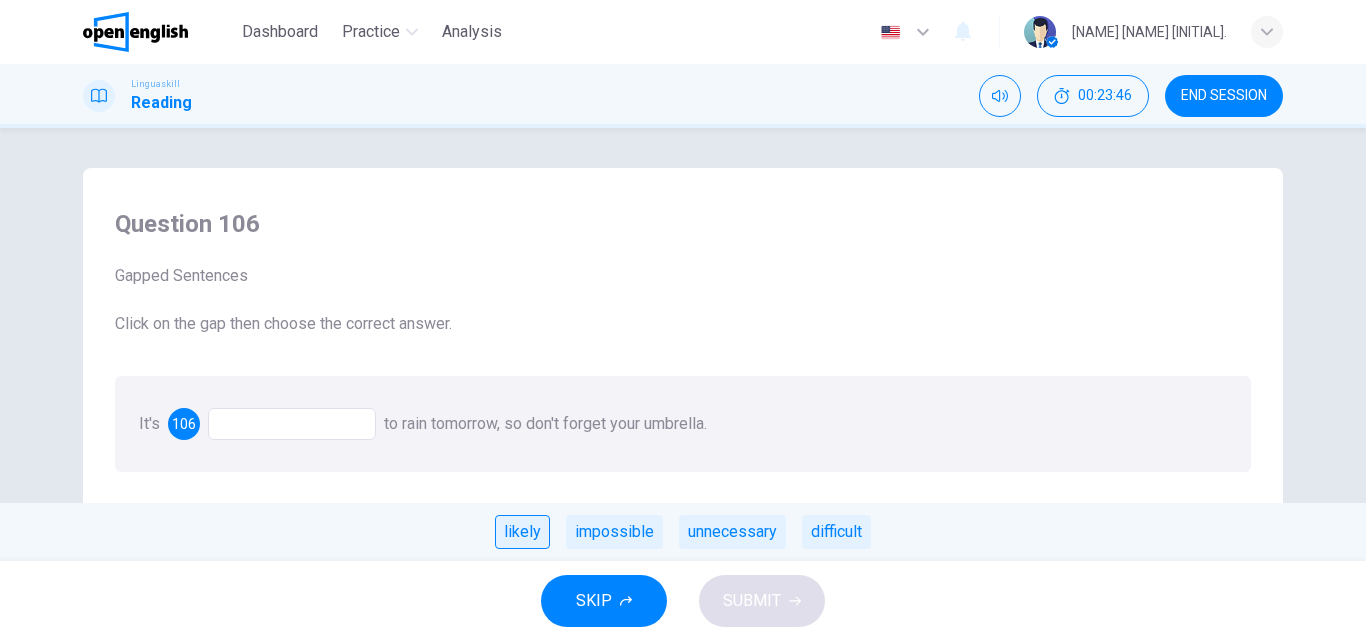 click on "likely" at bounding box center [522, 532] 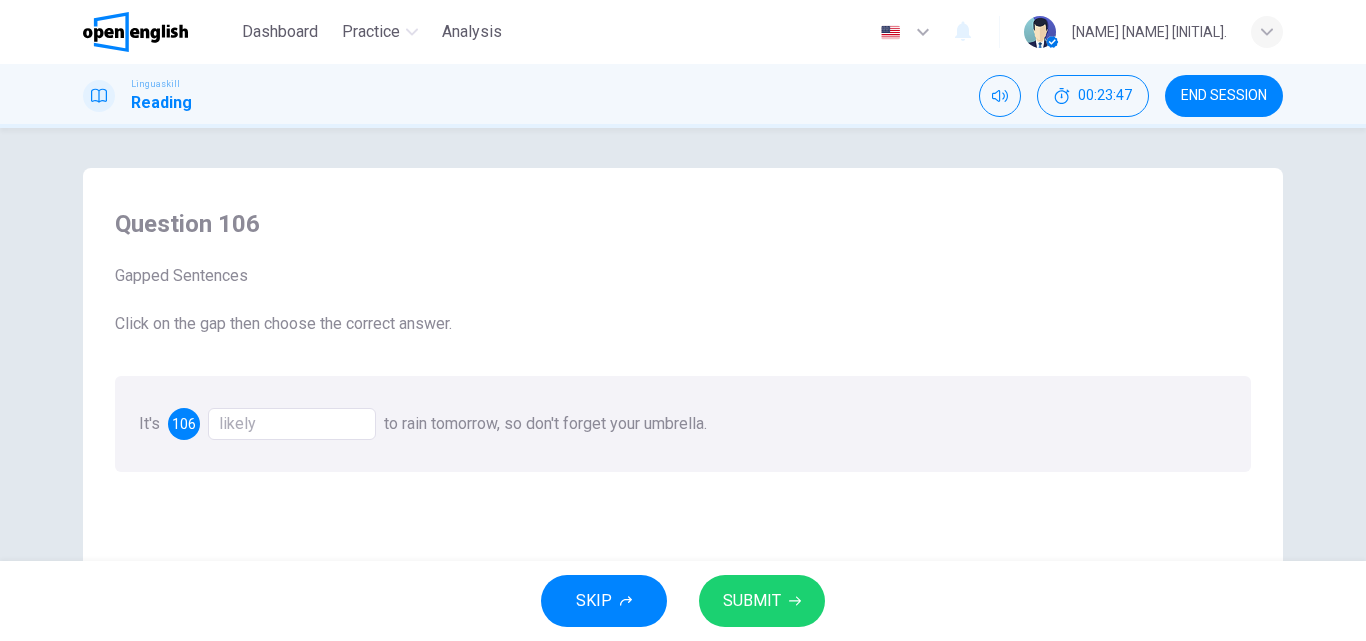 click on "SUBMIT" at bounding box center (762, 601) 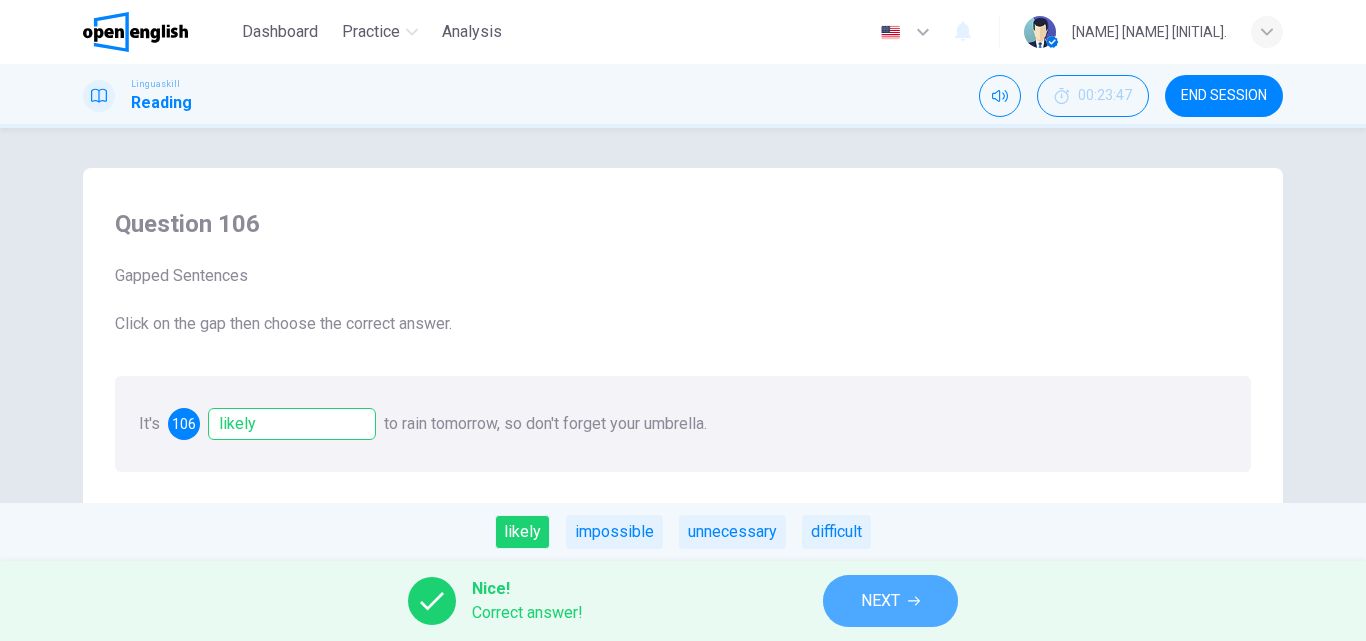 click on "NEXT" at bounding box center (890, 601) 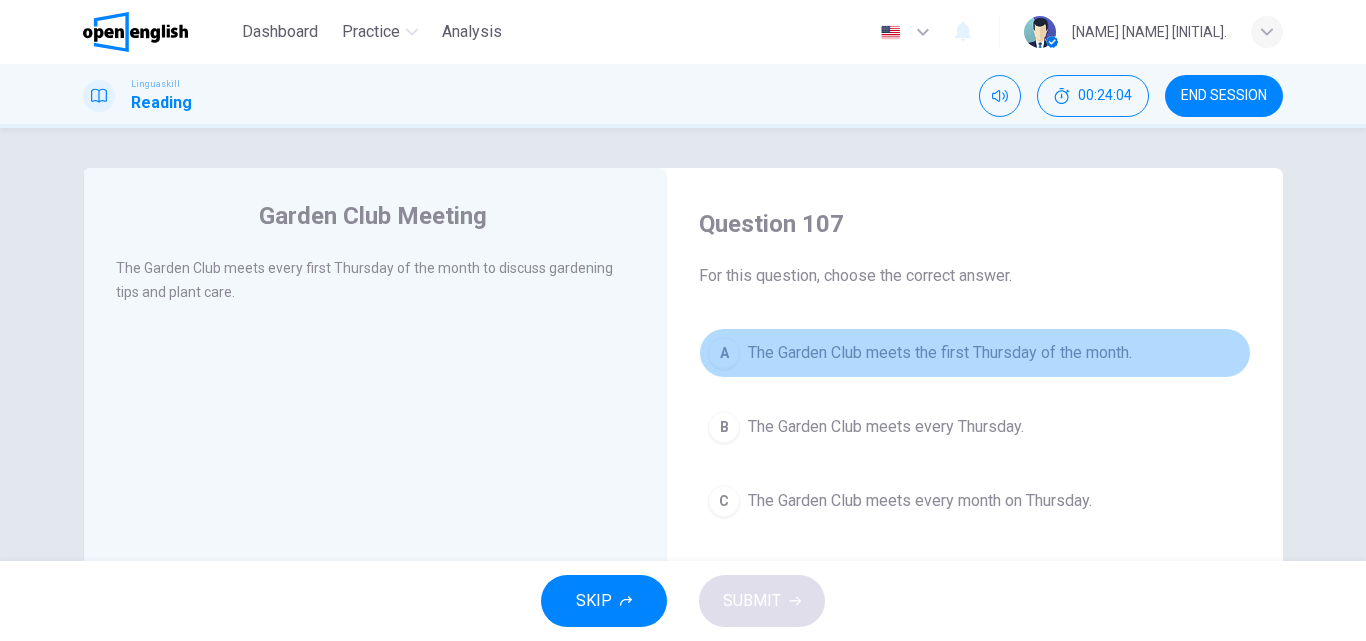 click on "The Garden Club meets the first Thursday of the month." at bounding box center (940, 353) 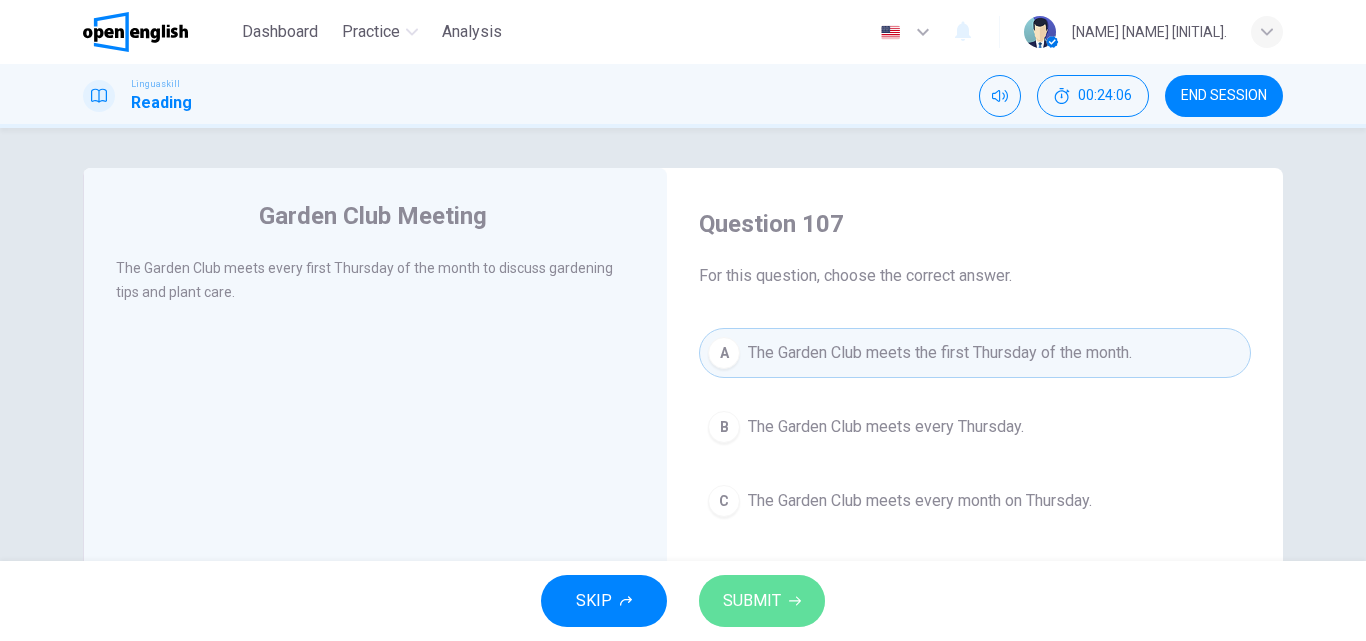 click on "SUBMIT" at bounding box center [752, 601] 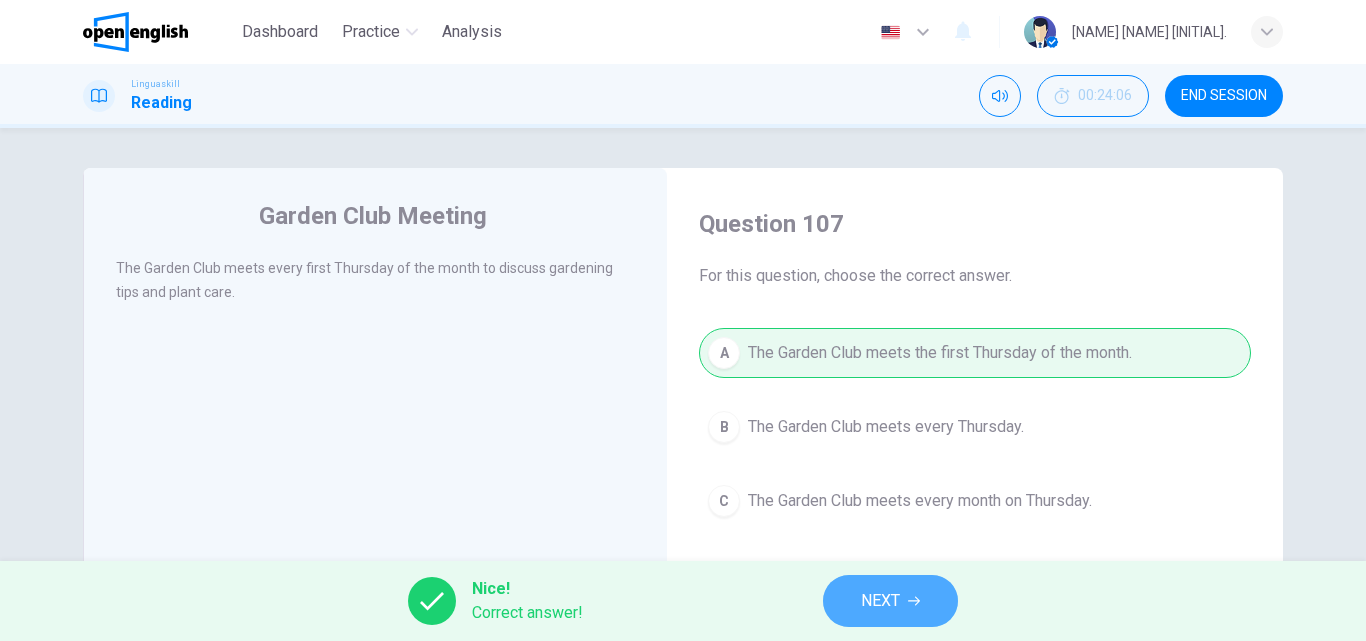 click on "NEXT" at bounding box center [890, 601] 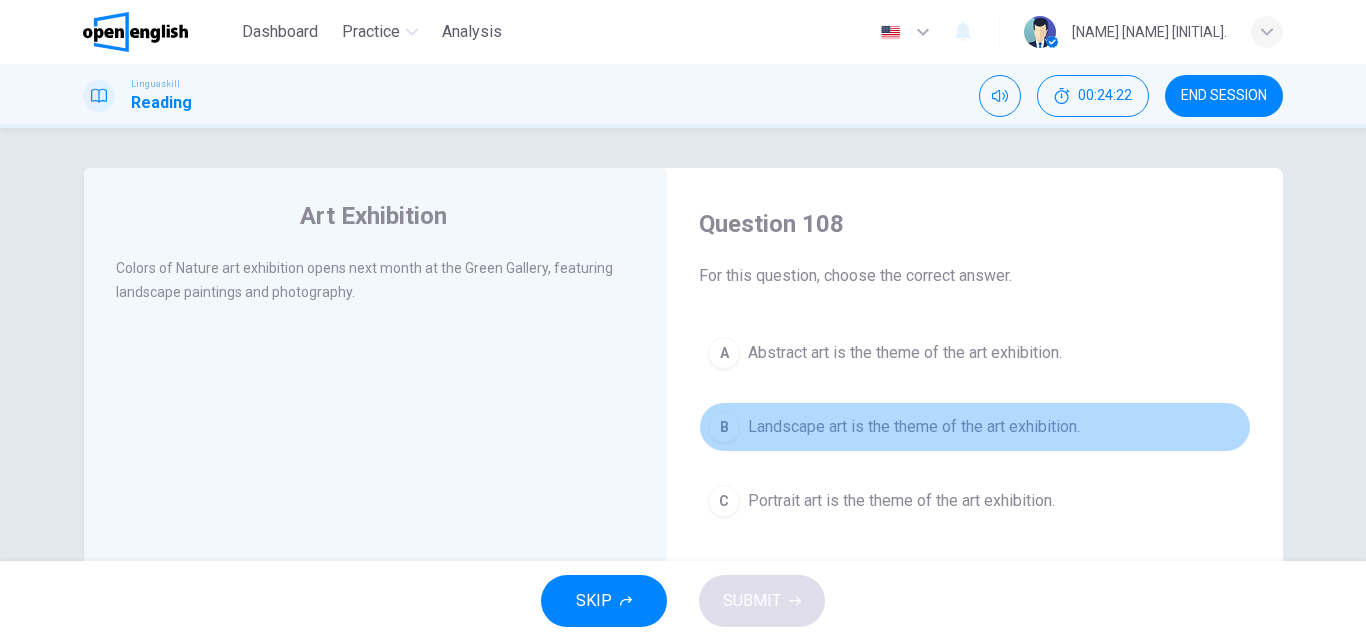 click on "B Landscape art is the theme of the art exhibition." at bounding box center (975, 427) 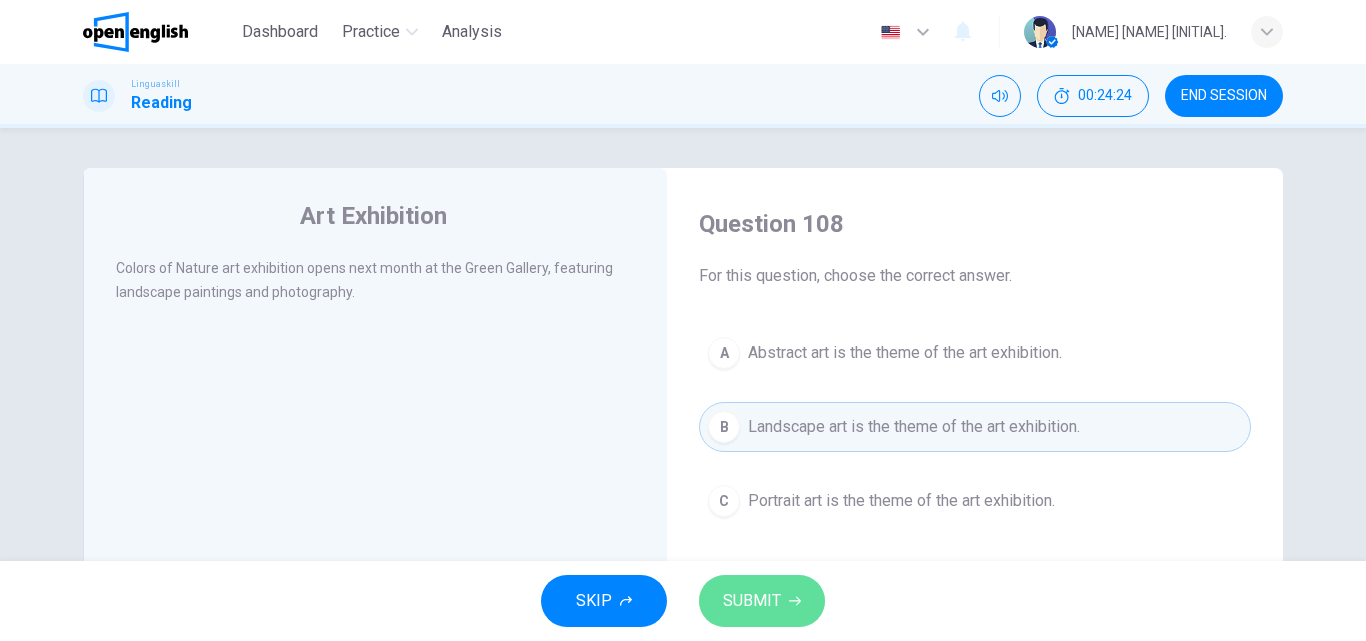 click on "SUBMIT" at bounding box center [752, 601] 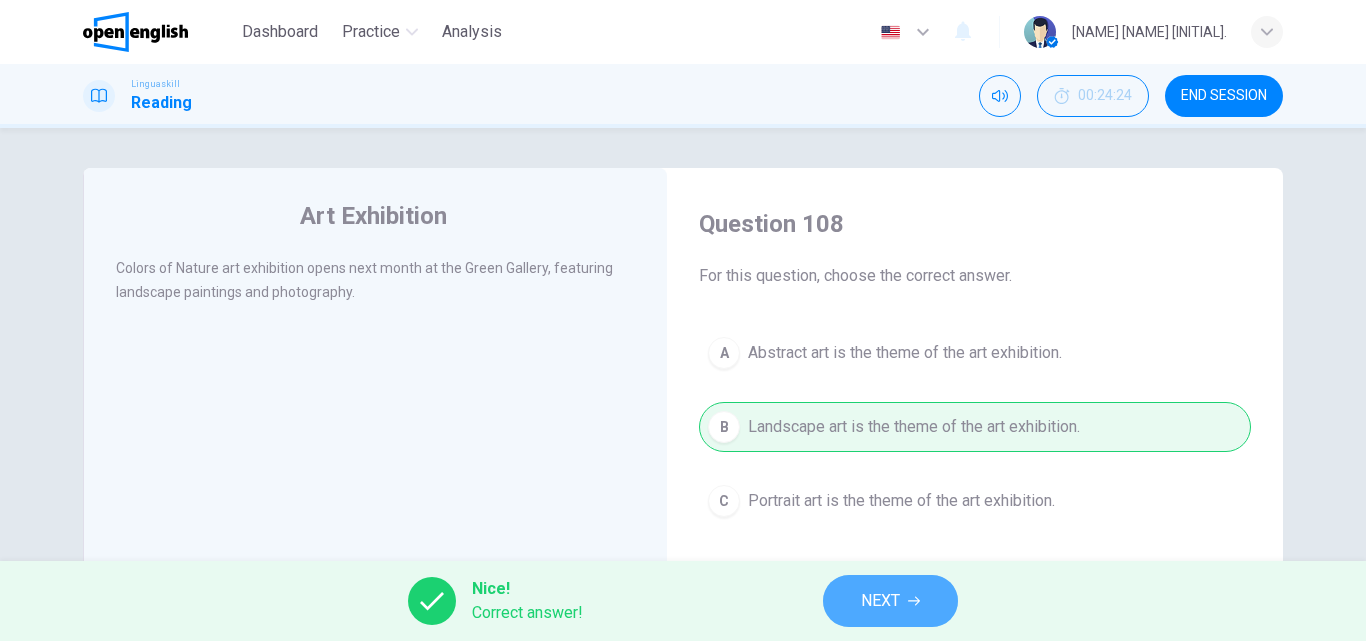 click on "NEXT" at bounding box center (880, 601) 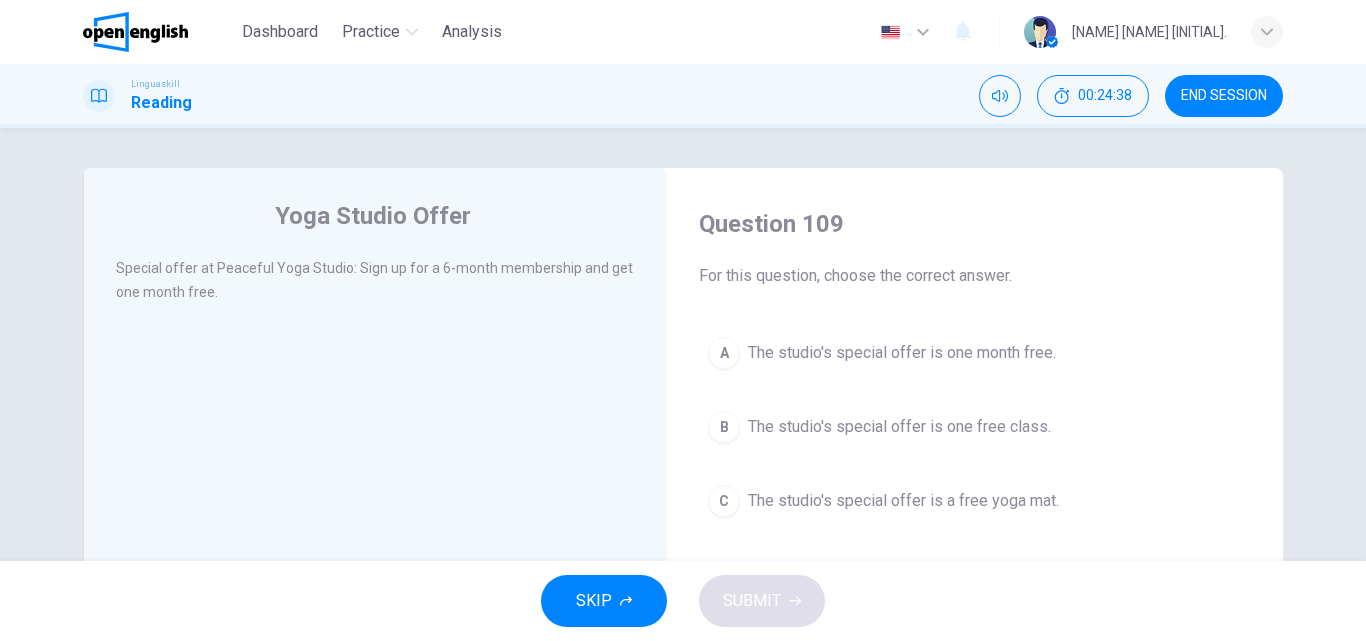 click on "The studio's special offer is one month free." at bounding box center [902, 353] 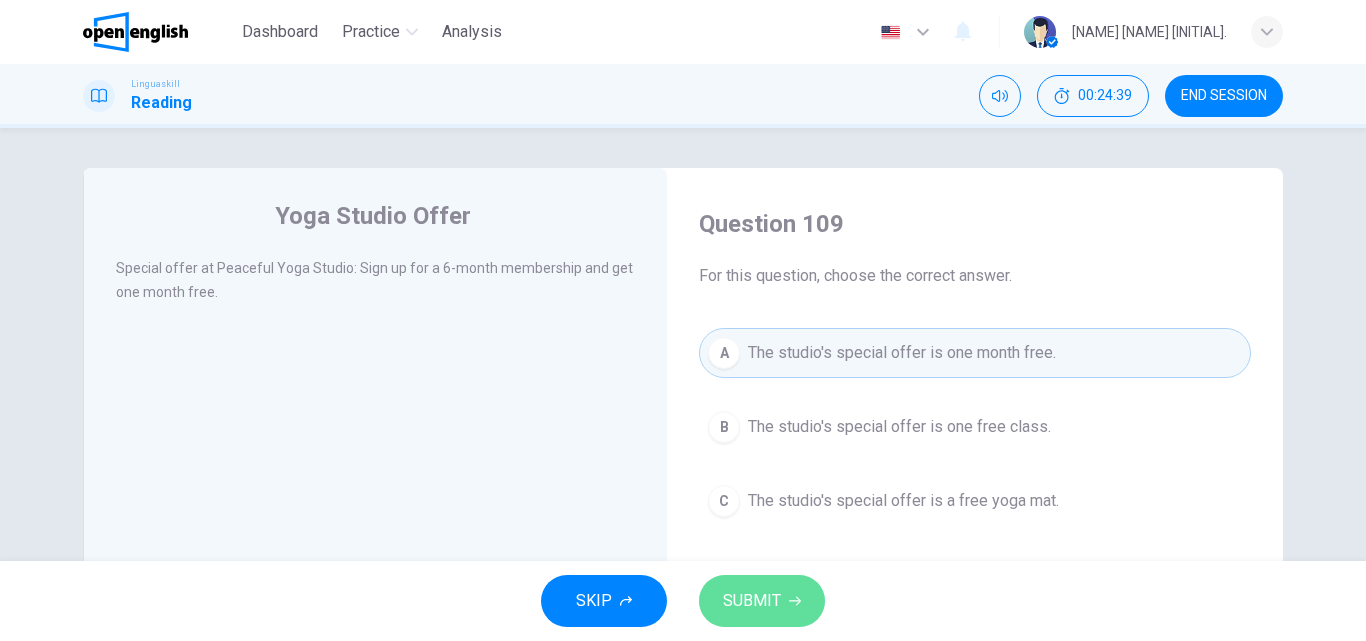 click on "SUBMIT" at bounding box center (752, 601) 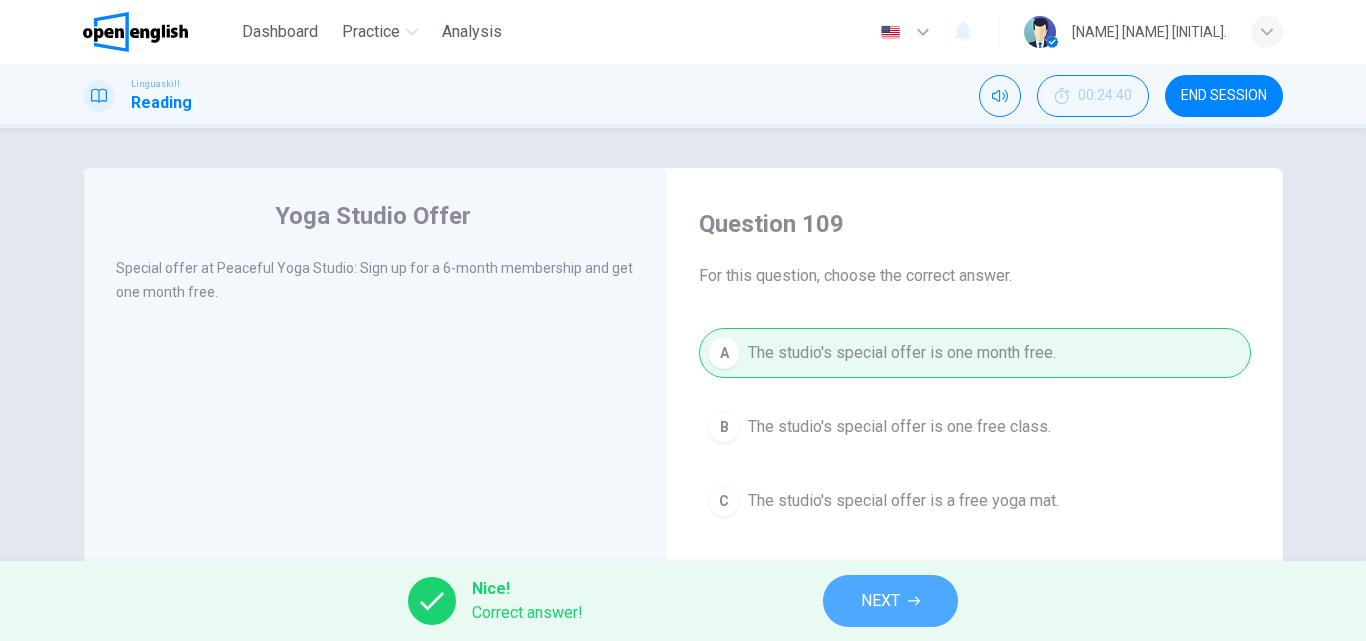 click on "NEXT" at bounding box center [890, 601] 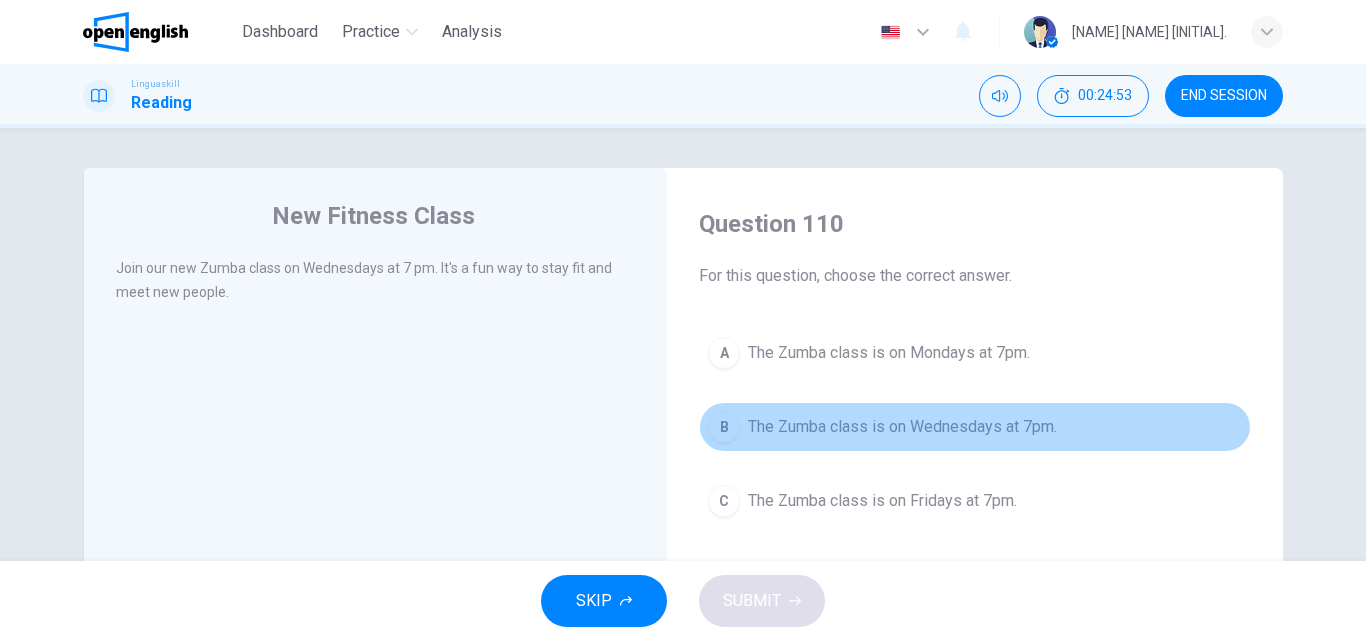 click on "The Zumba class is on Wednesdays at 7pm." at bounding box center [902, 427] 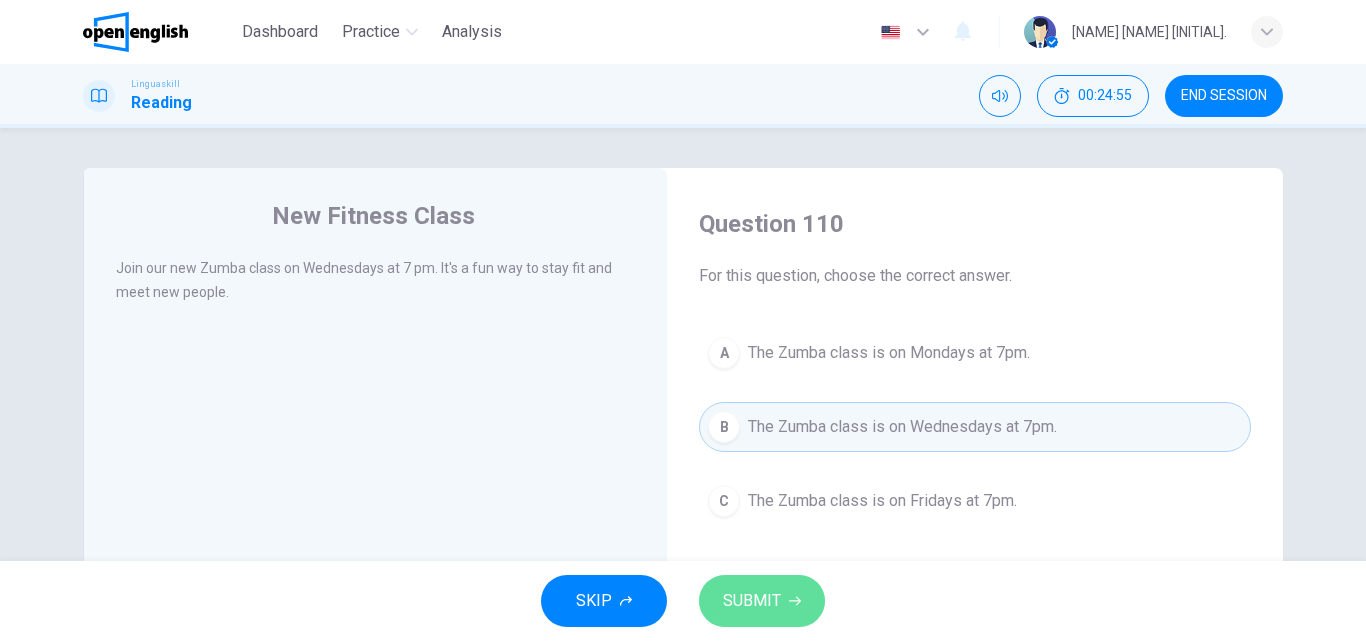 click on "SUBMIT" at bounding box center [752, 601] 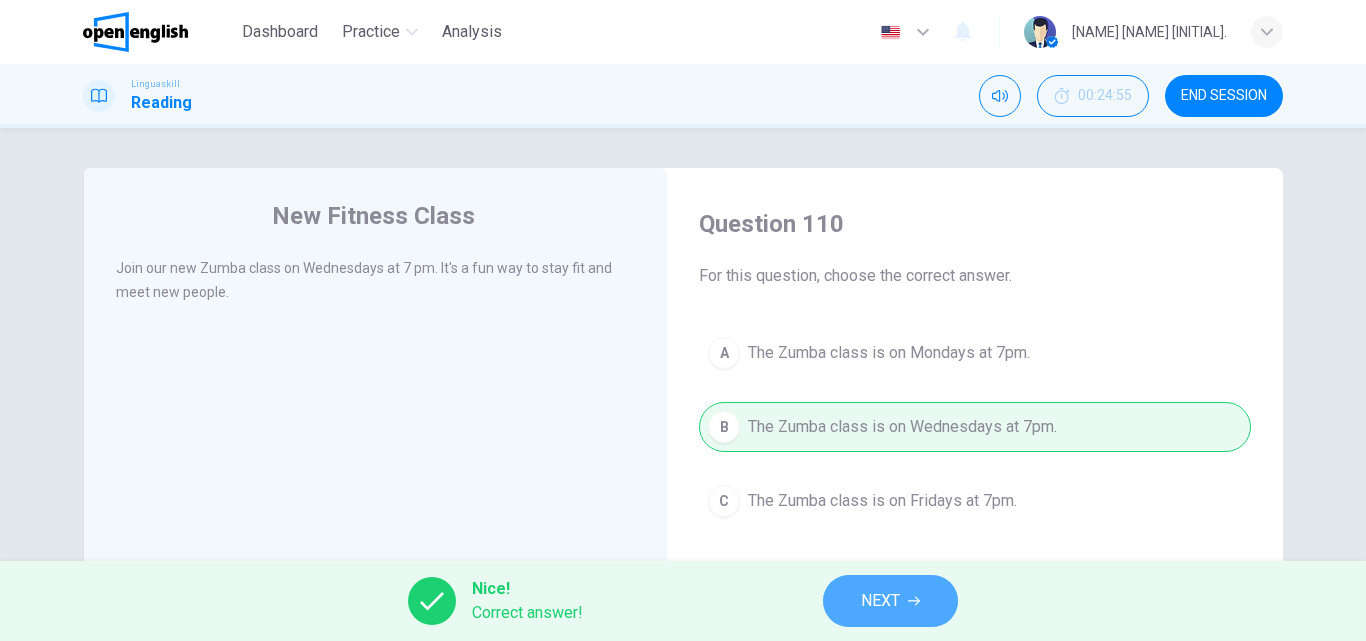 click on "NEXT" at bounding box center (880, 601) 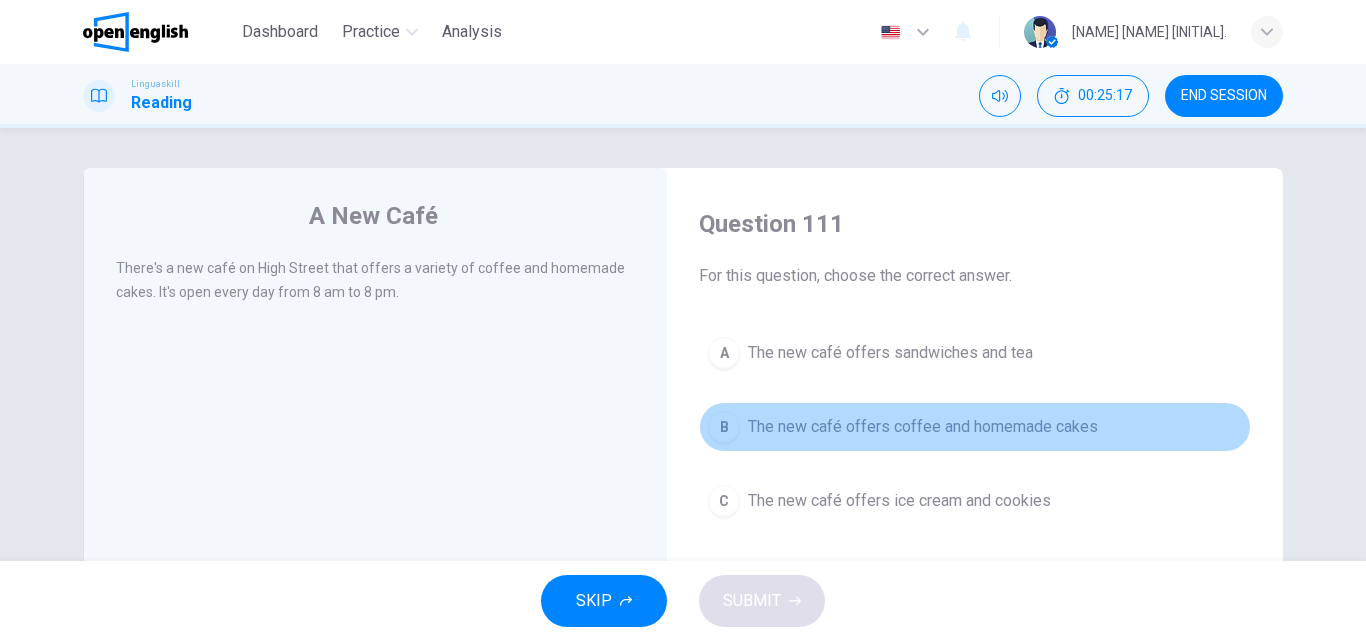 click on "The new café offers coffee and homemade cakes" at bounding box center [923, 427] 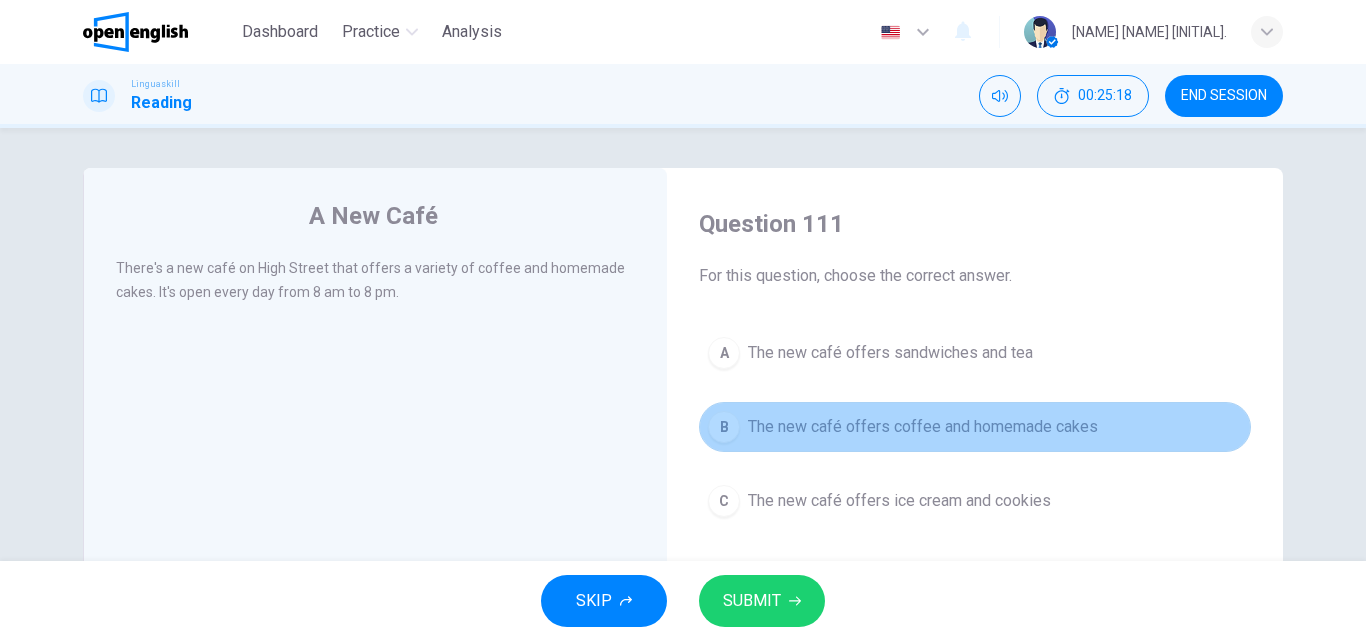 click on "The new café offers coffee and homemade cakes" at bounding box center [923, 427] 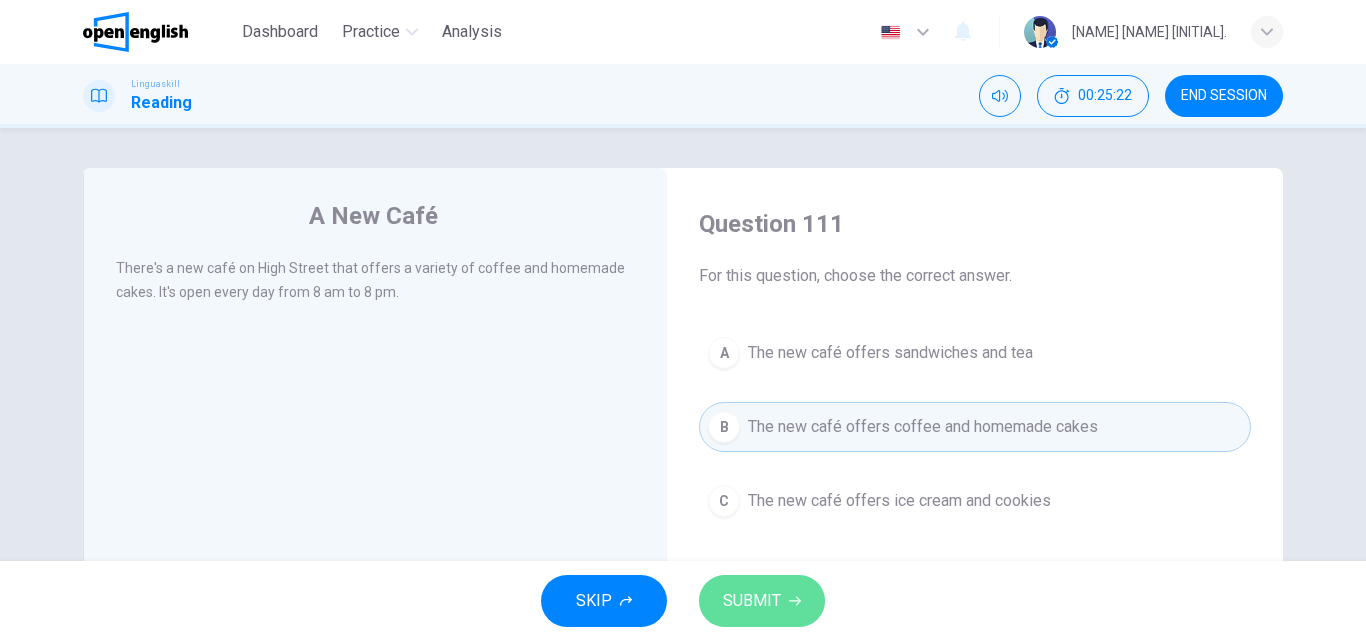 click on "SUBMIT" at bounding box center (752, 601) 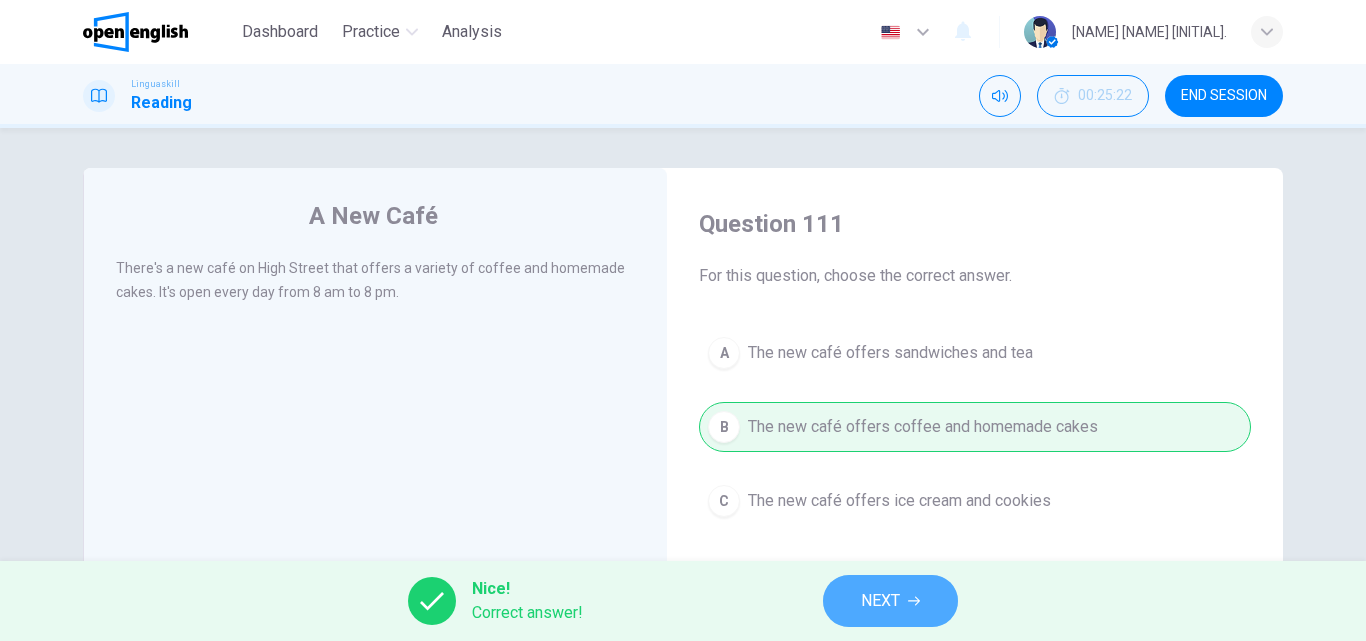 click on "NEXT" at bounding box center [880, 601] 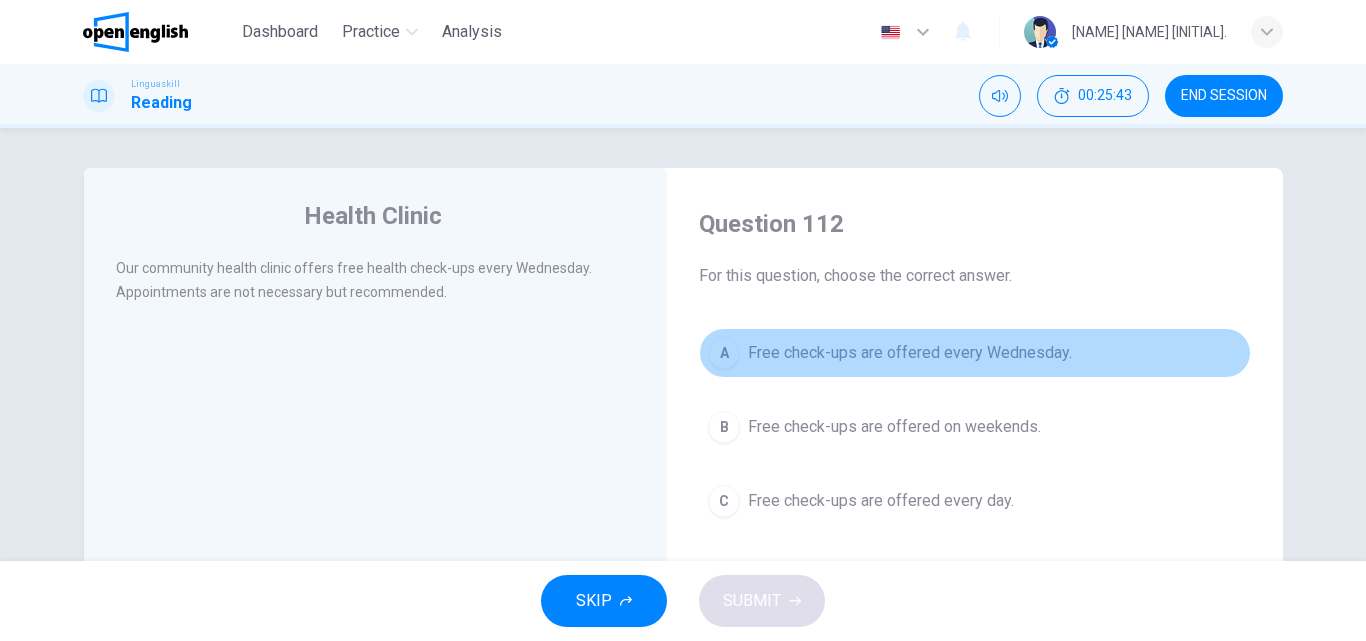 click on "A Free check-ups are offered every Wednesday." at bounding box center [975, 353] 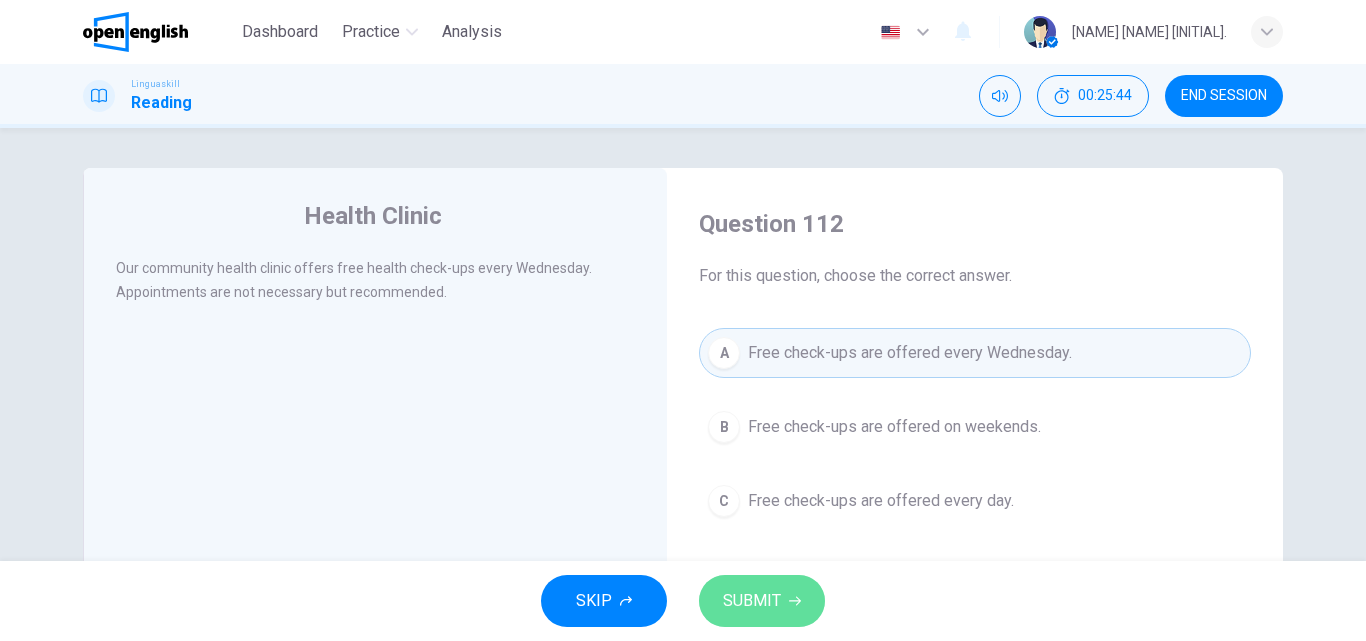 click on "SUBMIT" at bounding box center (752, 601) 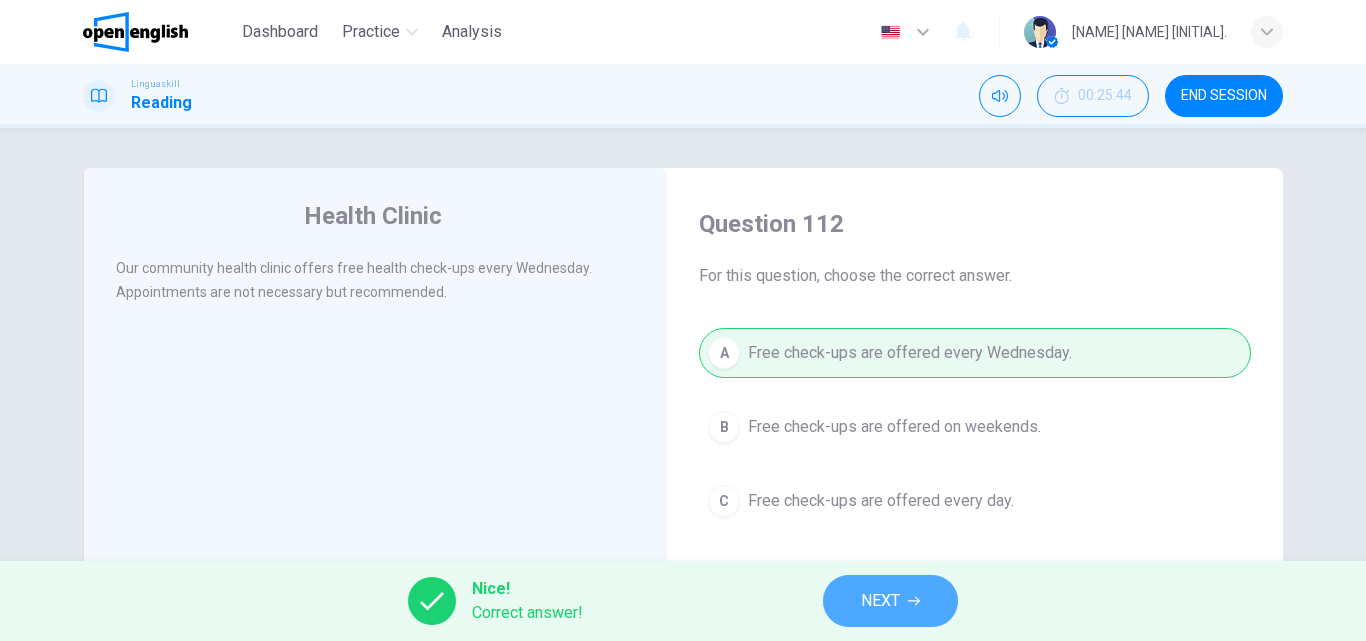 click on "NEXT" at bounding box center (880, 601) 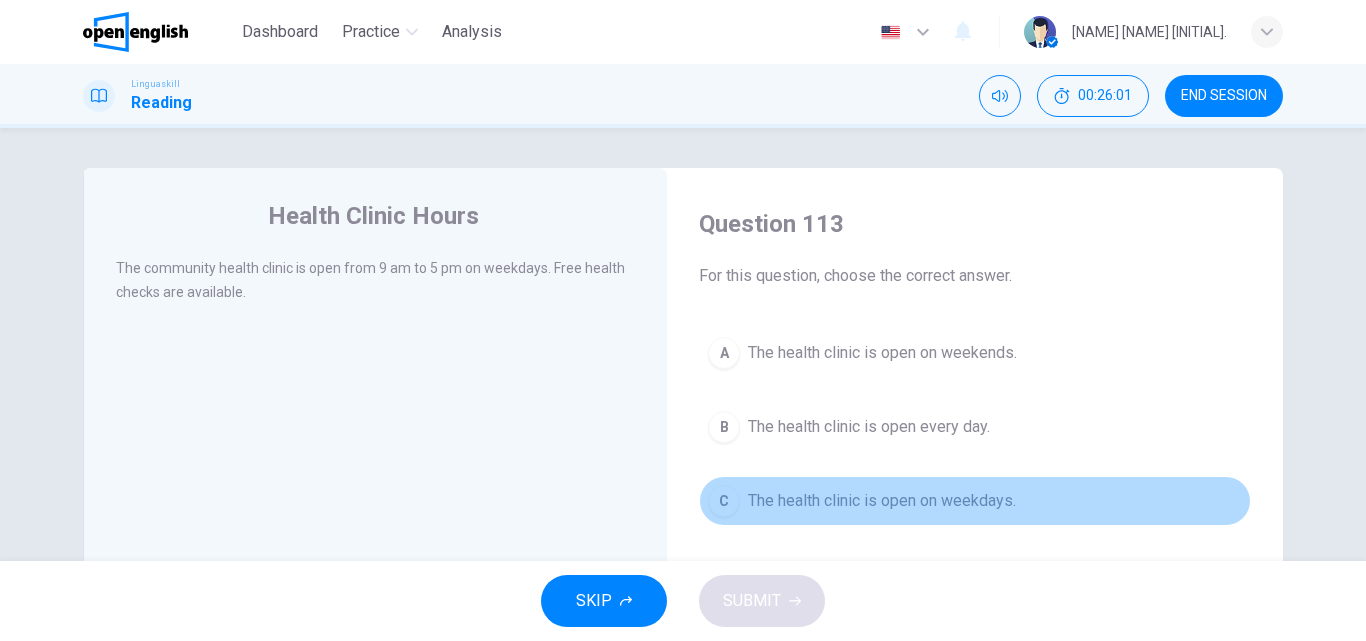 click on "The health clinic is open on weekdays." at bounding box center [882, 501] 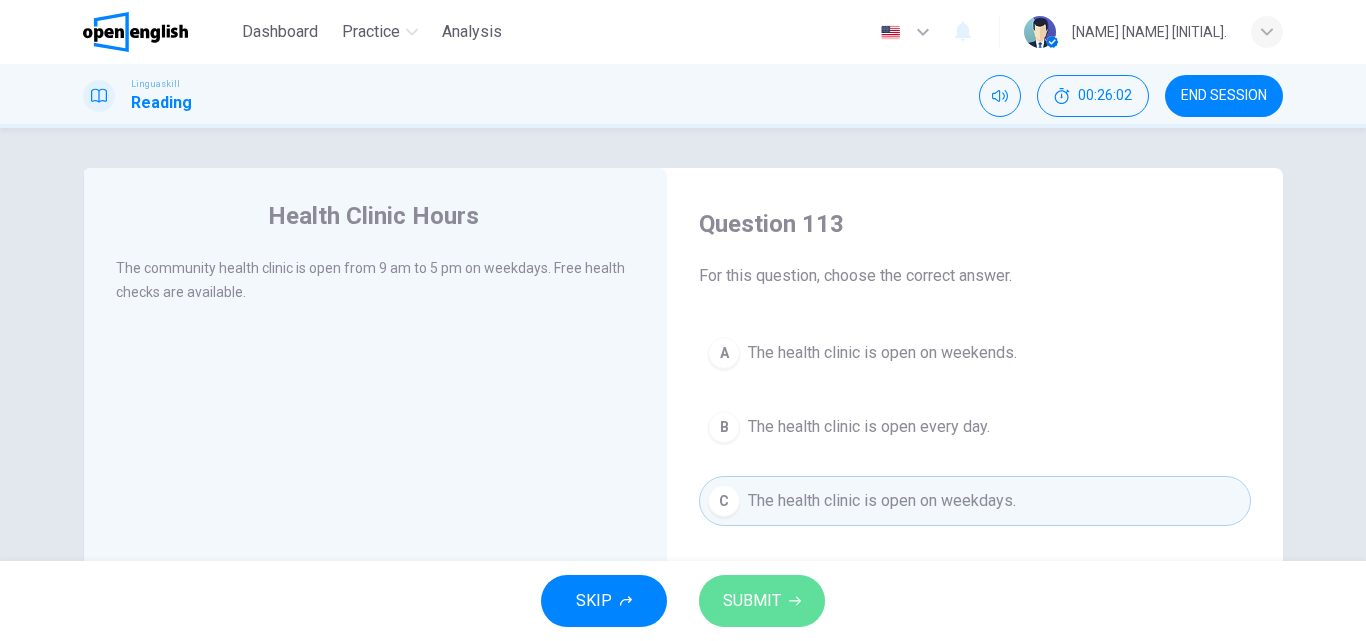 click on "SUBMIT" at bounding box center [752, 601] 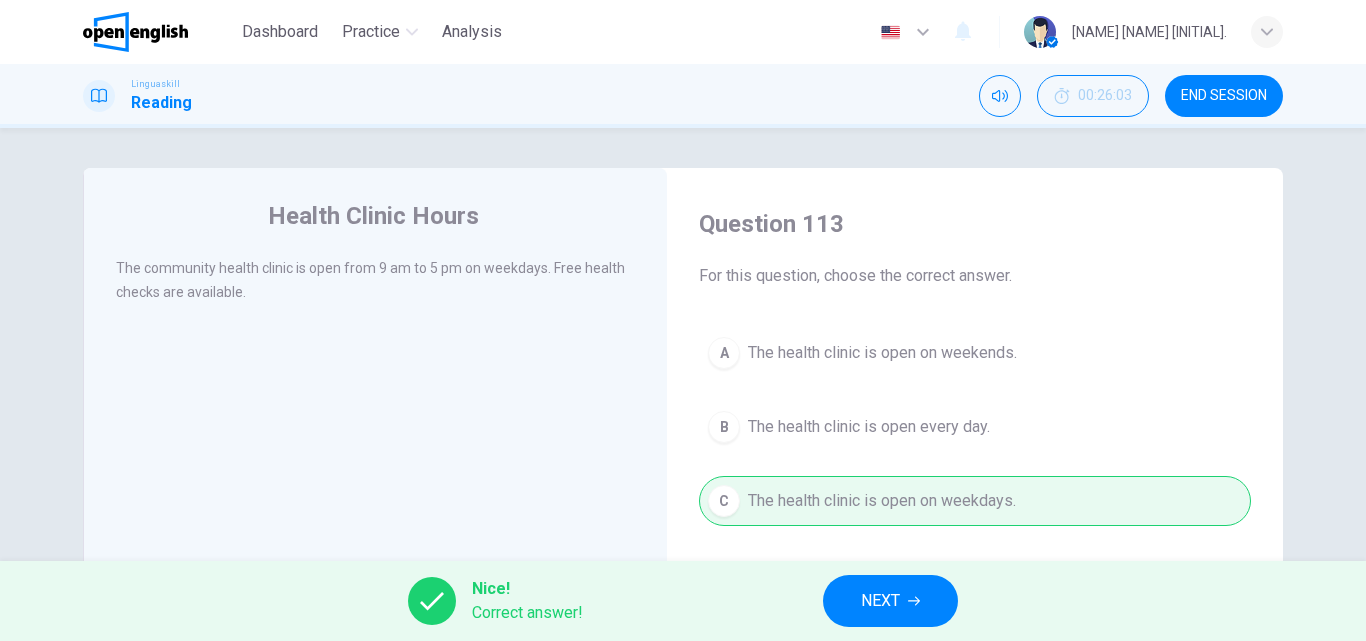 click on "NEXT" at bounding box center (890, 601) 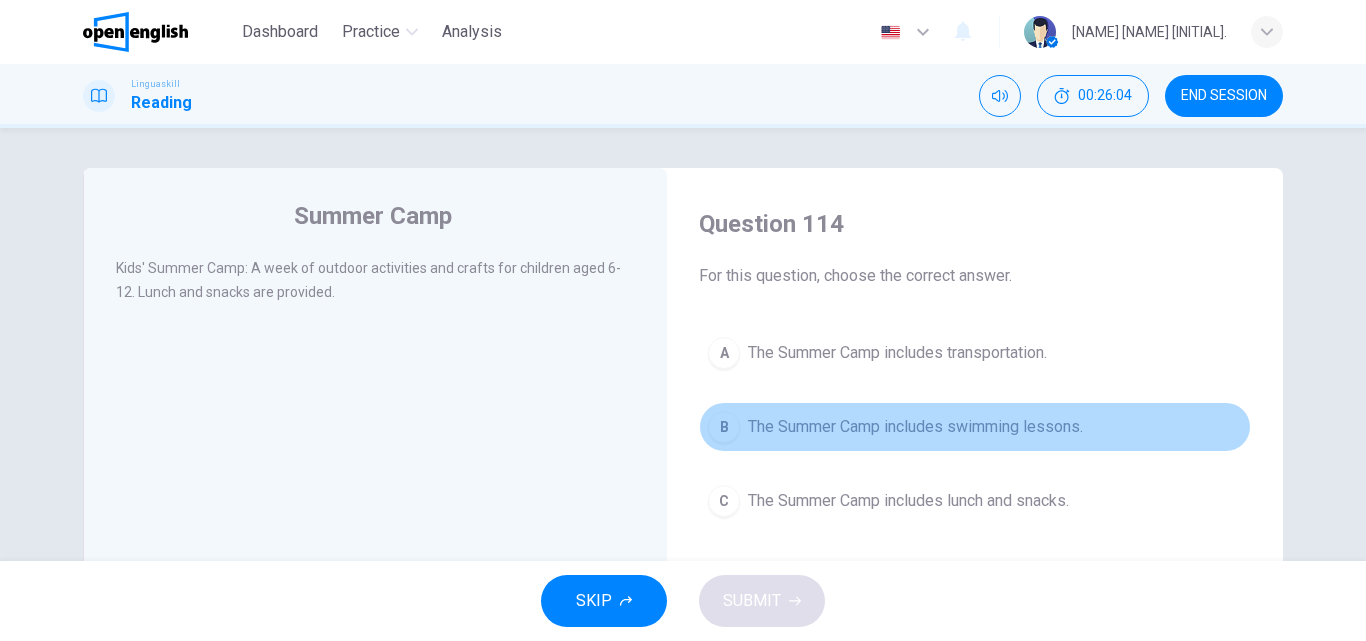click on "The Summer Camp includes swimming lessons." at bounding box center [915, 427] 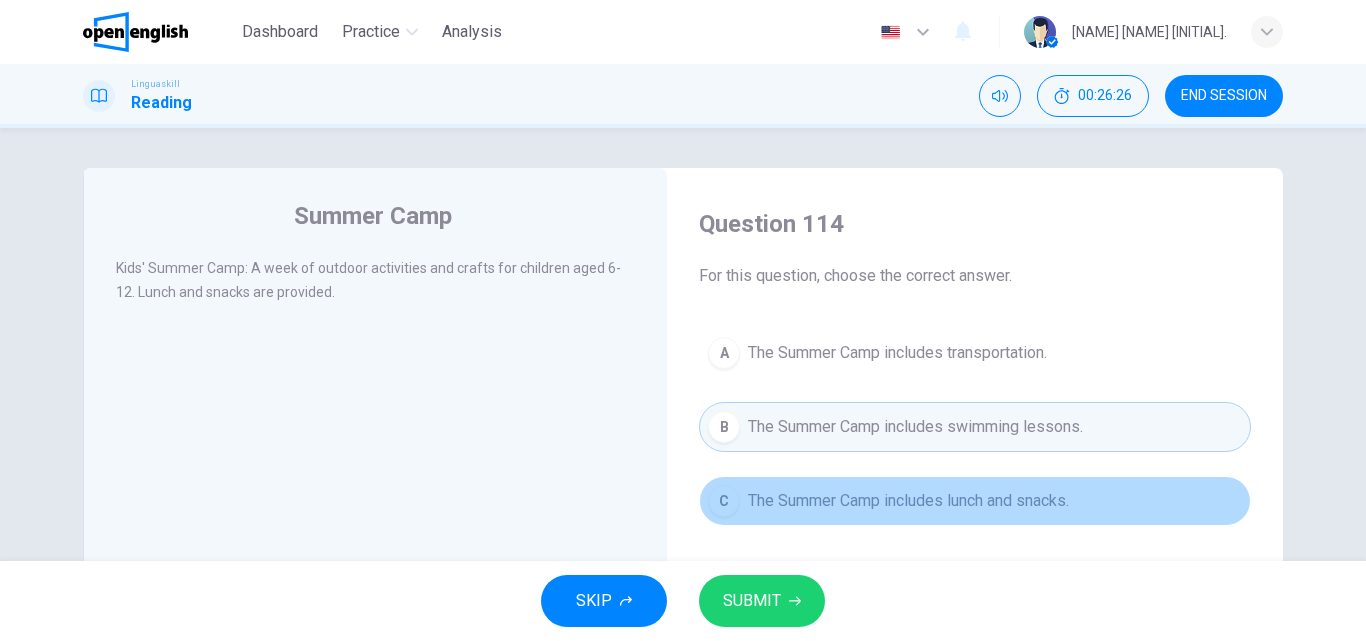 click on "The Summer Camp includes lunch and snacks." at bounding box center [908, 501] 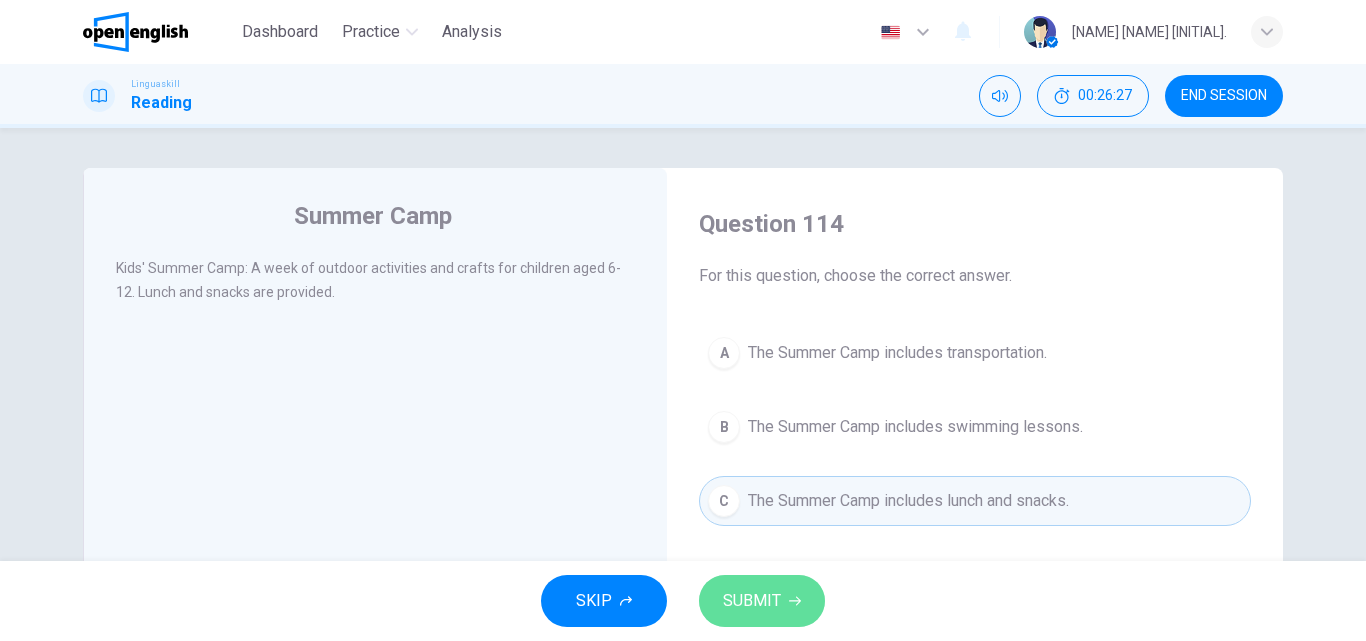click on "SUBMIT" at bounding box center [752, 601] 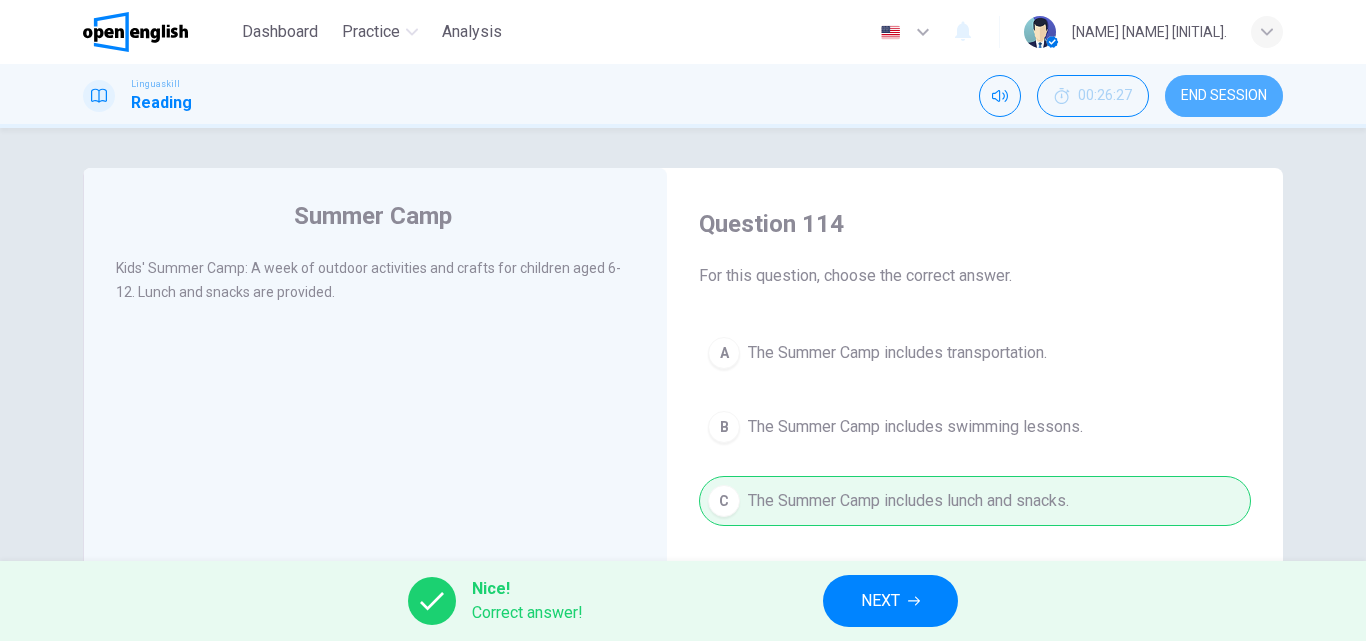 click on "END SESSION" at bounding box center (1224, 96) 